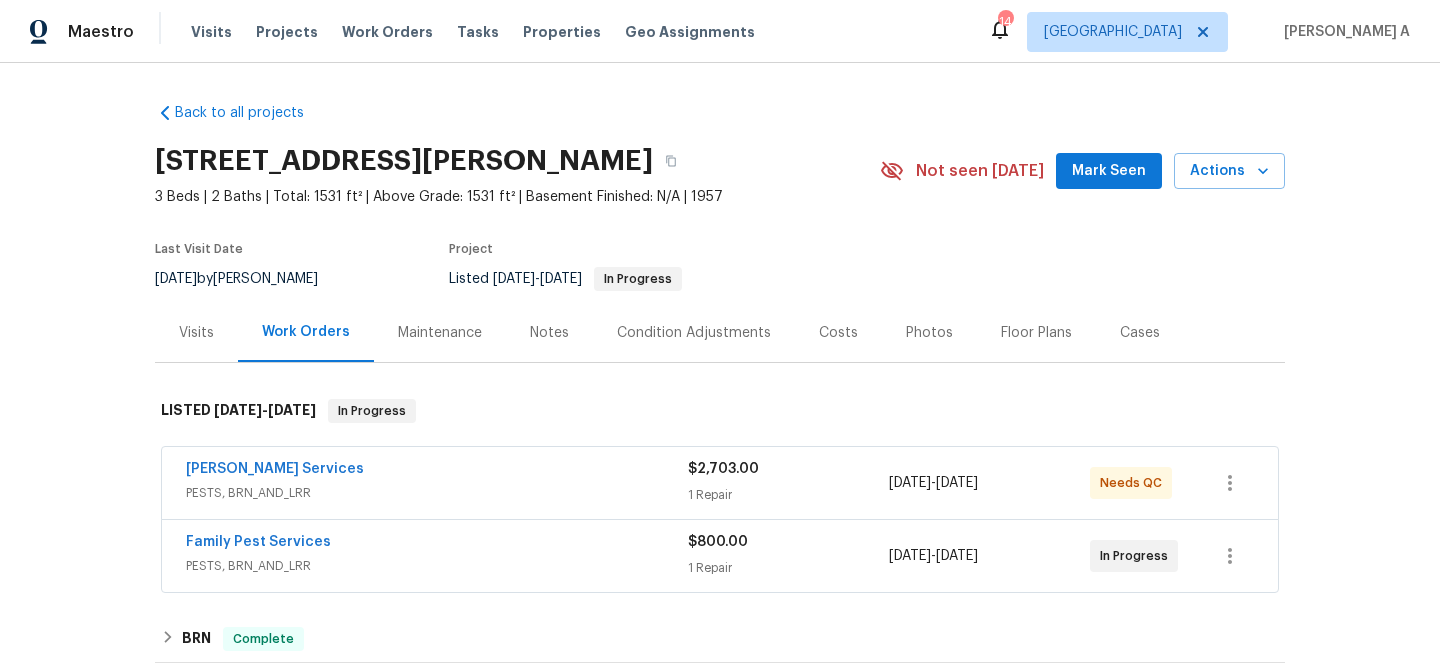 scroll, scrollTop: 0, scrollLeft: 0, axis: both 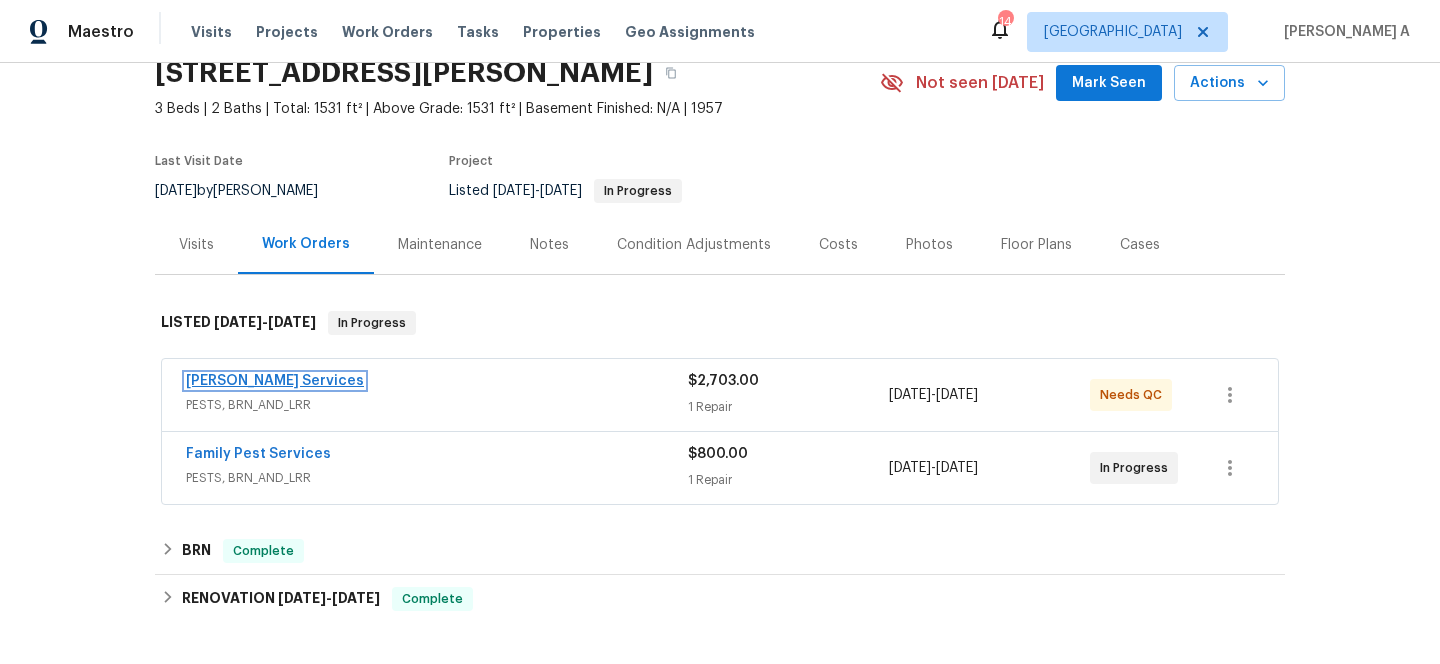 click on "Massey Services" at bounding box center (275, 381) 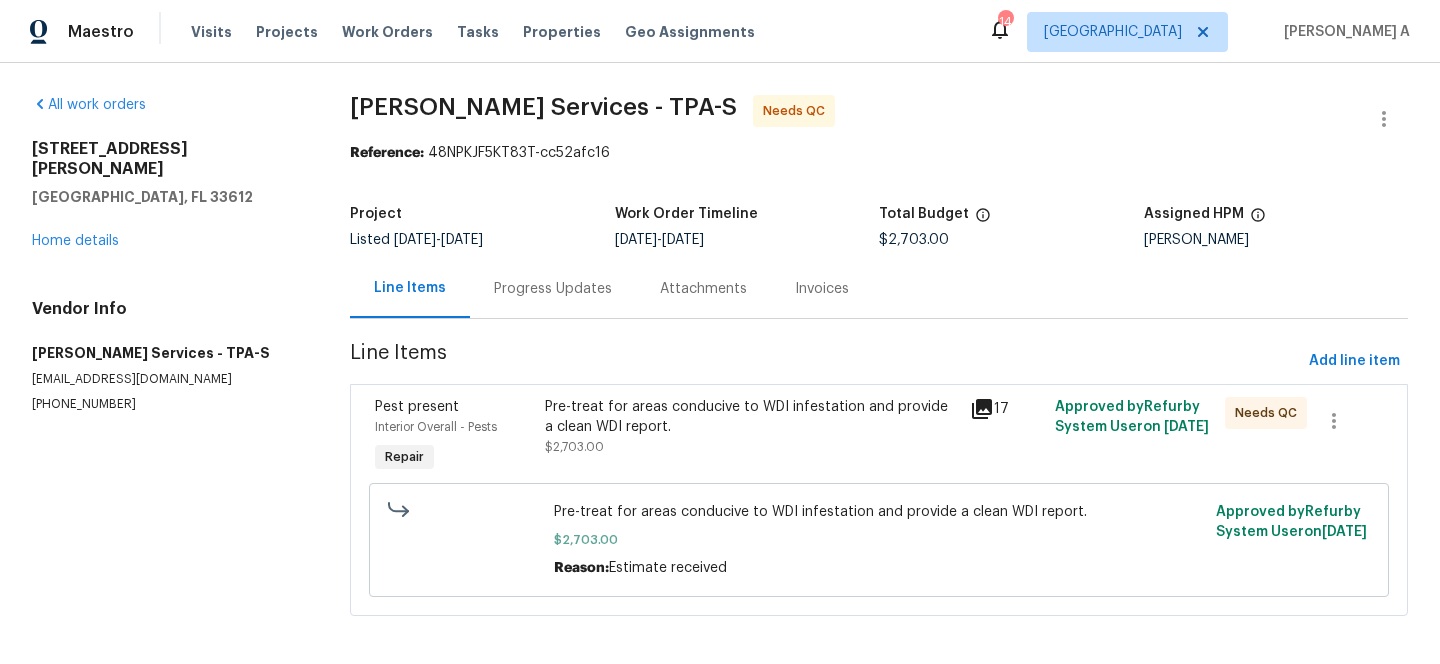 click on "Progress Updates" at bounding box center [553, 289] 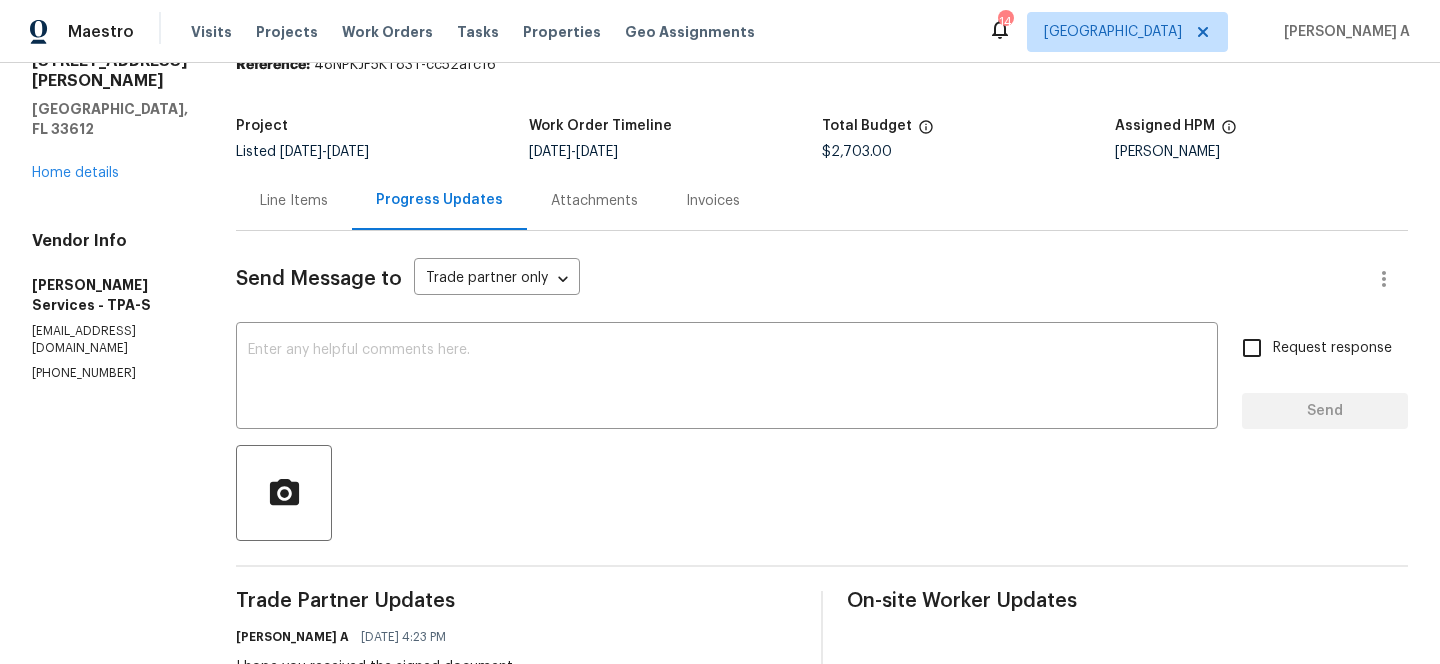 scroll, scrollTop: 35, scrollLeft: 0, axis: vertical 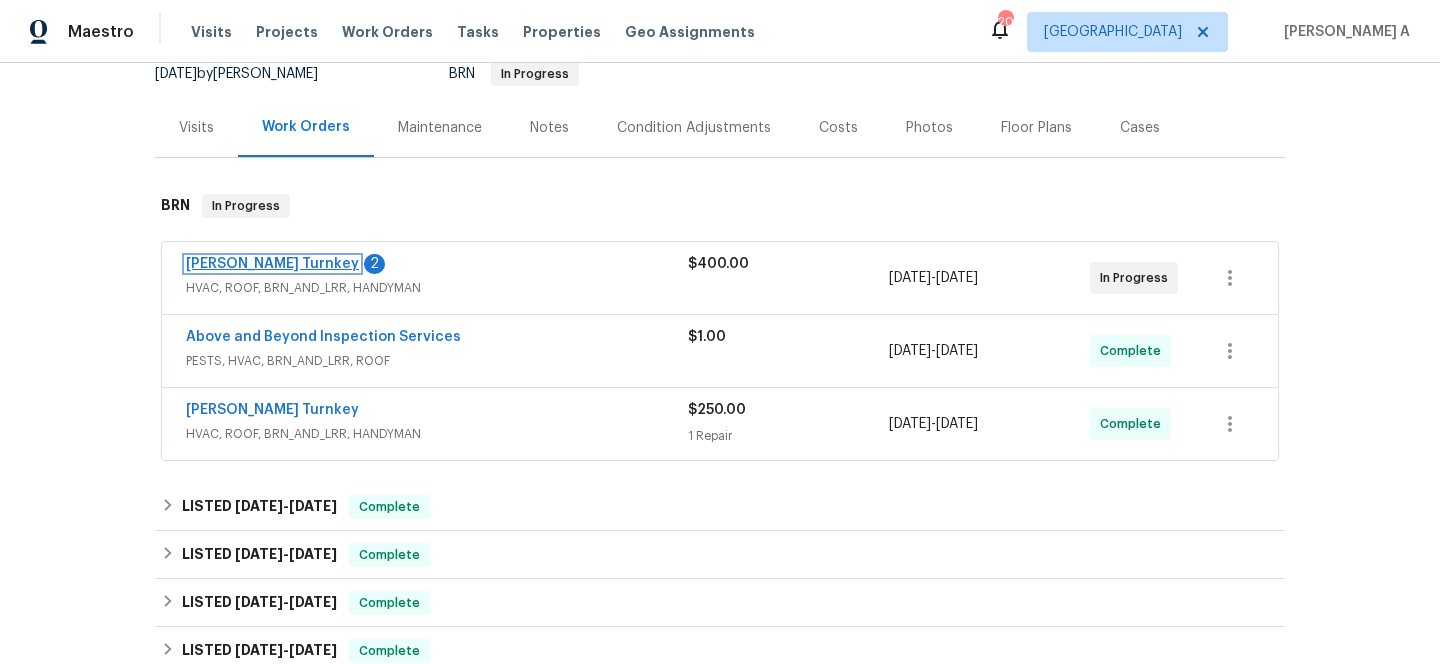 click on "Davis Turnkey" at bounding box center (272, 264) 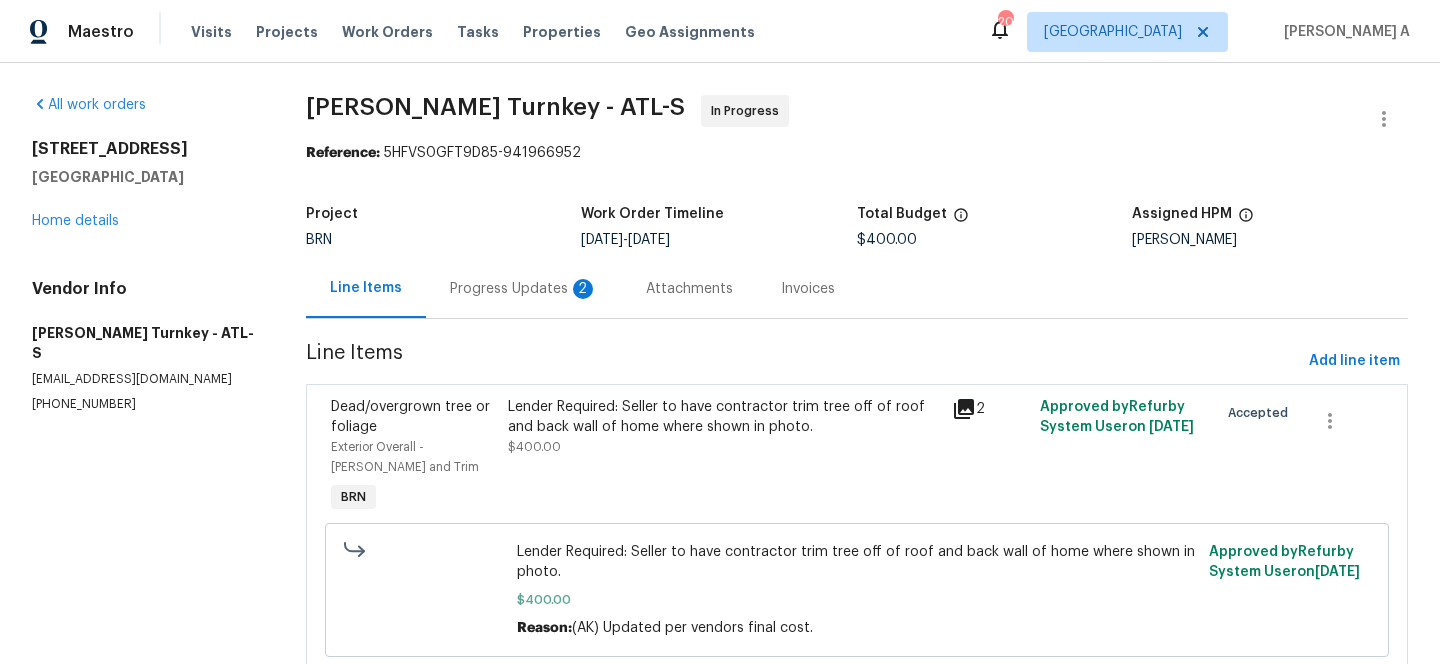 click on "Progress Updates 2" at bounding box center (524, 289) 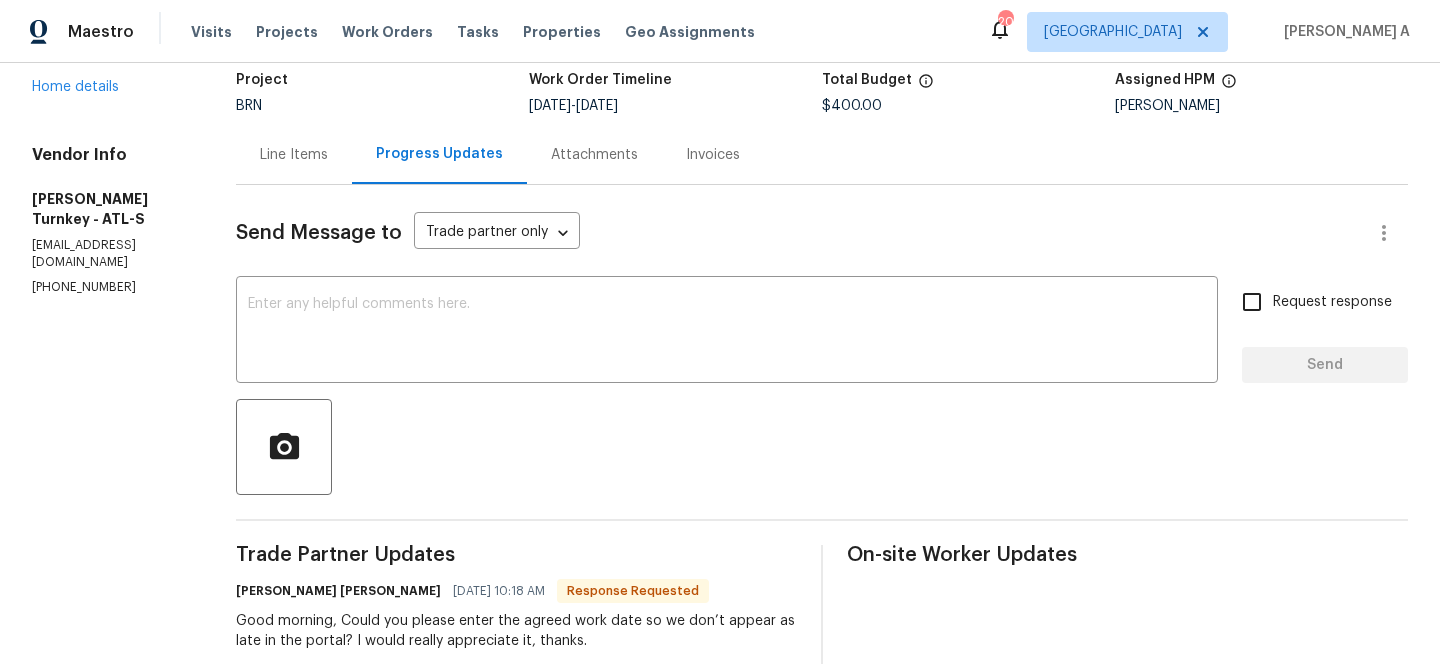 scroll, scrollTop: 0, scrollLeft: 0, axis: both 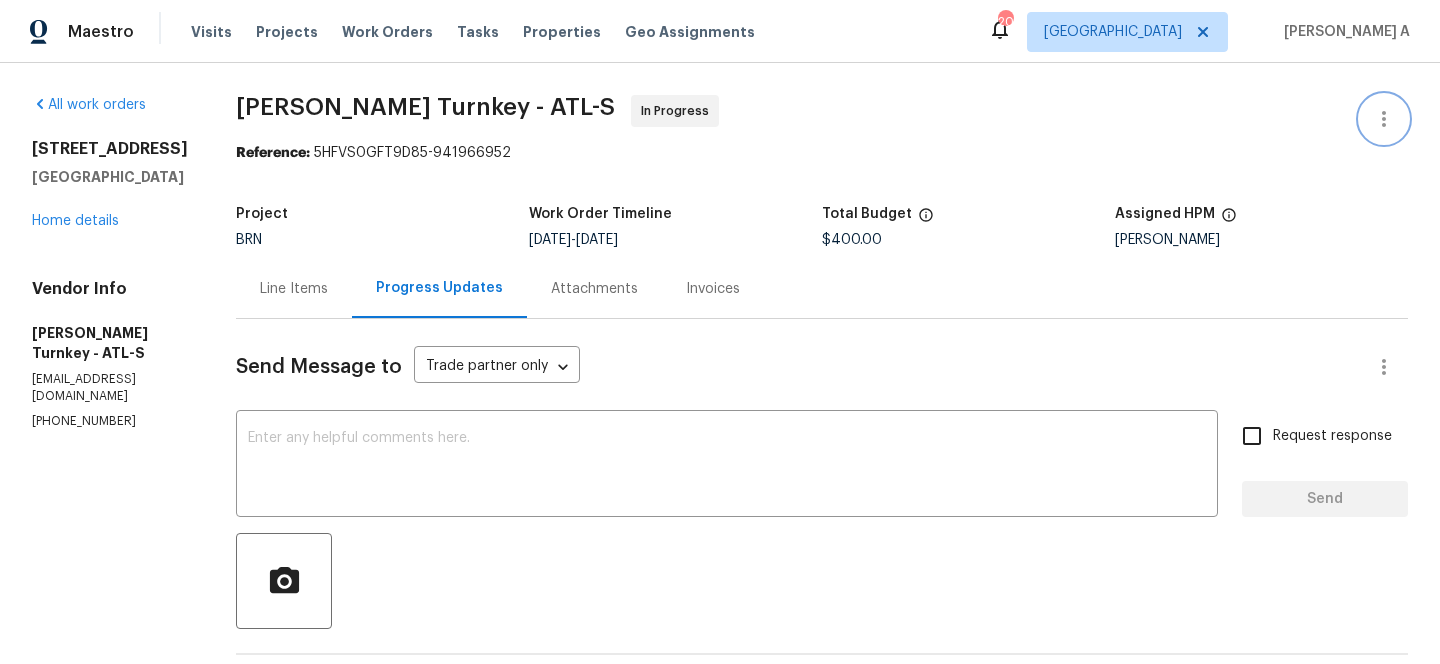 click 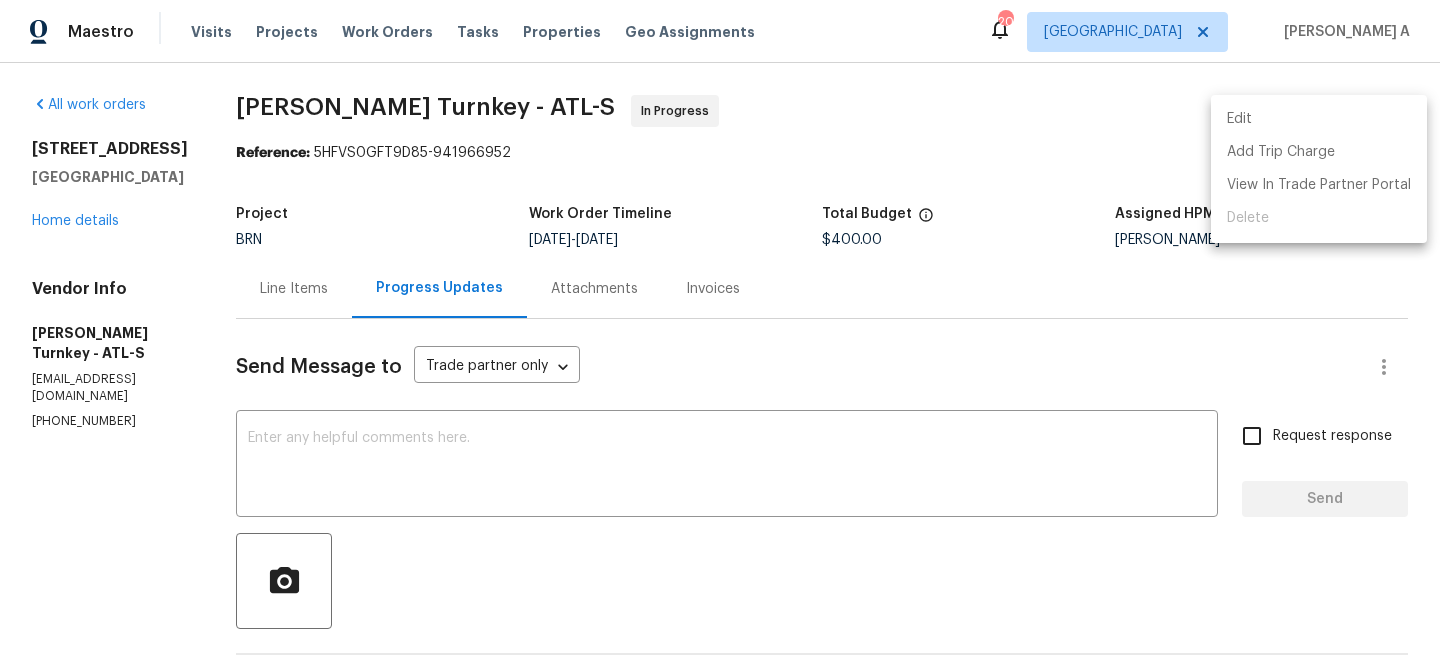 click on "Edit" at bounding box center (1319, 119) 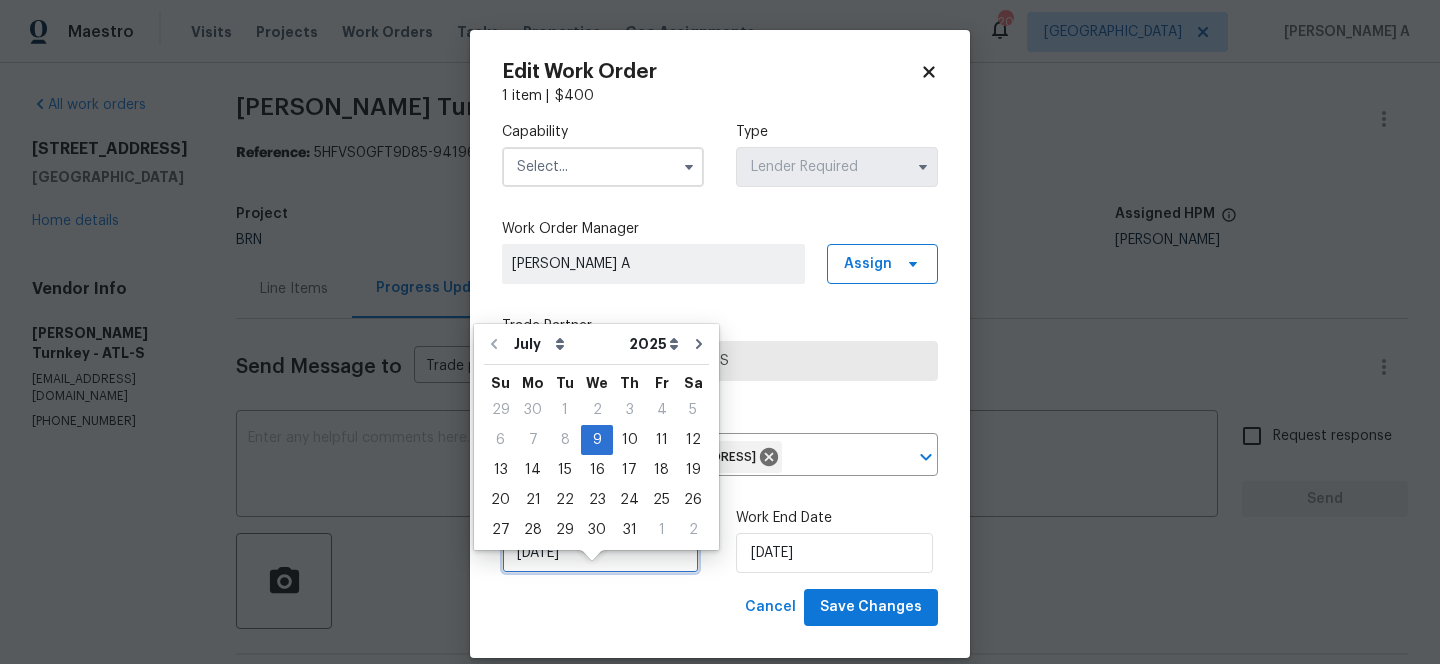 click on "[DATE]" at bounding box center (600, 553) 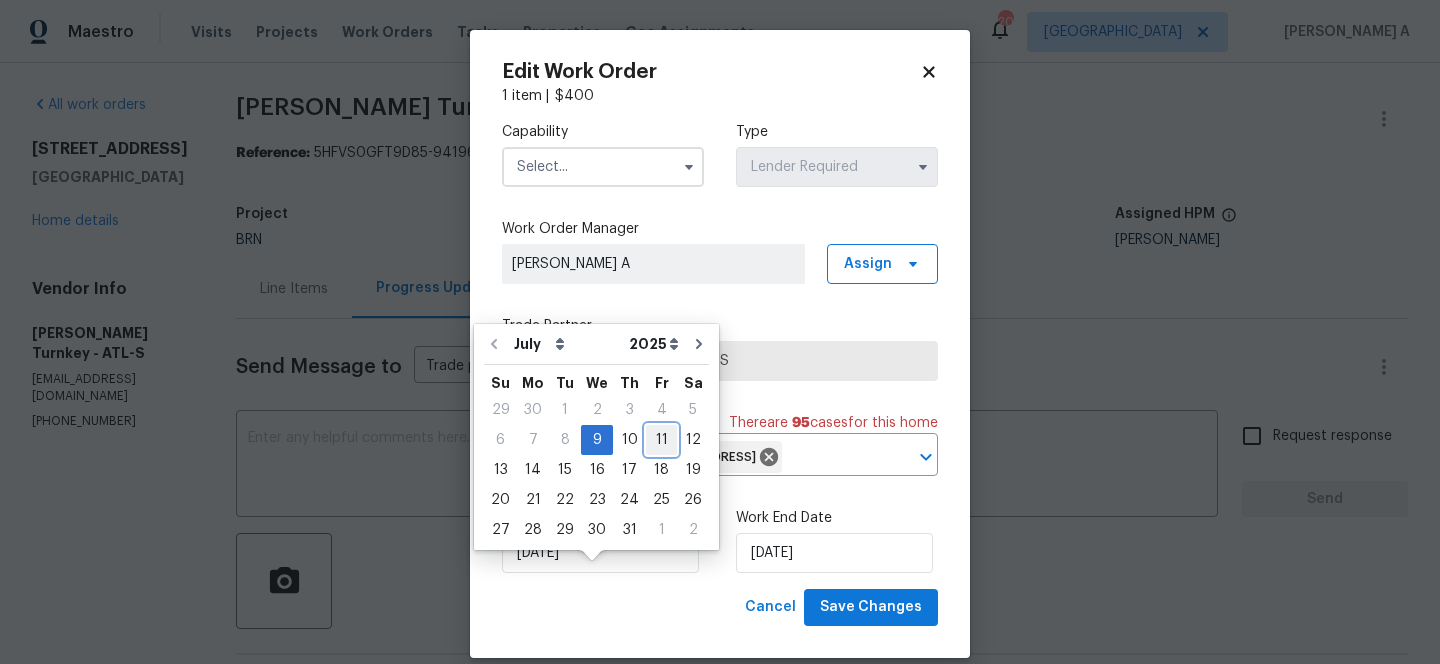 click on "11" at bounding box center [661, 440] 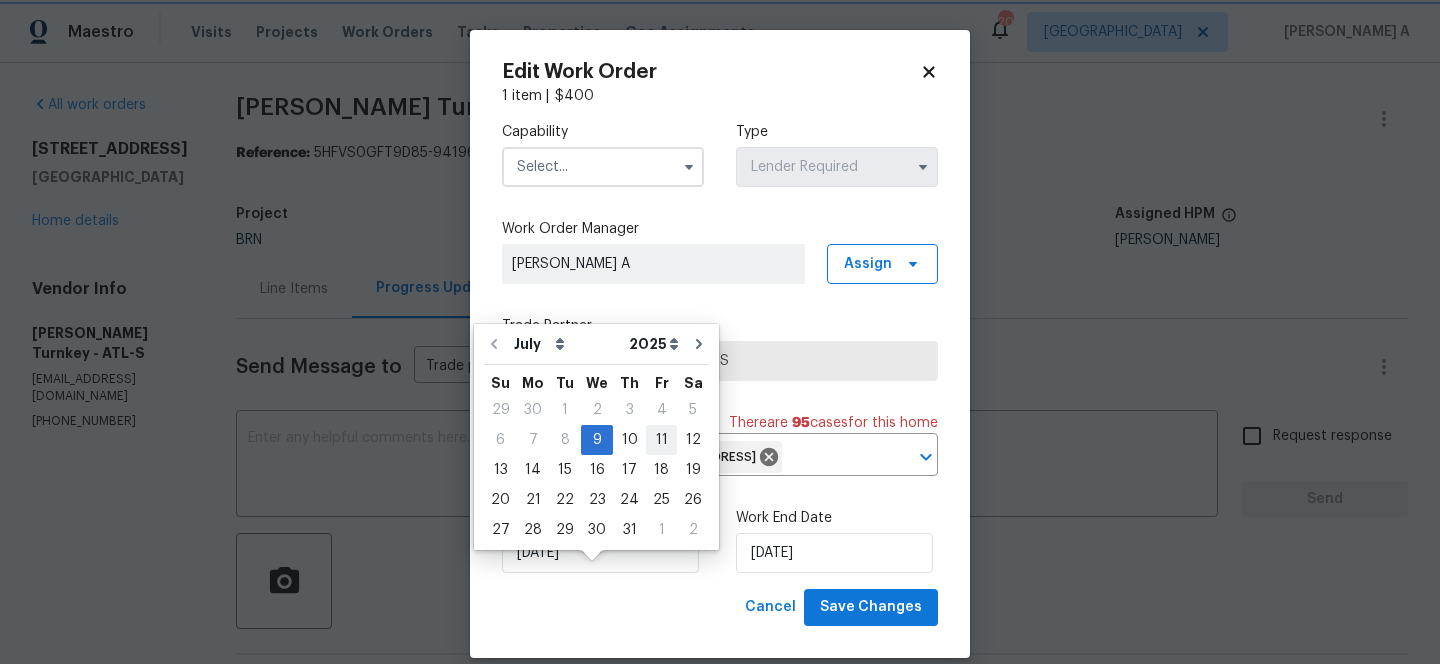 type on "[DATE]" 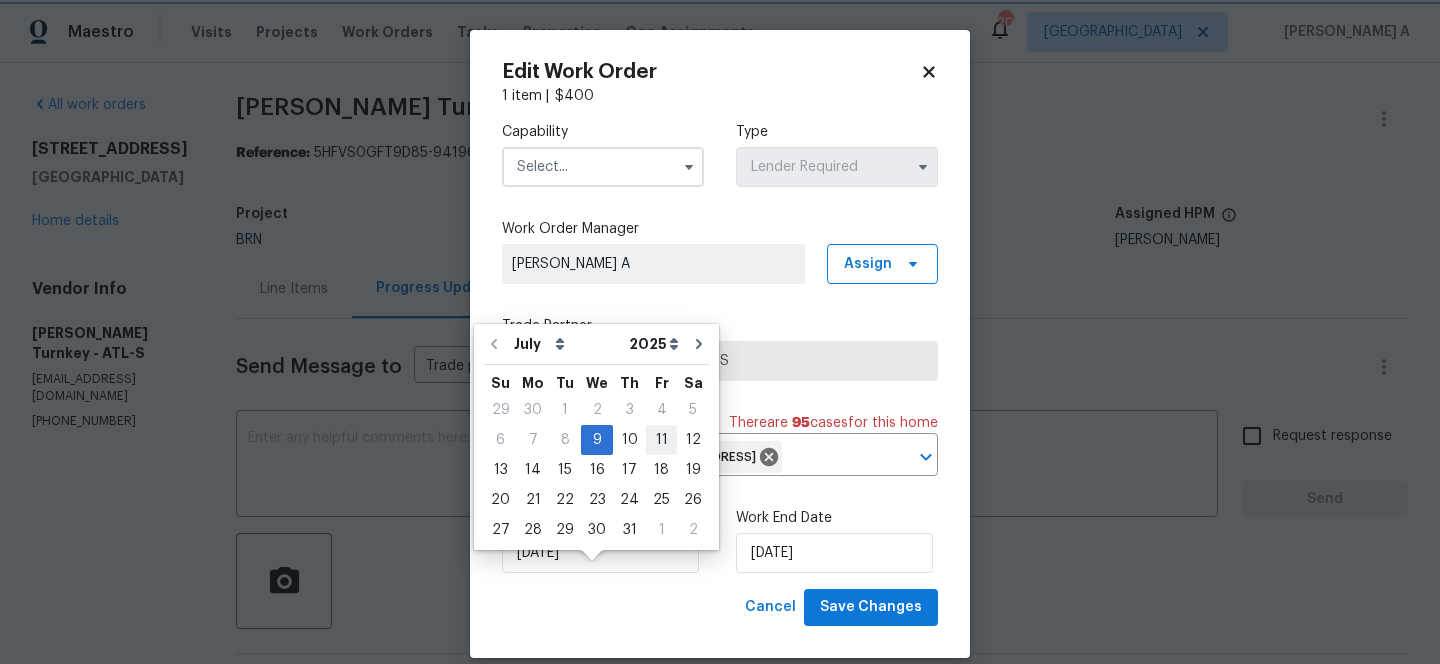 type on "[DATE]" 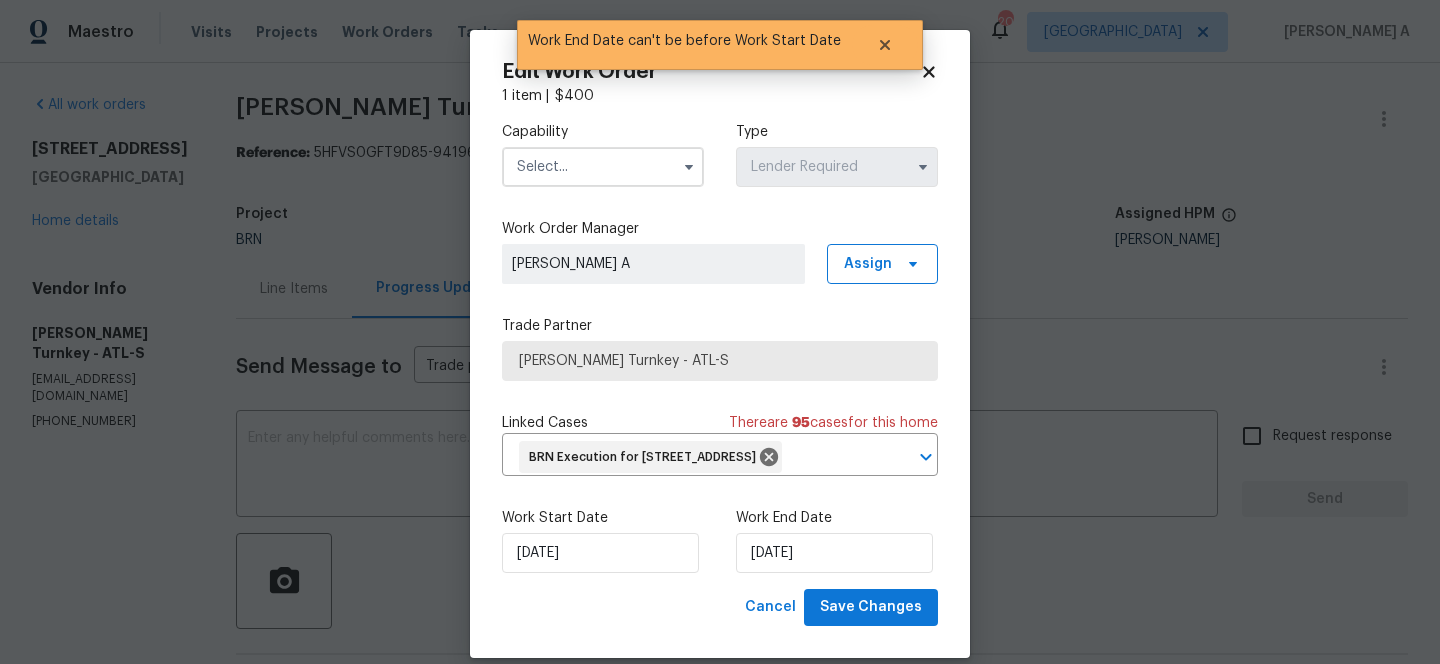 click at bounding box center [603, 167] 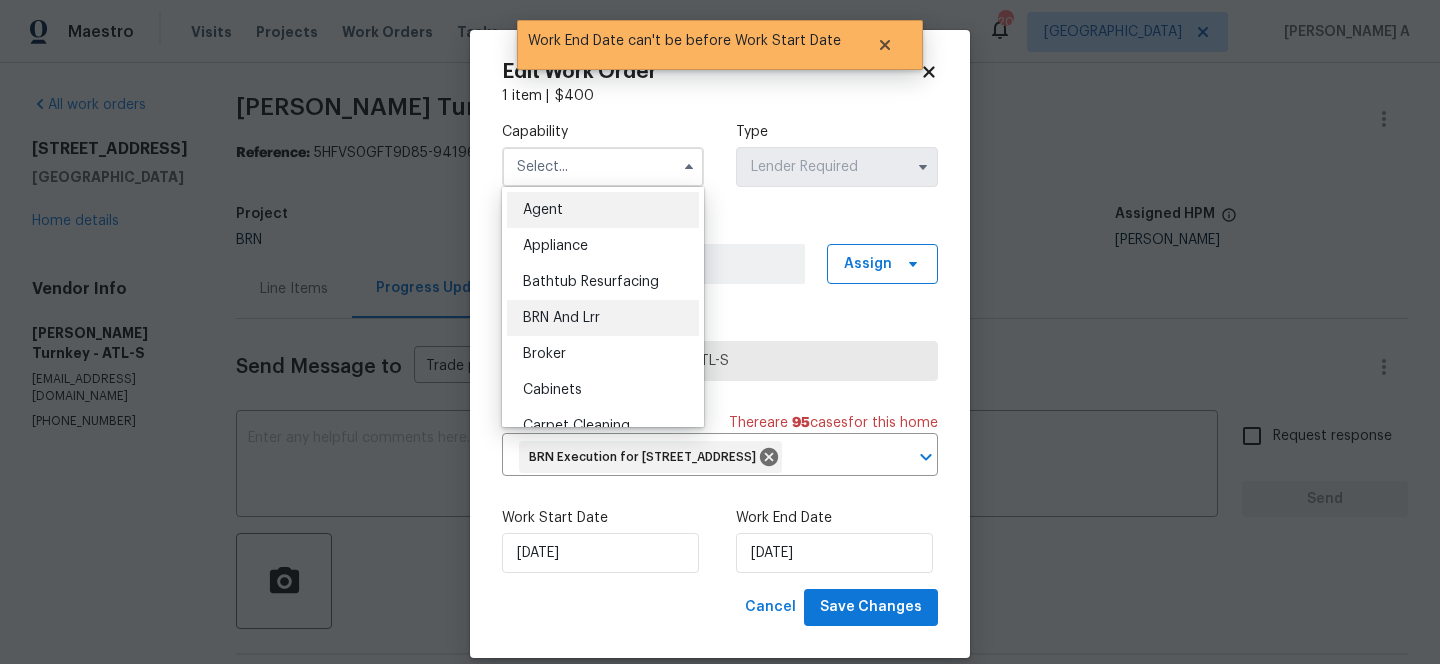 click on "BRN And Lrr" at bounding box center (603, 318) 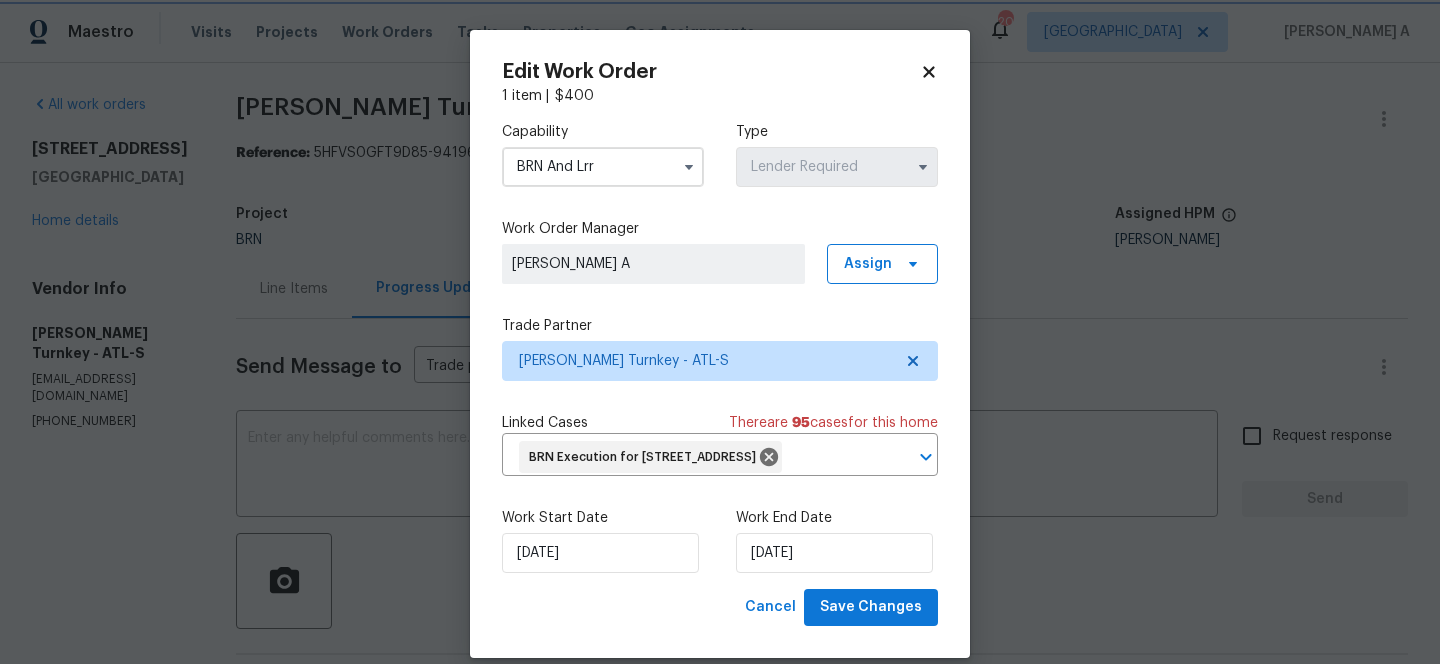 scroll, scrollTop: 55, scrollLeft: 0, axis: vertical 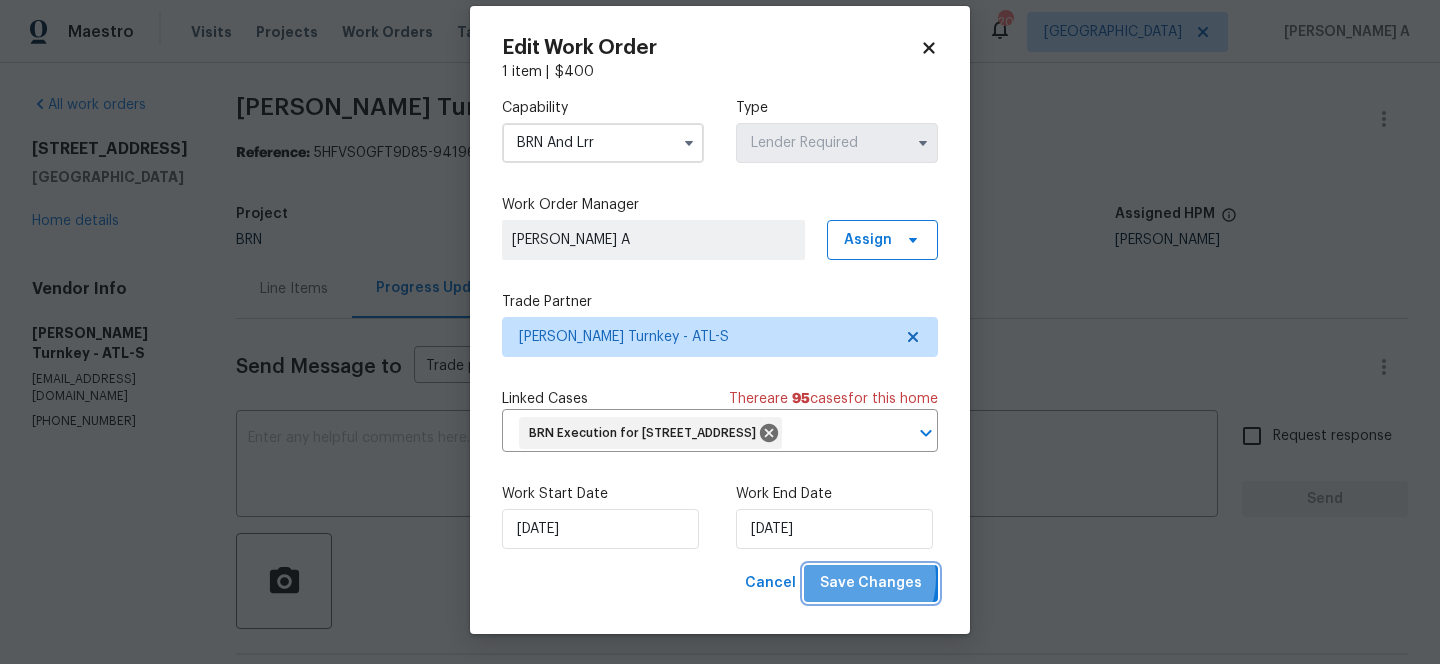 click on "Save Changes" at bounding box center (871, 583) 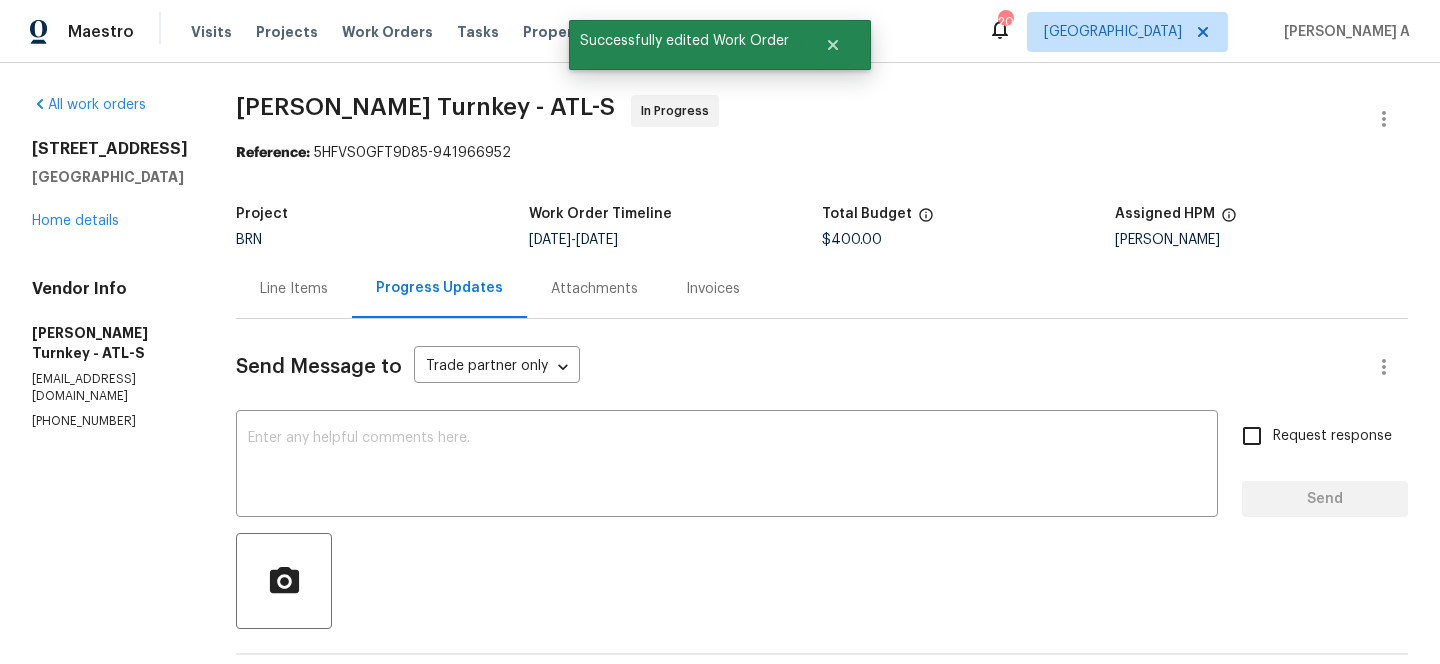 scroll, scrollTop: 0, scrollLeft: 0, axis: both 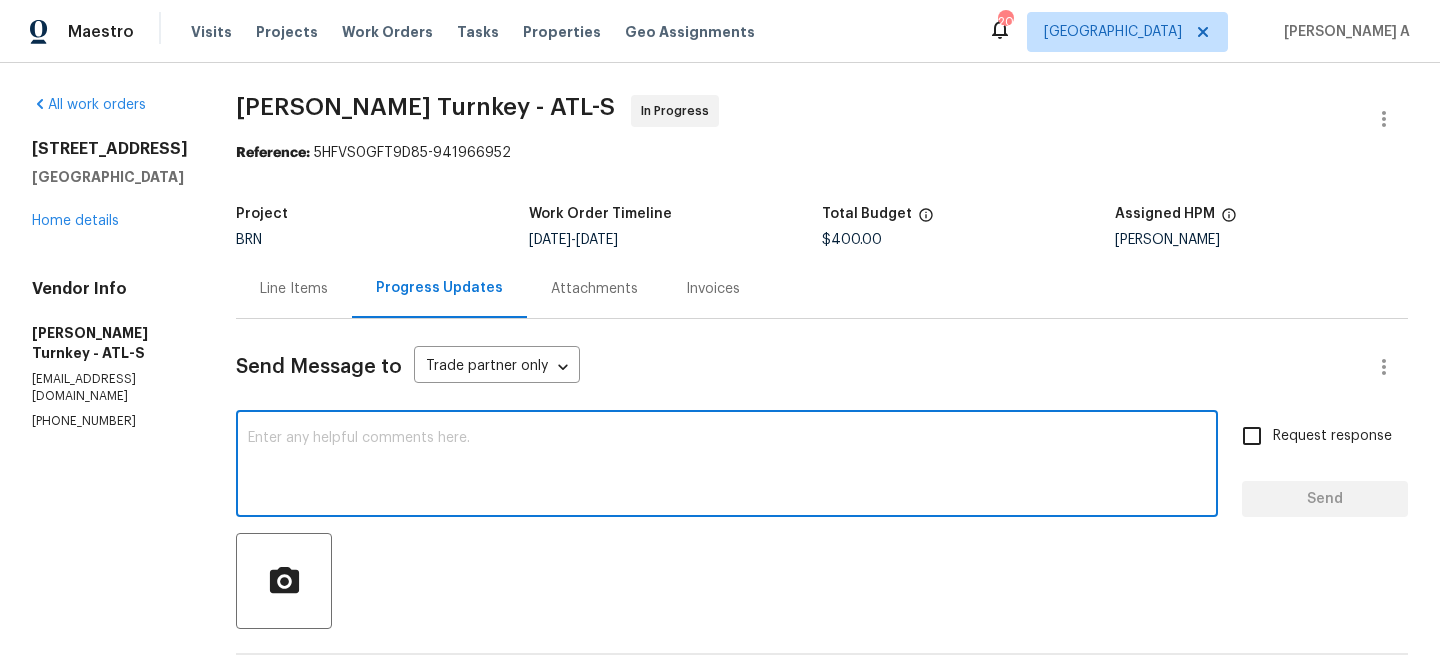 click at bounding box center (727, 466) 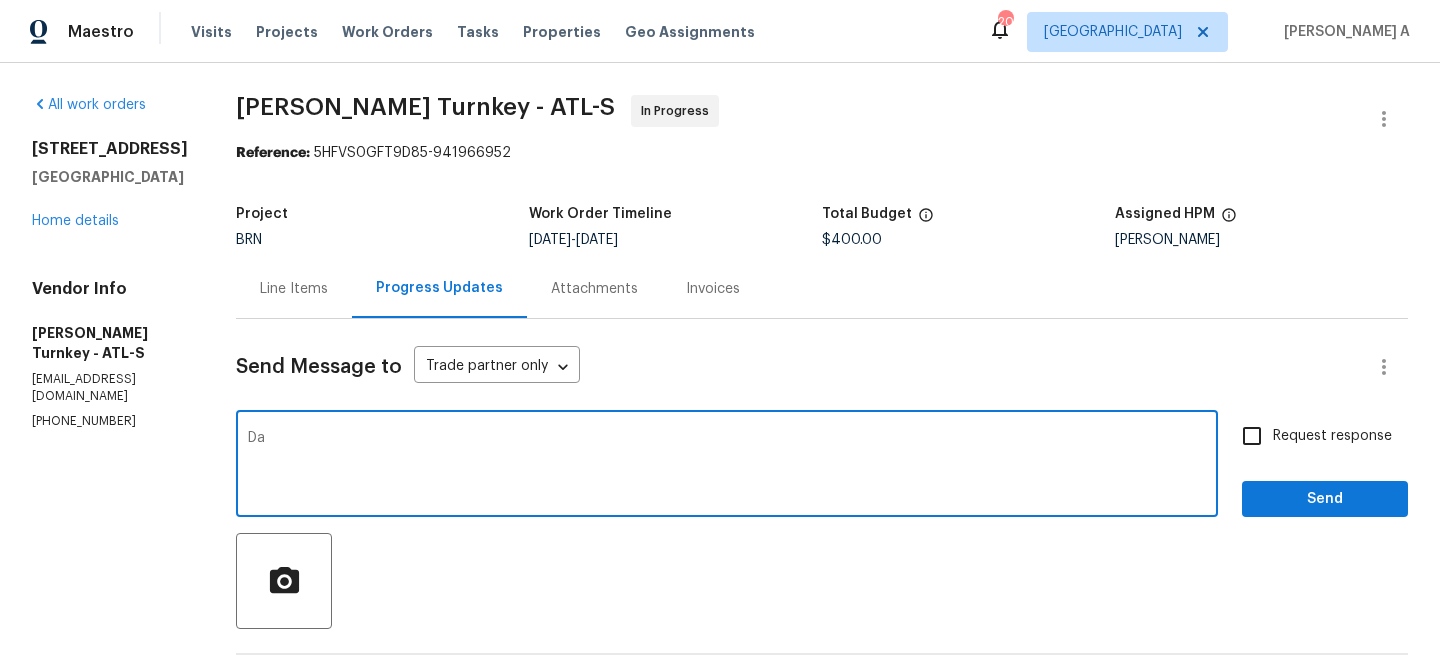 type on "D" 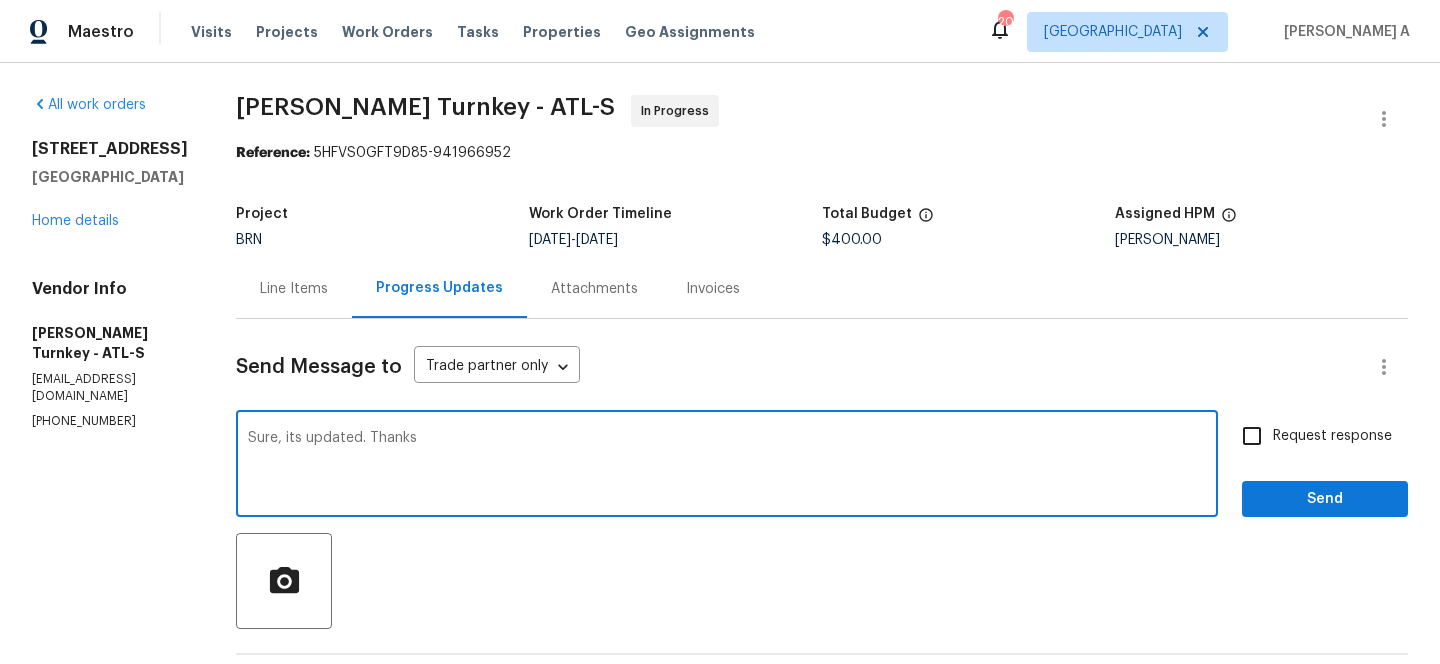 type on "Sure, its updated. Thanks" 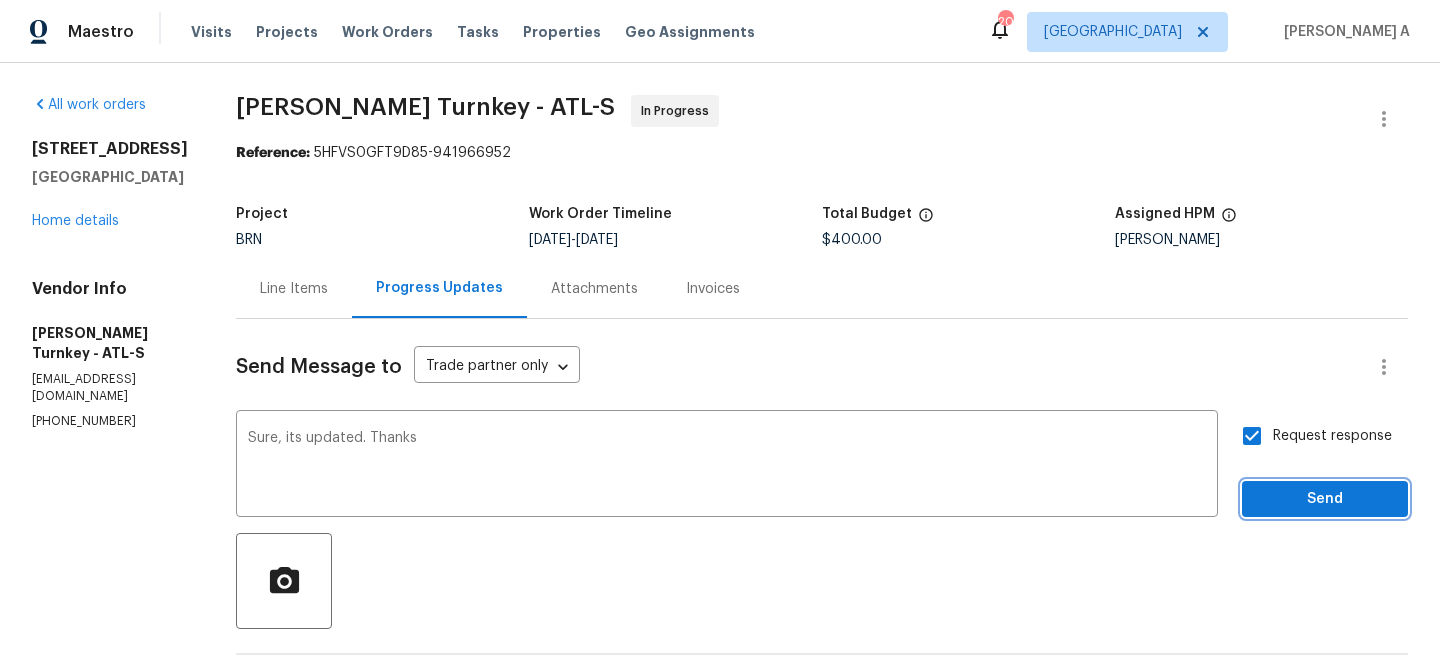 click on "Send" at bounding box center [1325, 499] 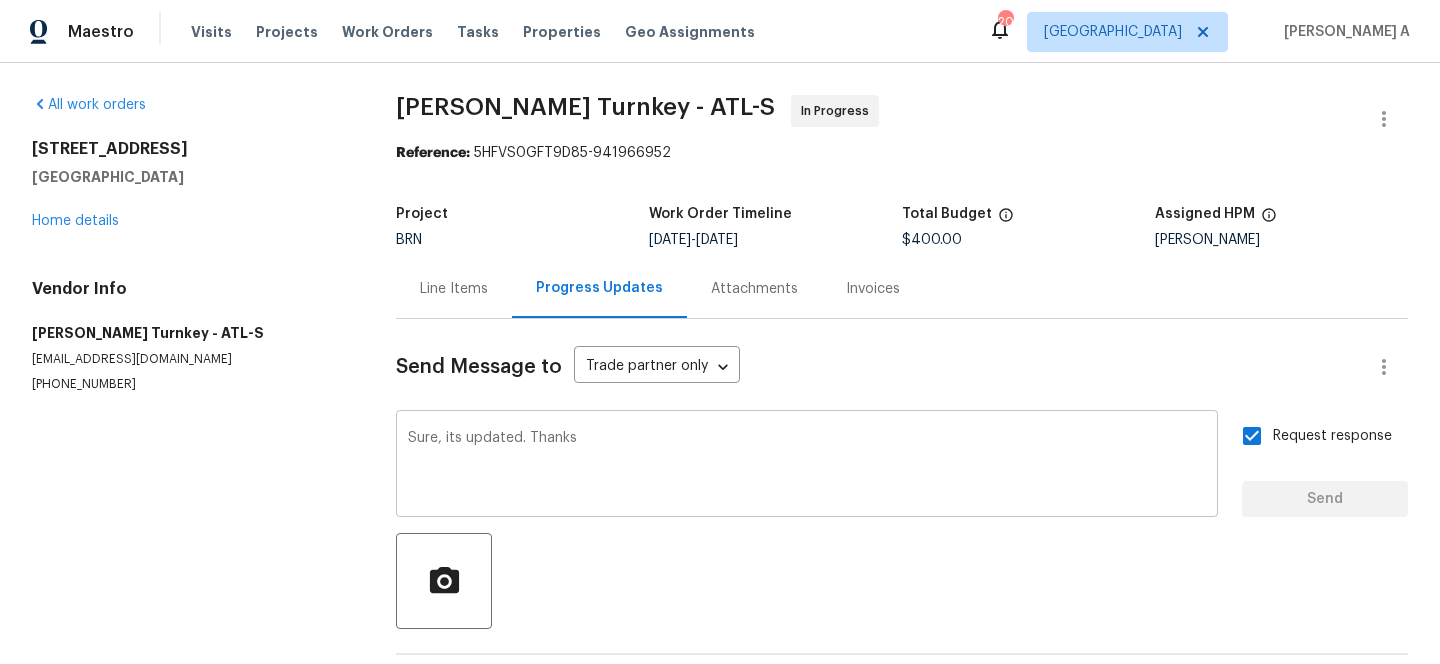 type 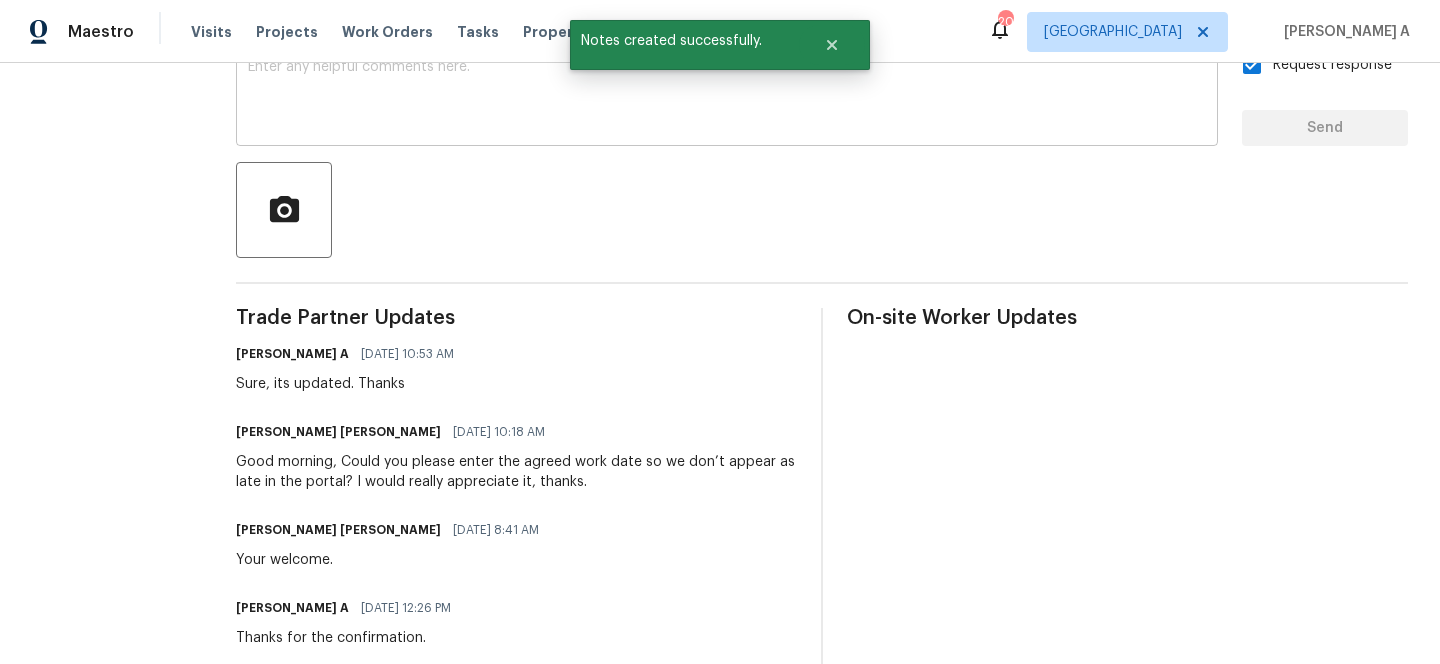 scroll, scrollTop: 382, scrollLeft: 0, axis: vertical 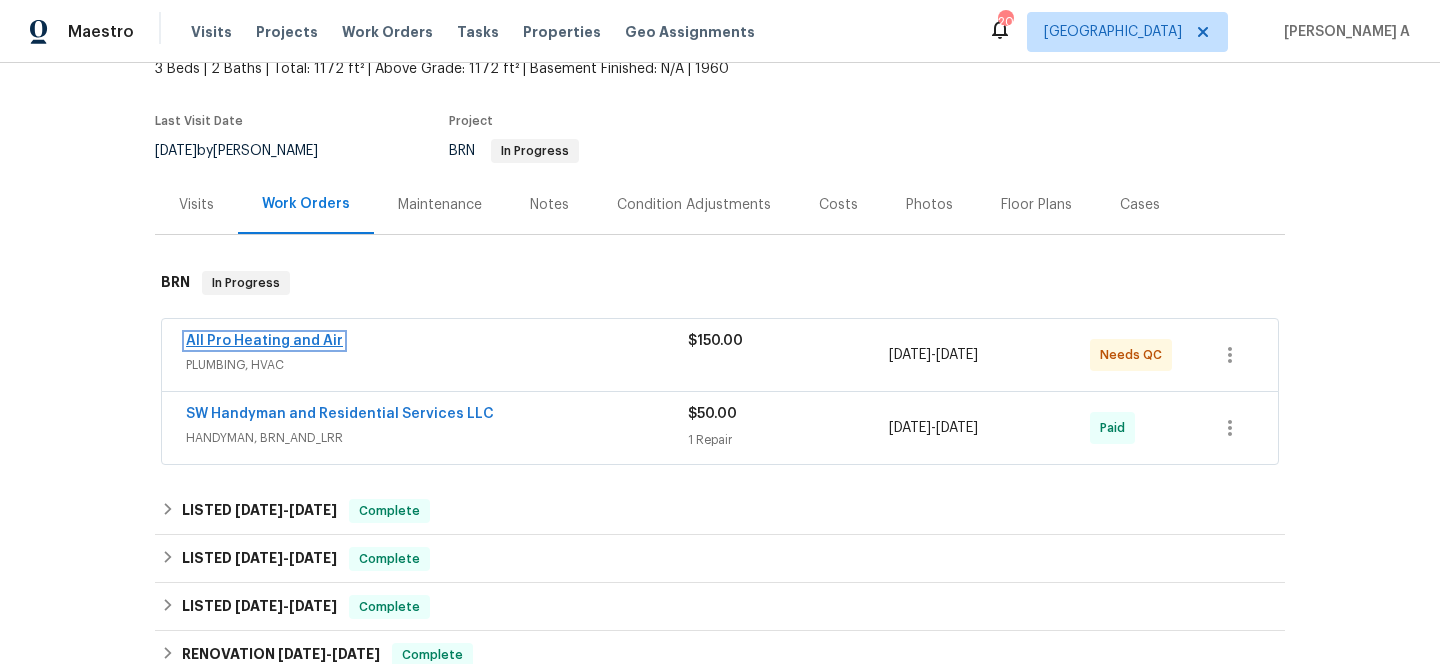 click on "All Pro Heating and Air" at bounding box center (264, 341) 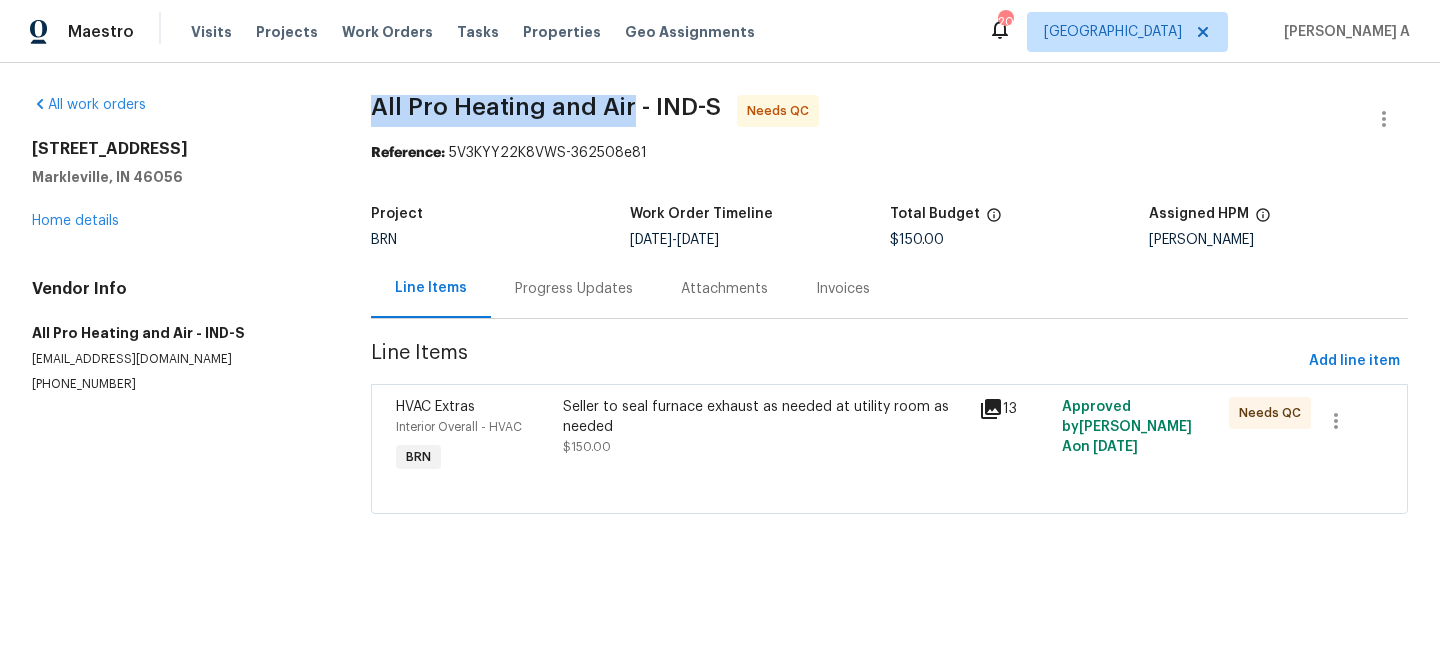 copy on "All Pro Heating and Air" 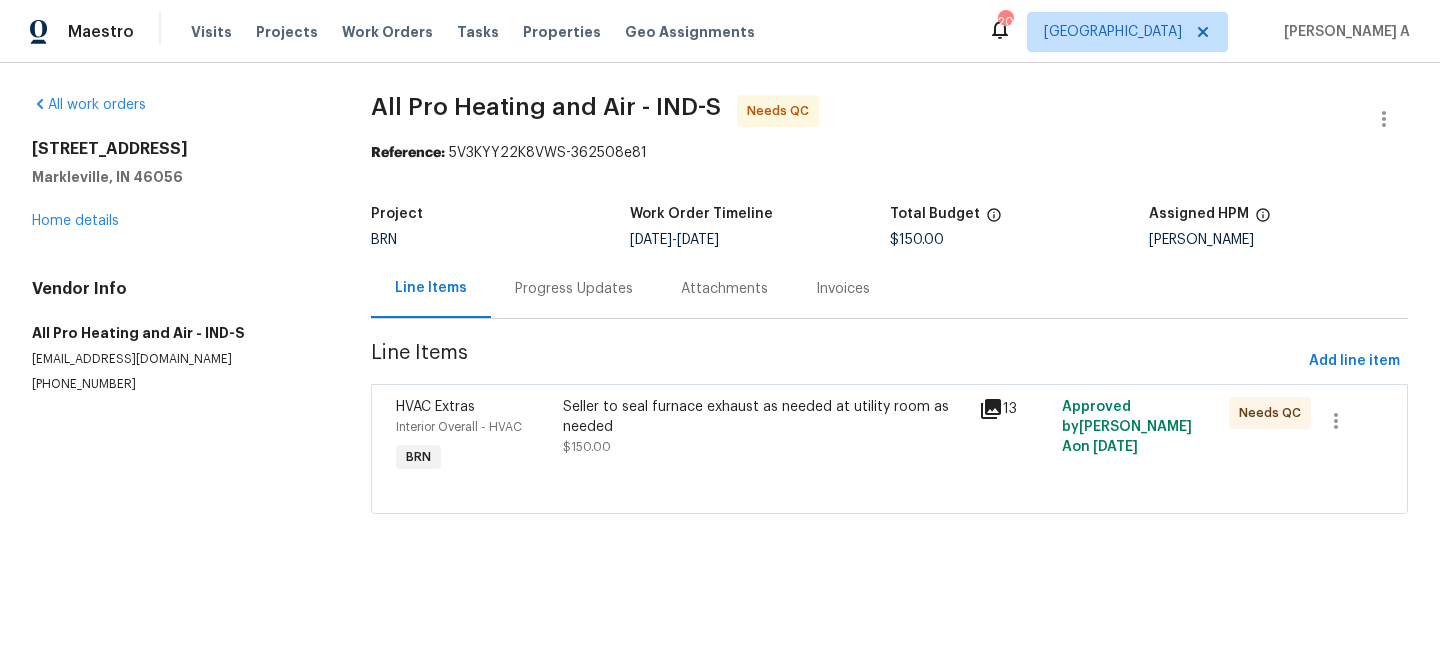 click on "Progress Updates" at bounding box center (574, 288) 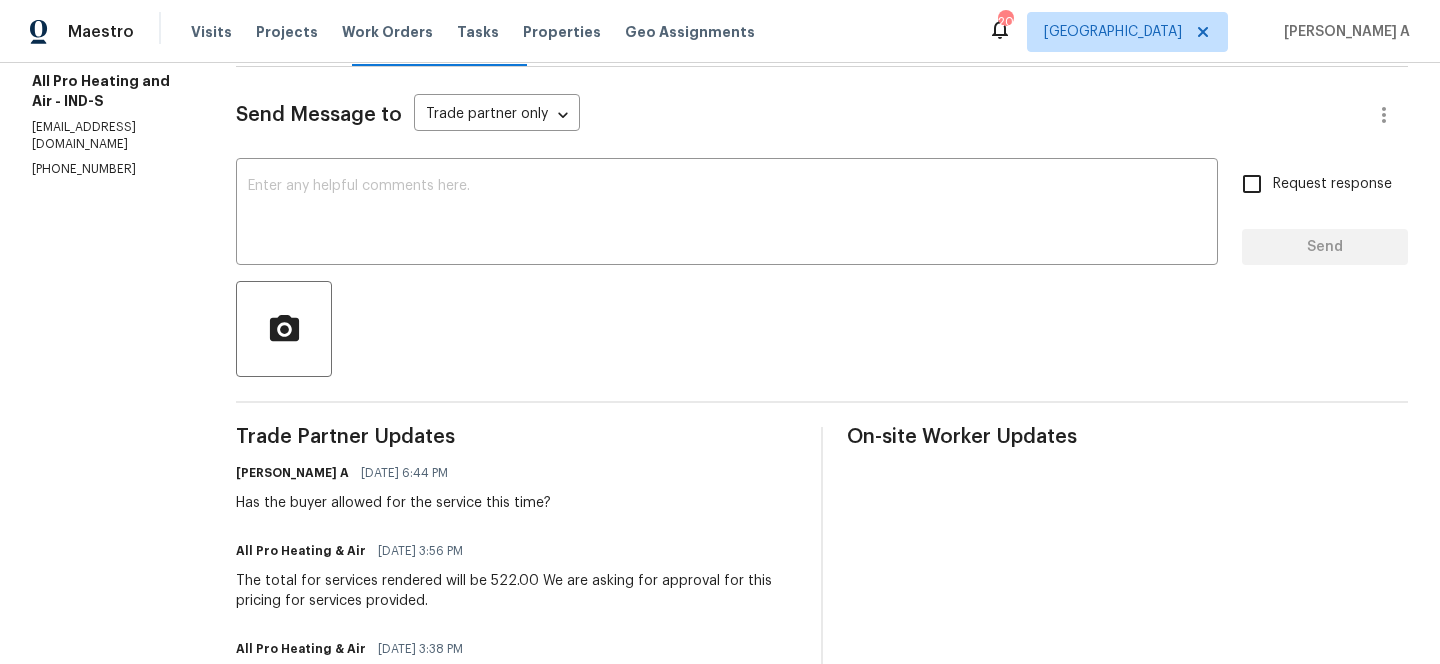 scroll, scrollTop: 0, scrollLeft: 0, axis: both 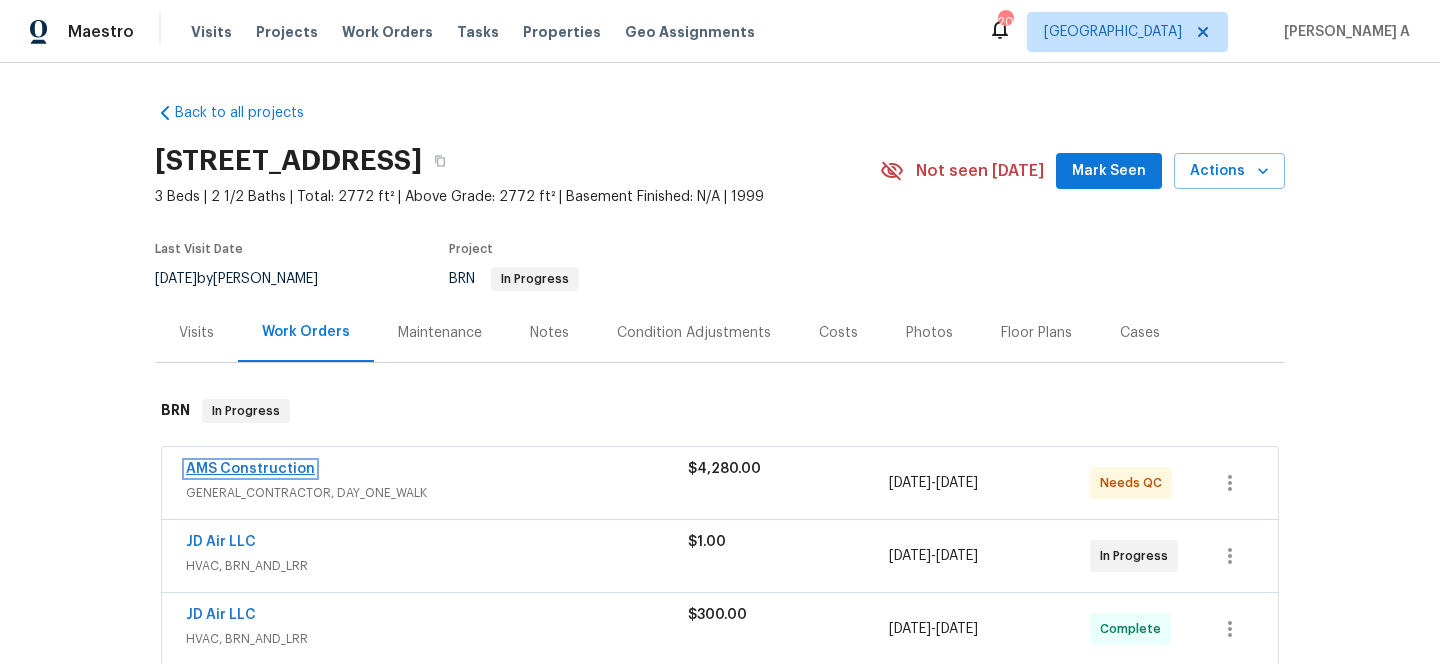 click on "AMS Construction" at bounding box center [250, 469] 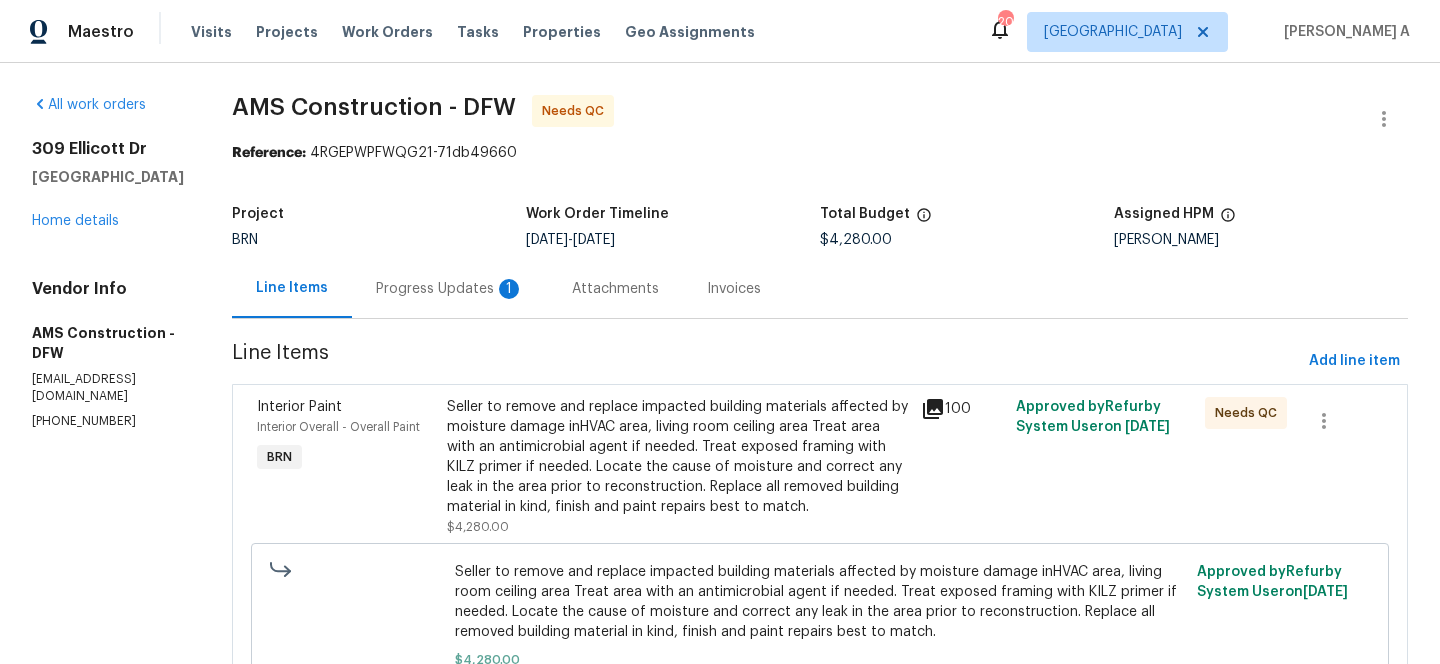 click on "Progress Updates 1" at bounding box center (450, 289) 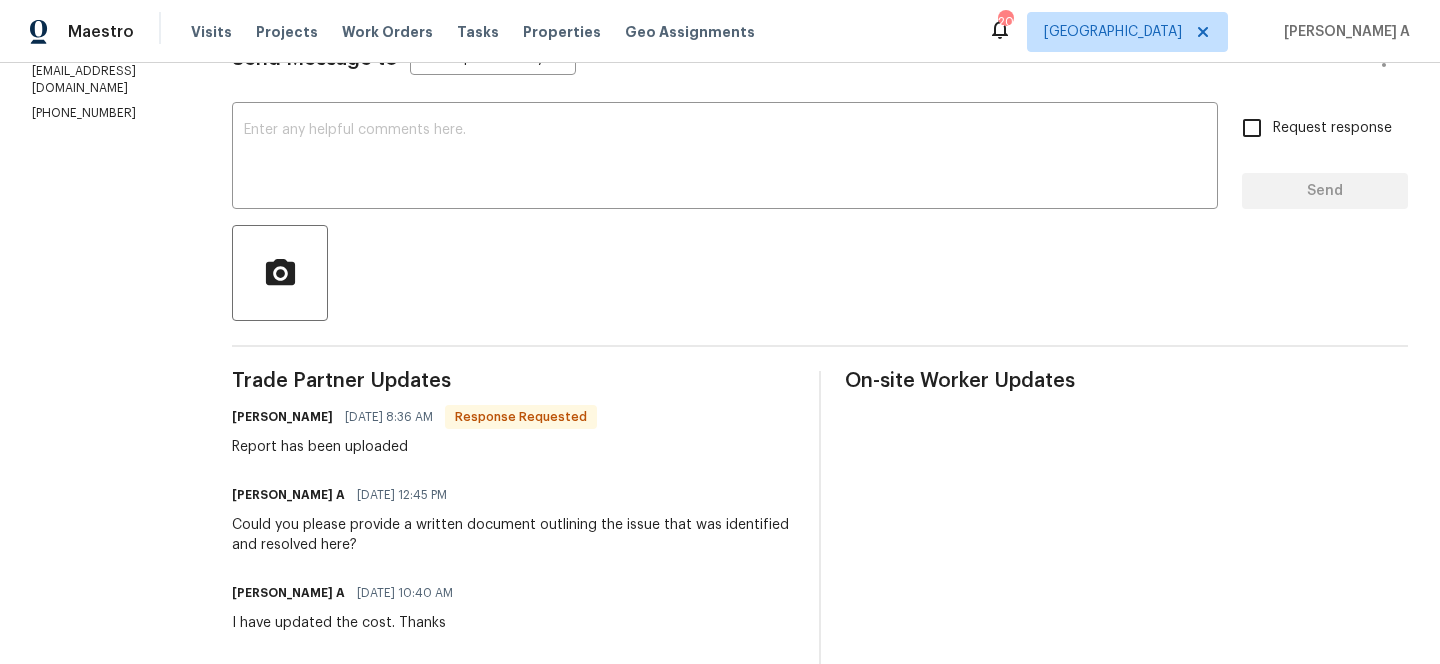 scroll, scrollTop: 302, scrollLeft: 0, axis: vertical 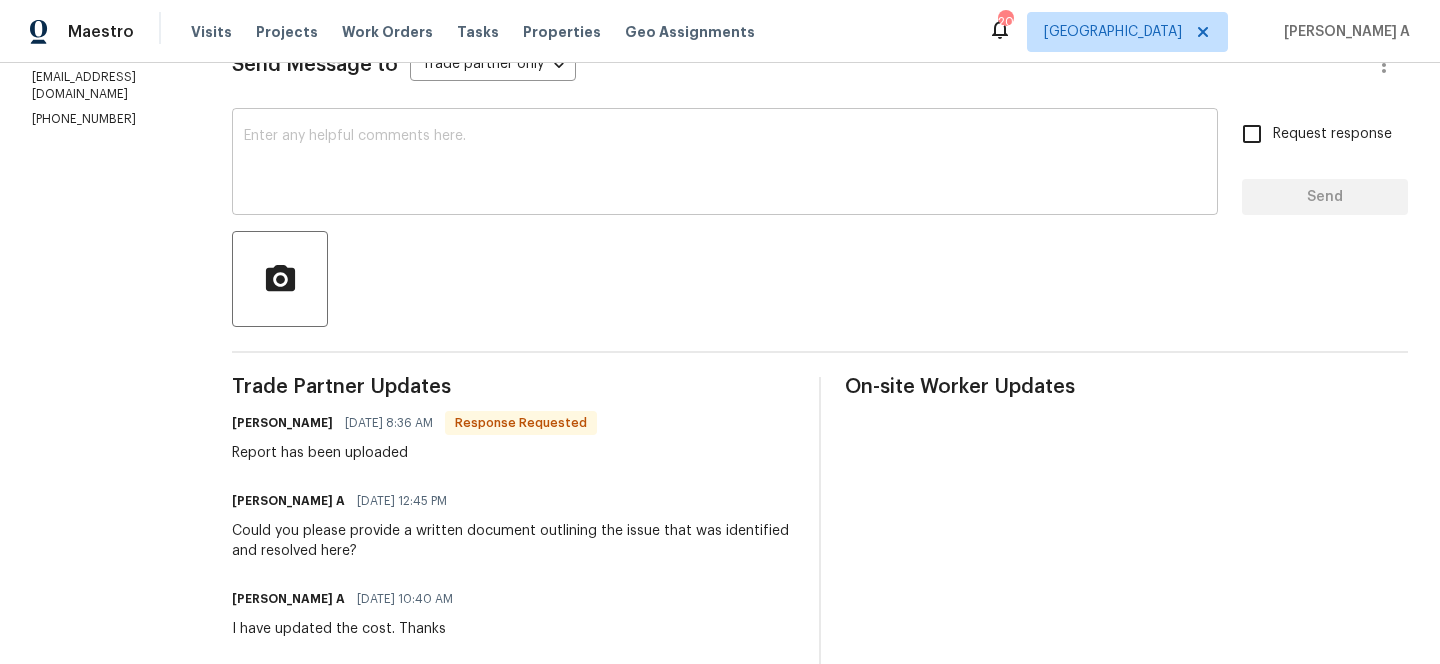 click on "x ​" at bounding box center [725, 164] 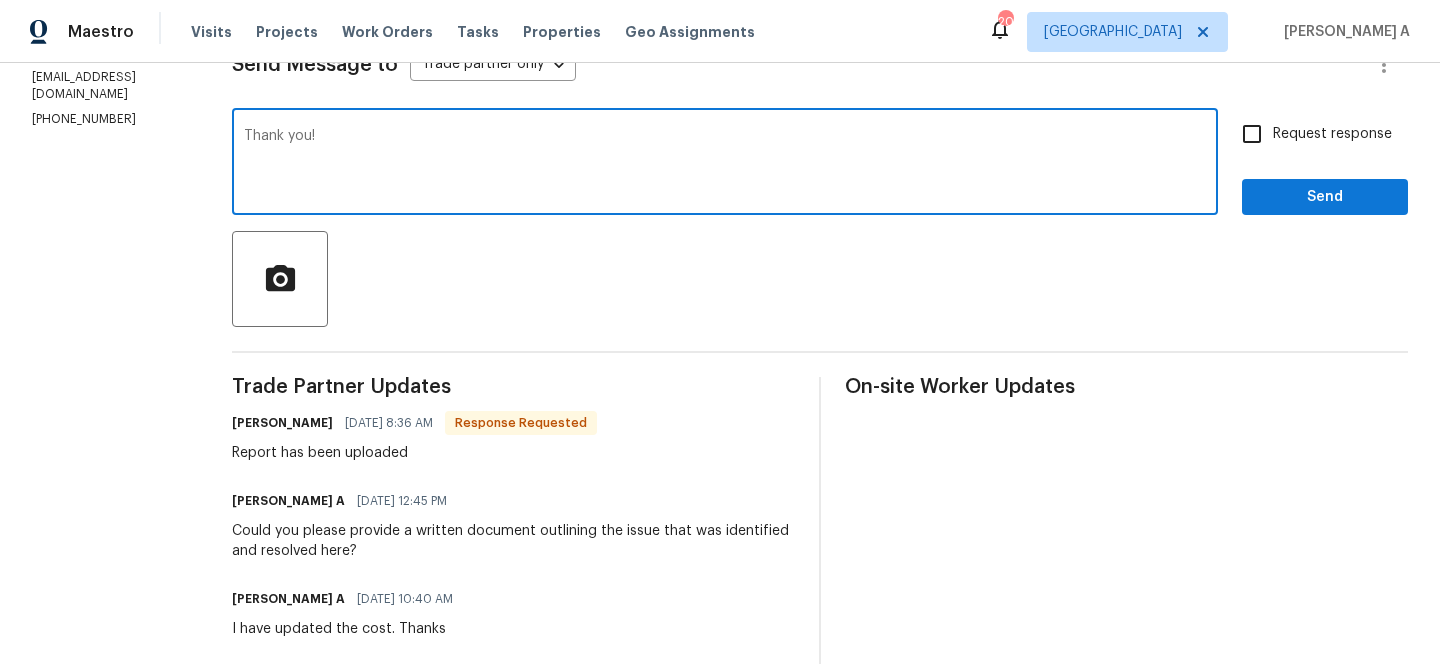 type on "Thank you!" 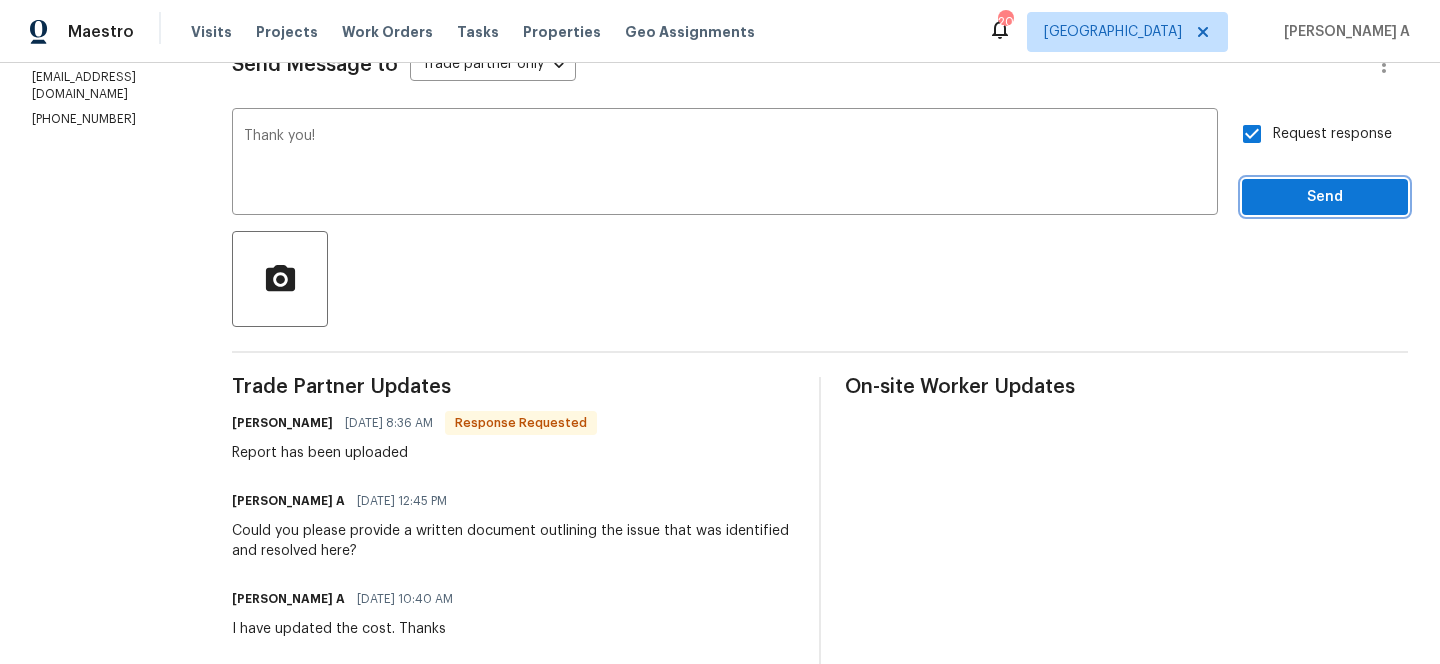 click on "Send" at bounding box center [1325, 197] 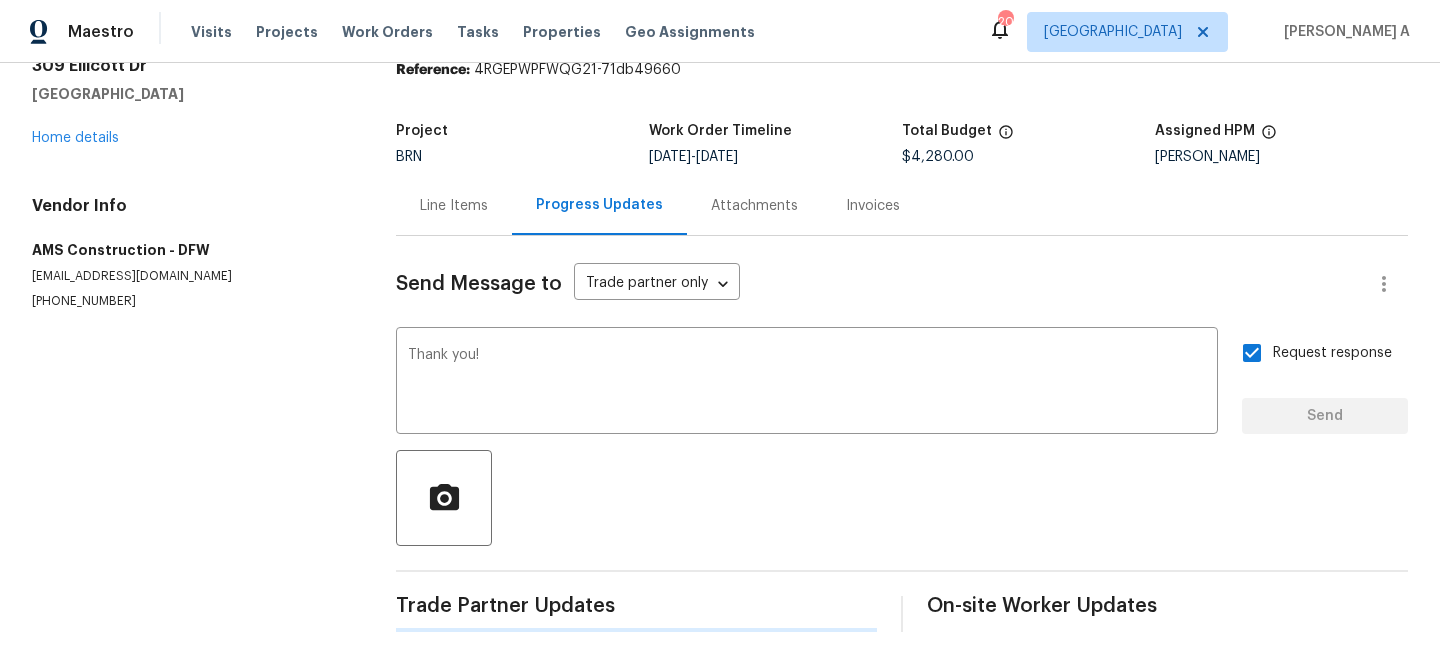 scroll, scrollTop: 0, scrollLeft: 0, axis: both 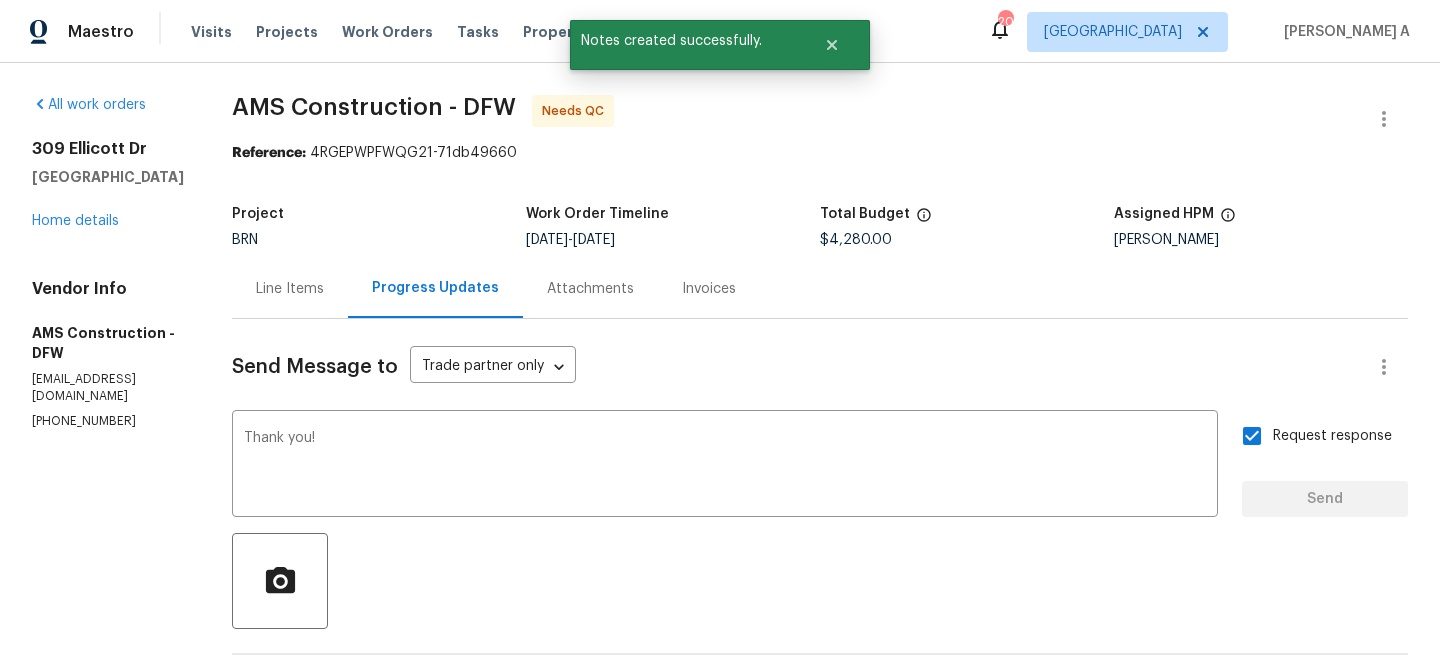type 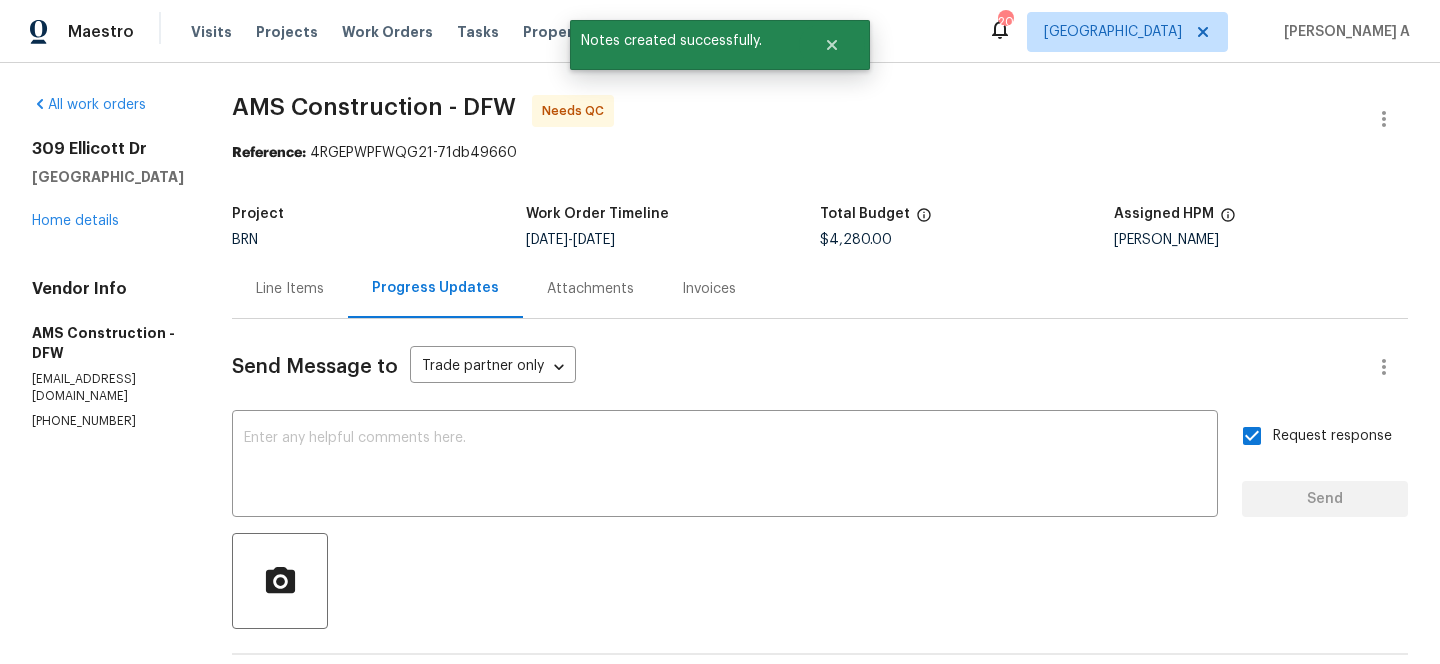 click on "Line Items" at bounding box center [290, 289] 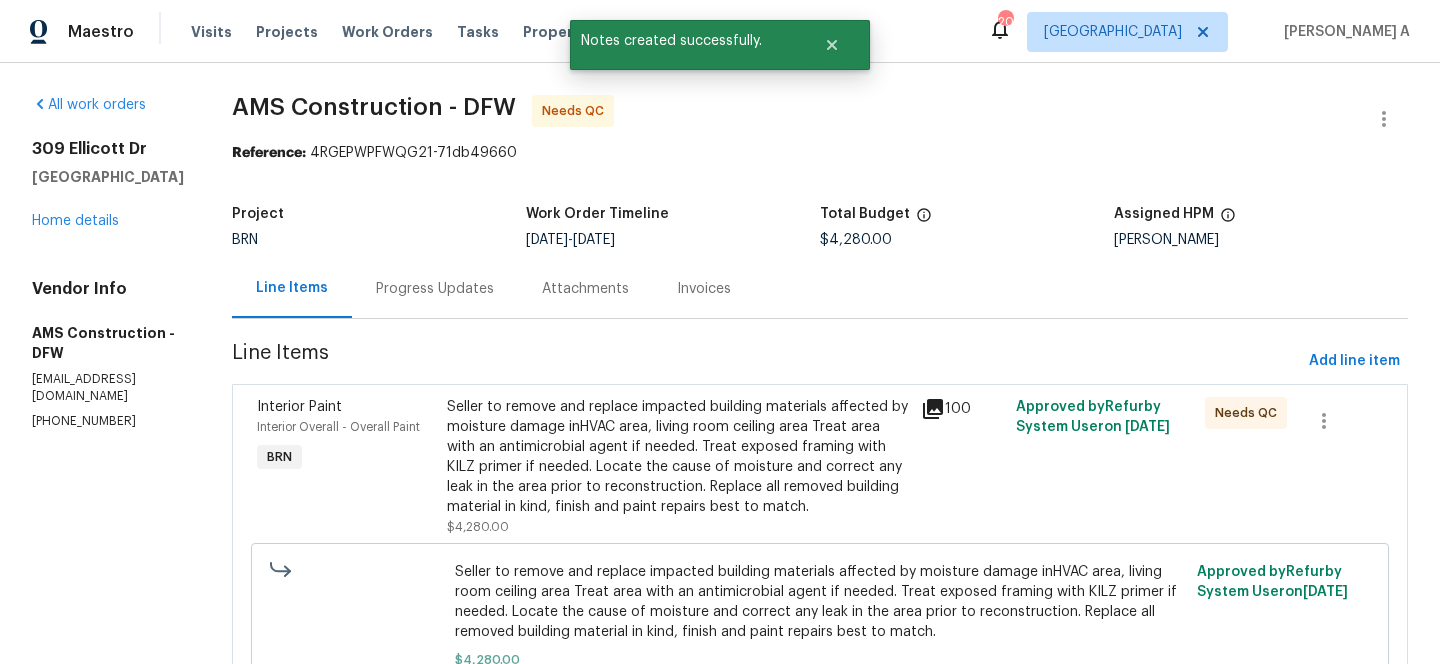 click on "Seller to remove and replace impacted building materials affected by moisture  damage inHVAC area, living room ceiling area Treat area with an antimicrobial agent if needed. Treat exposed framing with KILZ primer if needed. Locate the cause of moisture and correct any  leak in the area prior to reconstruction. Replace all removed building material in kind, finish and paint repairs best to match." at bounding box center (678, 457) 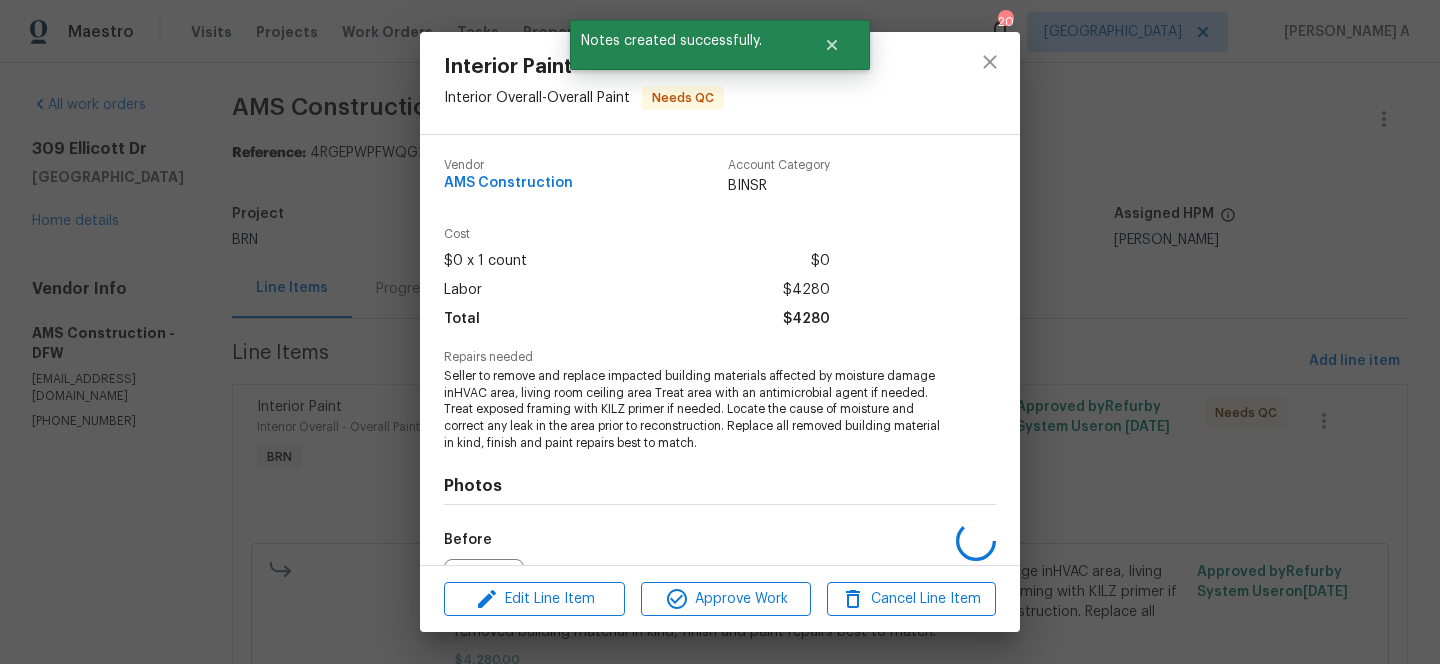 scroll, scrollTop: 224, scrollLeft: 0, axis: vertical 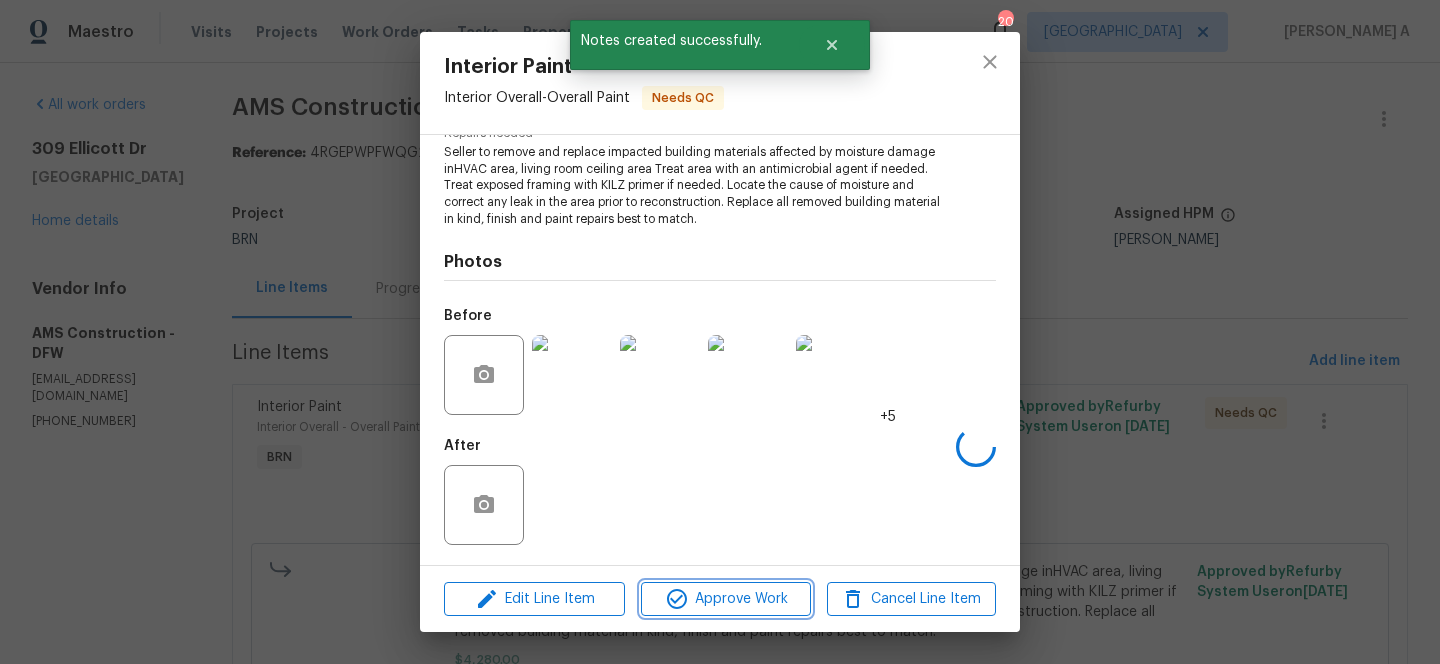 click on "Approve Work" at bounding box center [725, 599] 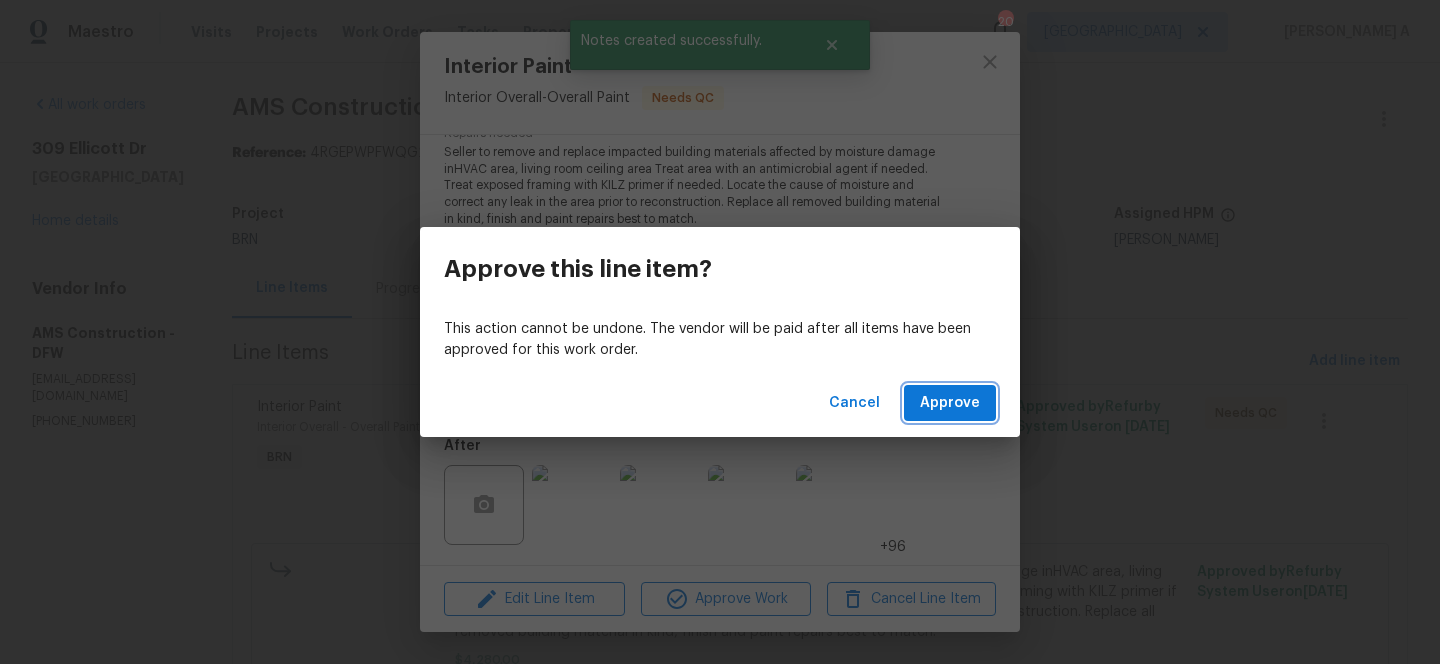 click on "Approve" at bounding box center [950, 403] 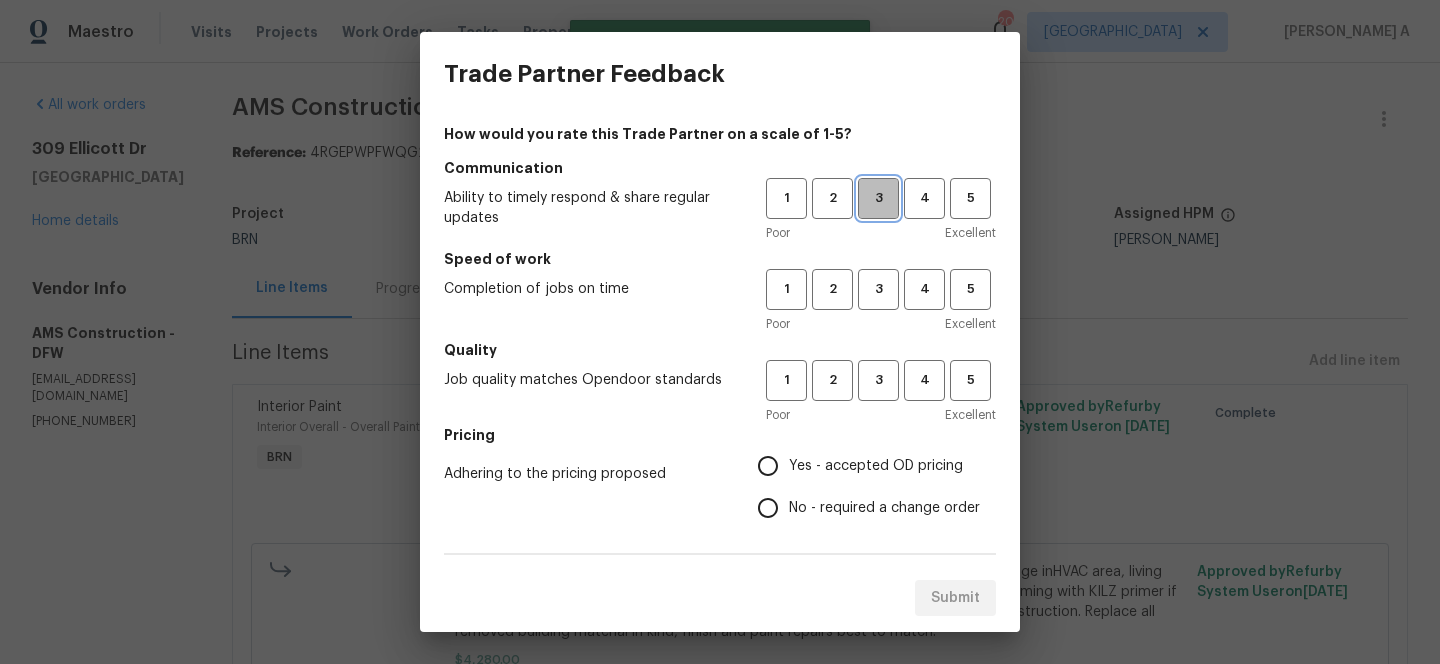 click on "3" at bounding box center [878, 198] 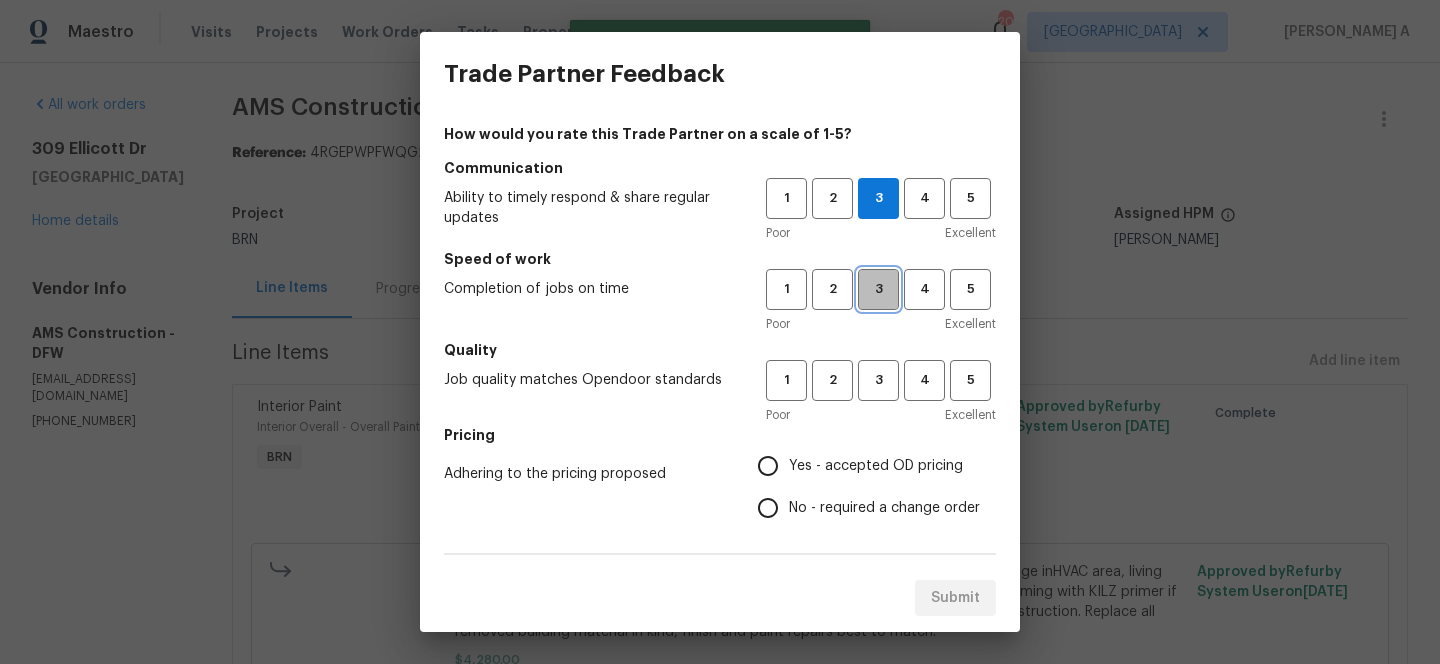 click on "3" at bounding box center [878, 289] 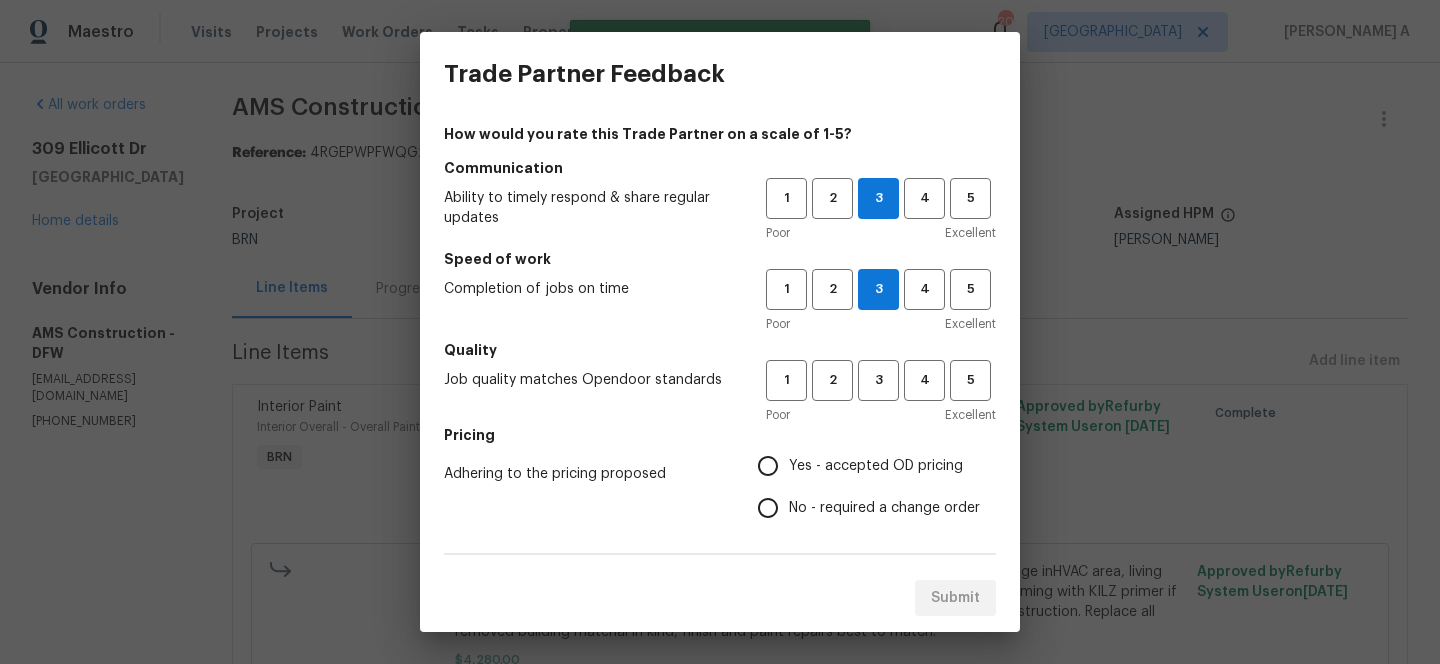 click on "Quality" at bounding box center [720, 350] 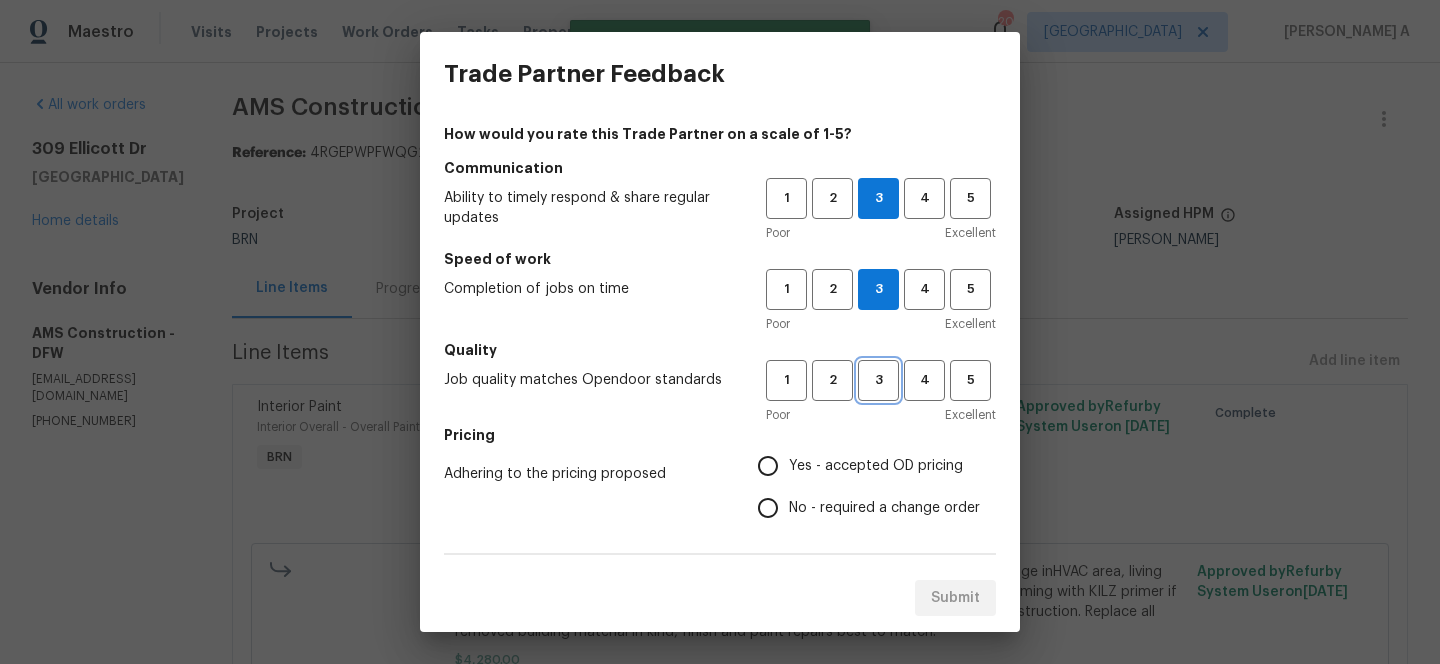 click on "3" at bounding box center (878, 380) 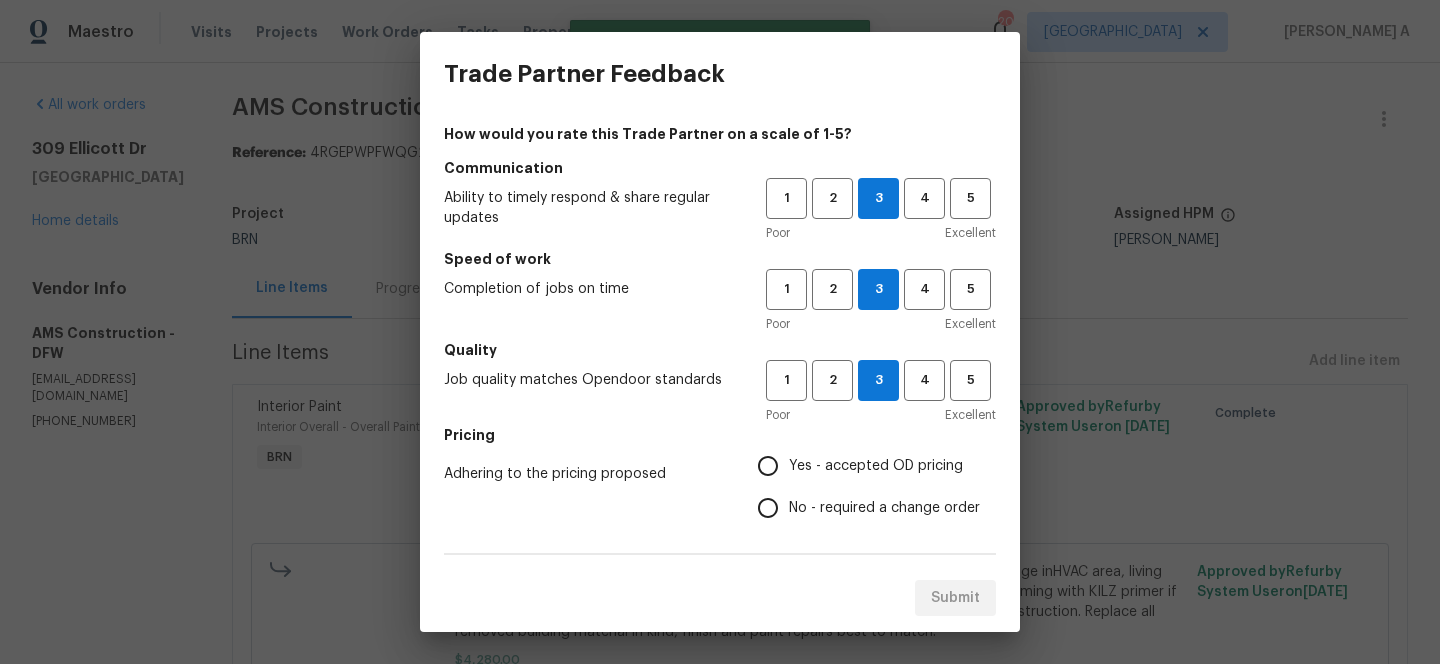 click on "No - required a change order" at bounding box center (884, 508) 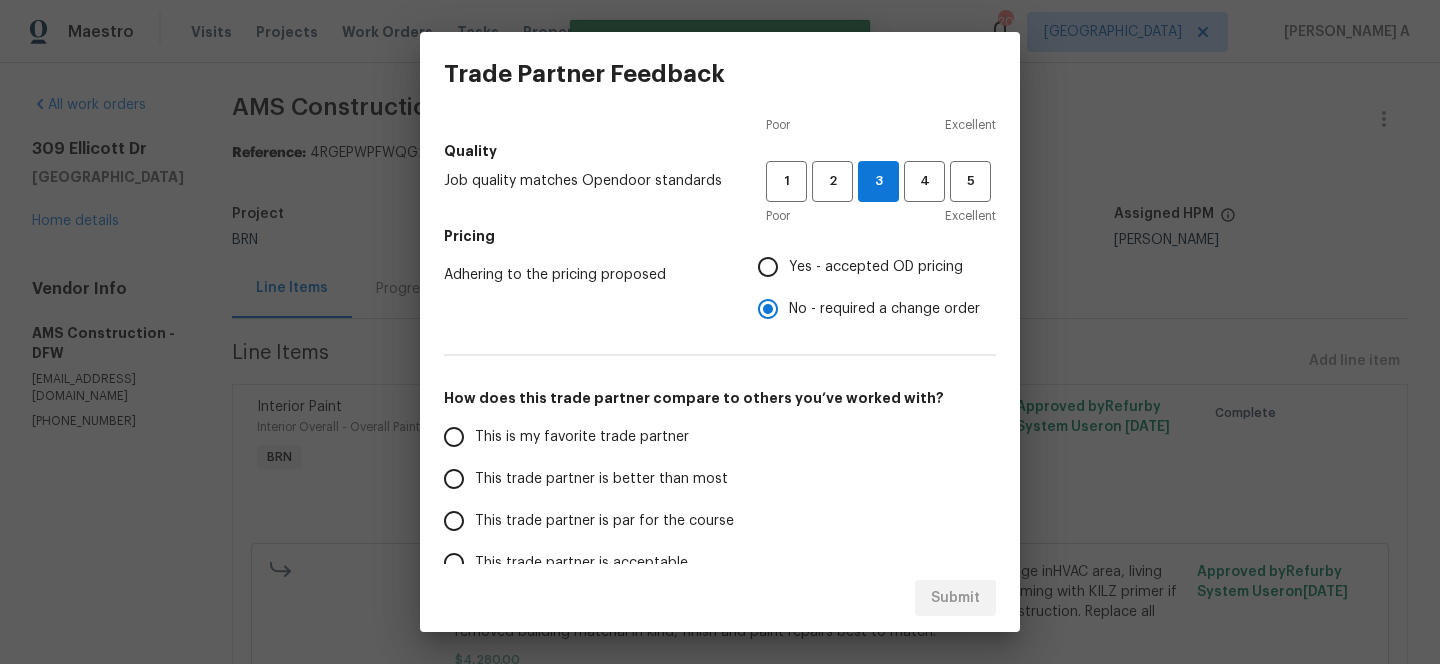 scroll, scrollTop: 244, scrollLeft: 0, axis: vertical 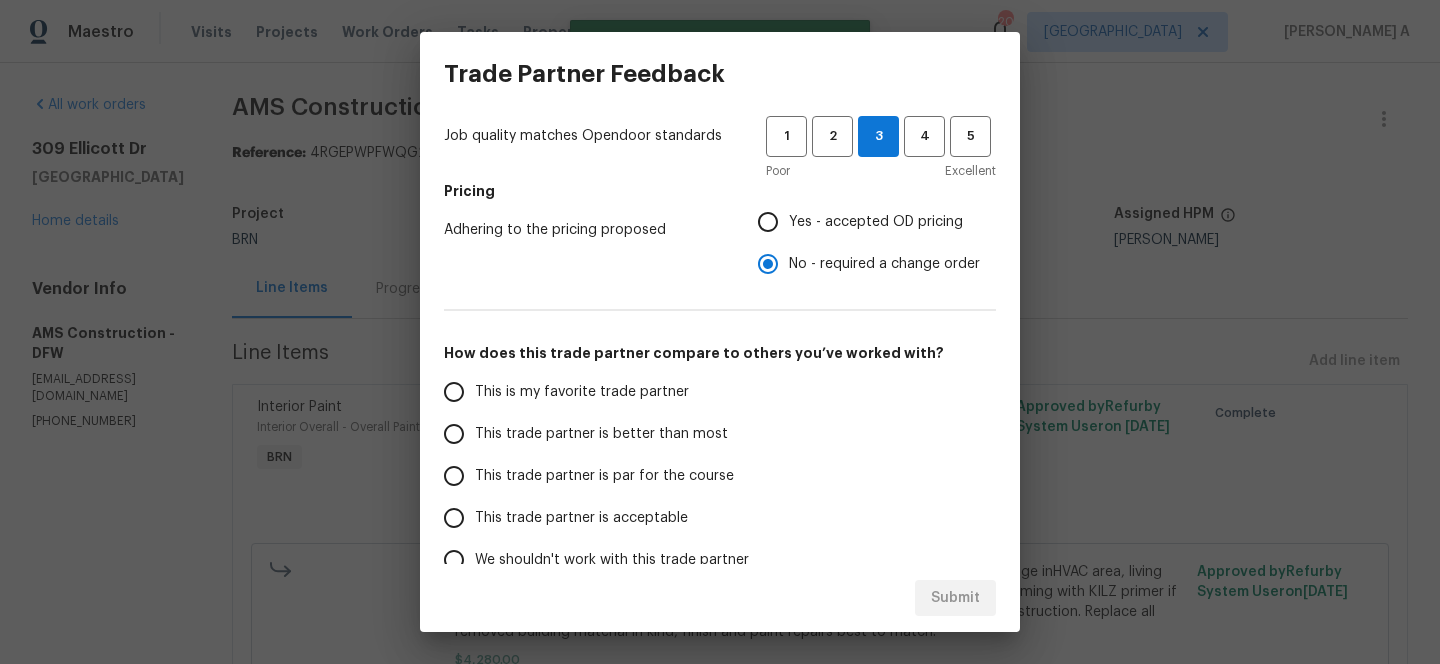 click on "This is my favorite trade partner" at bounding box center [582, 392] 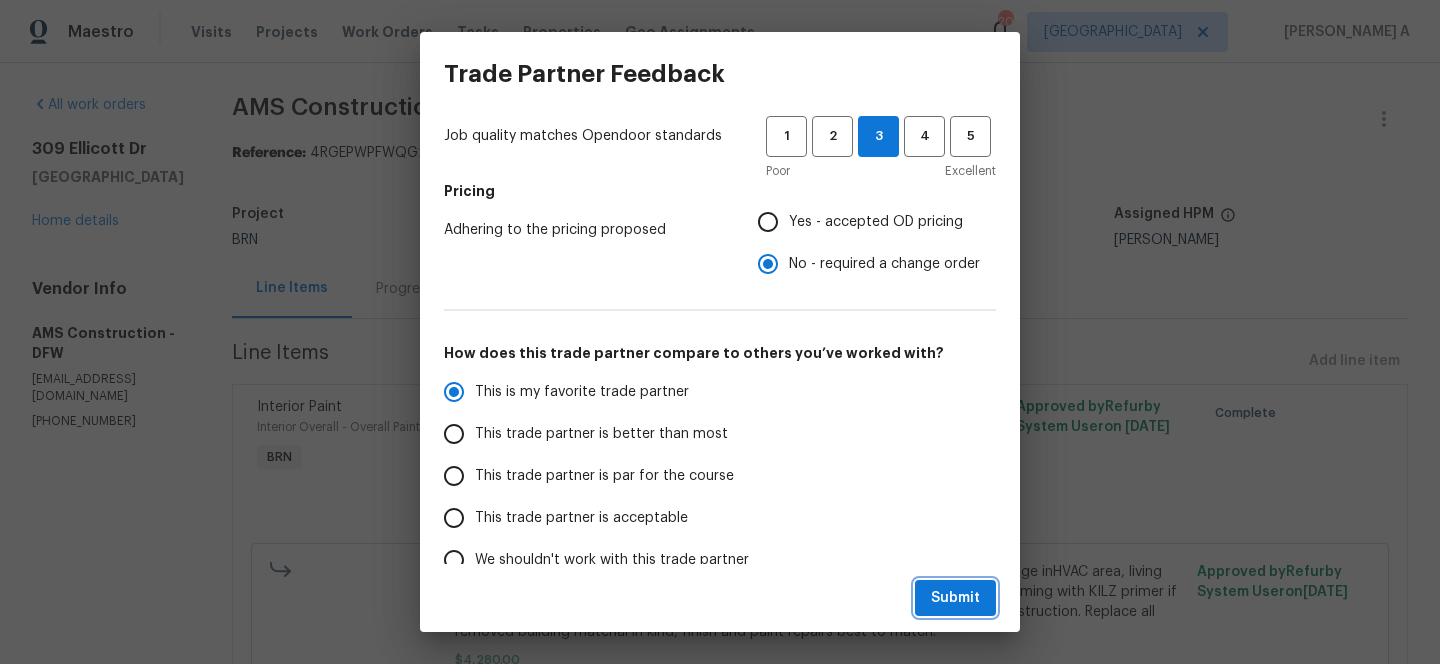 click on "Submit" at bounding box center [955, 598] 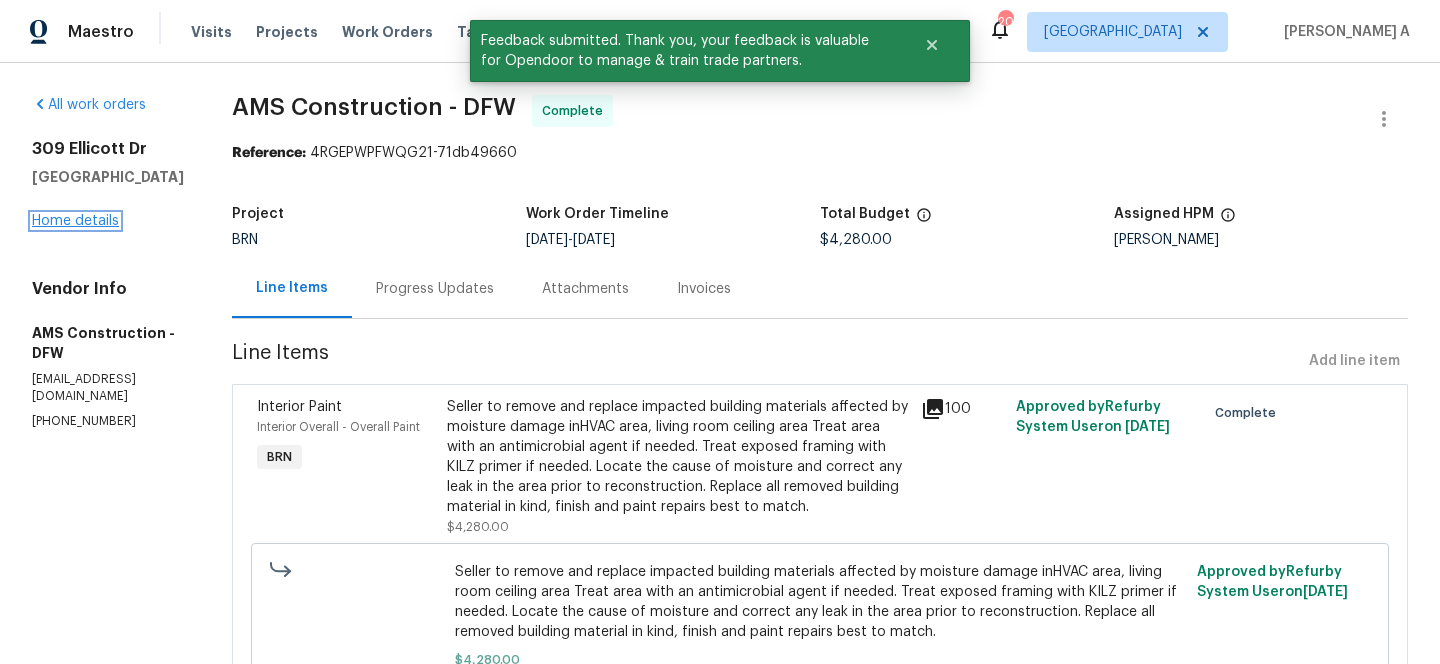 click on "Home details" at bounding box center (75, 221) 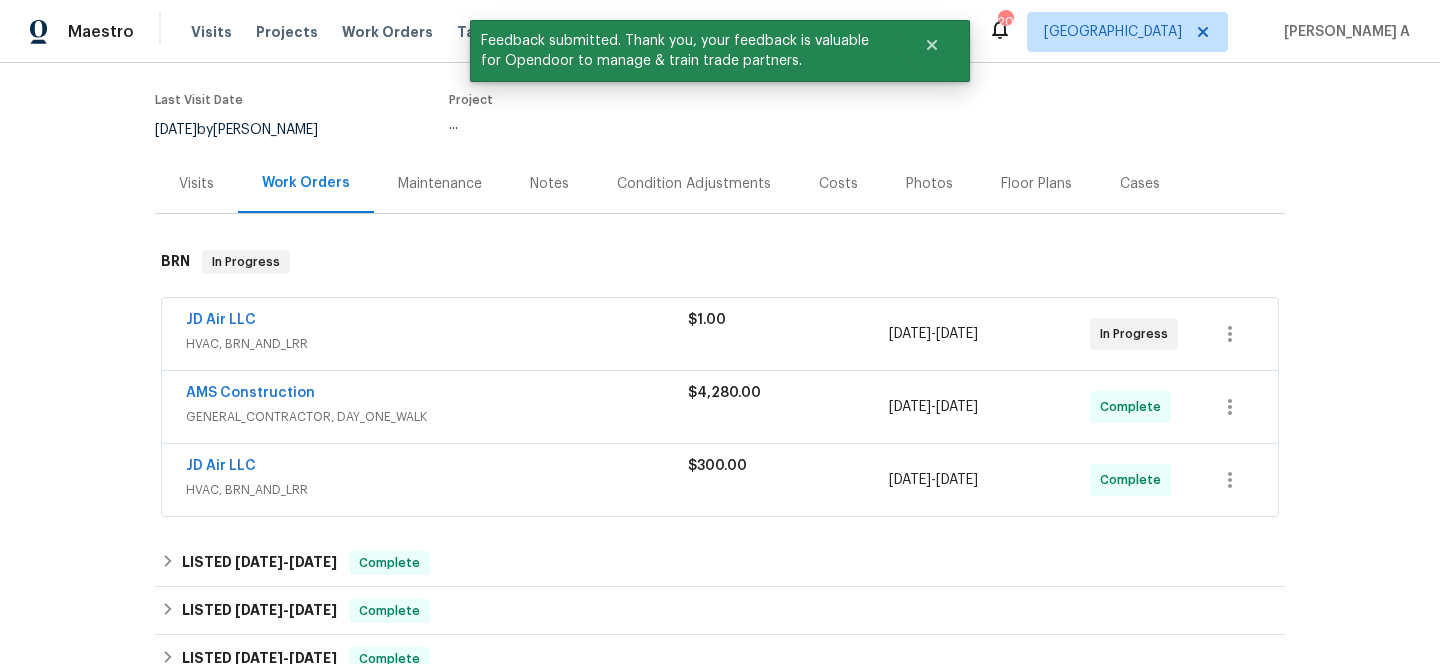 scroll, scrollTop: 173, scrollLeft: 0, axis: vertical 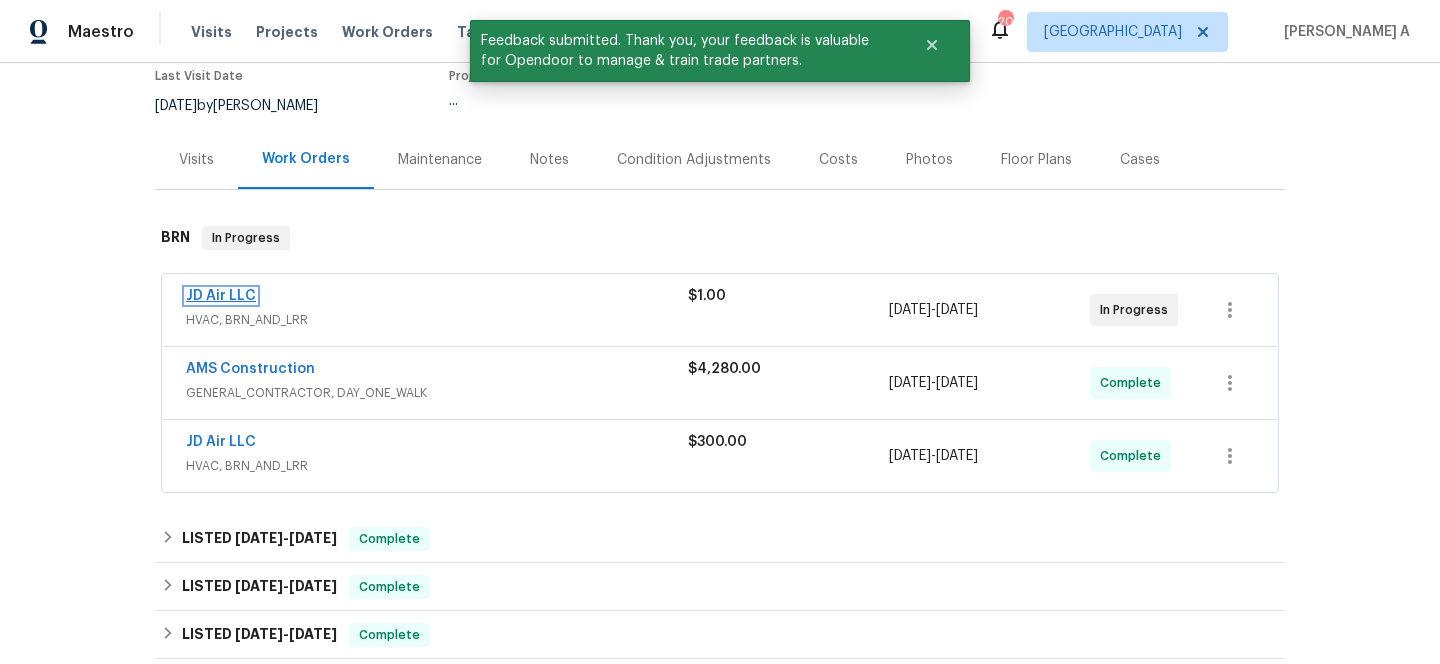 click on "JD Air LLC" at bounding box center (221, 296) 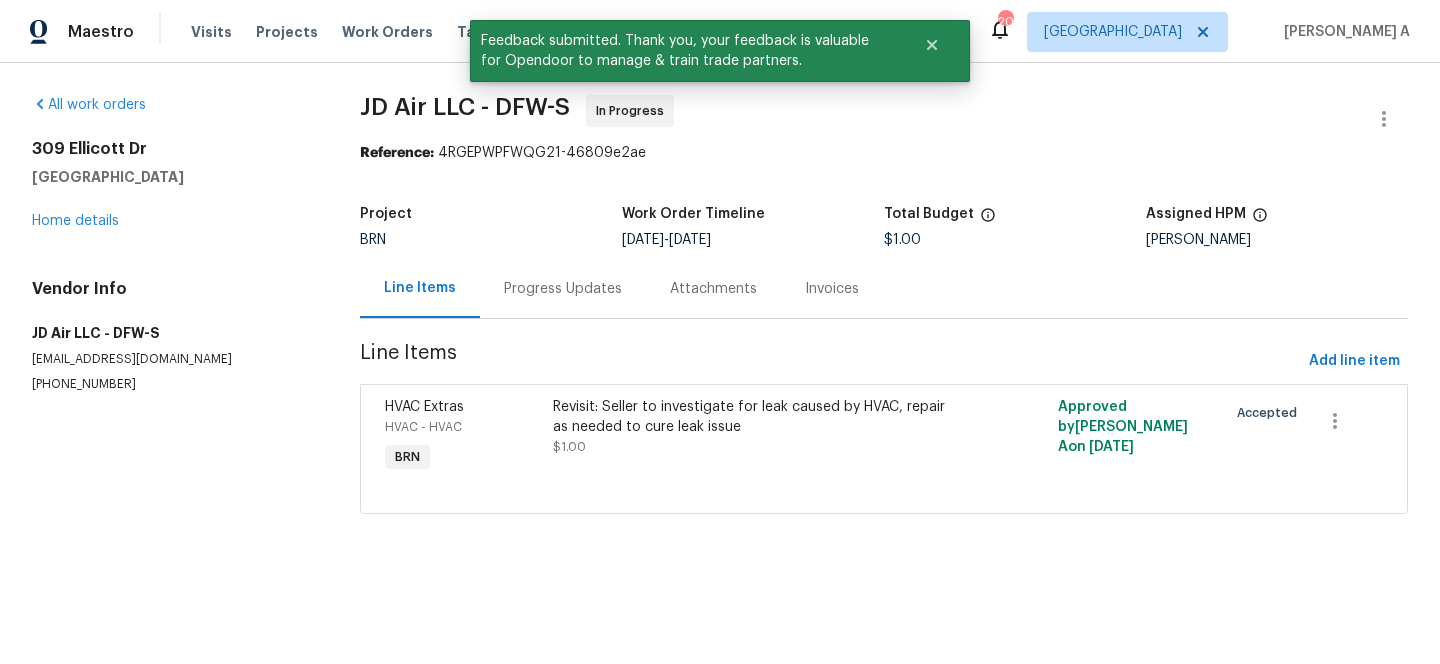 click on "Progress Updates" at bounding box center (563, 288) 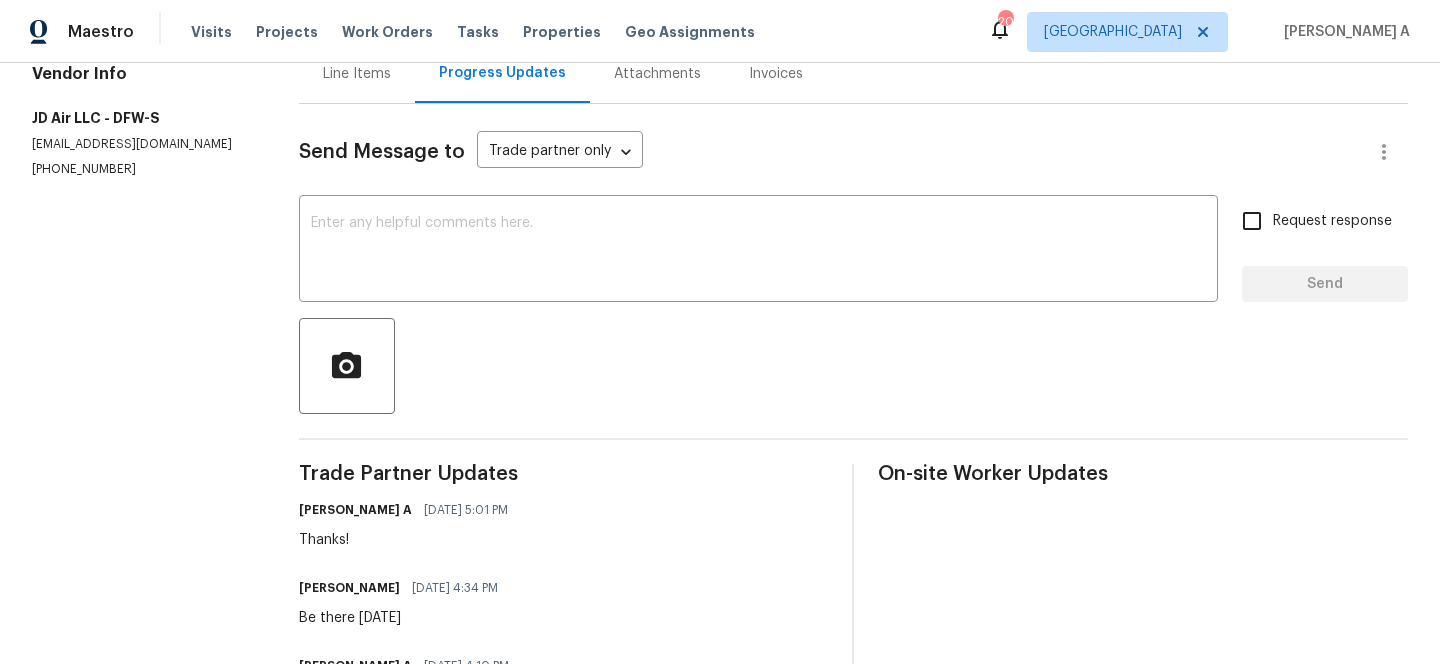 scroll, scrollTop: 353, scrollLeft: 0, axis: vertical 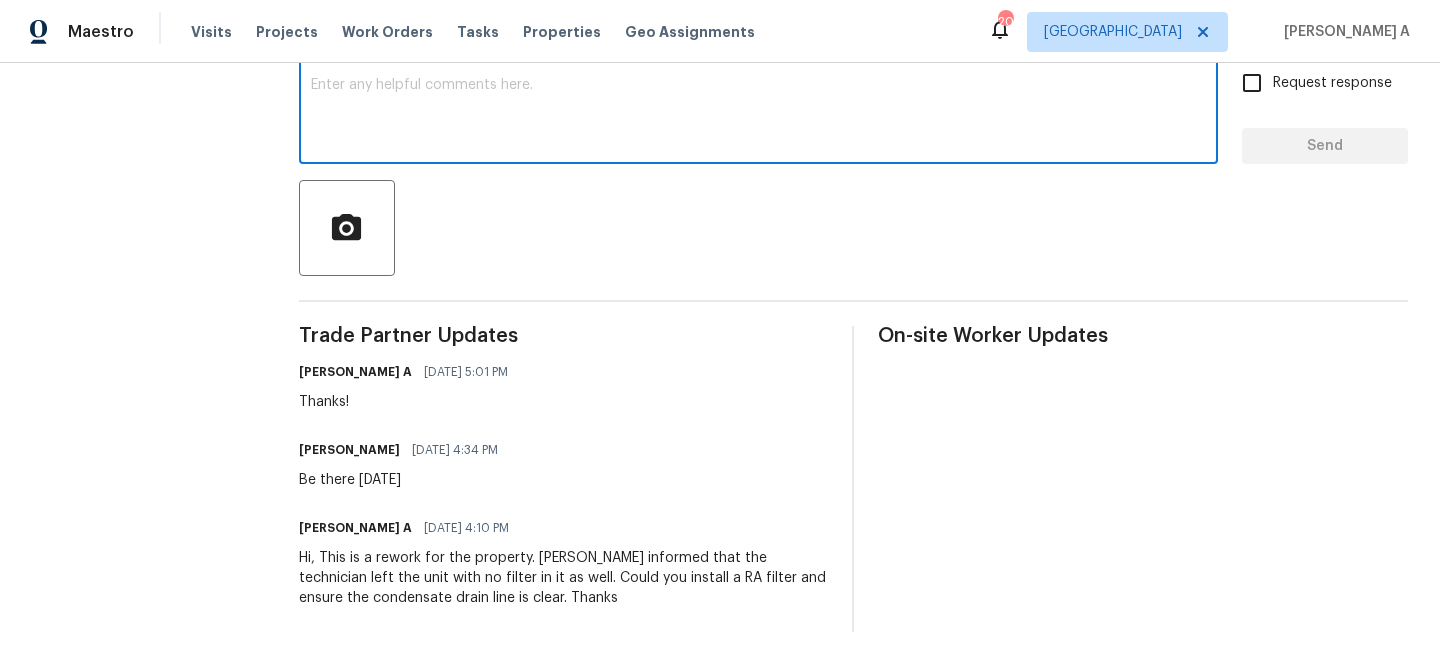 click at bounding box center [758, 113] 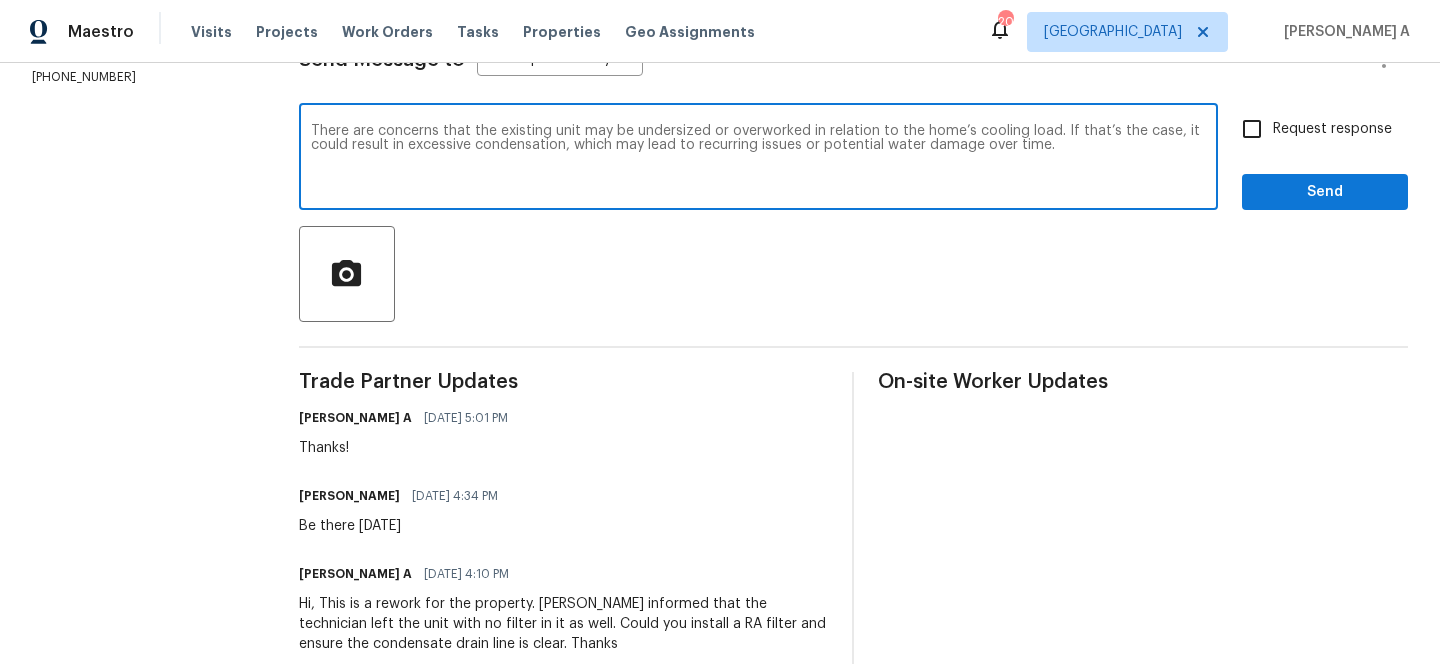 scroll, scrollTop: 306, scrollLeft: 0, axis: vertical 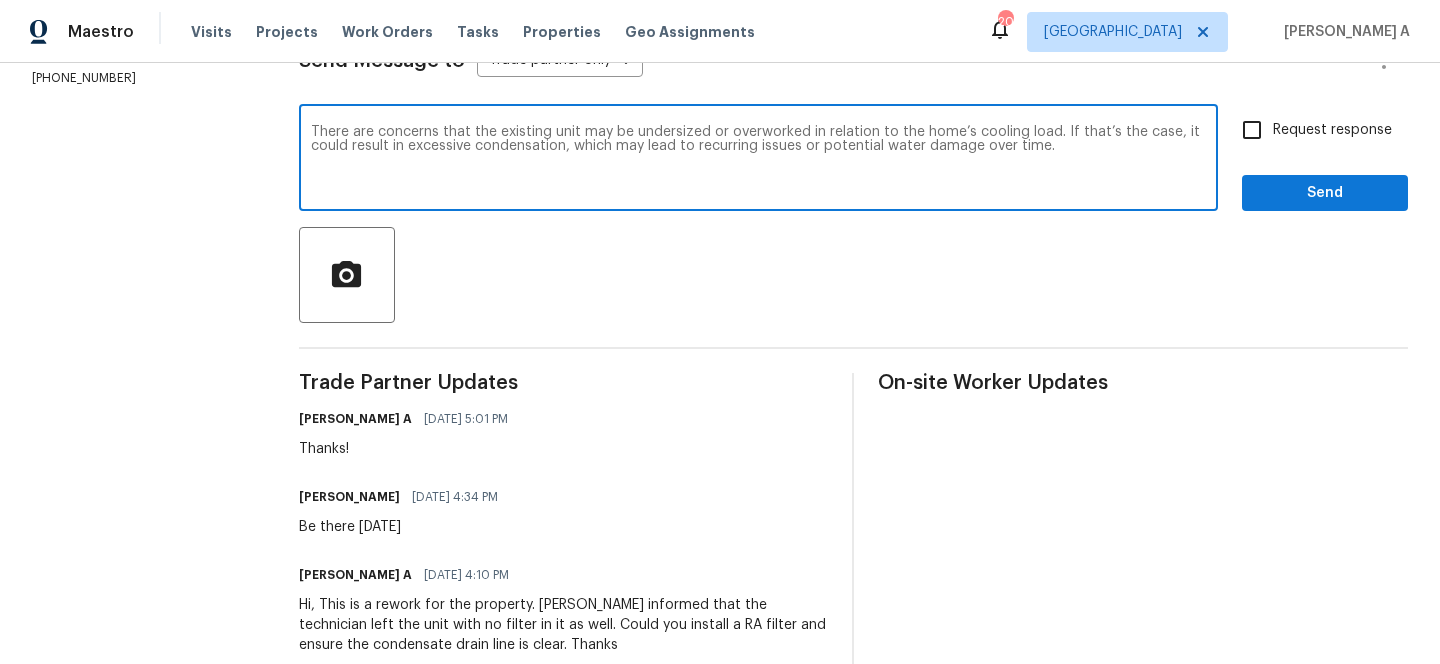 click on "There are concerns that the existing unit may be undersized or overworked in relation to the home’s cooling load. If that’s the case, it could result in excessive condensation, which may lead to recurring issues or potential water damage over time." at bounding box center [758, 160] 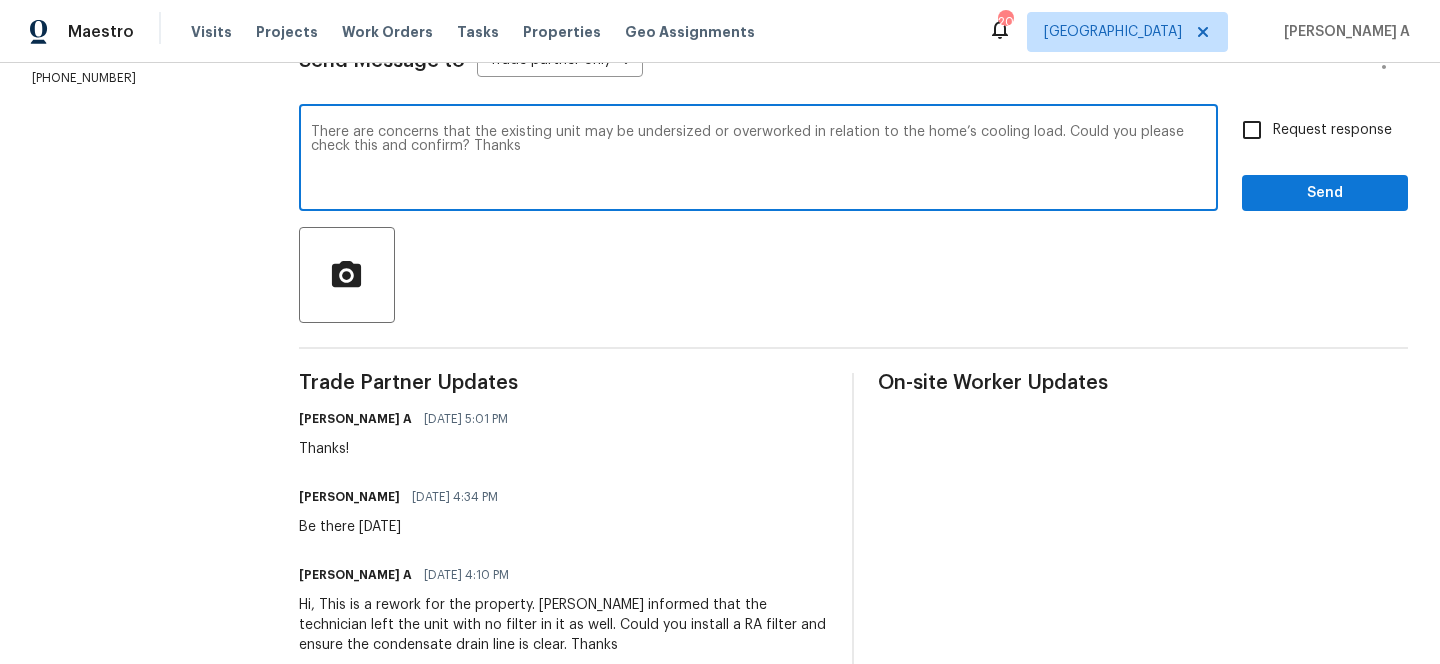 click on "Add Punctuation" at bounding box center [0, 0] 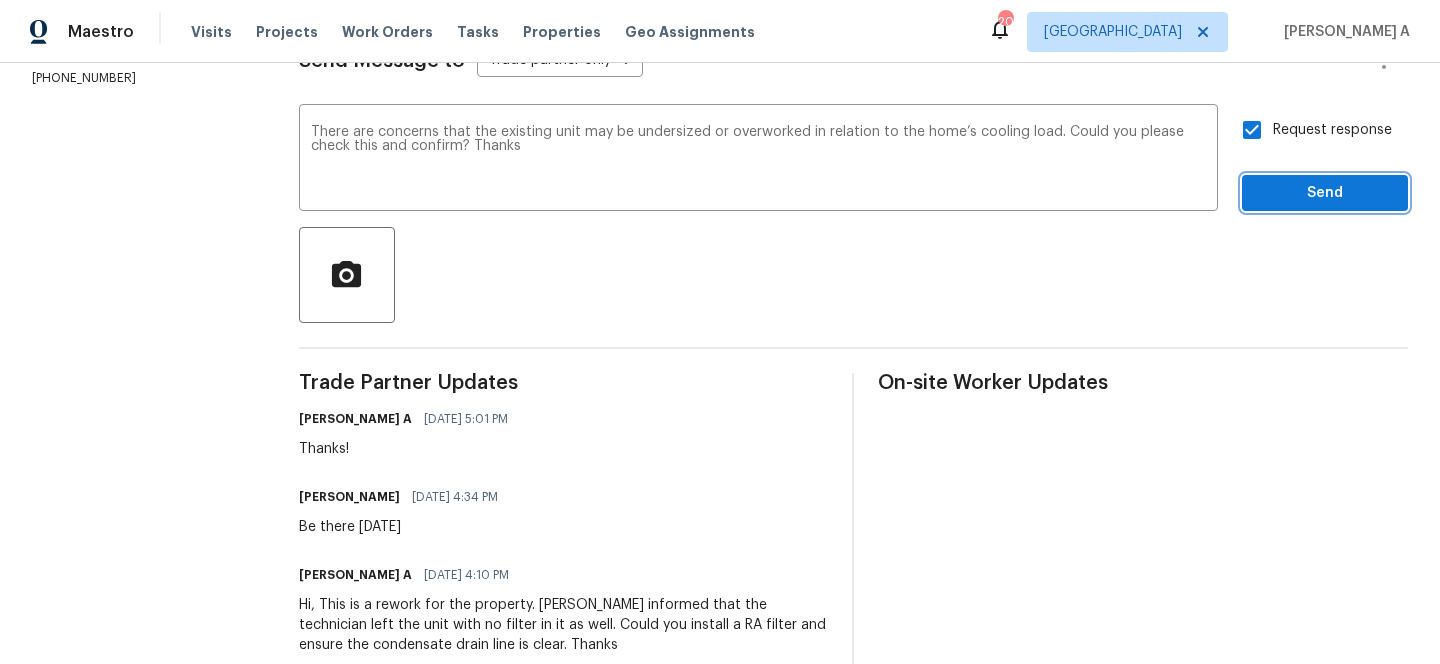 click on "Send" at bounding box center (1325, 193) 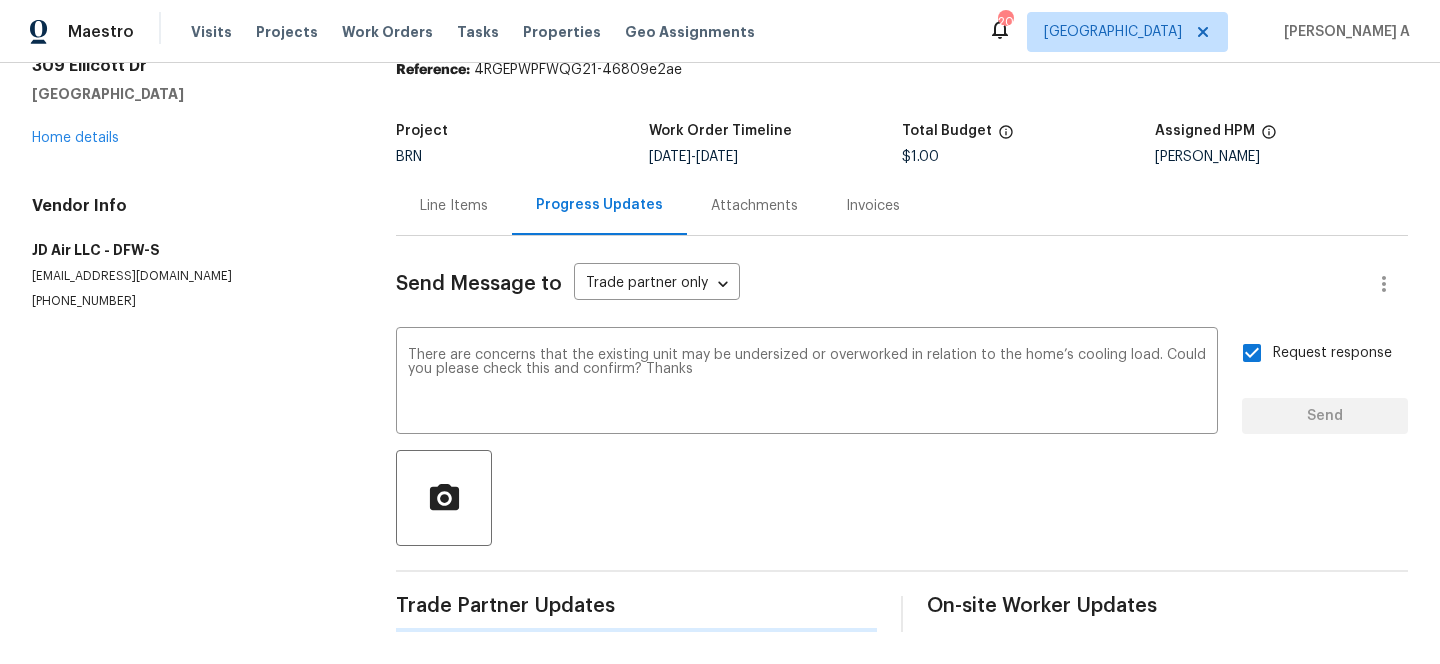 type 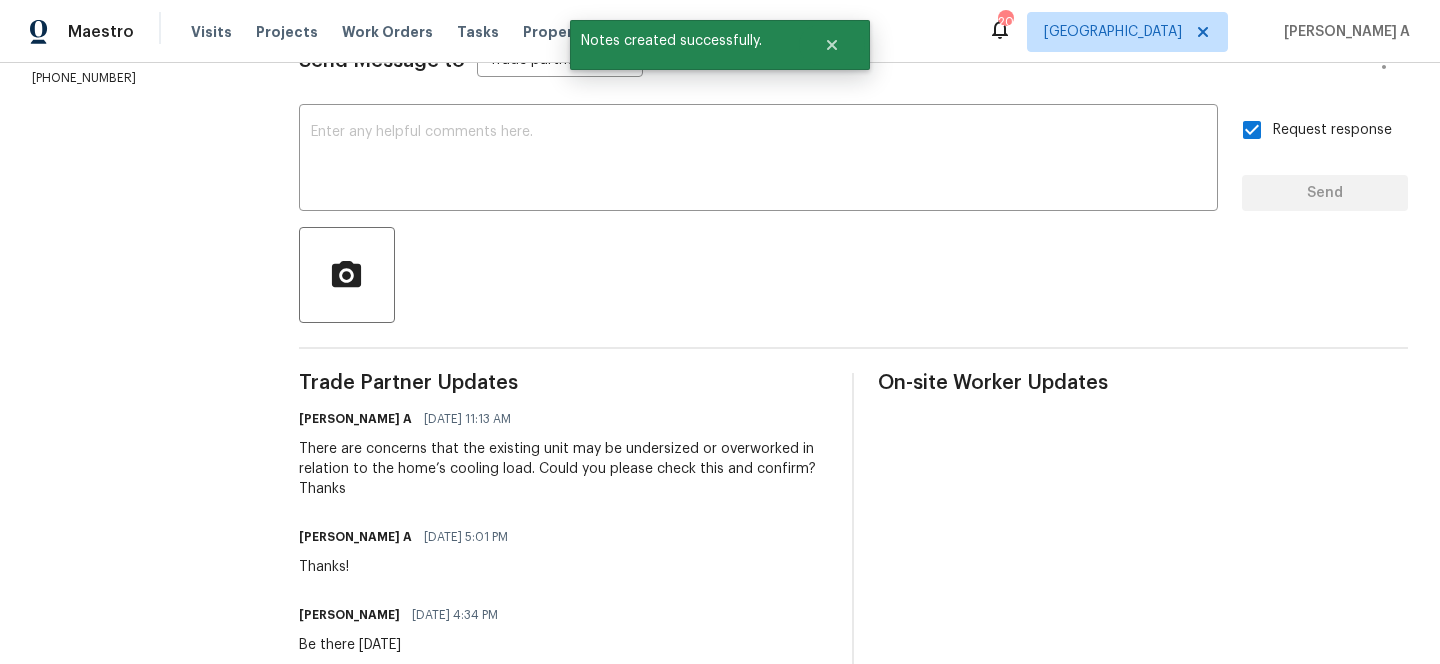 scroll, scrollTop: 0, scrollLeft: 0, axis: both 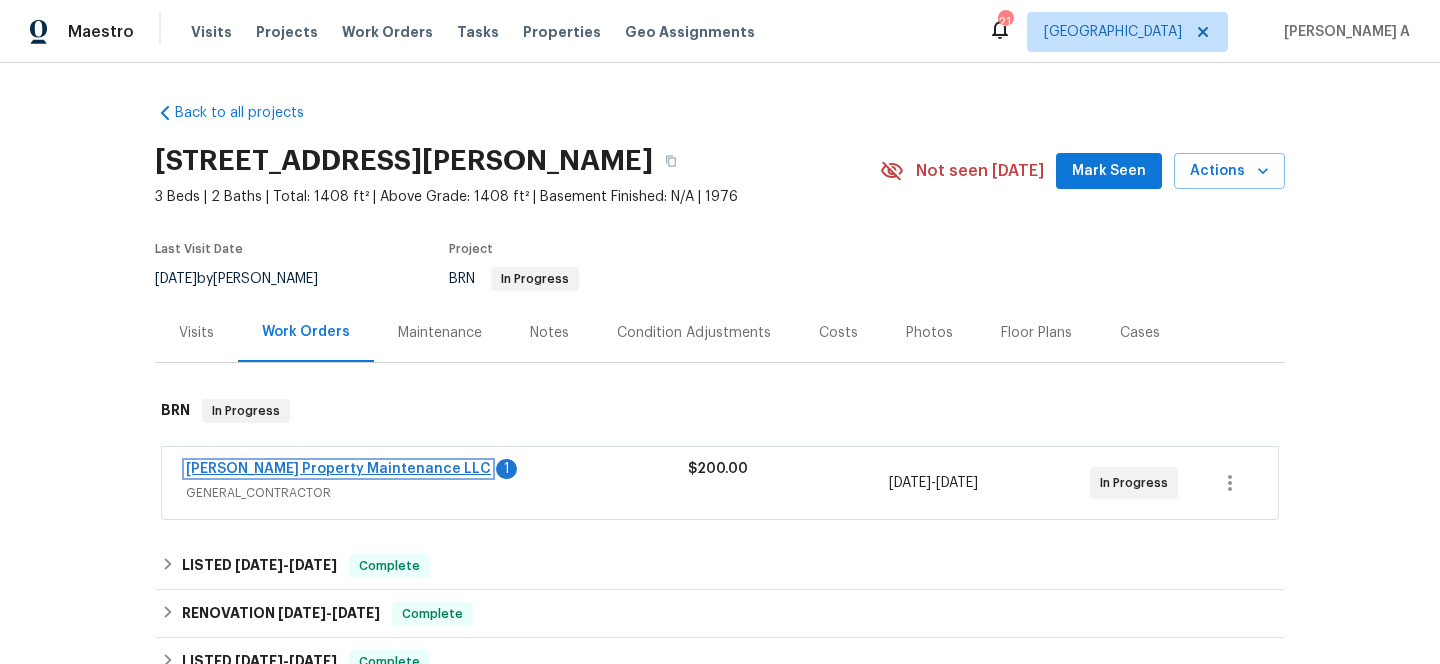 click on "[PERSON_NAME] Property Maintenance LLC" at bounding box center [338, 469] 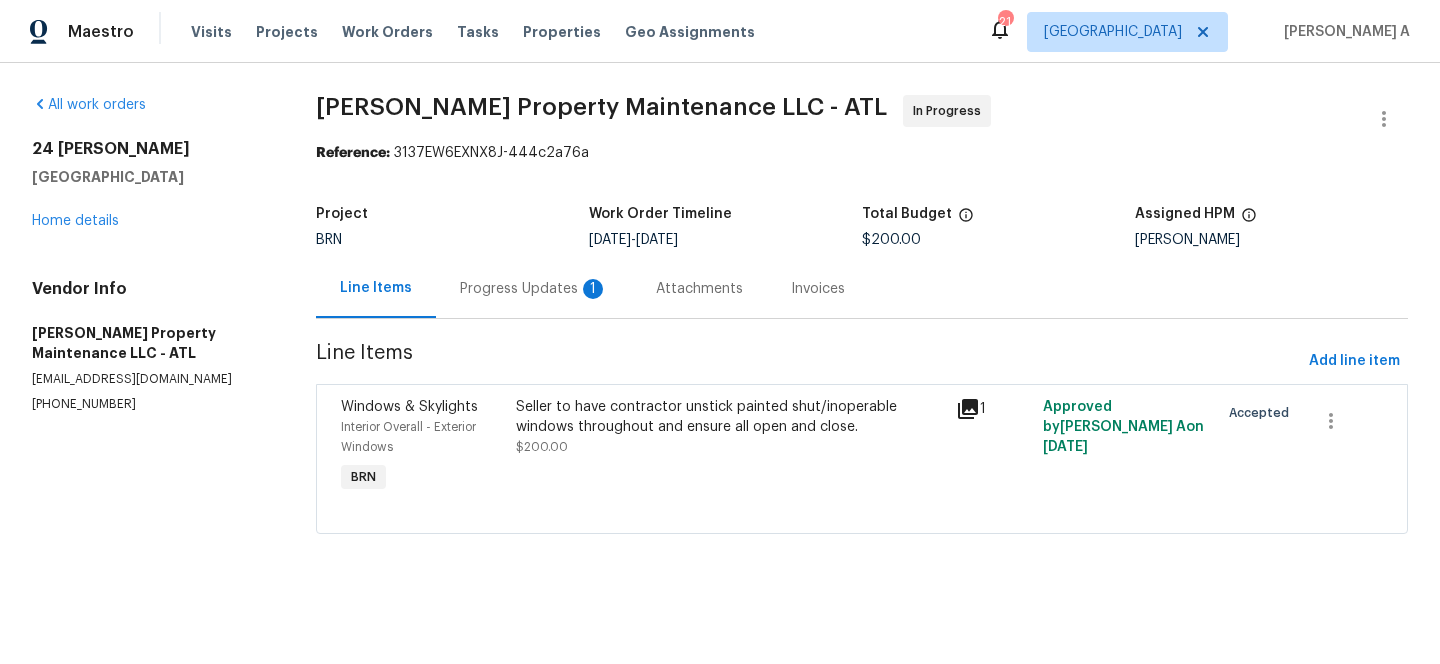 click on "Progress Updates 1" at bounding box center [534, 288] 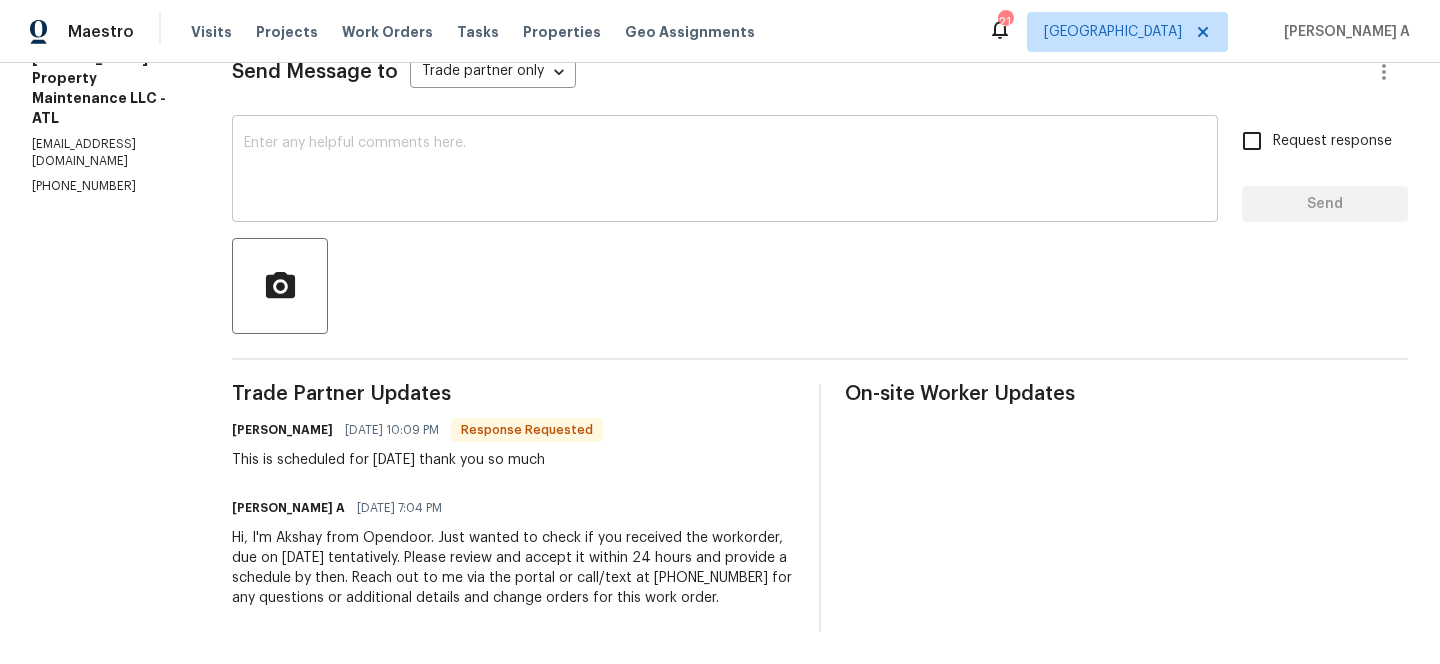 scroll, scrollTop: 0, scrollLeft: 0, axis: both 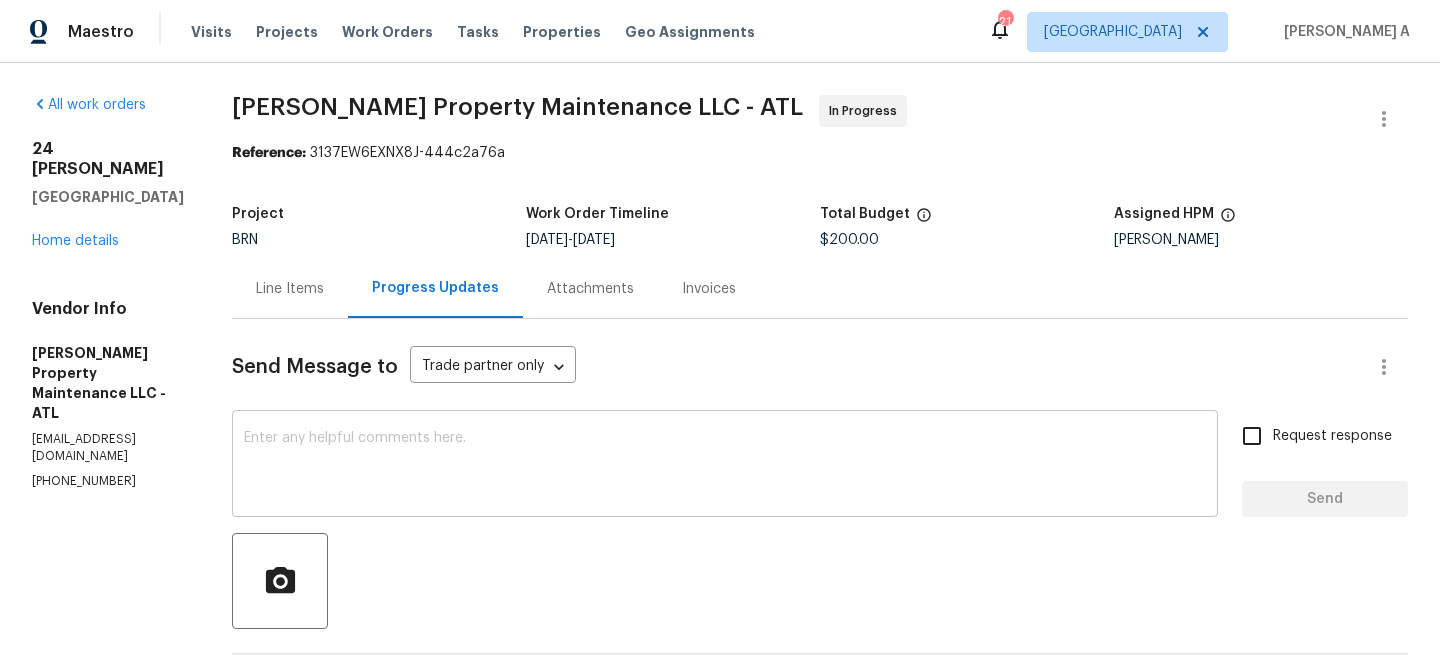 click at bounding box center (725, 466) 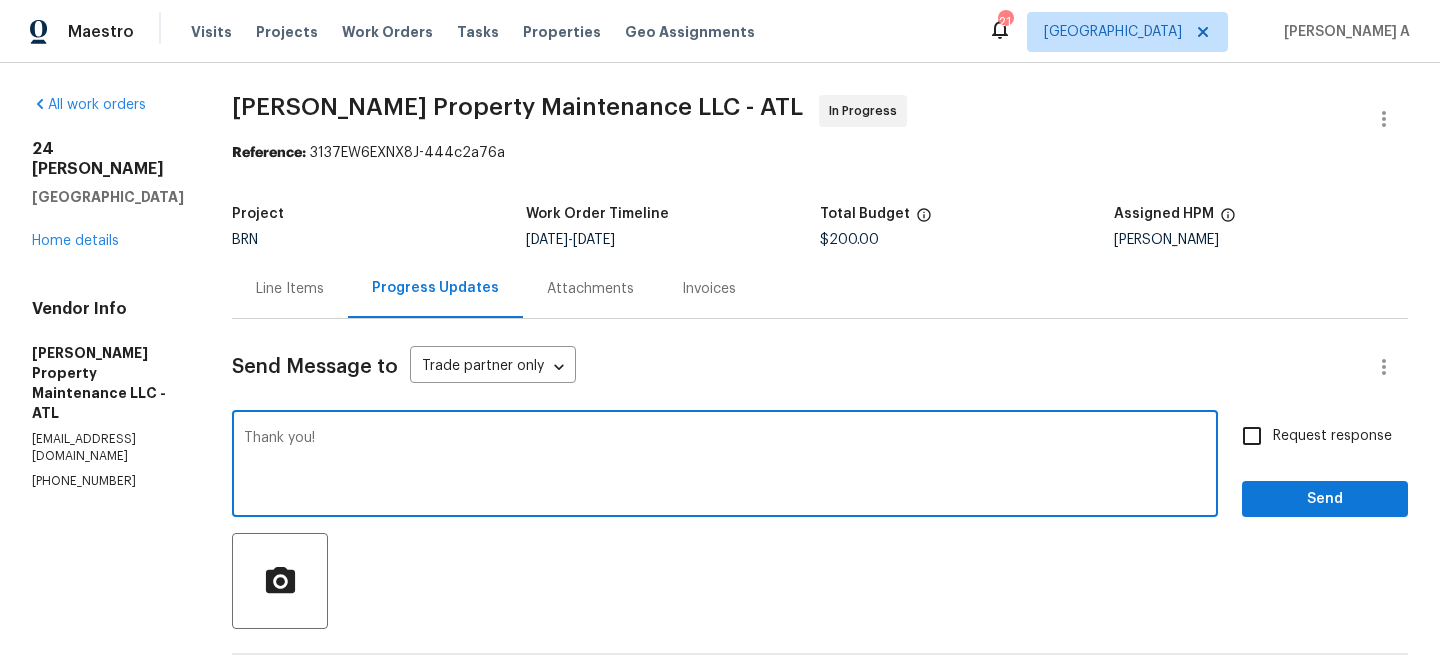 type on "Thank you!" 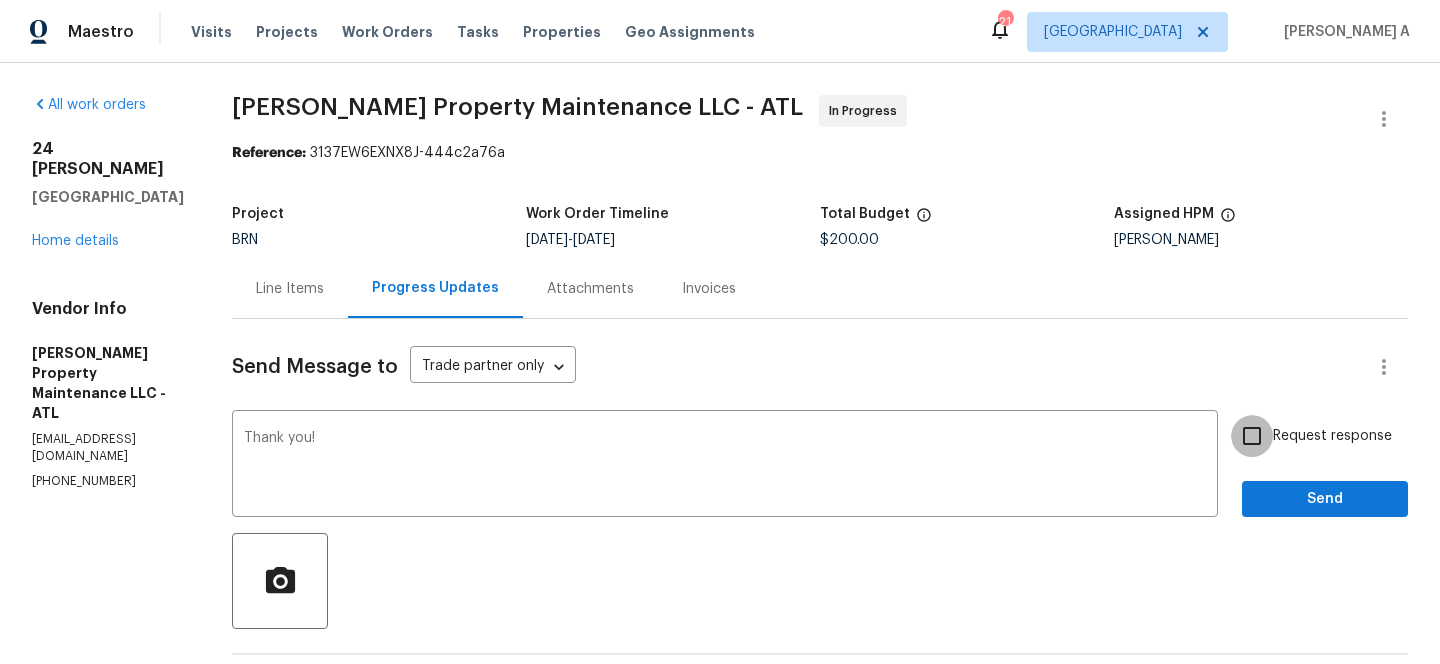 click on "Request response" at bounding box center [1252, 436] 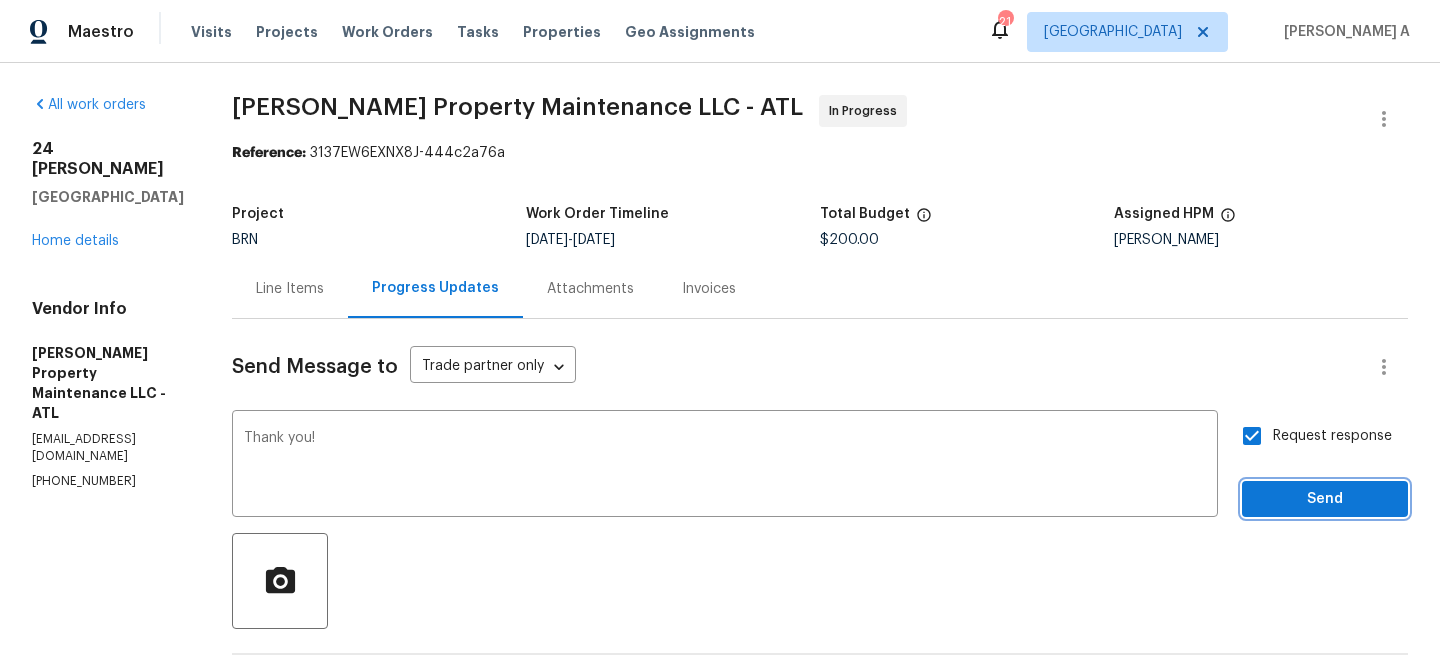 click on "Send" at bounding box center [1325, 499] 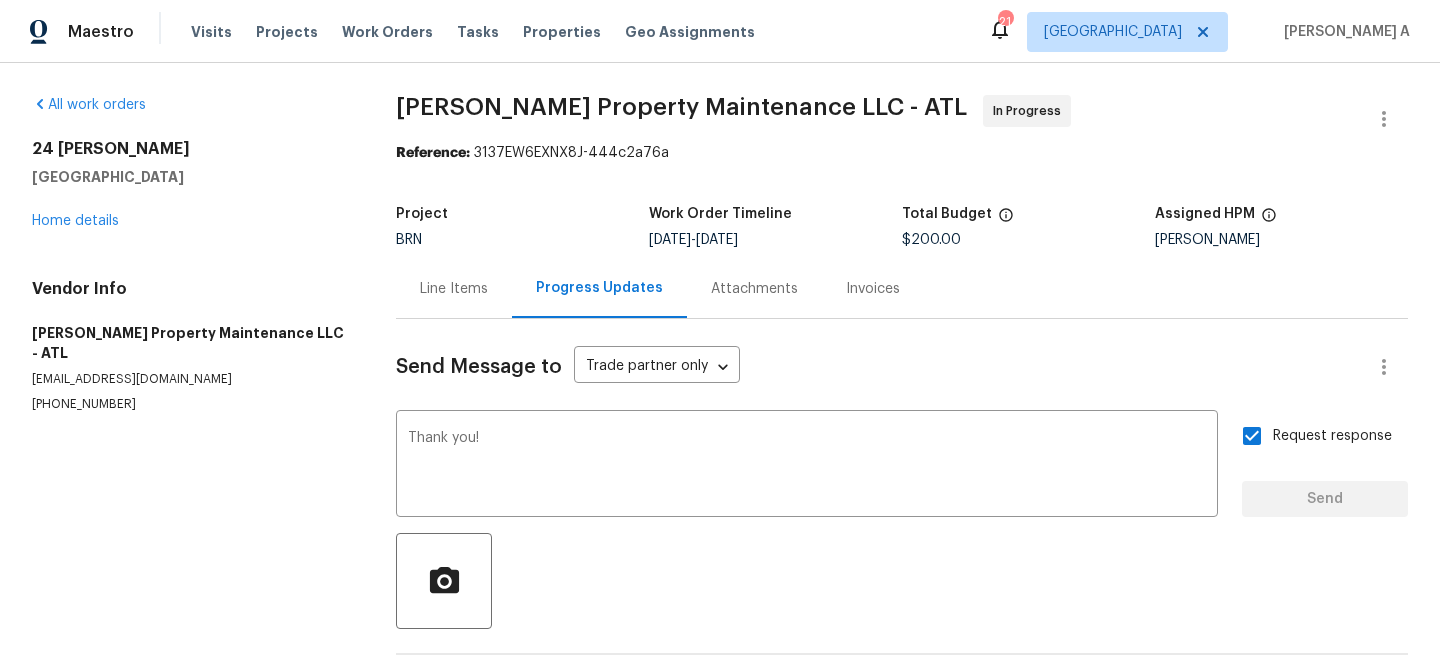 type 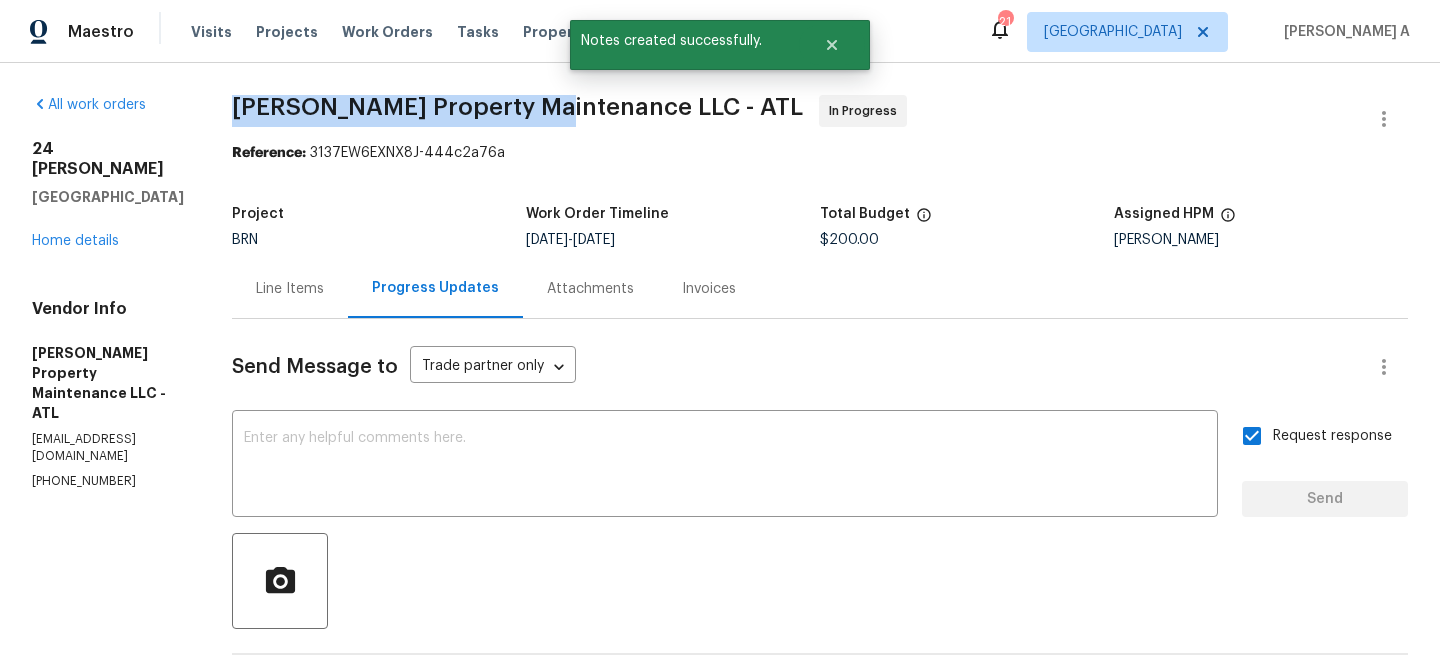 drag, startPoint x: 232, startPoint y: 111, endPoint x: 555, endPoint y: 111, distance: 323 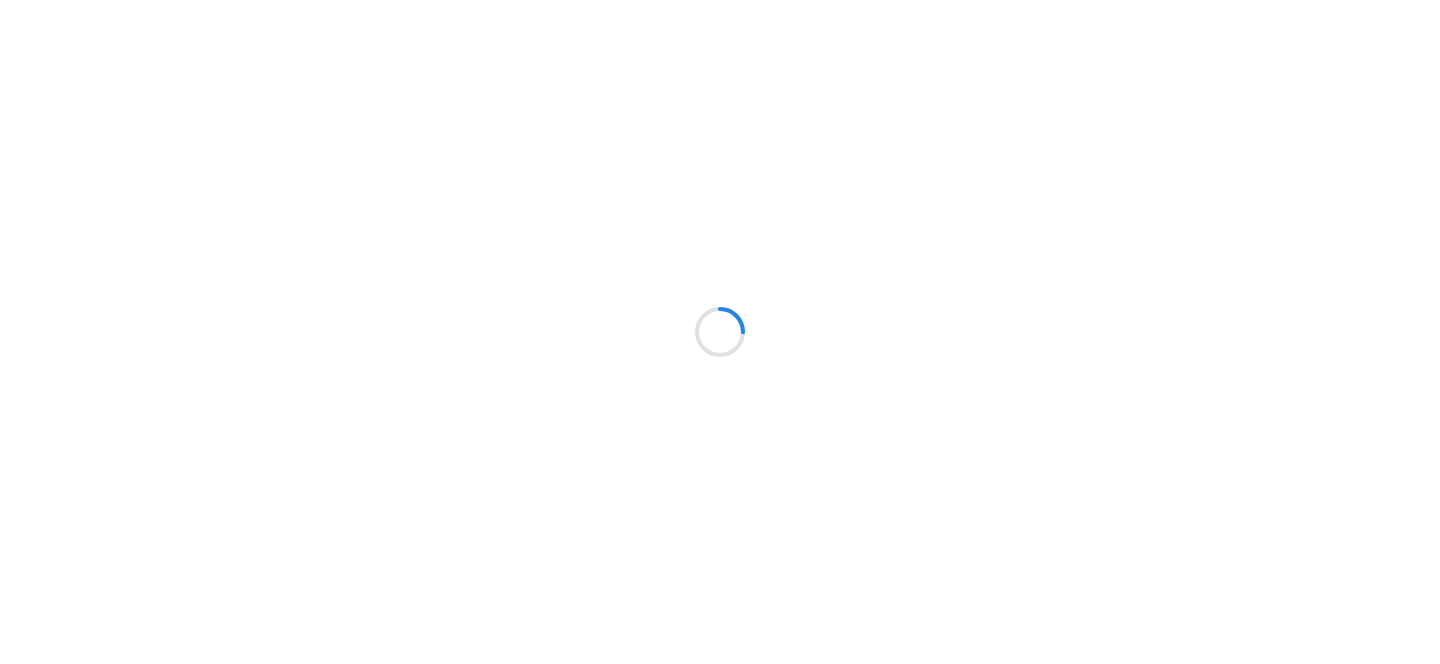 scroll, scrollTop: 0, scrollLeft: 0, axis: both 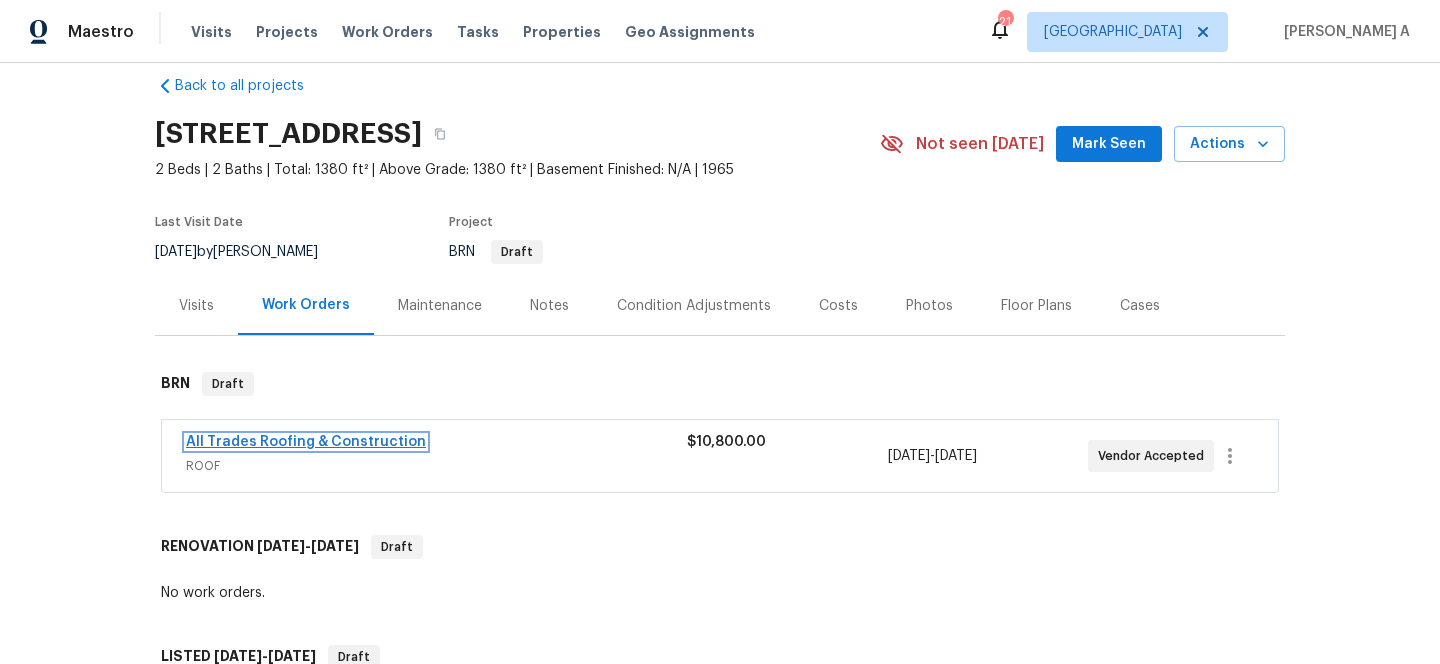 click on "All Trades Roofing & Construction" at bounding box center (306, 442) 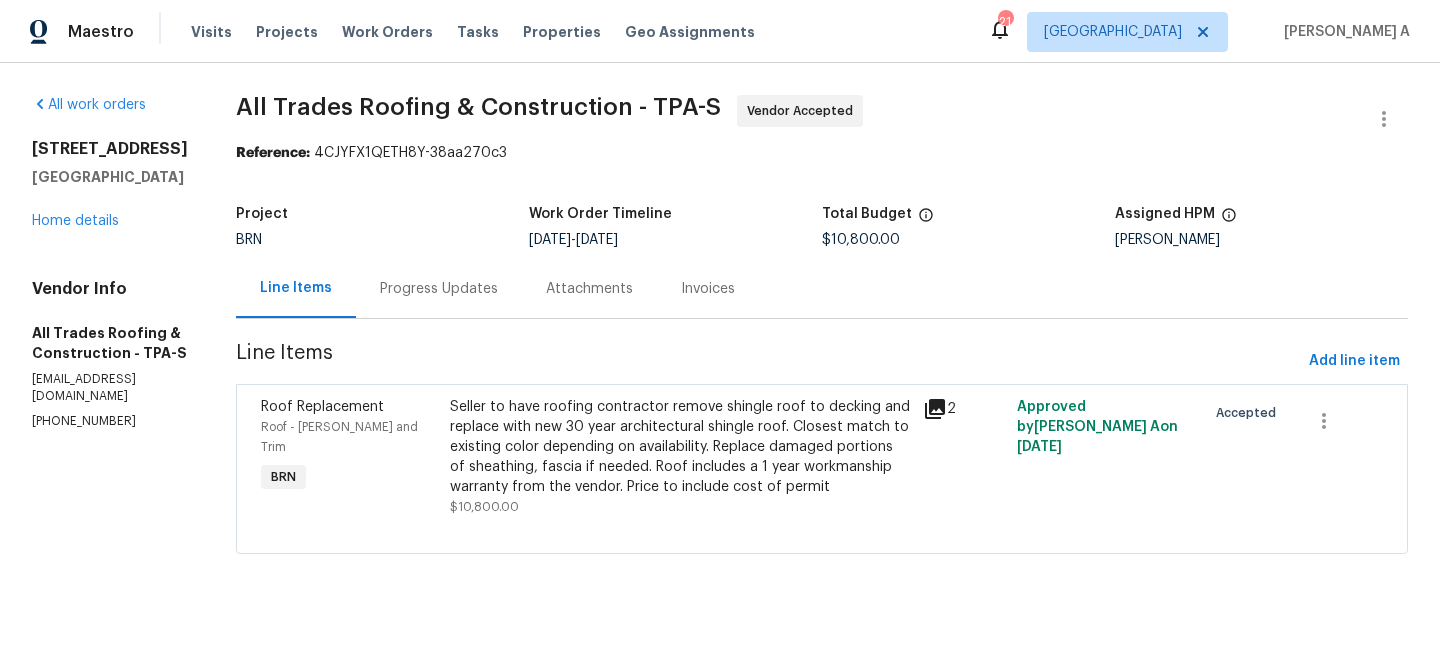 click on "Progress Updates" at bounding box center [439, 288] 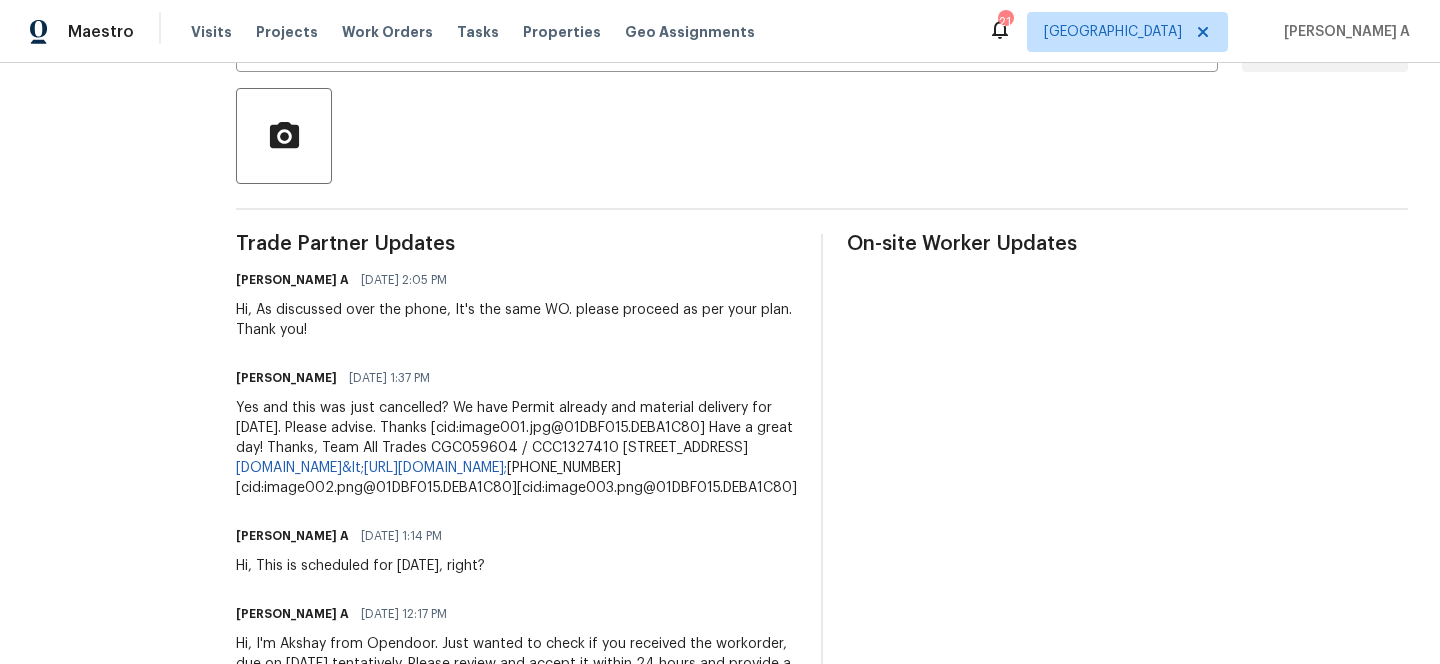 scroll, scrollTop: 0, scrollLeft: 0, axis: both 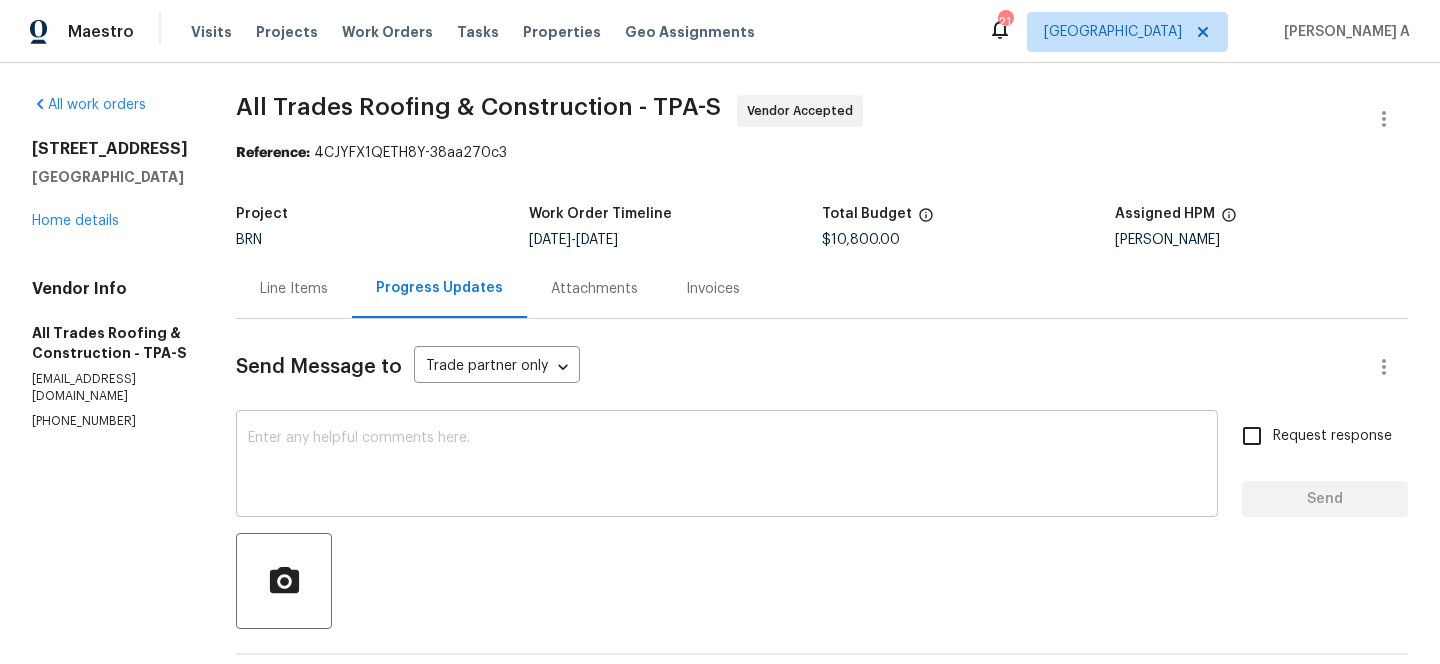 click at bounding box center [727, 466] 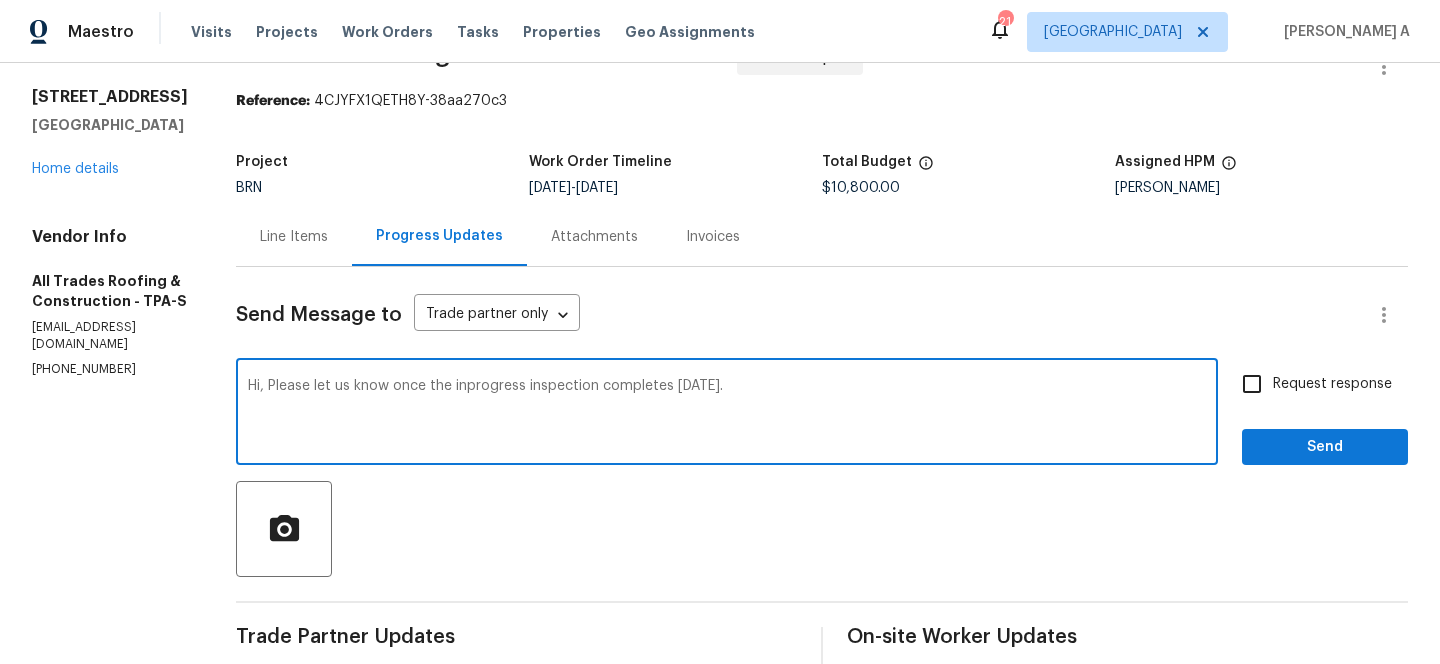 scroll, scrollTop: 65, scrollLeft: 0, axis: vertical 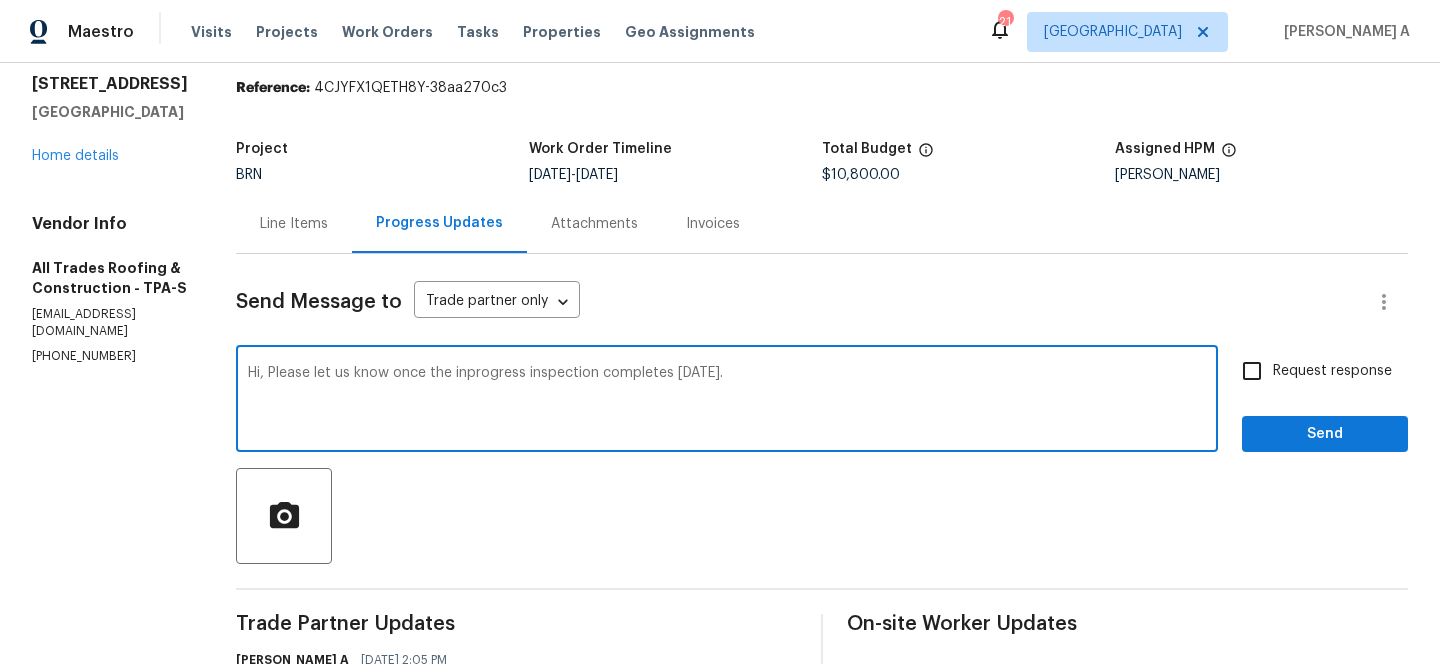 click on "Hi, Please let us know once the inprogress inspection completes today." at bounding box center [727, 401] 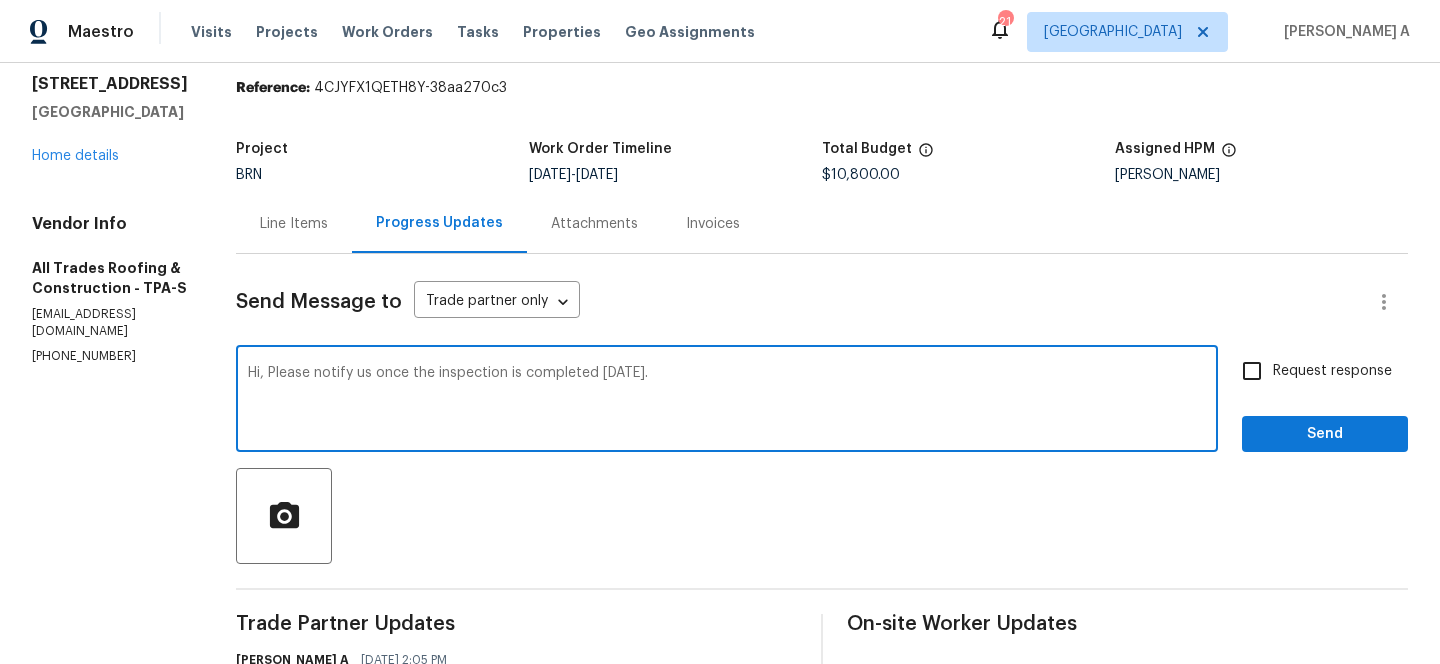 click on "Hi, Please notify us once the inspection is completed today." at bounding box center (727, 401) 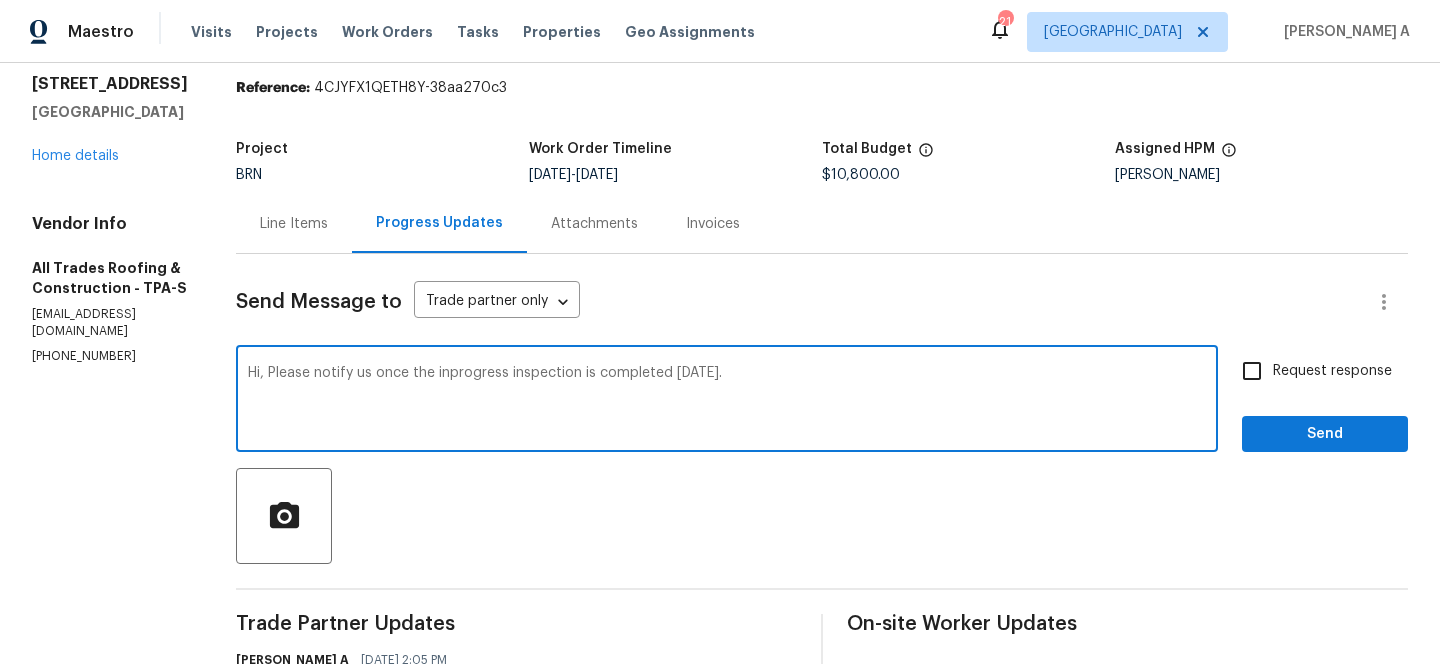 type on "Hi, Please notify us once the inprogress inspection is completed today." 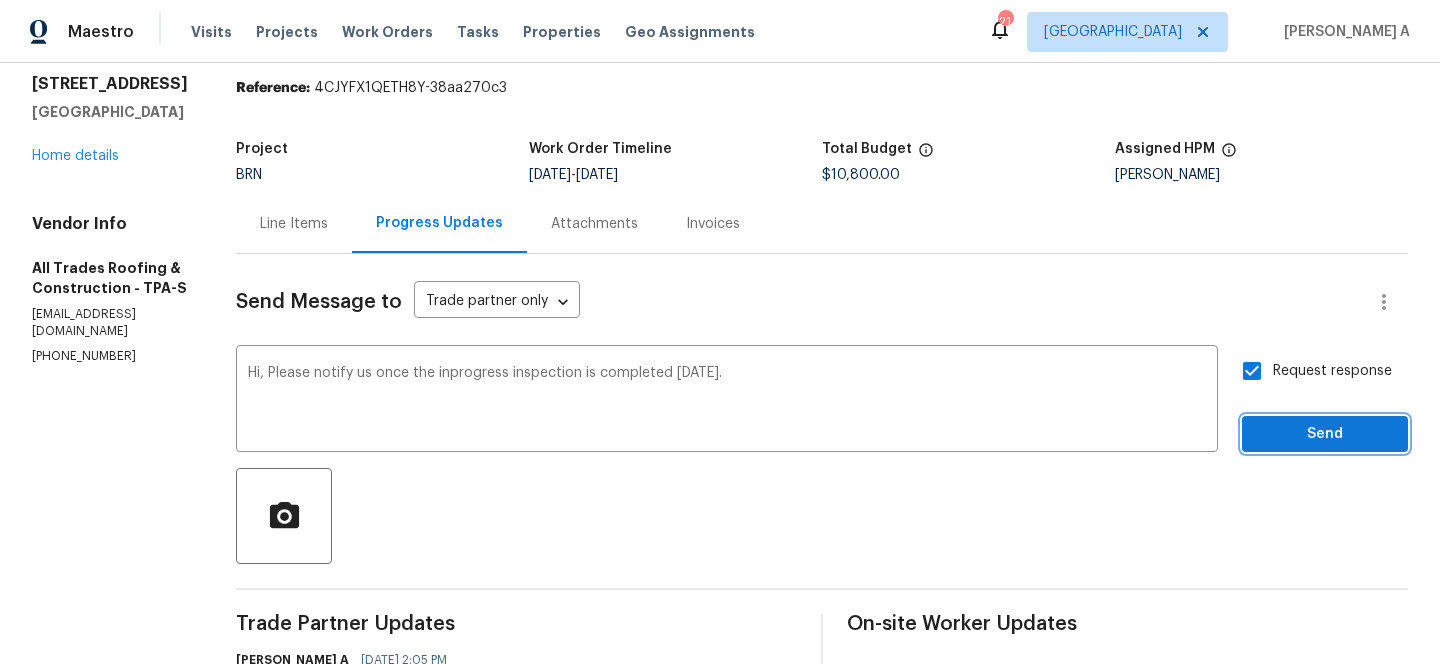 click on "Send" at bounding box center [1325, 434] 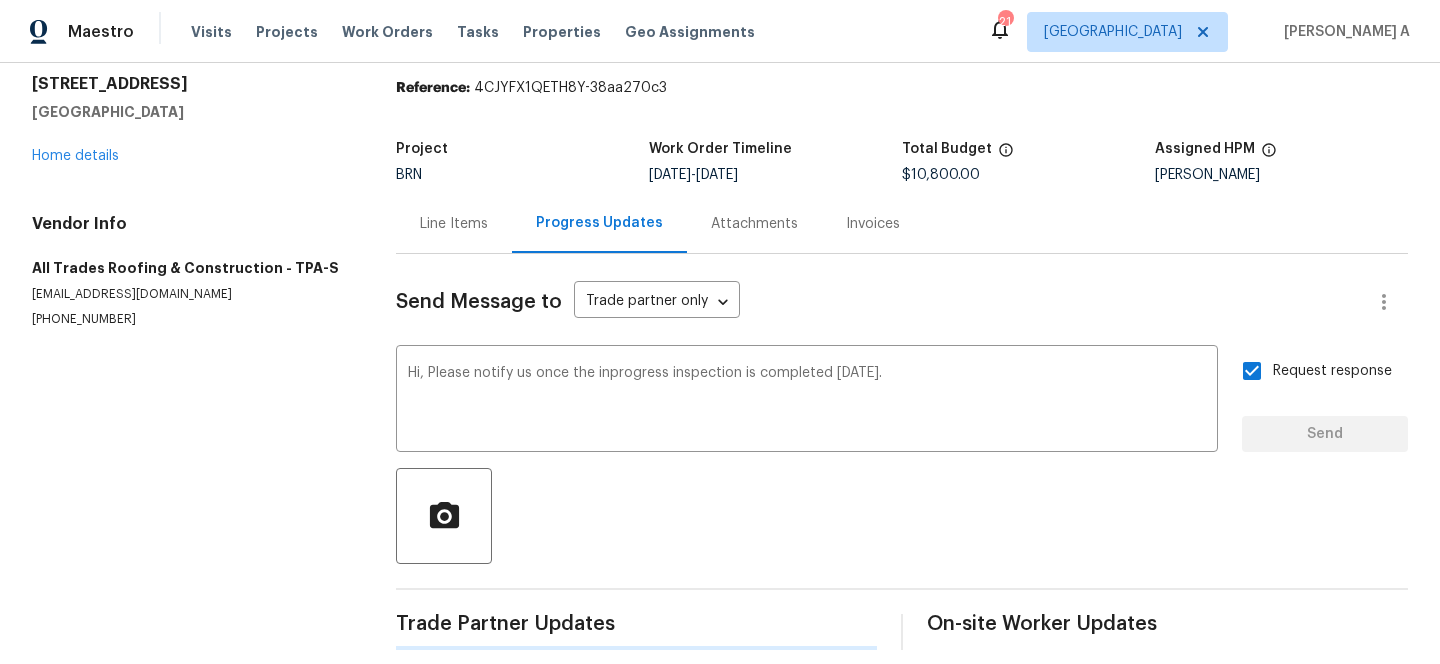 type 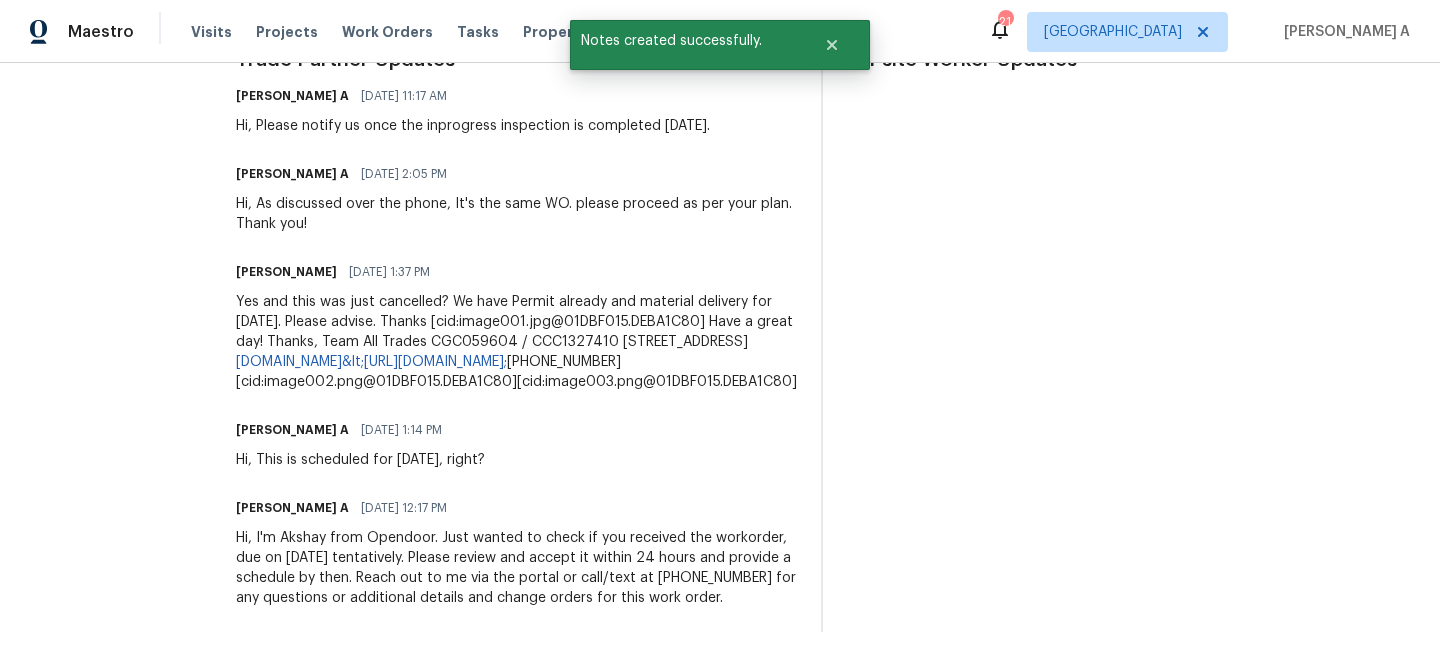 scroll, scrollTop: 0, scrollLeft: 0, axis: both 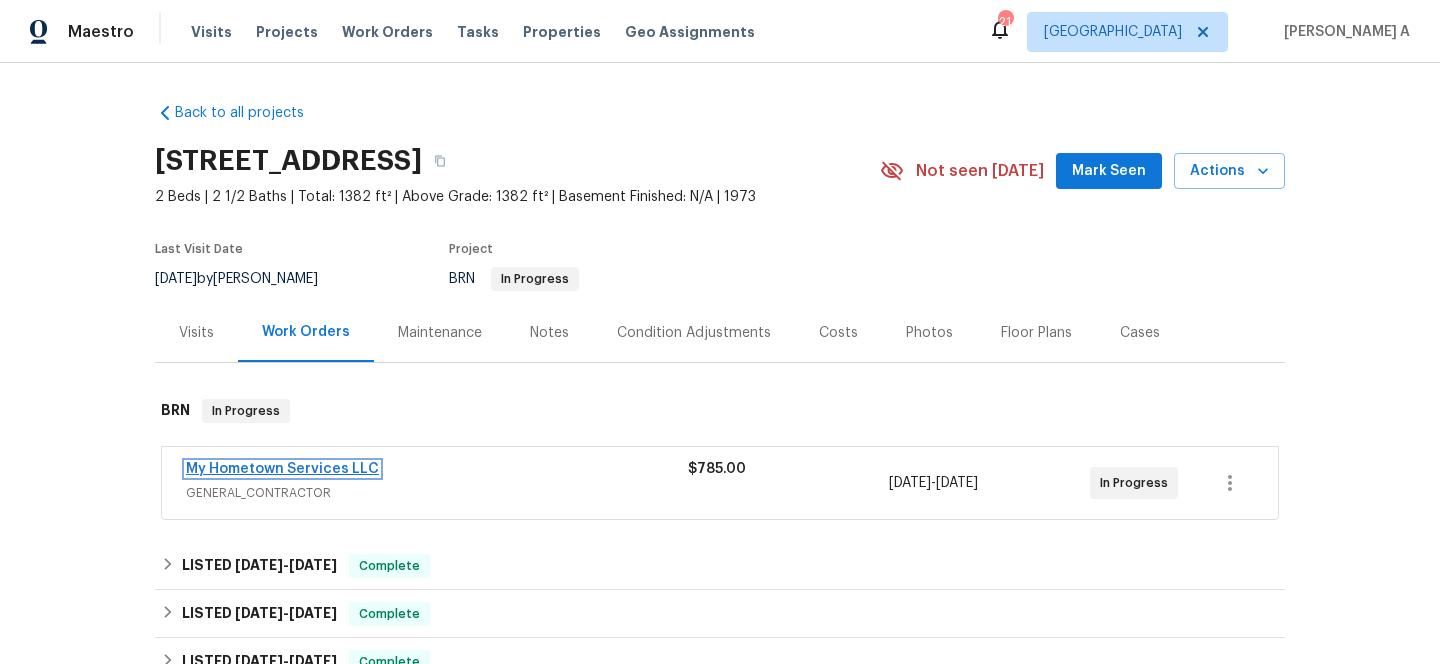 click on "My Hometown Services LLC" at bounding box center [282, 469] 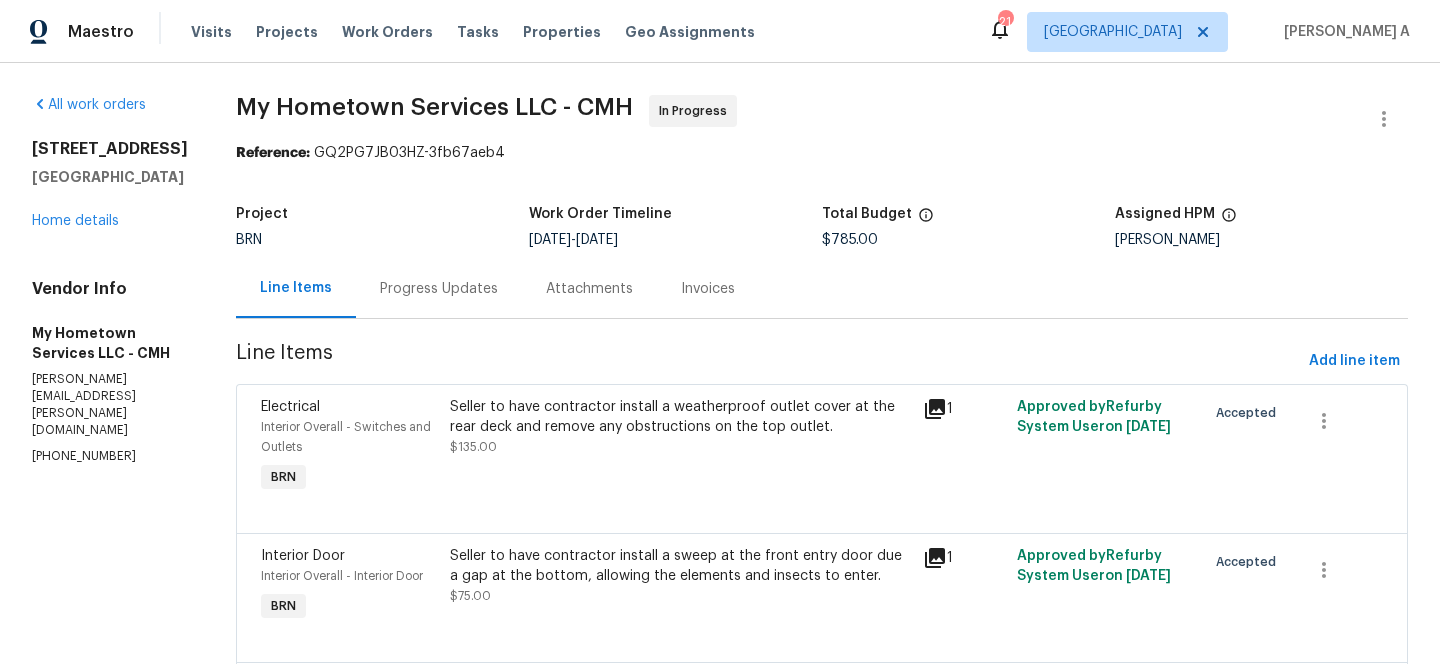 click on "Progress Updates" at bounding box center [439, 288] 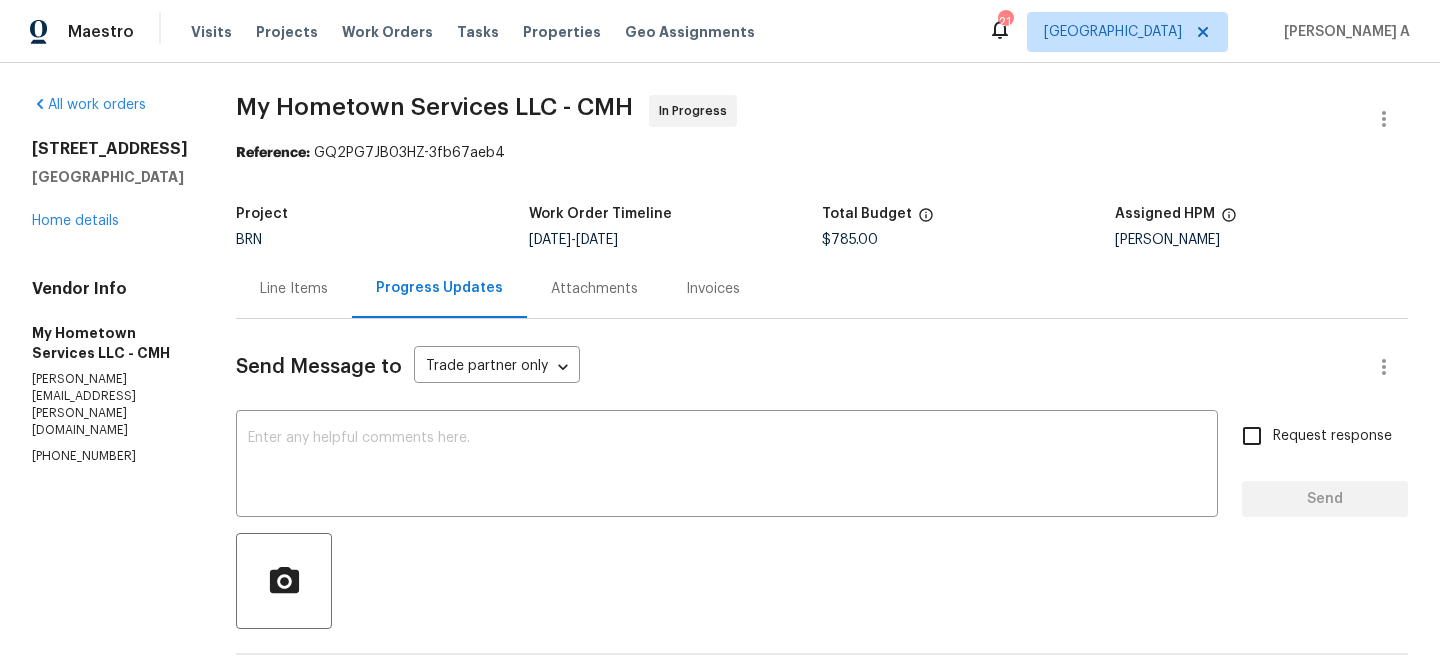 click on "Progress Updates" at bounding box center [439, 288] 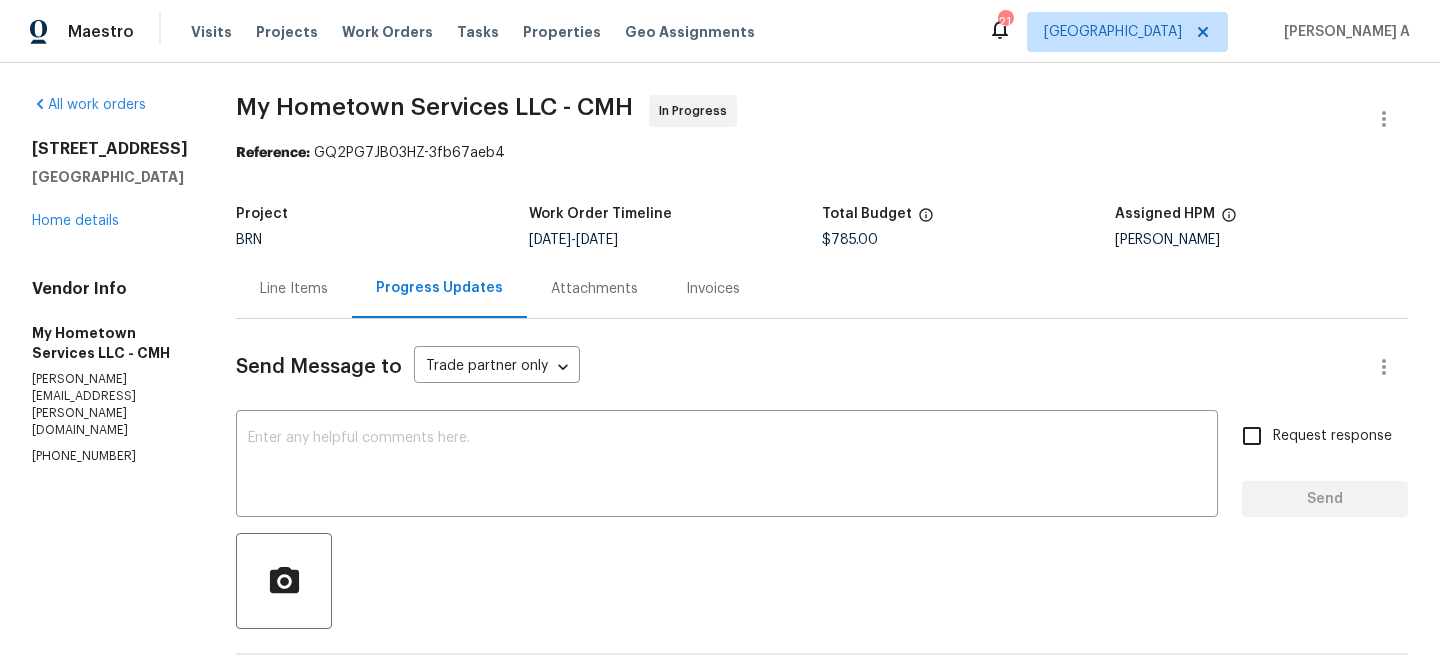 click on "Line Items" at bounding box center (294, 289) 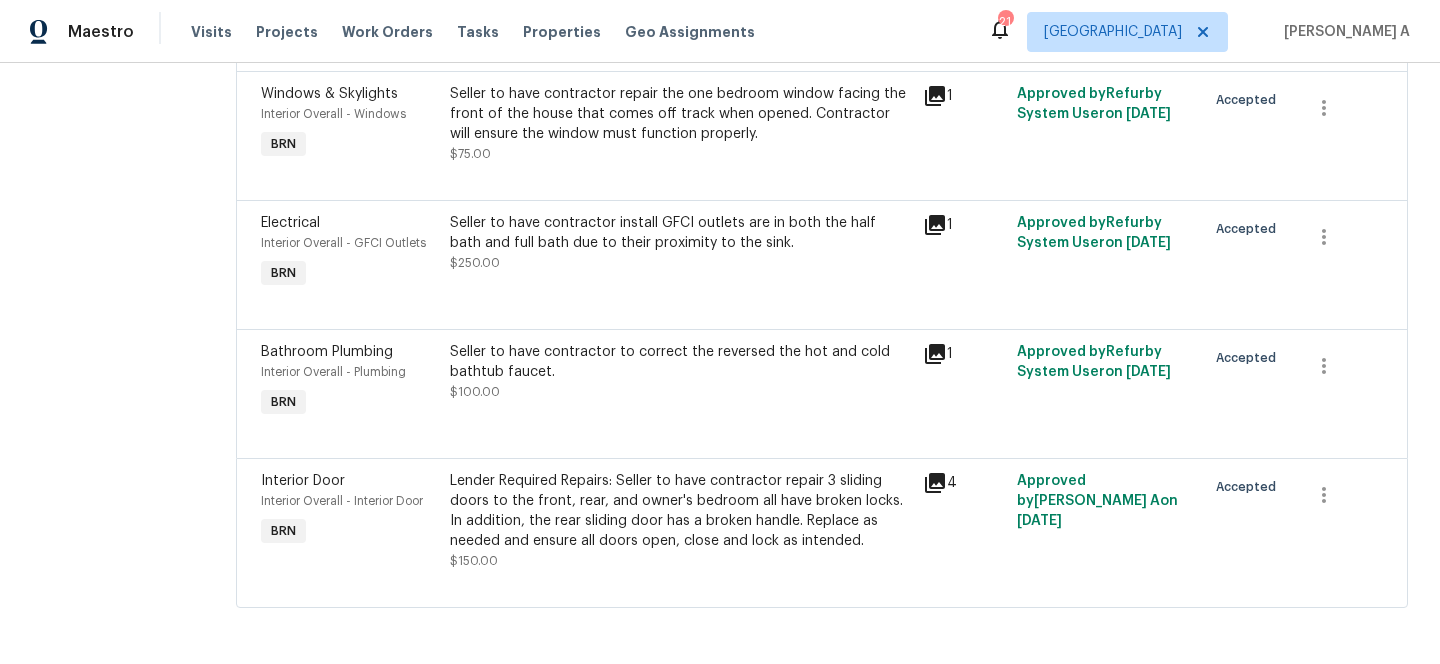 scroll, scrollTop: 0, scrollLeft: 0, axis: both 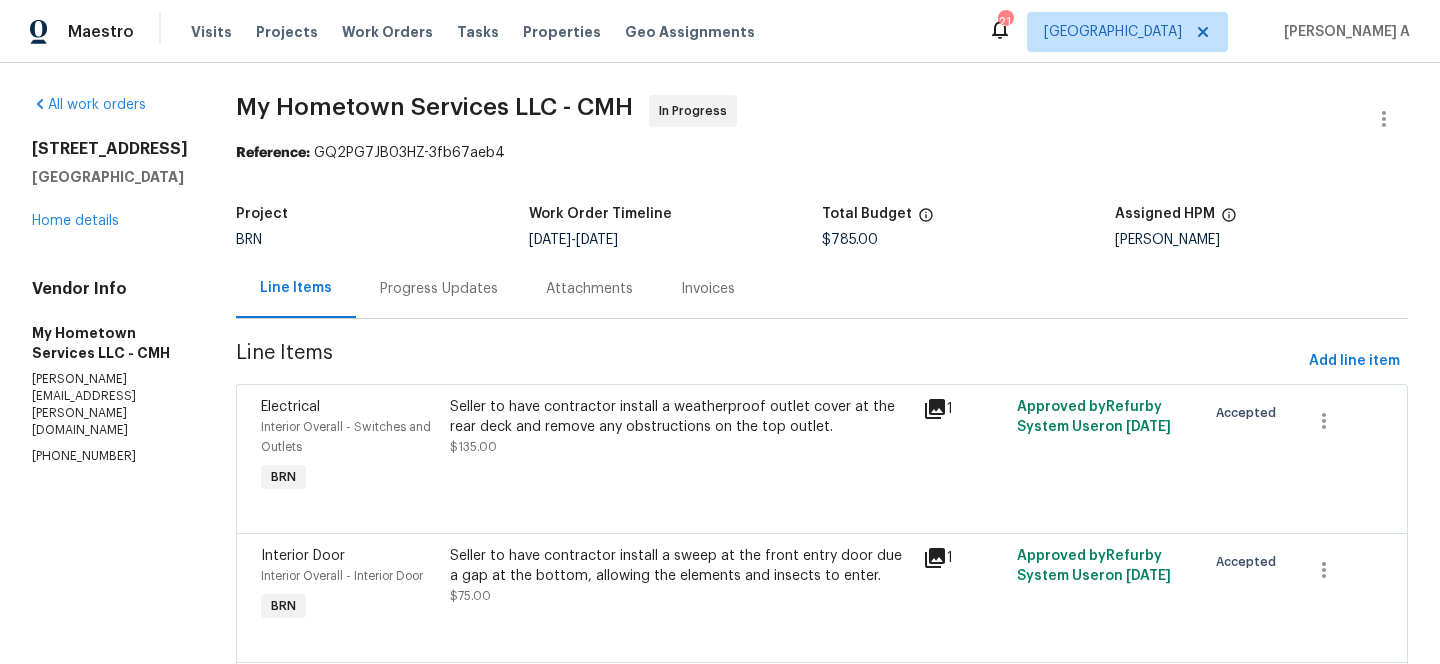 click on "Progress Updates" at bounding box center (439, 288) 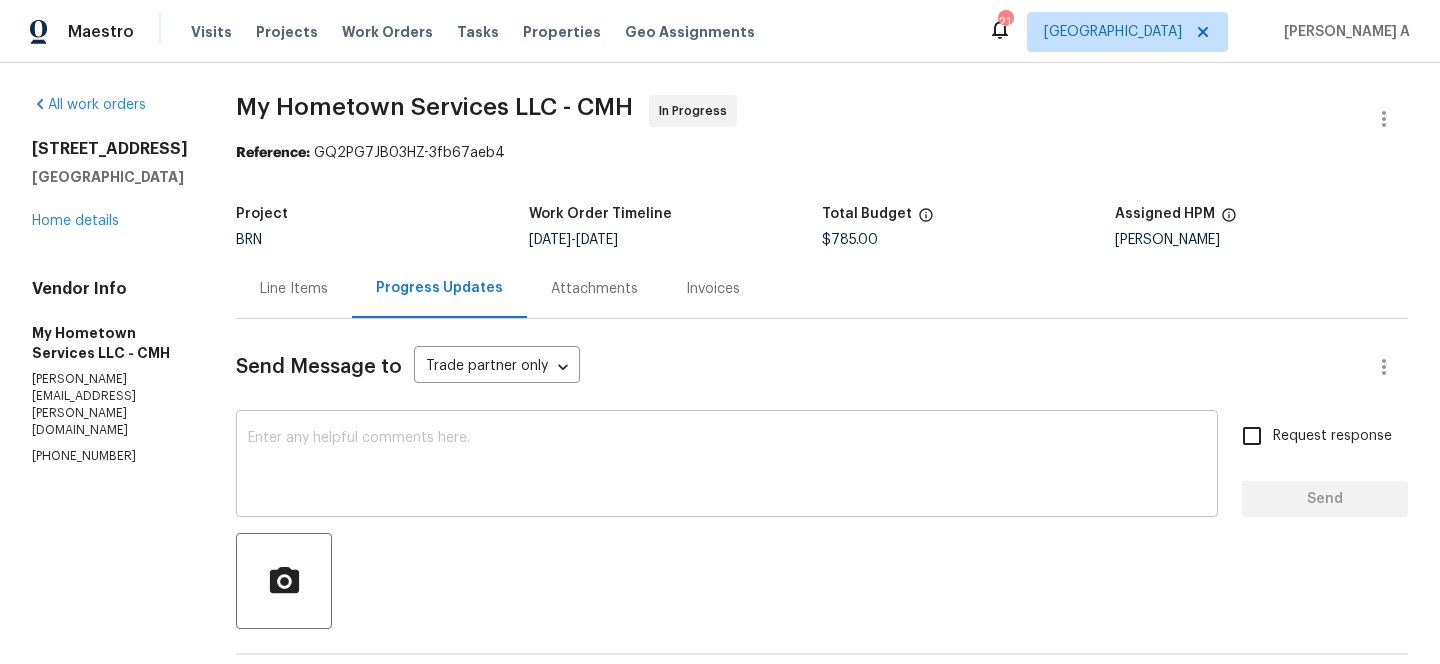 click at bounding box center [727, 466] 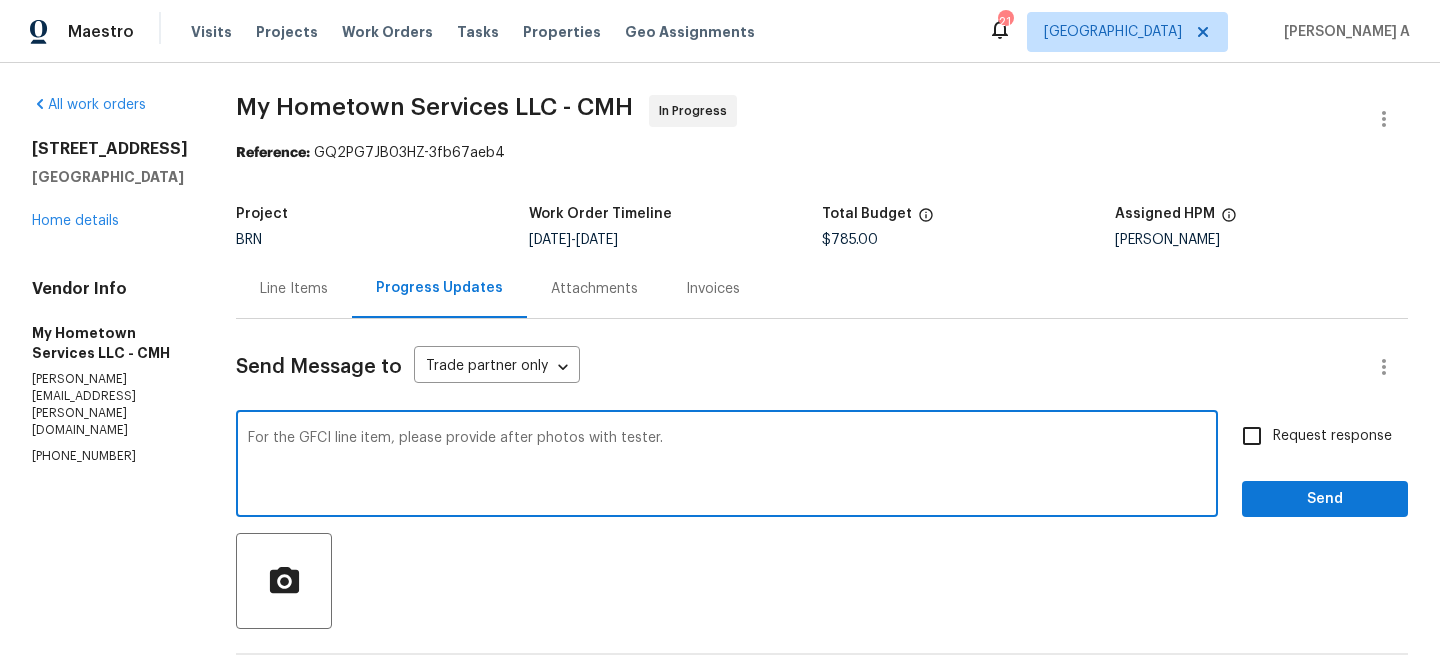 click on "For the GFCI line item, please provide after photos with tester." at bounding box center (727, 466) 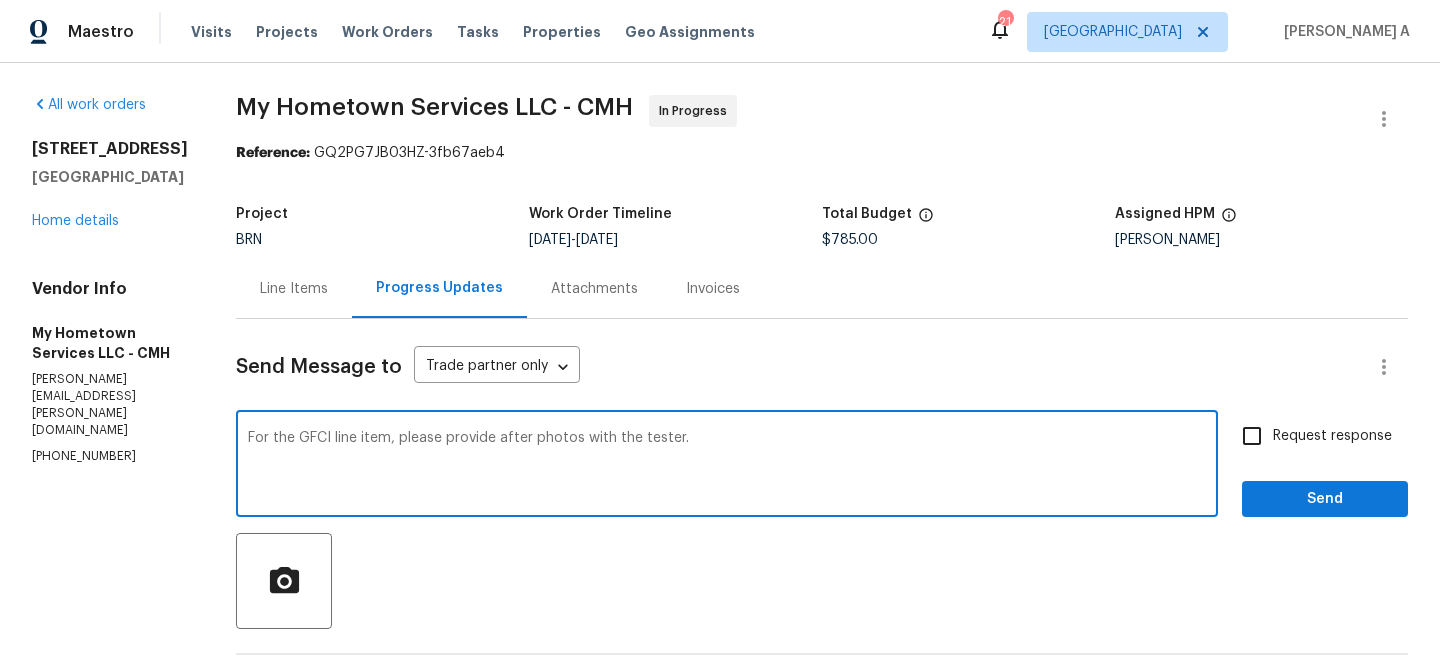 click on "For the GFCI line item, please provide after photos with the tester." 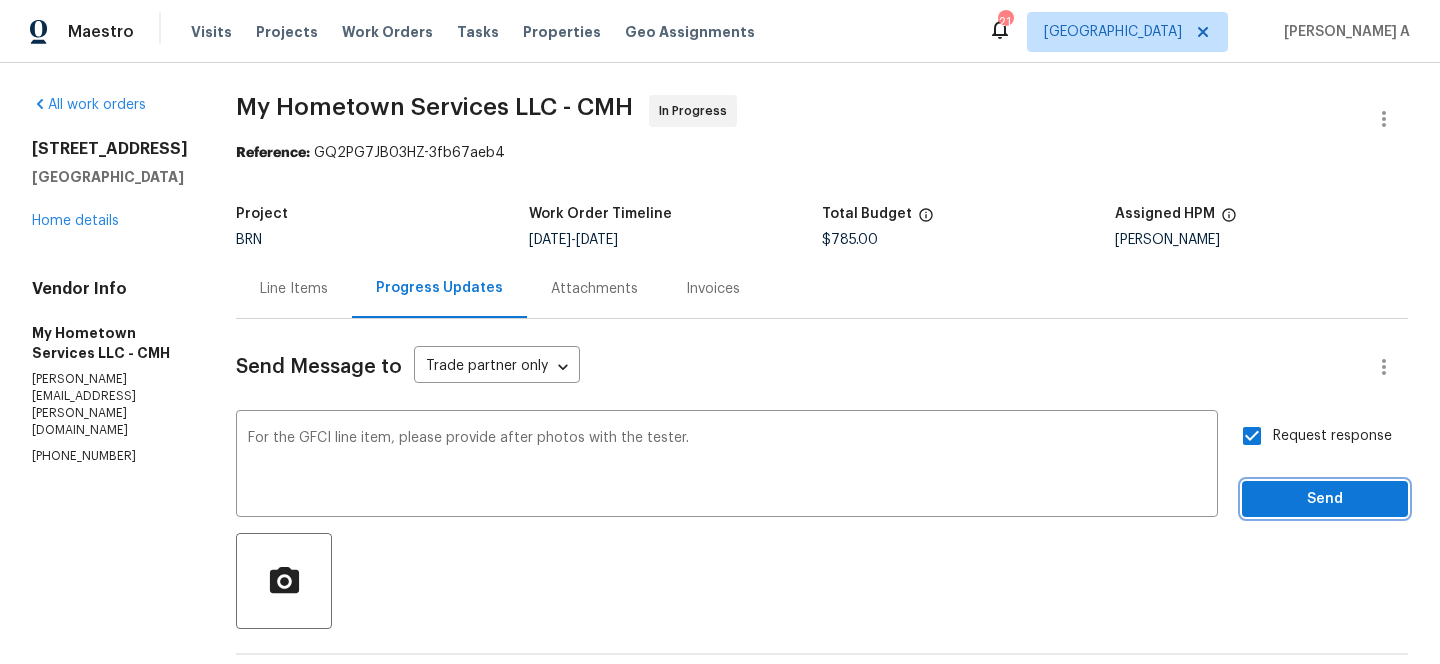 click on "Send" 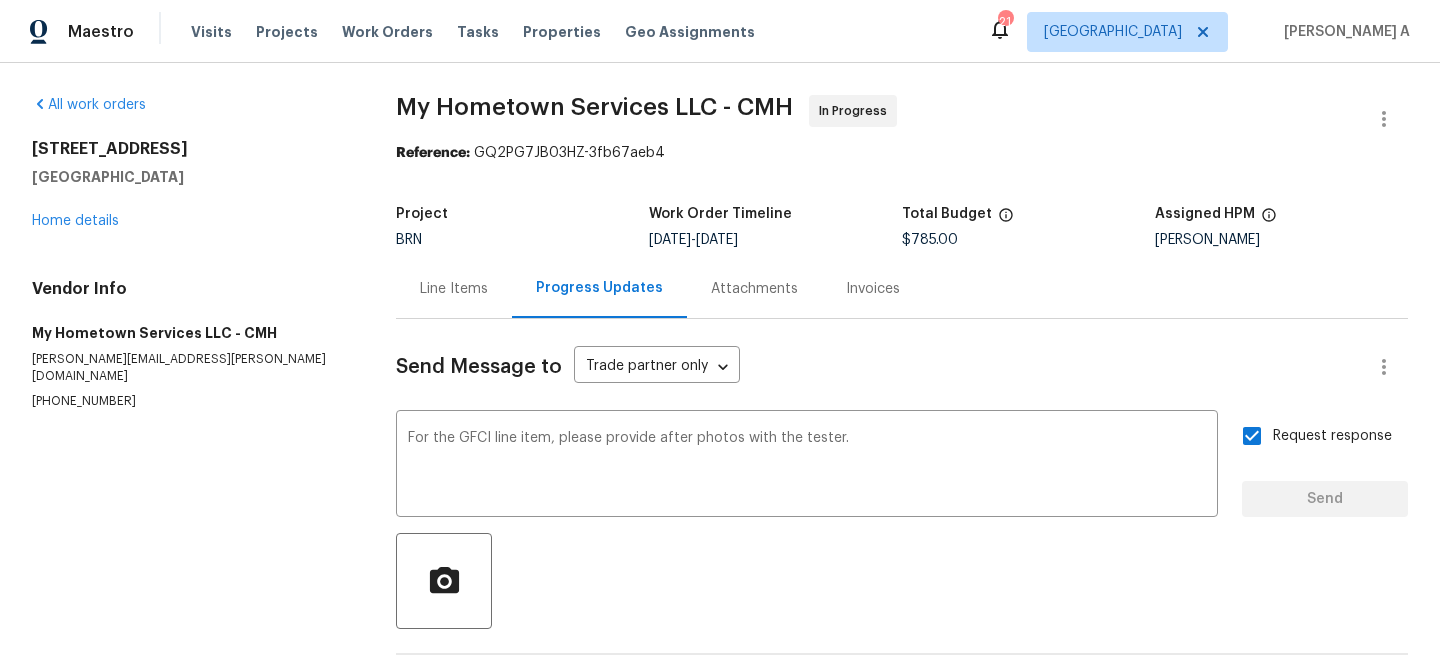 type 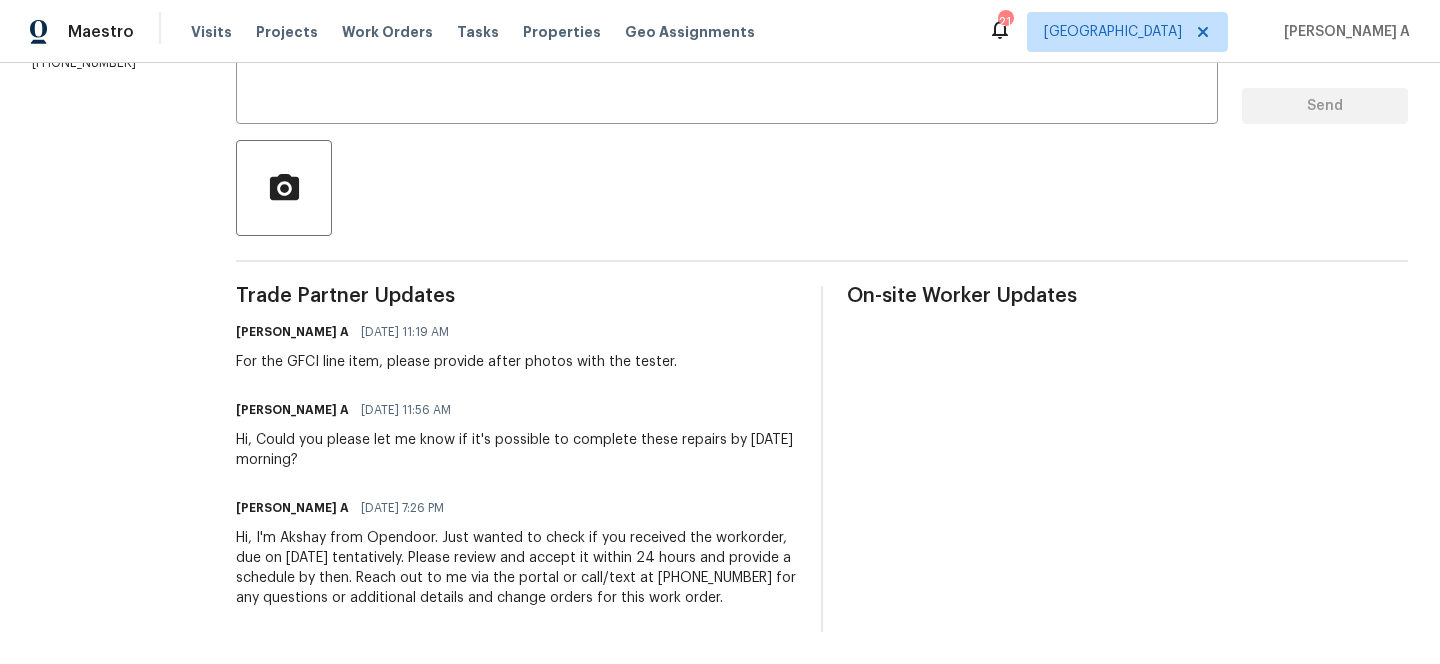 scroll, scrollTop: 0, scrollLeft: 0, axis: both 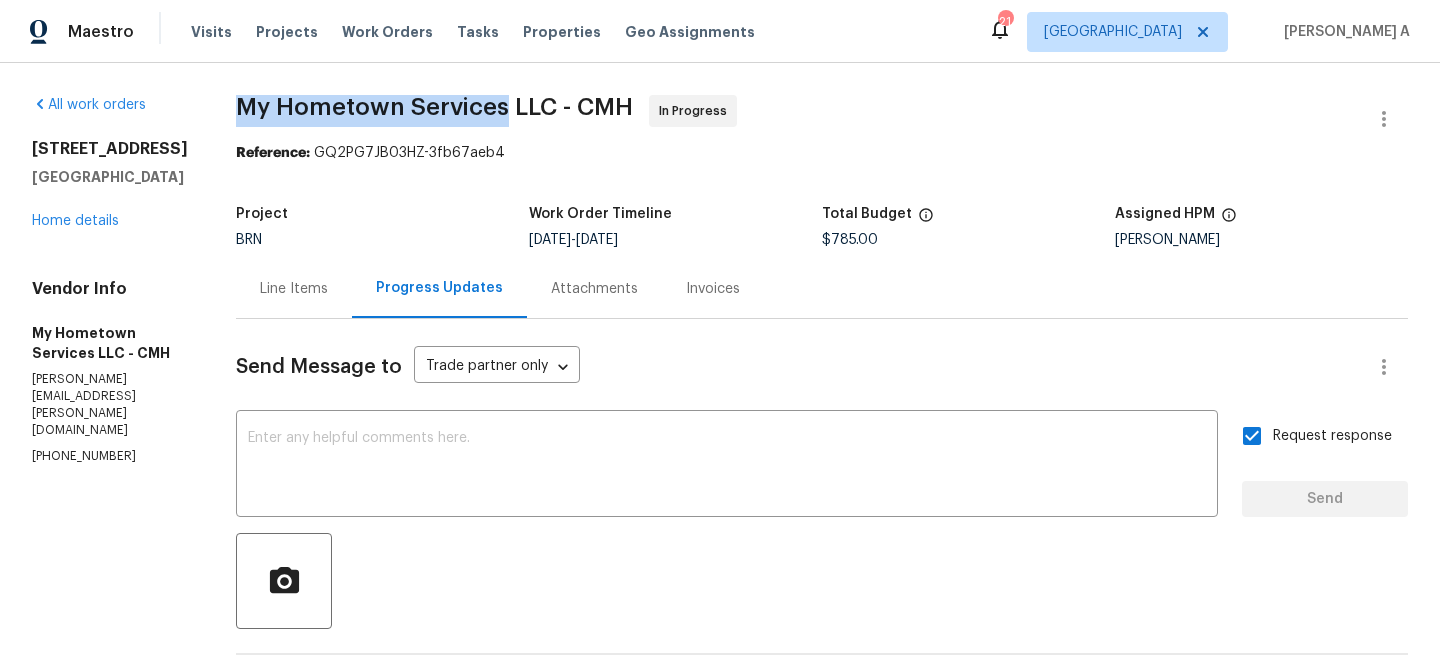 drag, startPoint x: 212, startPoint y: 115, endPoint x: 504, endPoint y: 112, distance: 292.0154 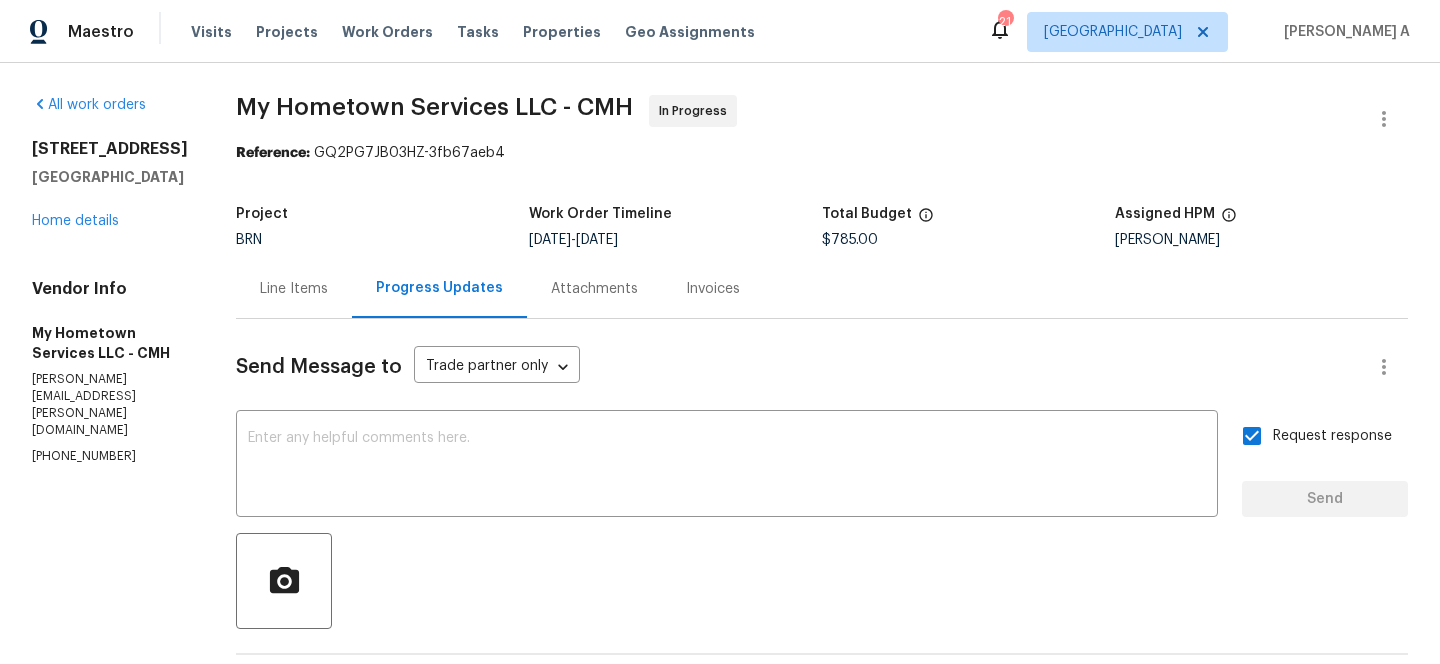 click on "Line Items" 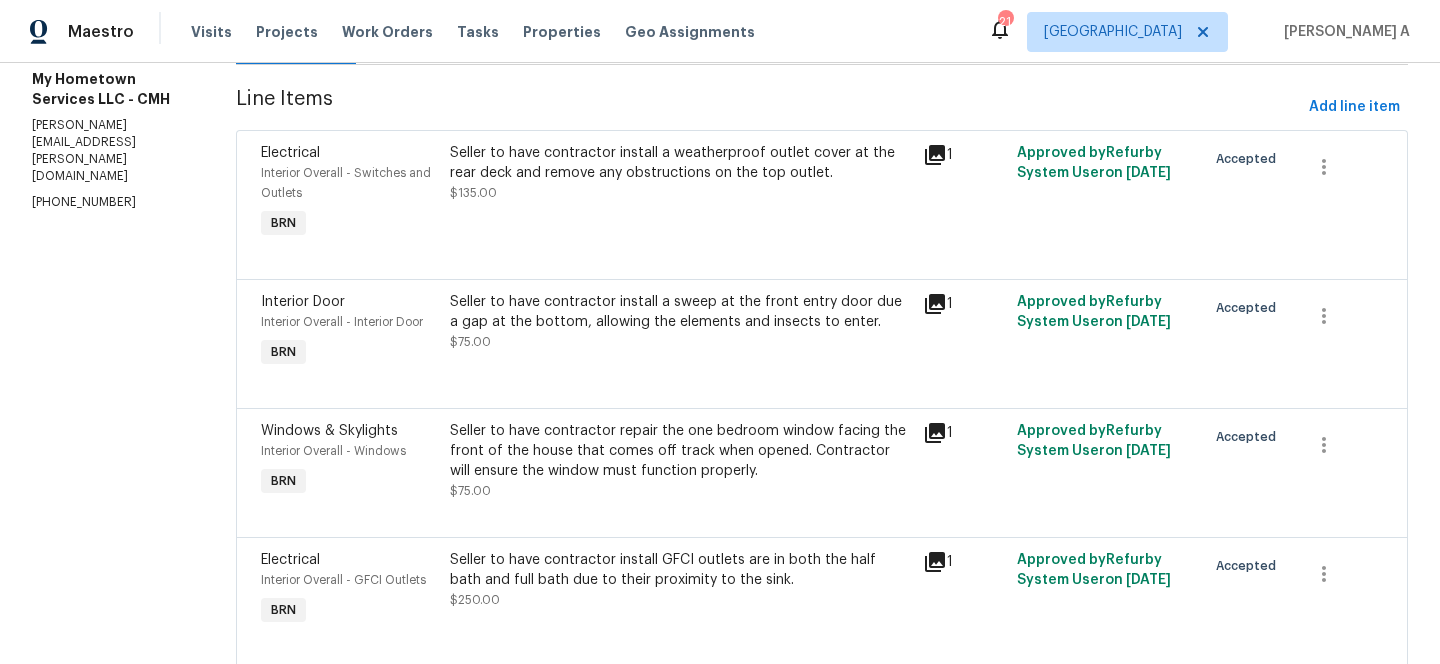scroll, scrollTop: 0, scrollLeft: 0, axis: both 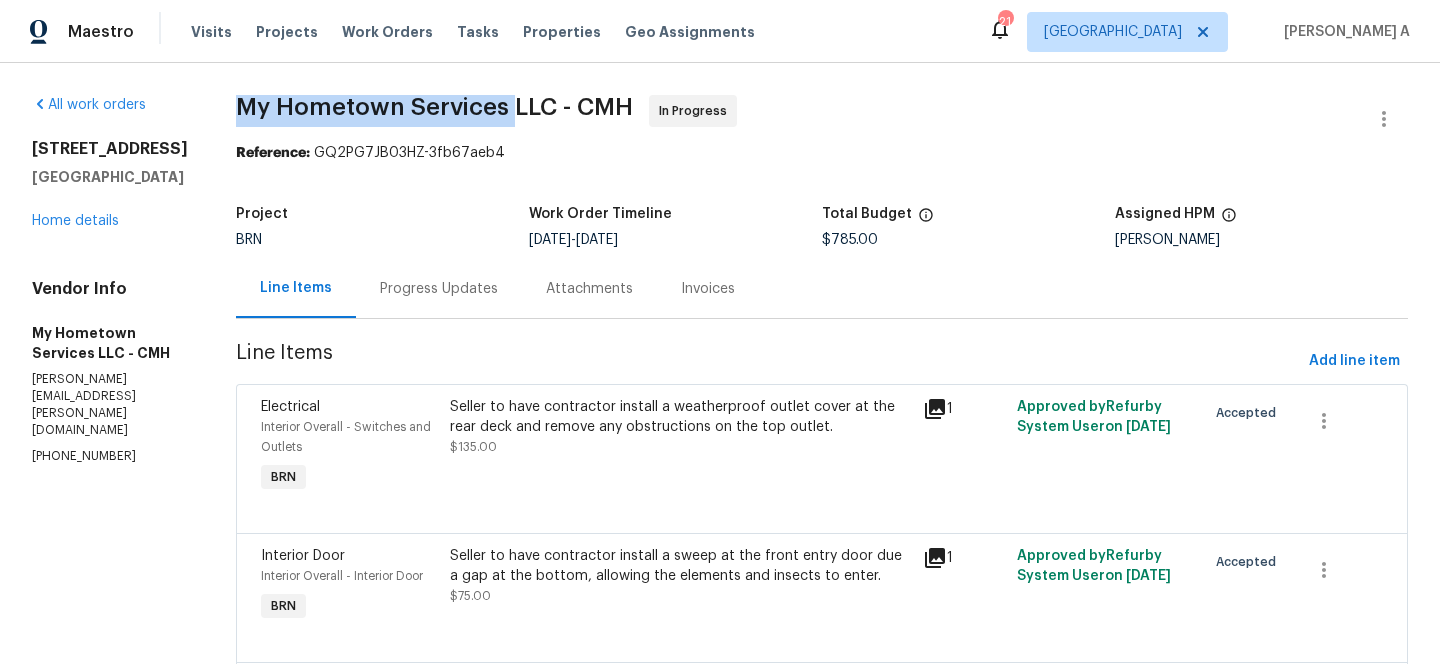 drag, startPoint x: 218, startPoint y: 100, endPoint x: 504, endPoint y: 100, distance: 286 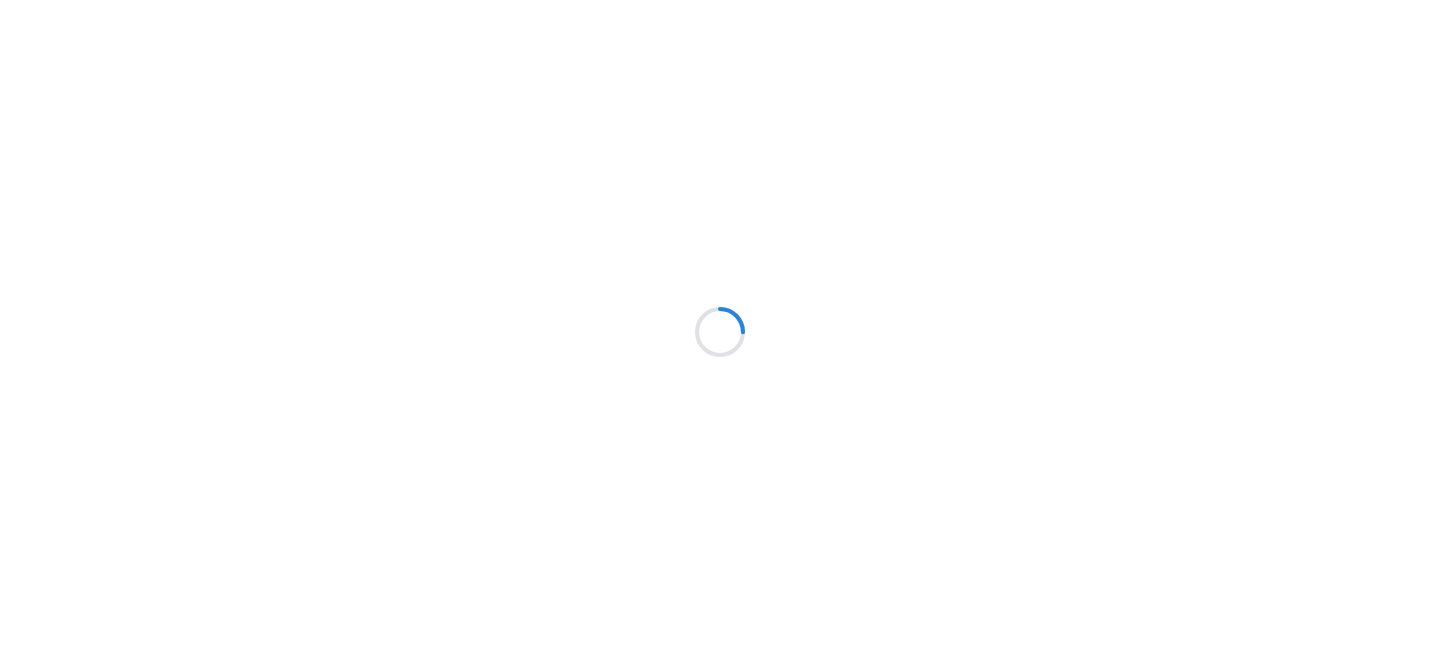 scroll, scrollTop: 0, scrollLeft: 0, axis: both 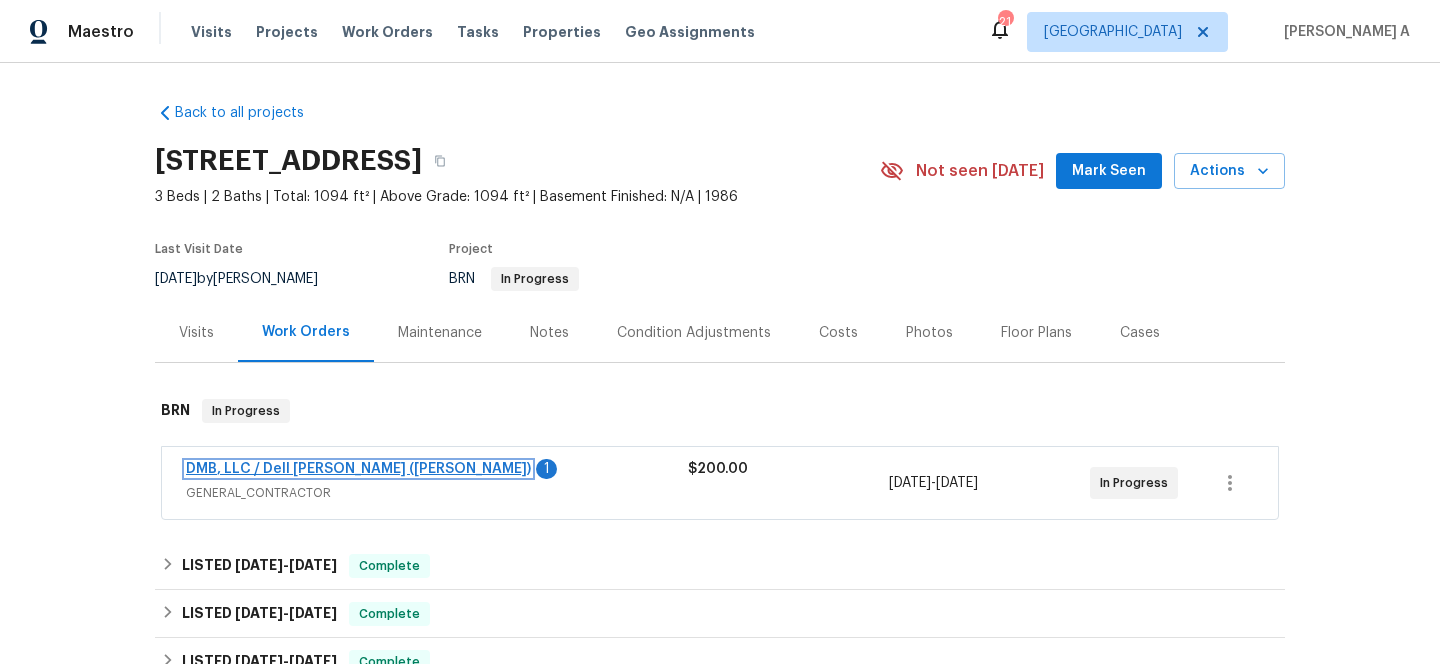 click on "DMB, LLC / Dell [PERSON_NAME] ([PERSON_NAME])" at bounding box center (358, 469) 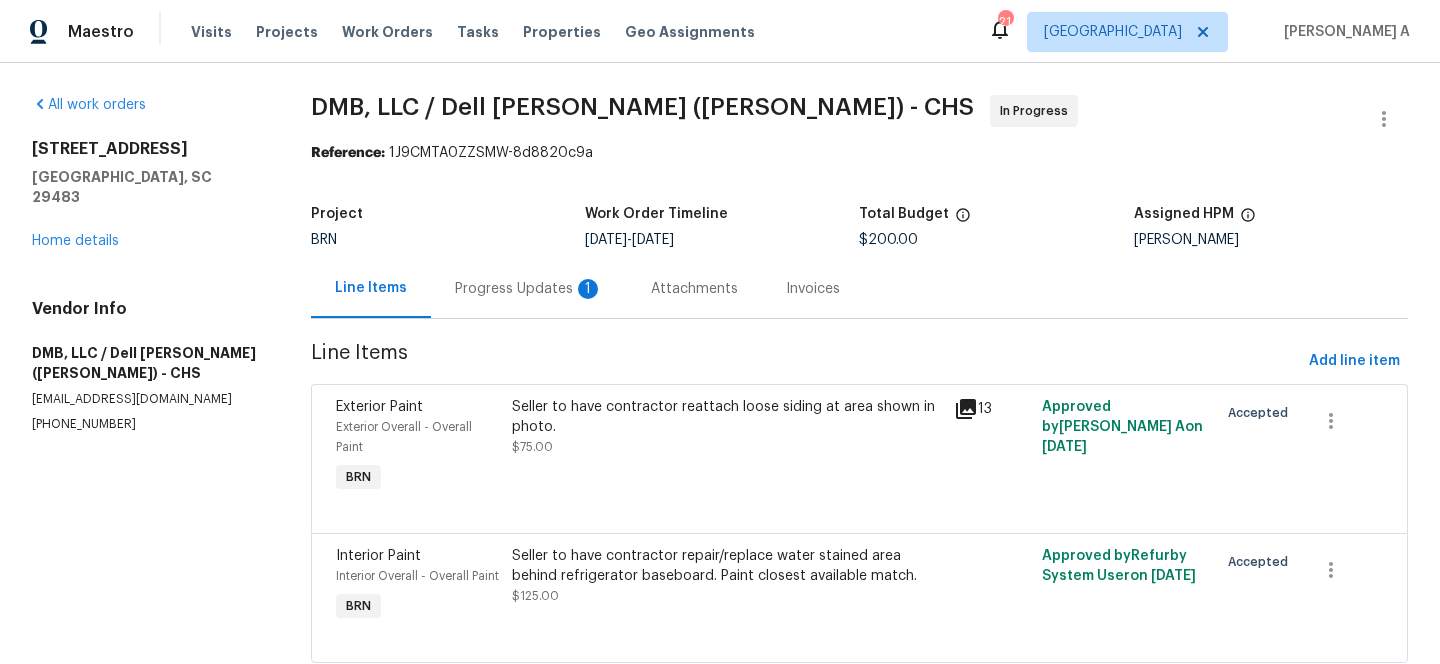 click on "Progress Updates 1" at bounding box center [529, 289] 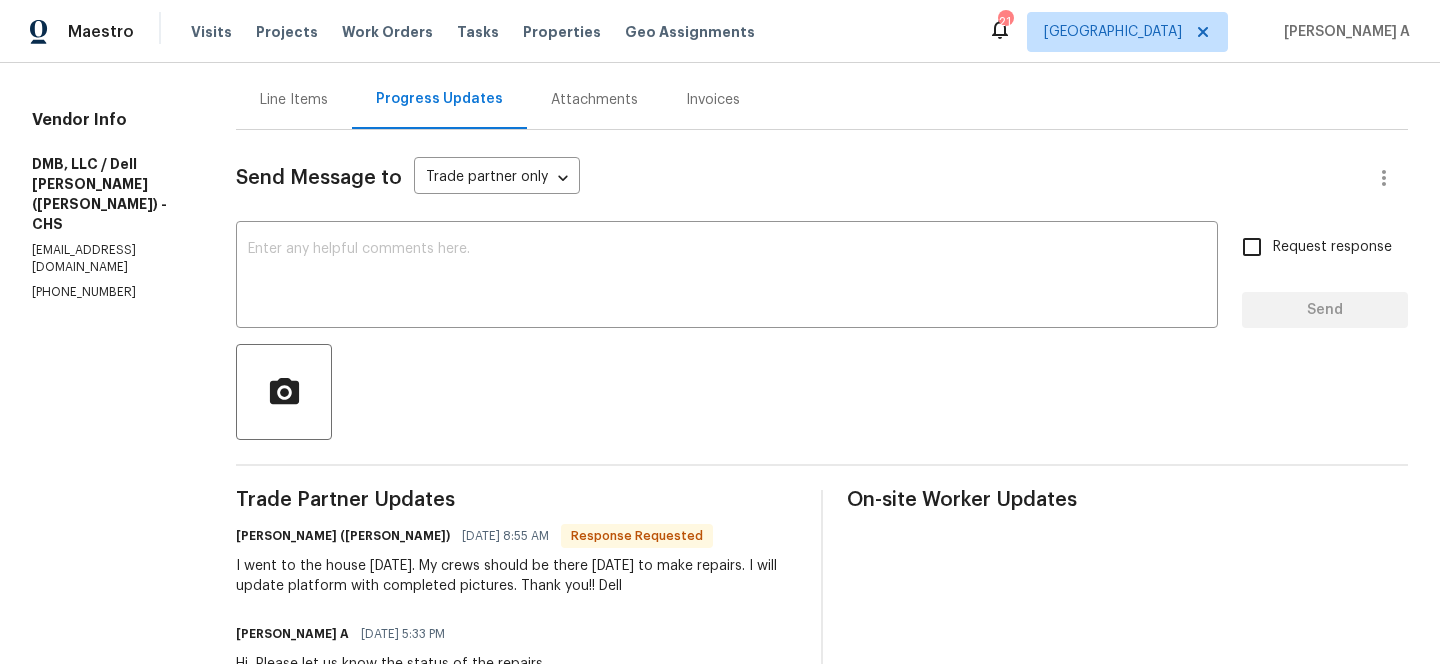 scroll, scrollTop: 128, scrollLeft: 0, axis: vertical 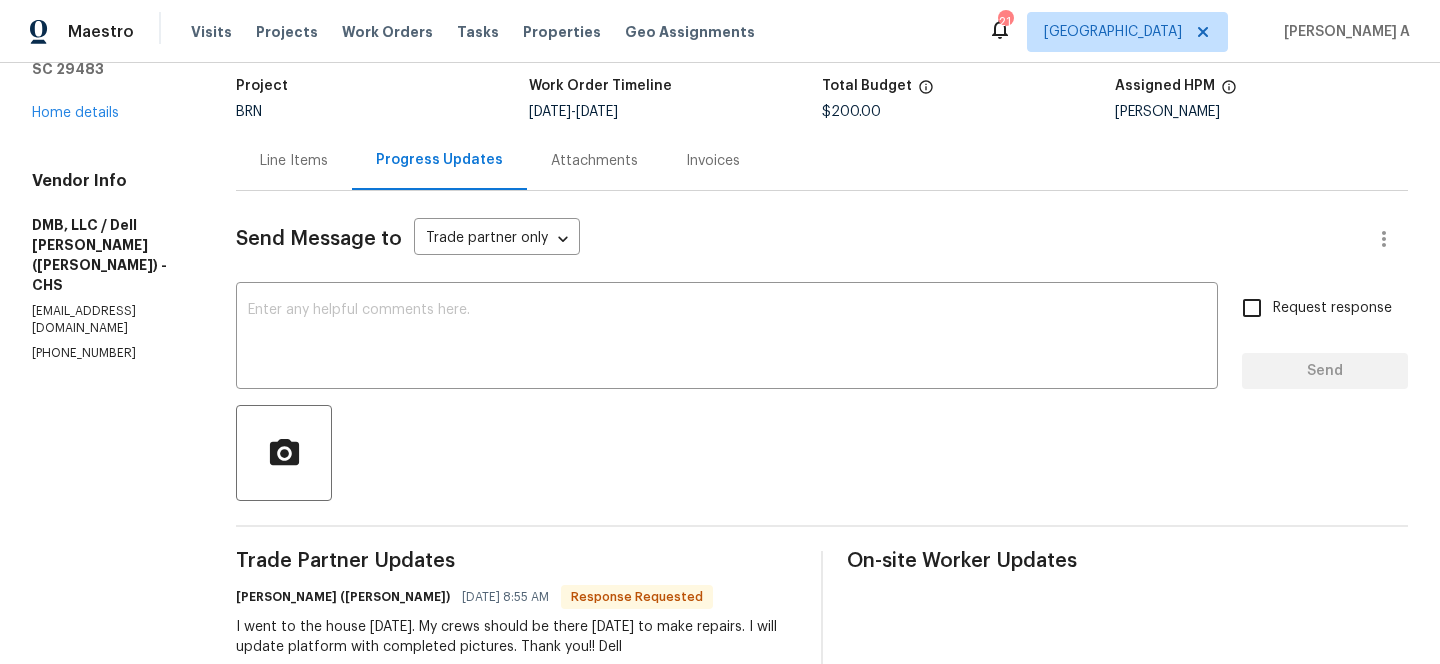 click on "Line Items" at bounding box center (294, 161) 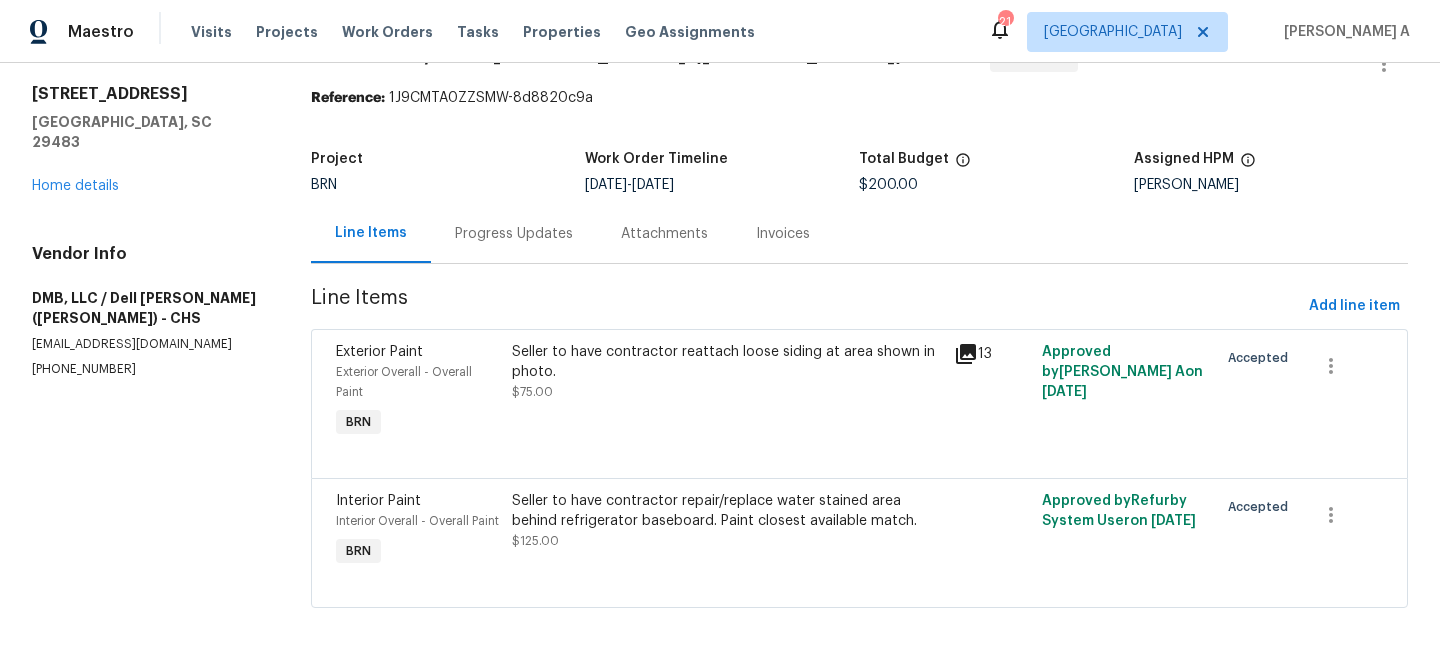 scroll, scrollTop: 77, scrollLeft: 0, axis: vertical 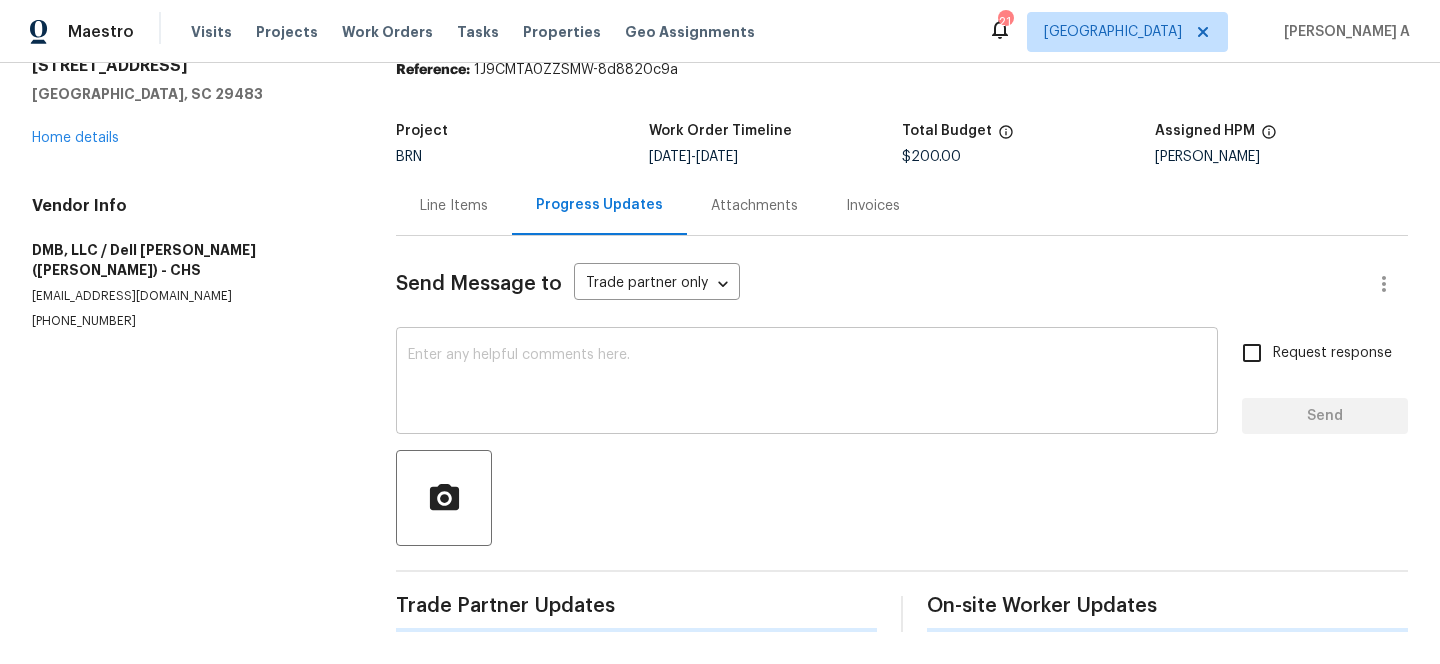 click at bounding box center (807, 383) 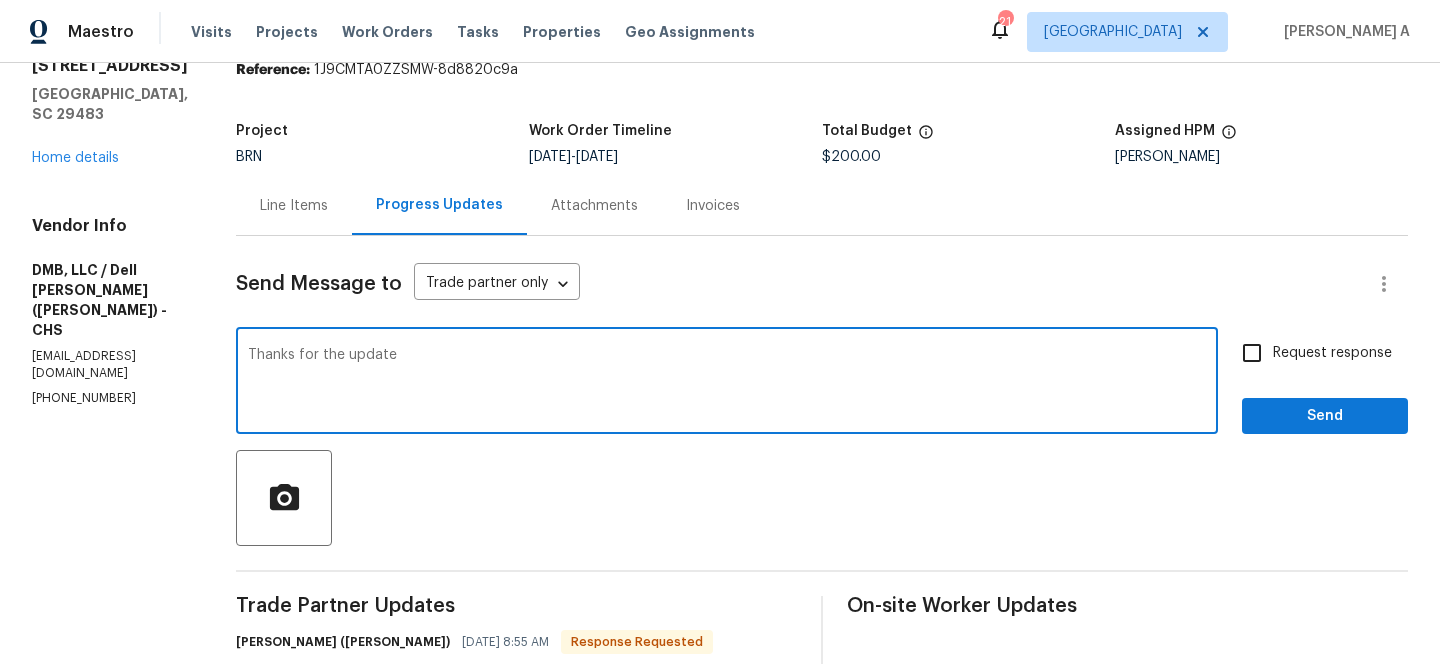 type on "Thanks for the update" 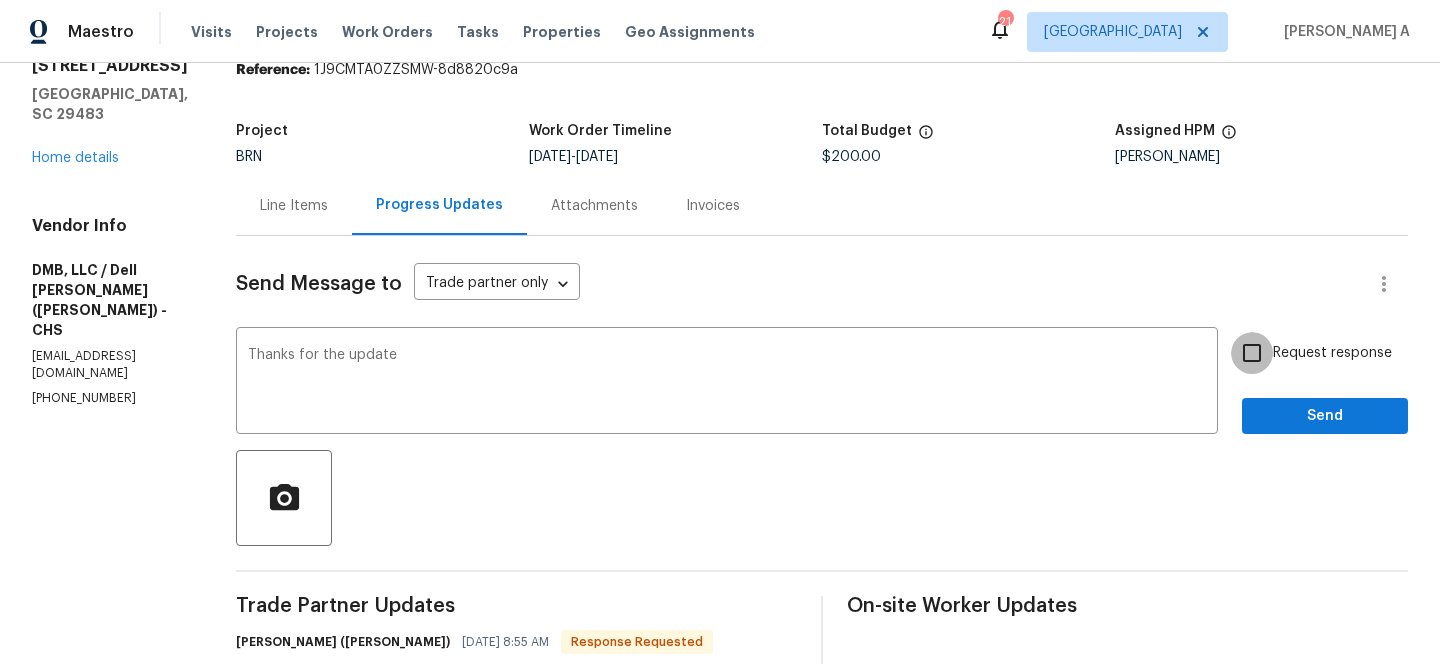 click on "Request response" at bounding box center [1252, 353] 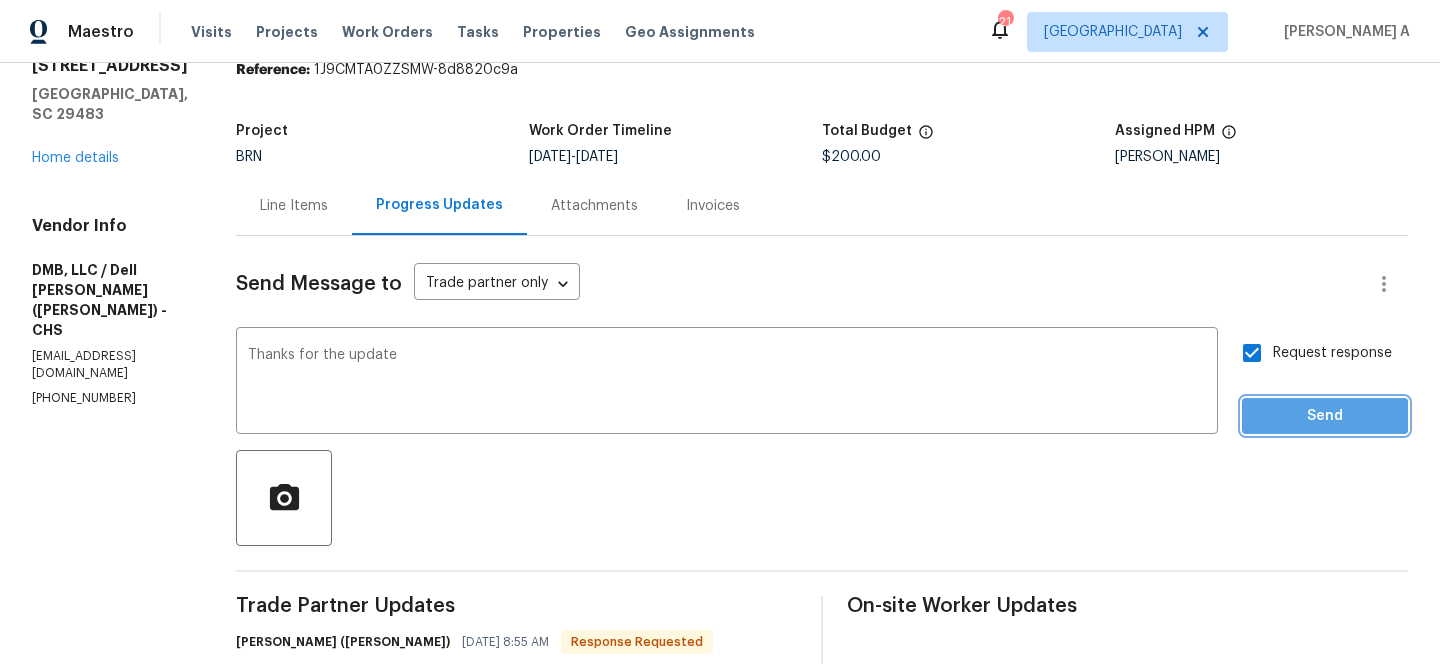 click on "Send" at bounding box center [1325, 416] 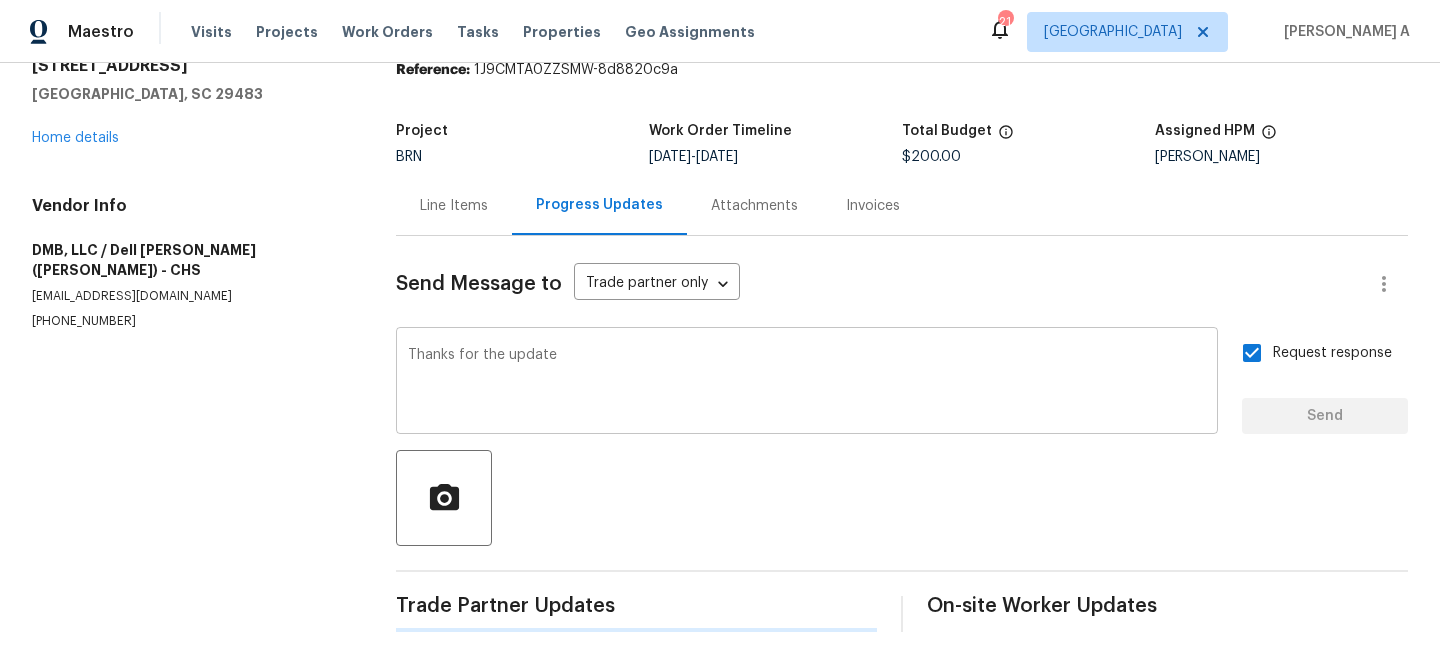 type 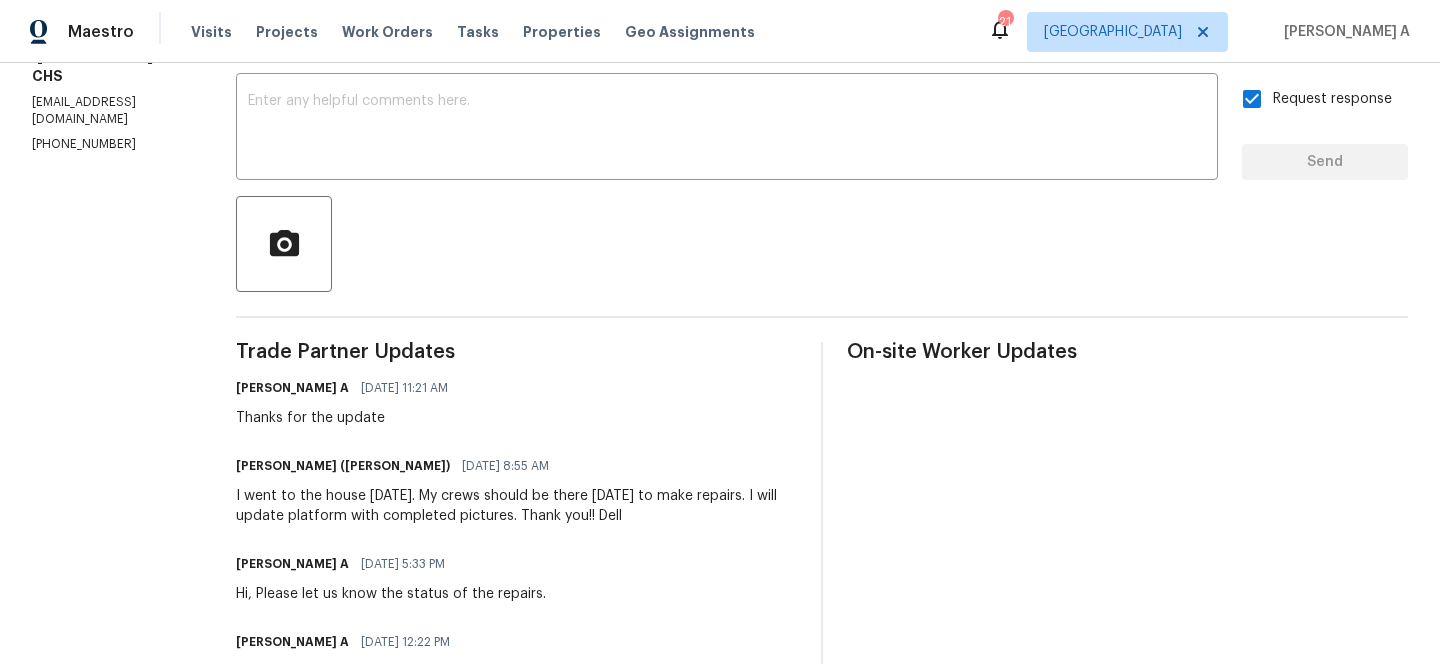 scroll, scrollTop: 0, scrollLeft: 0, axis: both 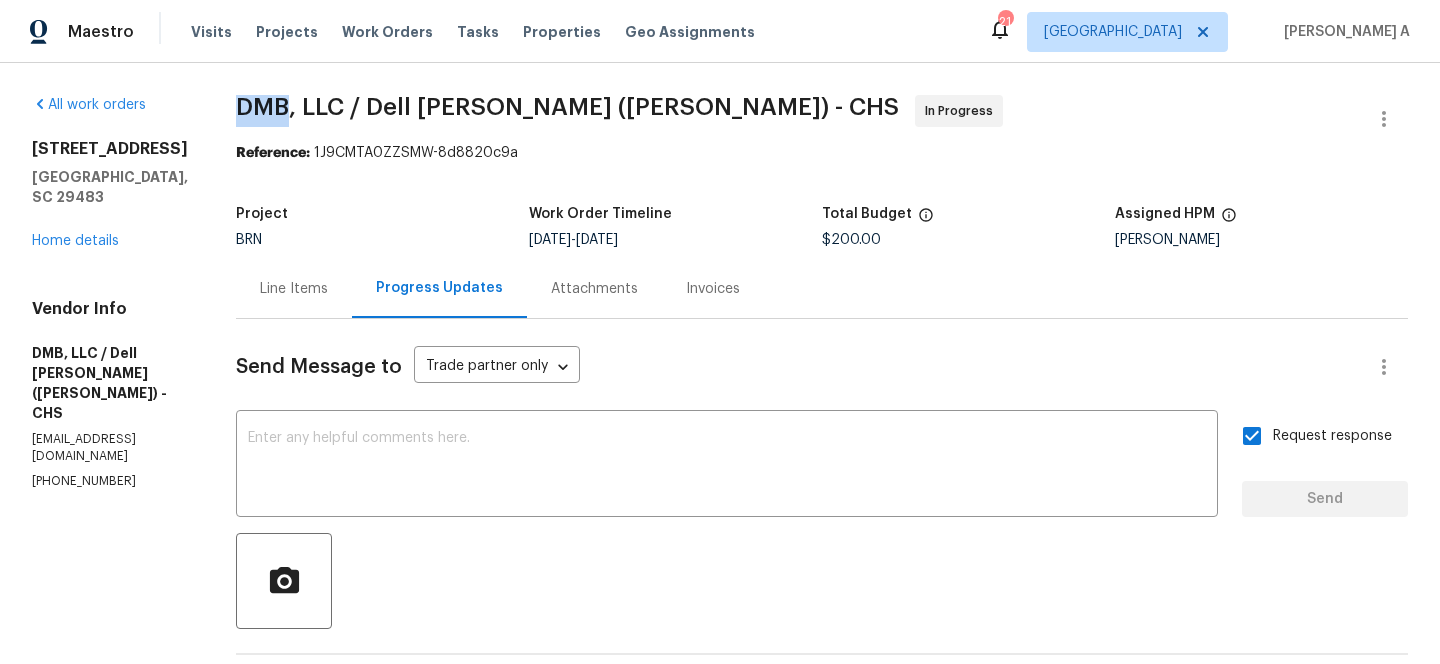 drag, startPoint x: 232, startPoint y: 123, endPoint x: 282, endPoint y: 116, distance: 50.48762 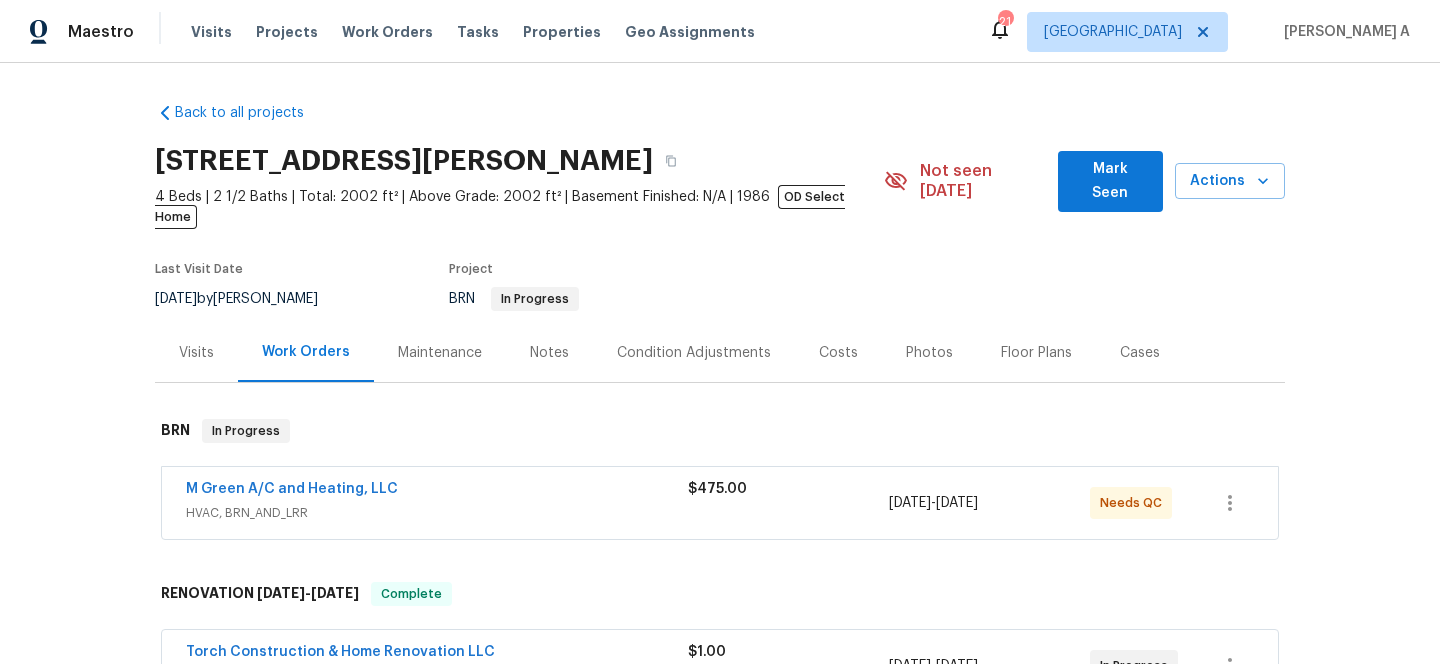 scroll, scrollTop: 0, scrollLeft: 0, axis: both 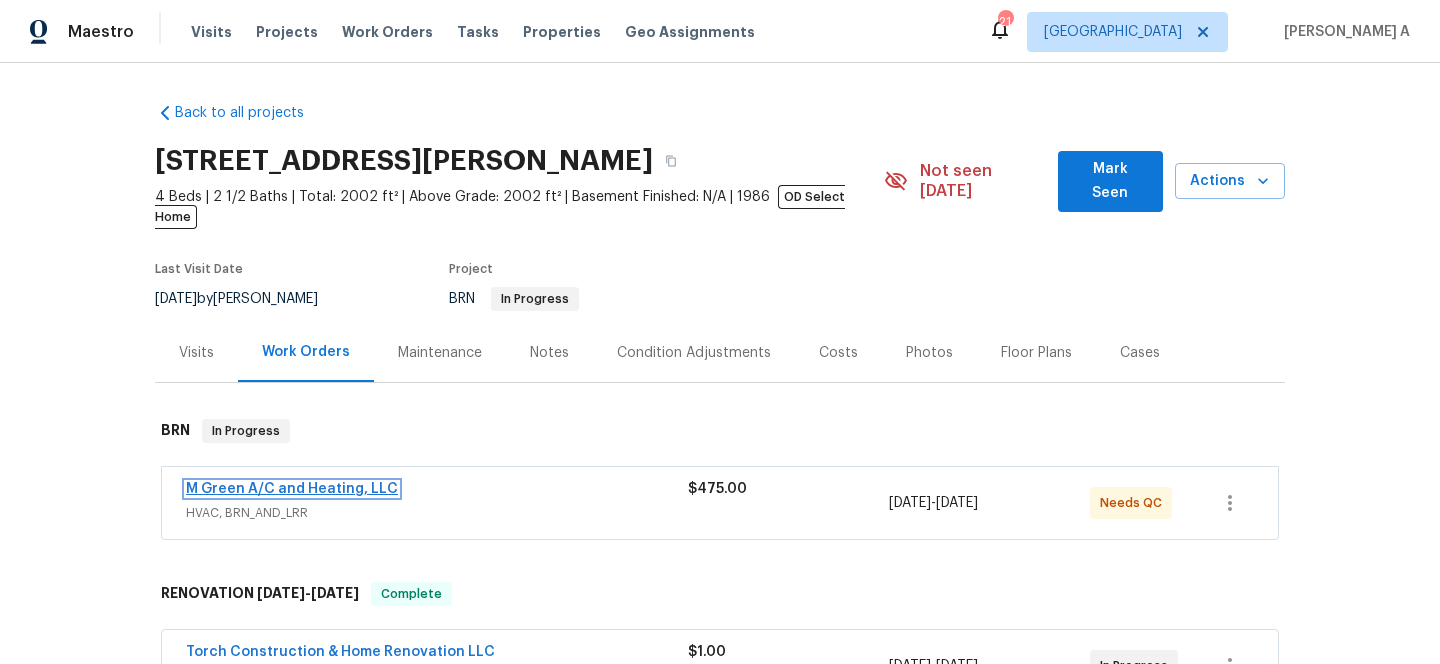 click on "M Green A/C and Heating, LLC" at bounding box center [292, 489] 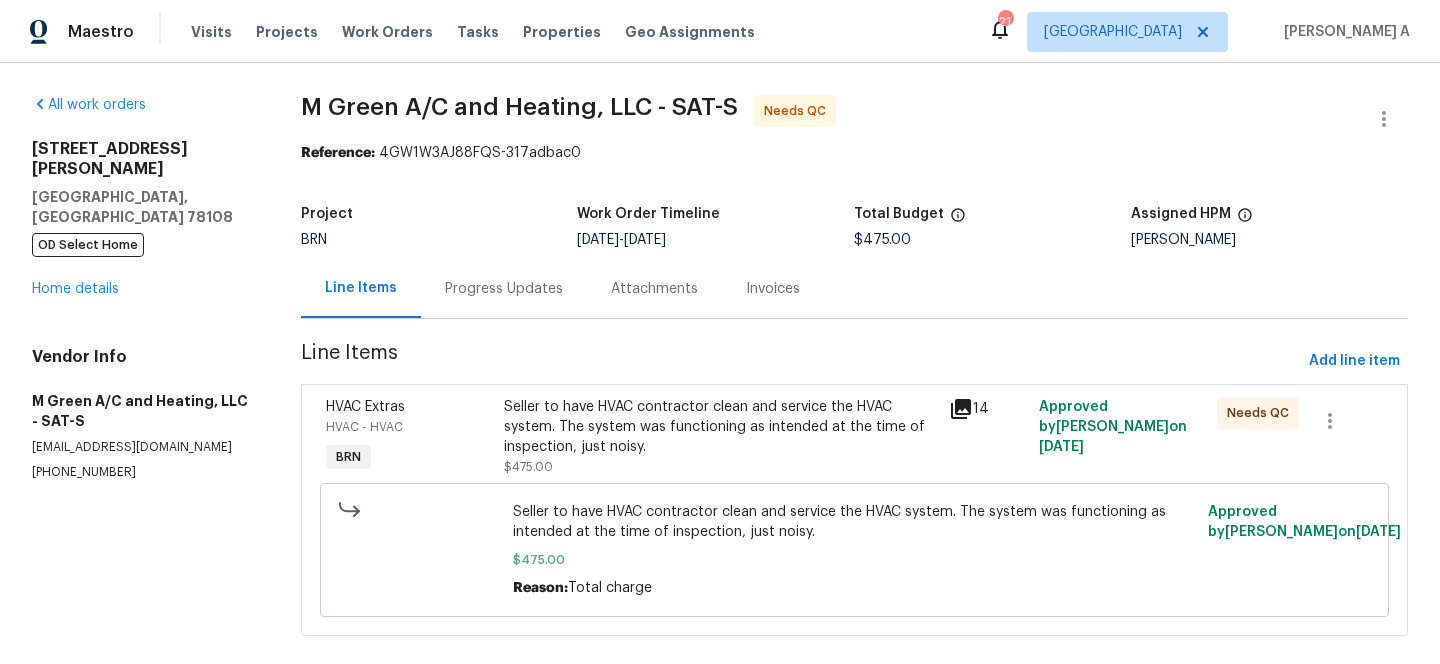 click on "Seller to have HVAC contractor clean and service the HVAC system.  The system was functioning as intended at the time of inspection, just noisy." at bounding box center [721, 427] 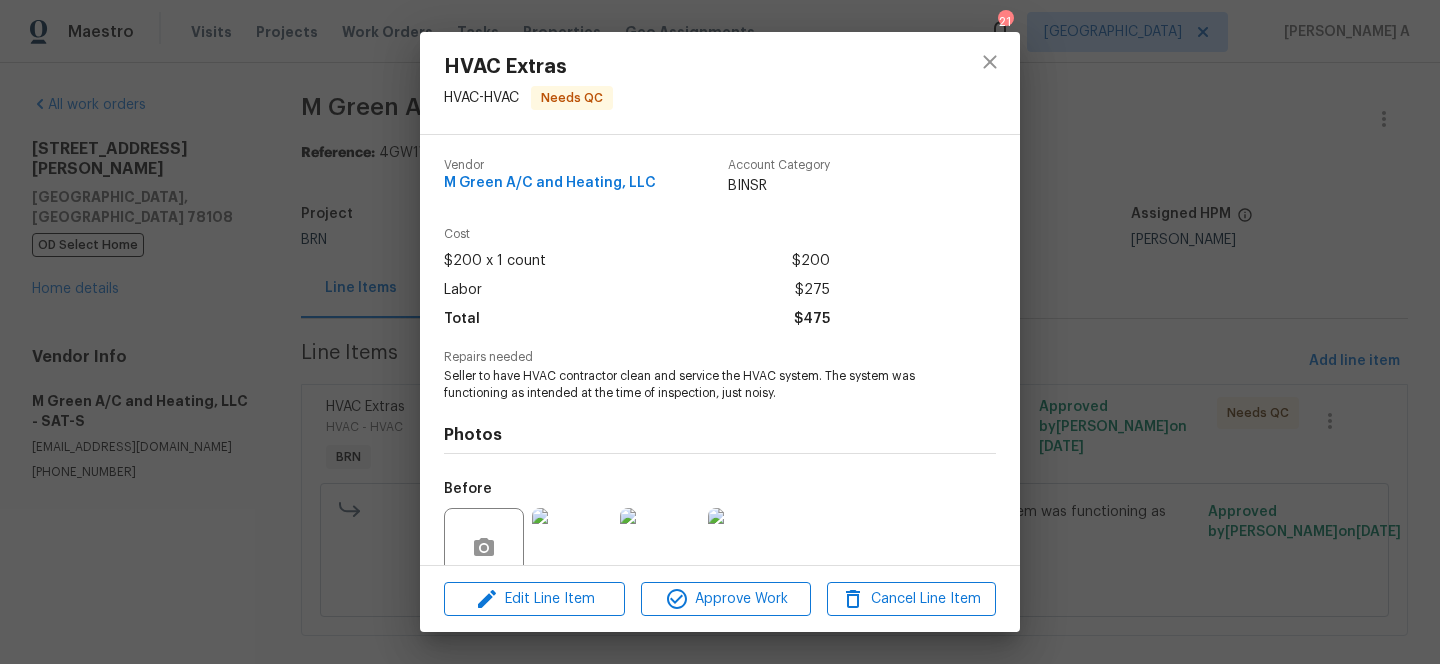 scroll, scrollTop: 173, scrollLeft: 0, axis: vertical 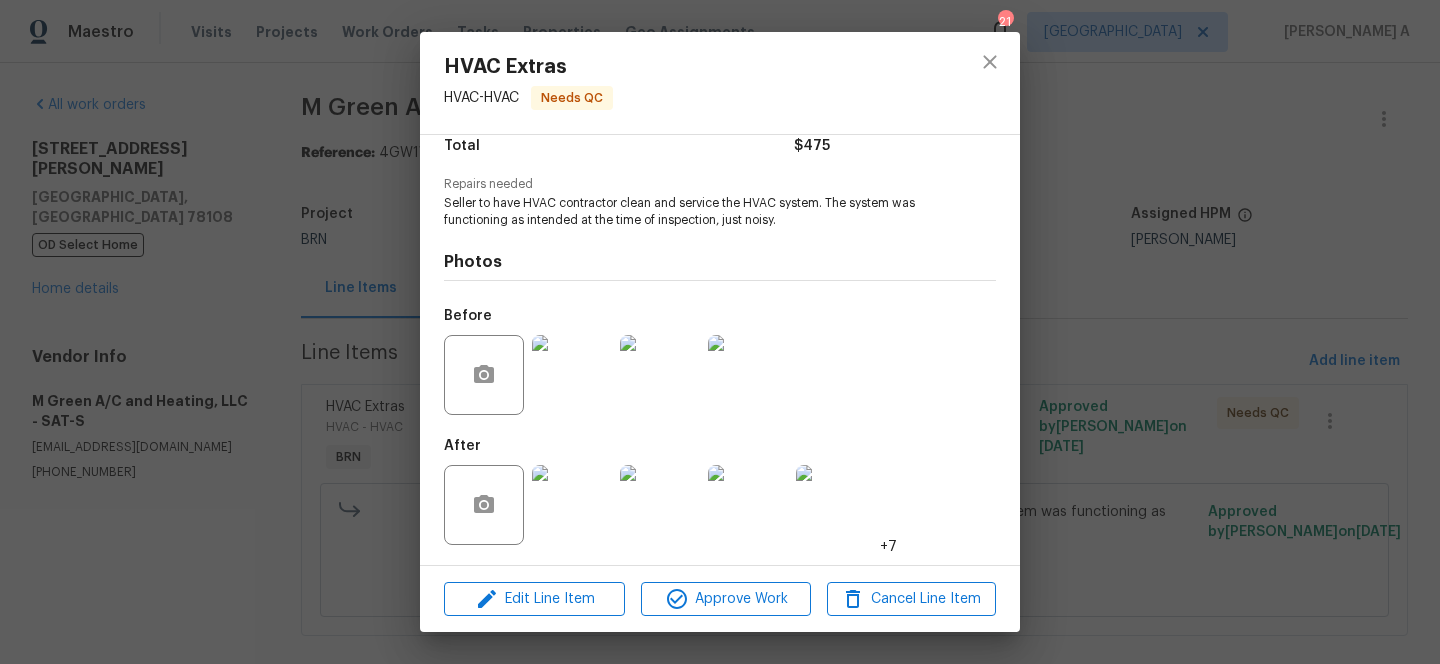 click at bounding box center (572, 505) 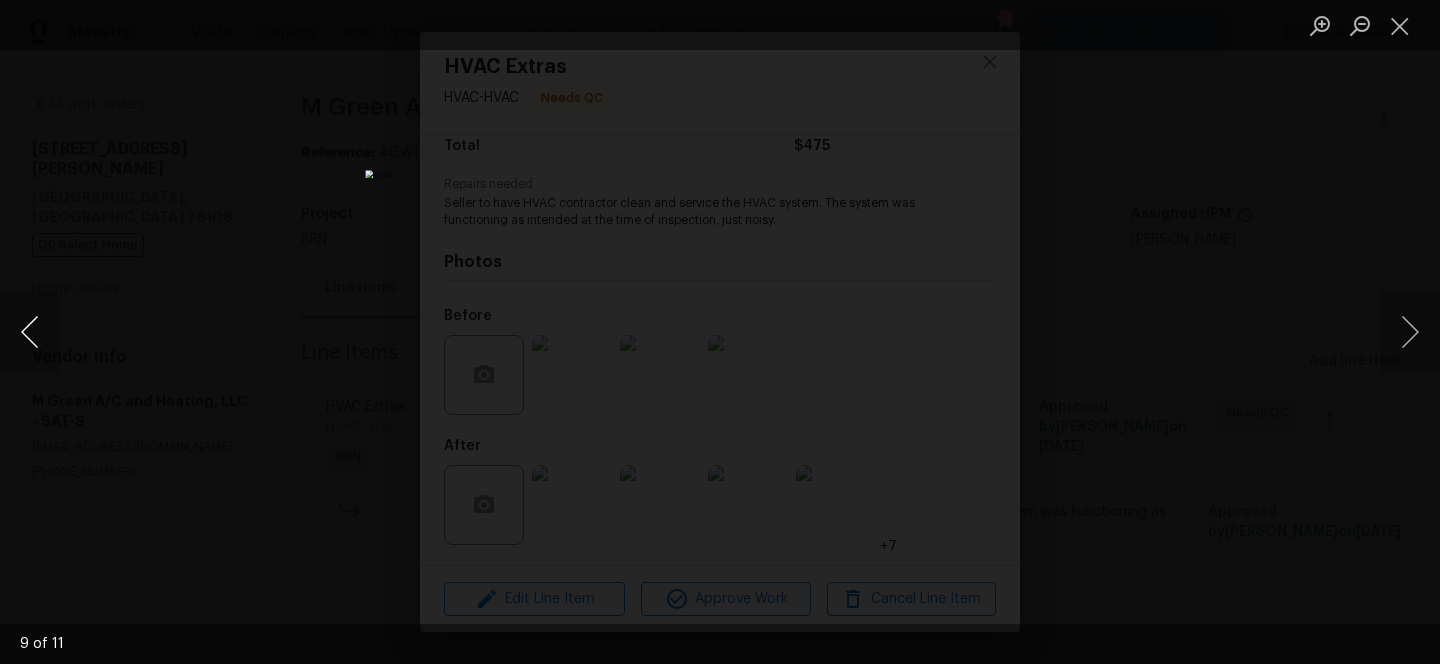 click at bounding box center (30, 332) 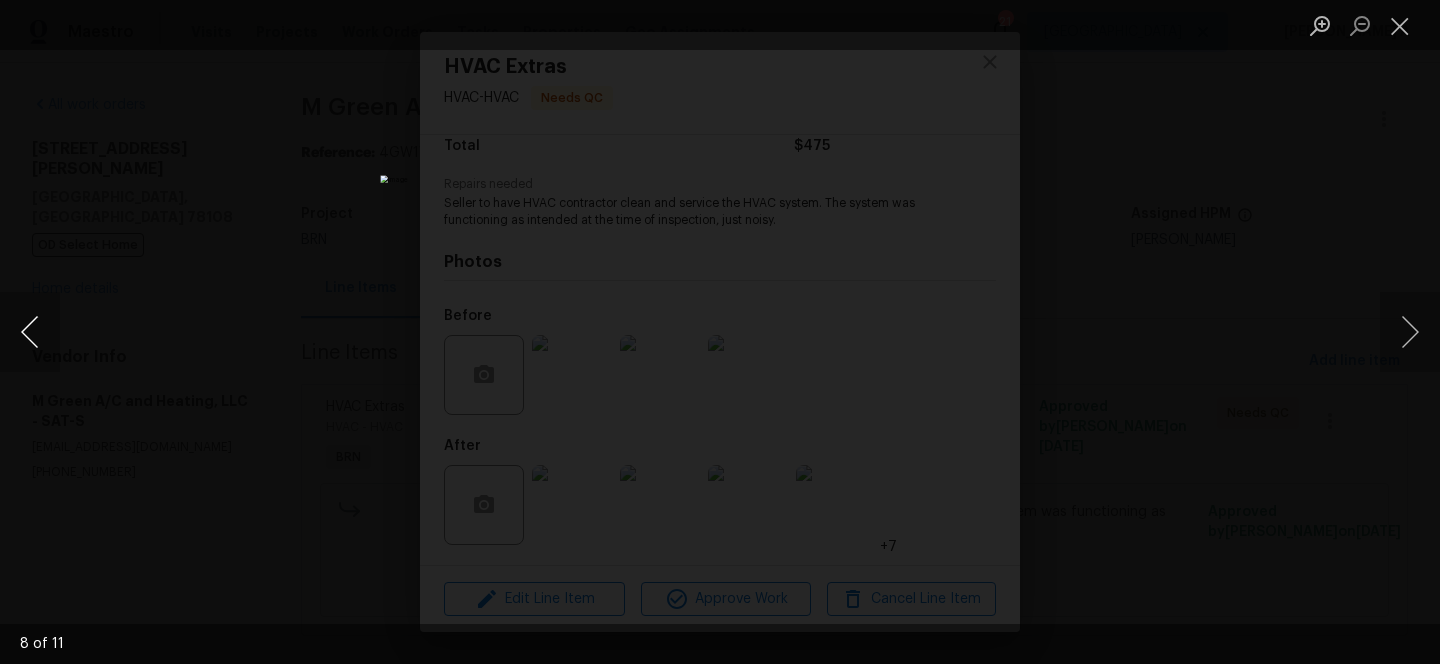 click at bounding box center [30, 332] 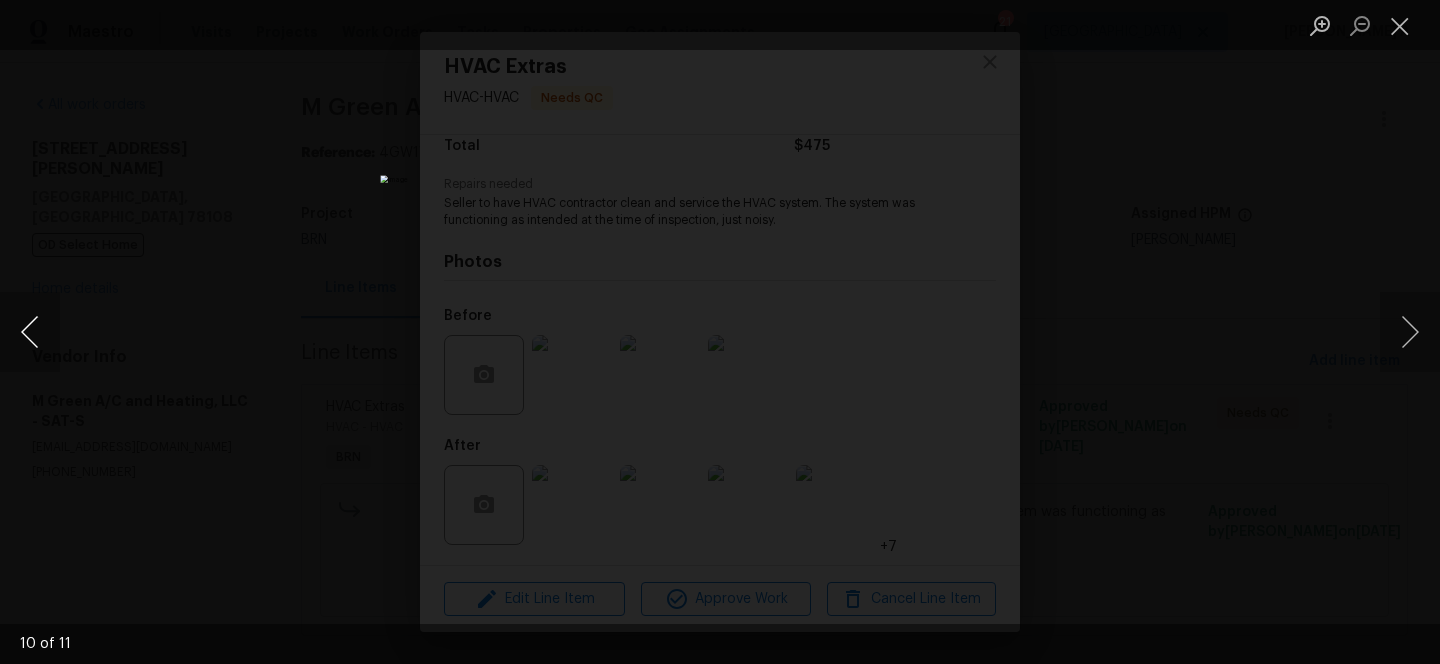 click at bounding box center (30, 332) 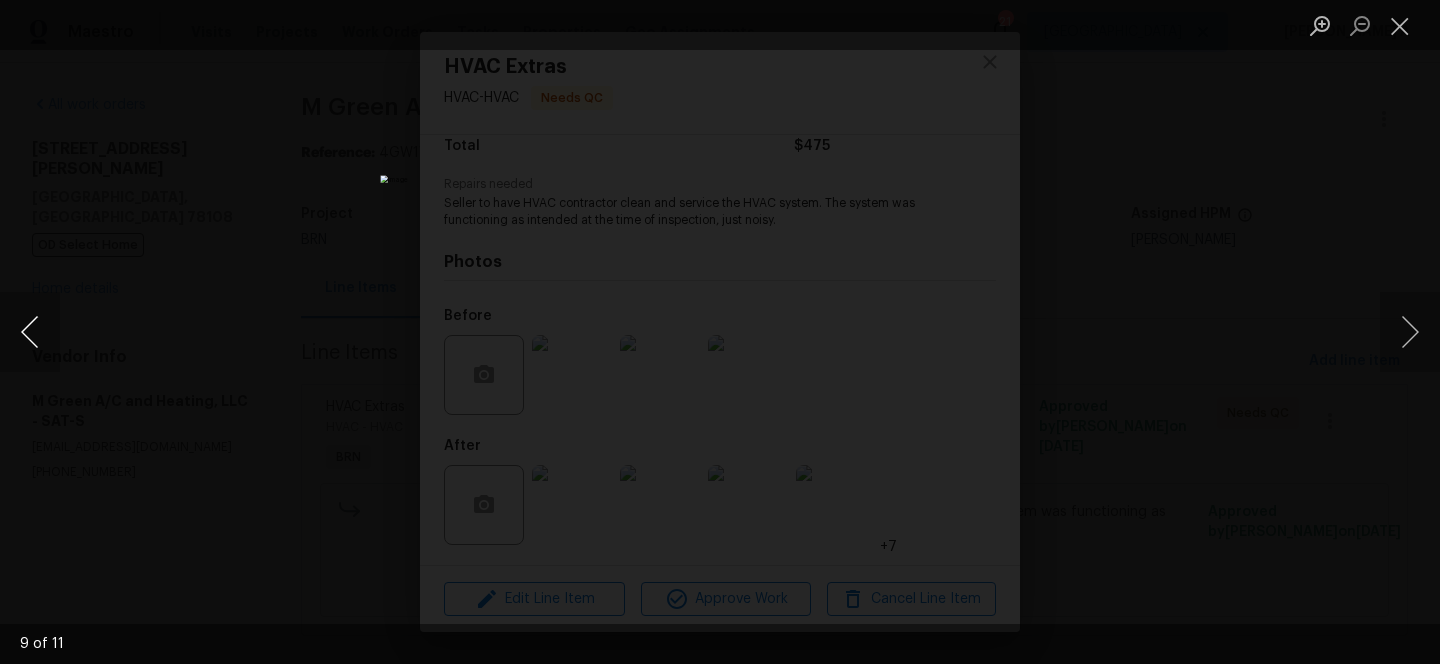 click at bounding box center (30, 332) 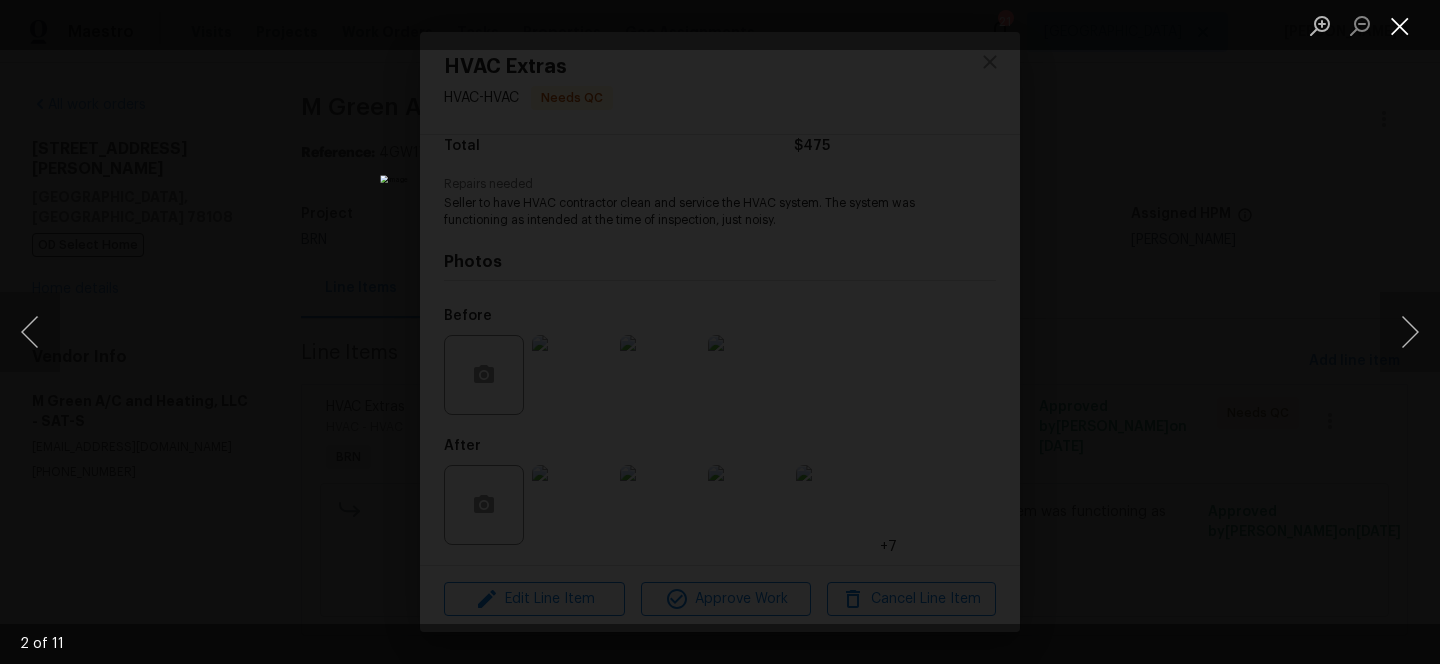 click at bounding box center (1400, 25) 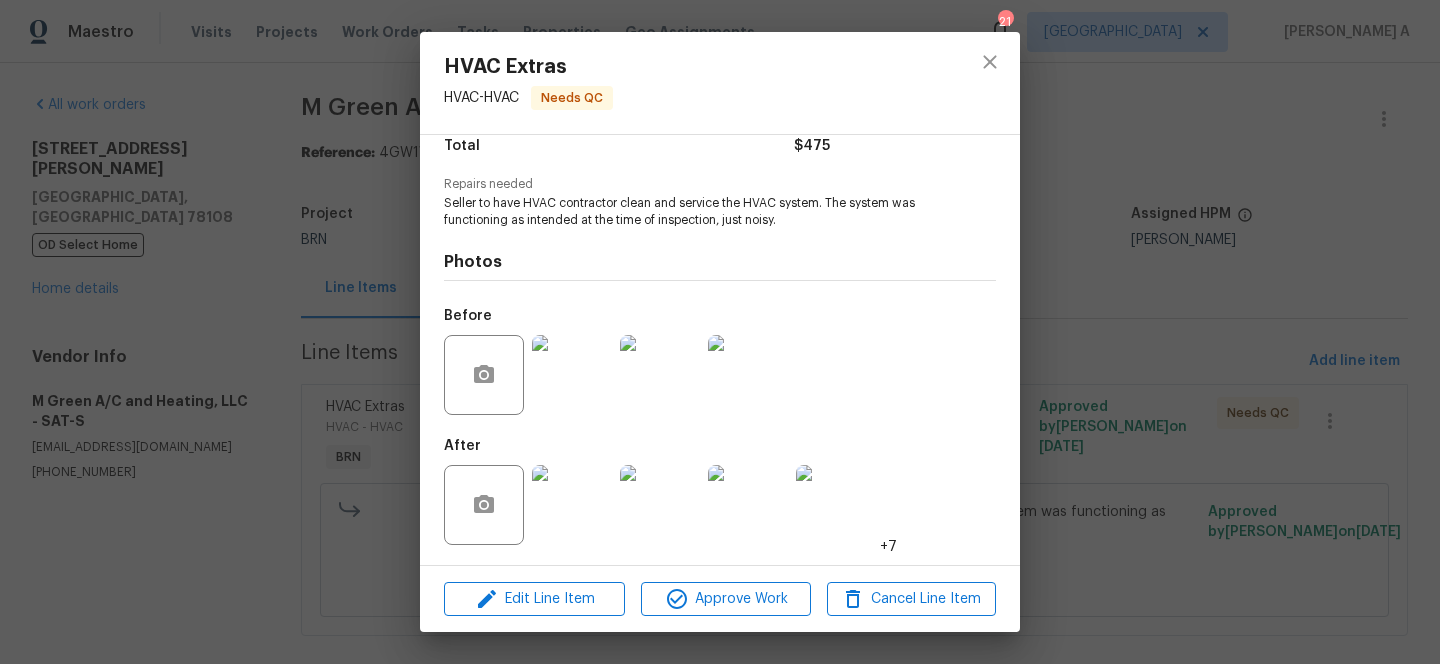 click on "HVAC Extras HVAC  -  HVAC Needs QC Vendor M Green A/C and Heating, LLC Account Category BINSR Cost $200 x 1 count $200 Labor $275 Total $475 Repairs needed Seller to have HVAC contractor clean and service the HVAC system.  The system was functioning as intended at the time of inspection, just noisy. Photos Before After  +7  Edit Line Item  Approve Work  Cancel Line Item" at bounding box center (720, 332) 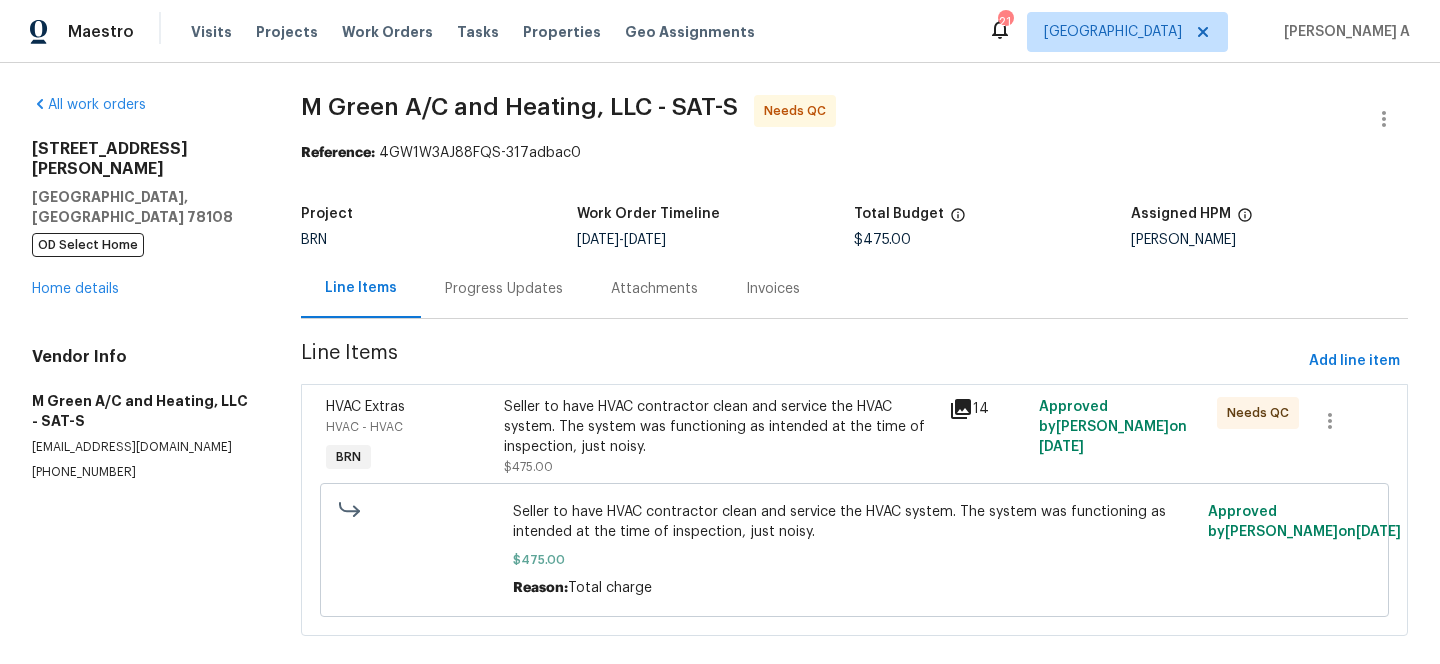 click on "Maestro Visits Projects Work Orders Tasks Properties Geo Assignments 21 Nashville Akshay Ajaya Kumar A" at bounding box center (720, 31) 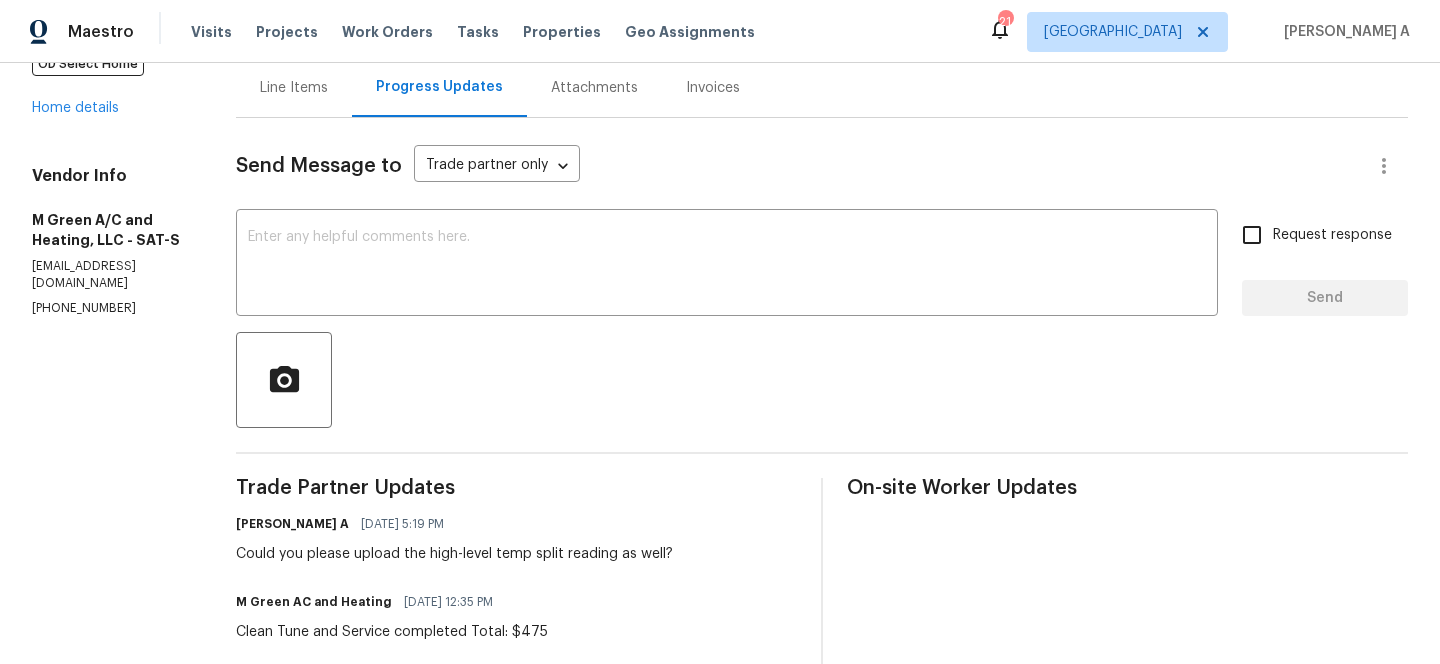 scroll, scrollTop: 219, scrollLeft: 0, axis: vertical 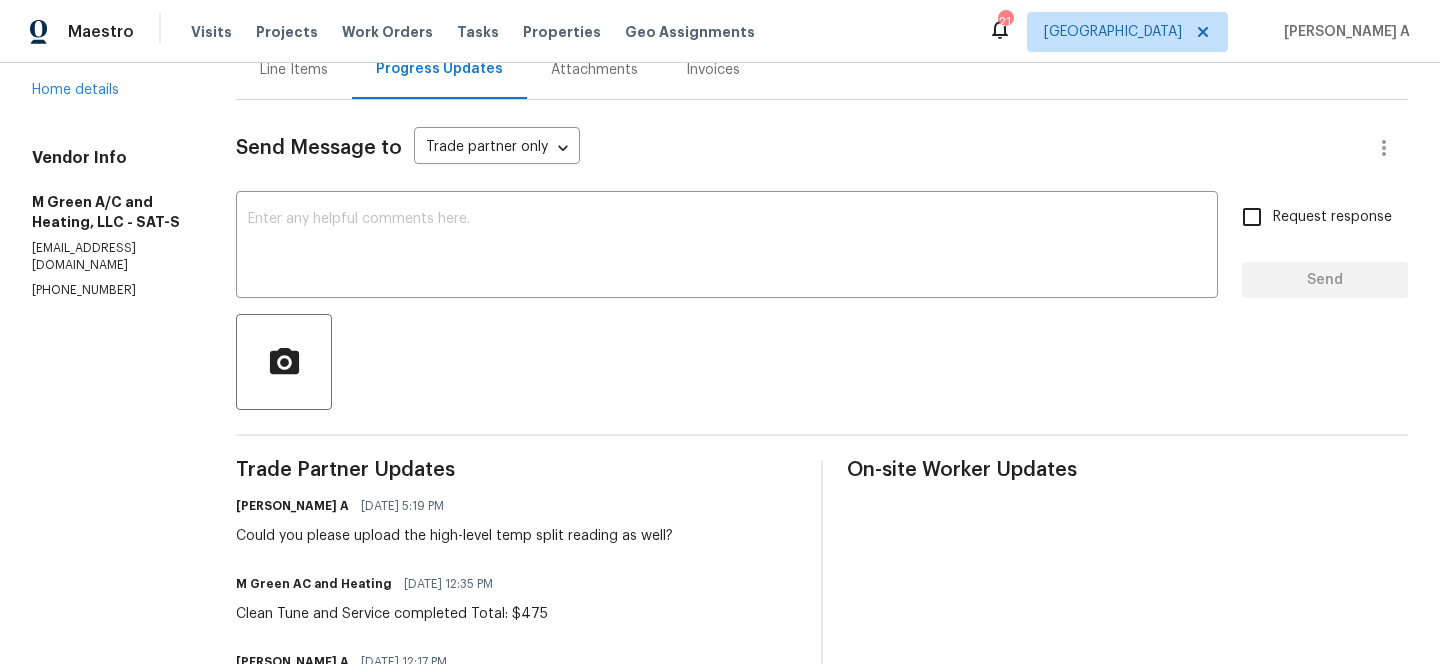 click on "(214) 500-1084" at bounding box center [110, 290] 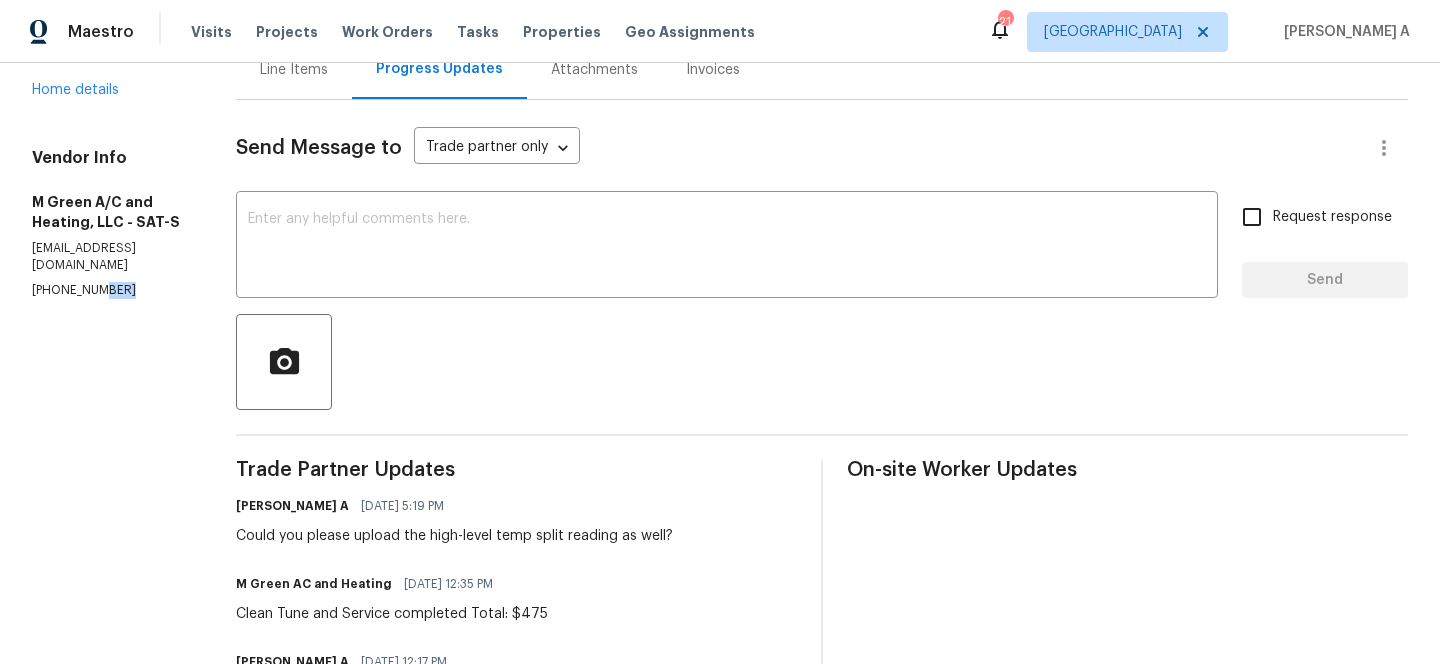 click on "(214) 500-1084" at bounding box center (110, 290) 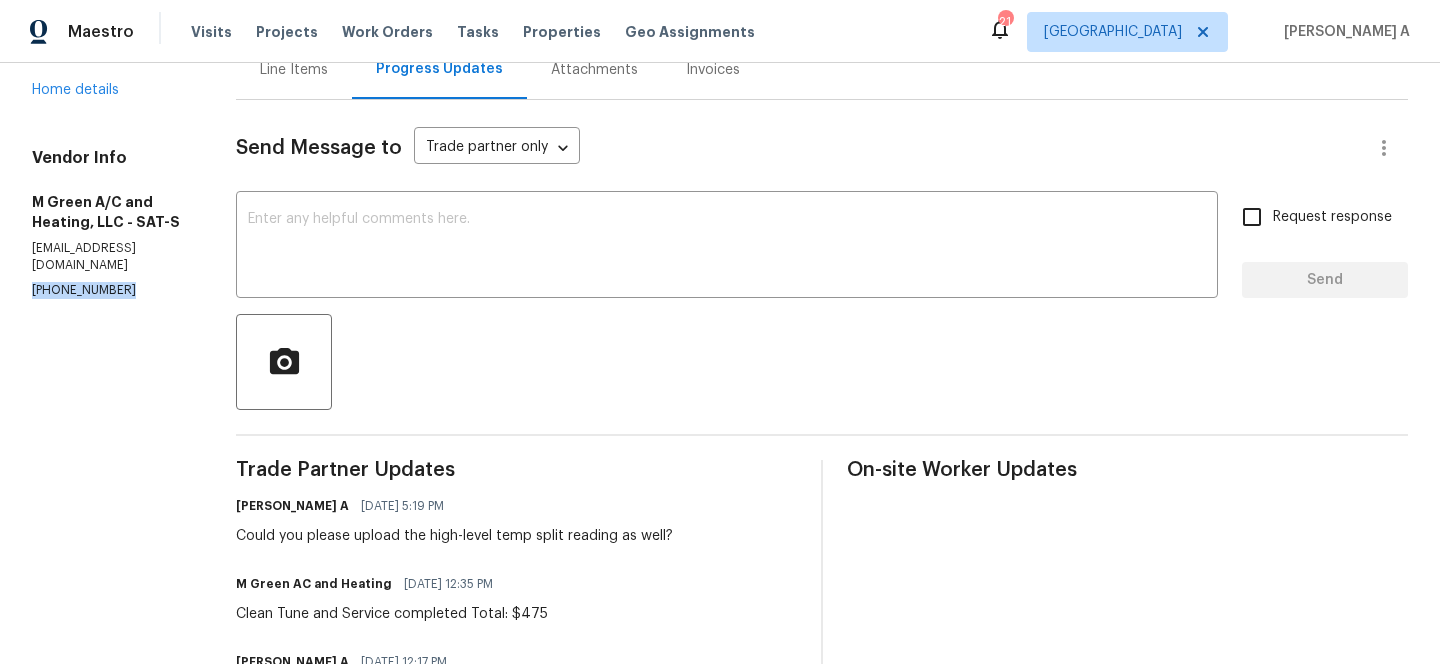 click on "(214) 500-1084" at bounding box center (110, 290) 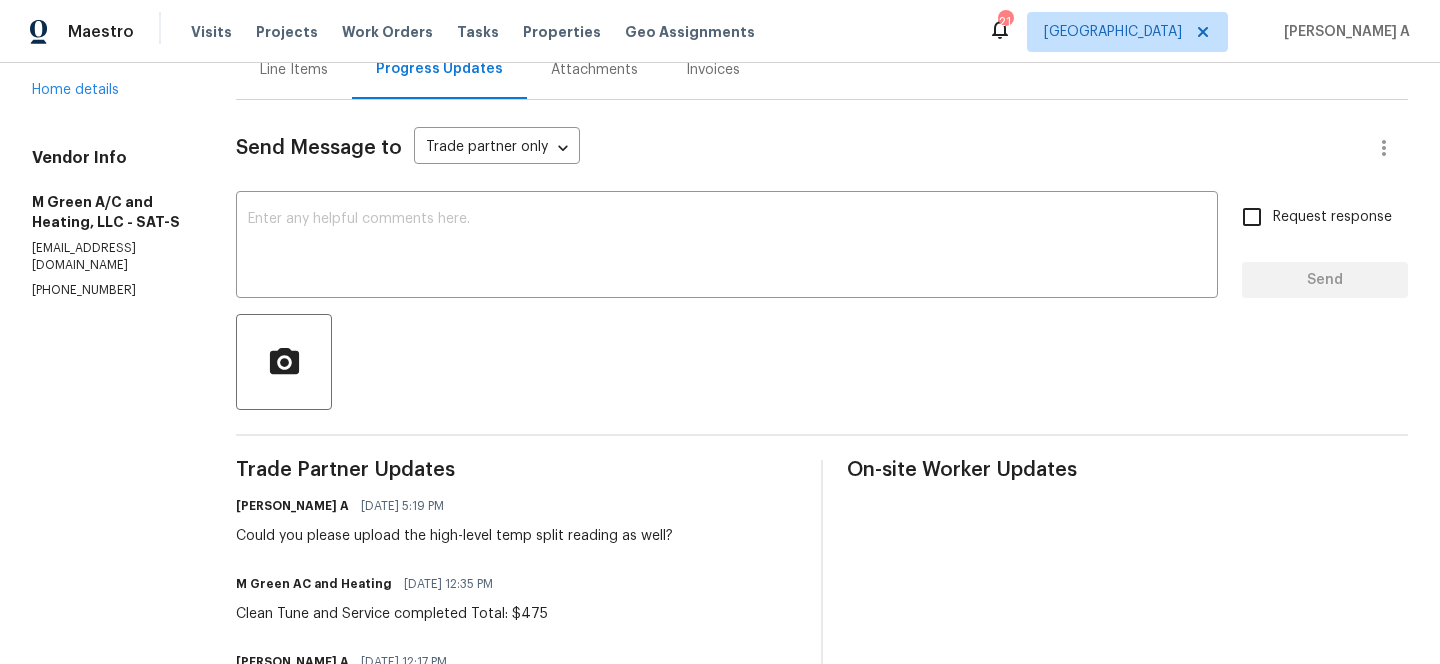 click on "Could you please upload the high-level temp split reading as well?" at bounding box center [454, 536] 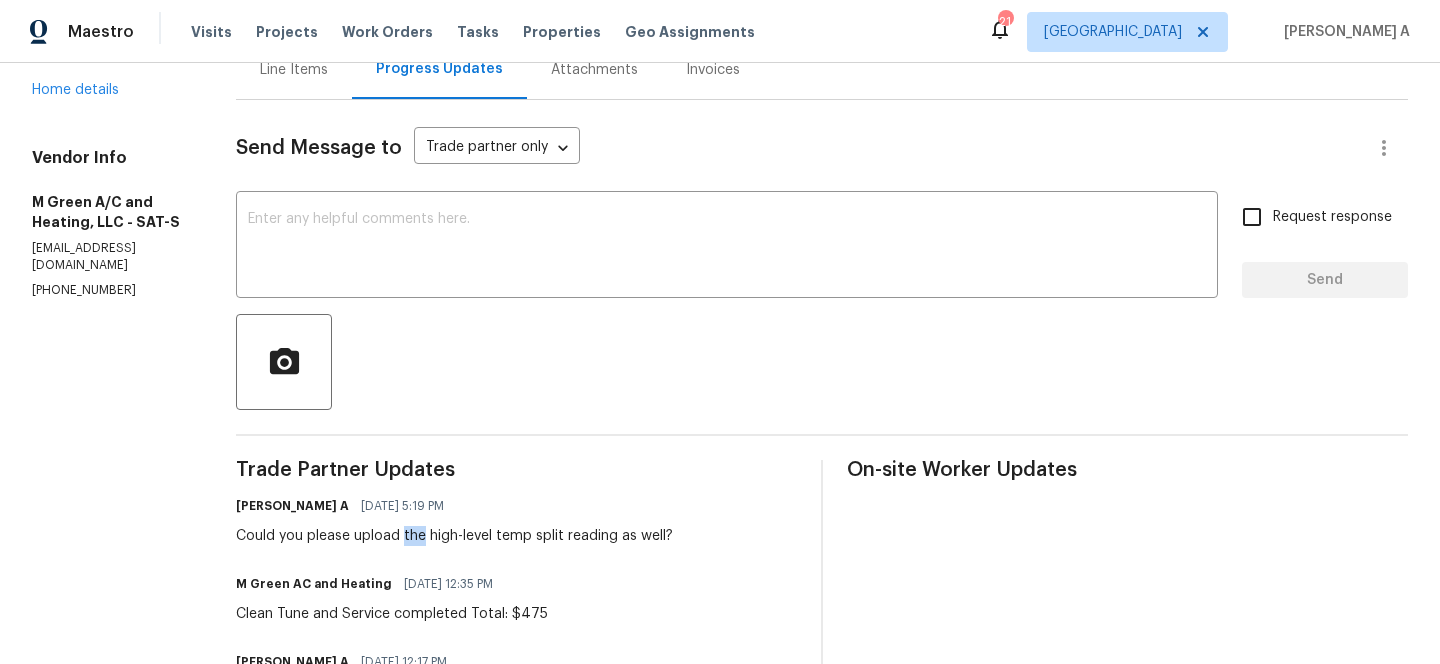 click on "Could you please upload the high-level temp split reading as well?" at bounding box center (454, 536) 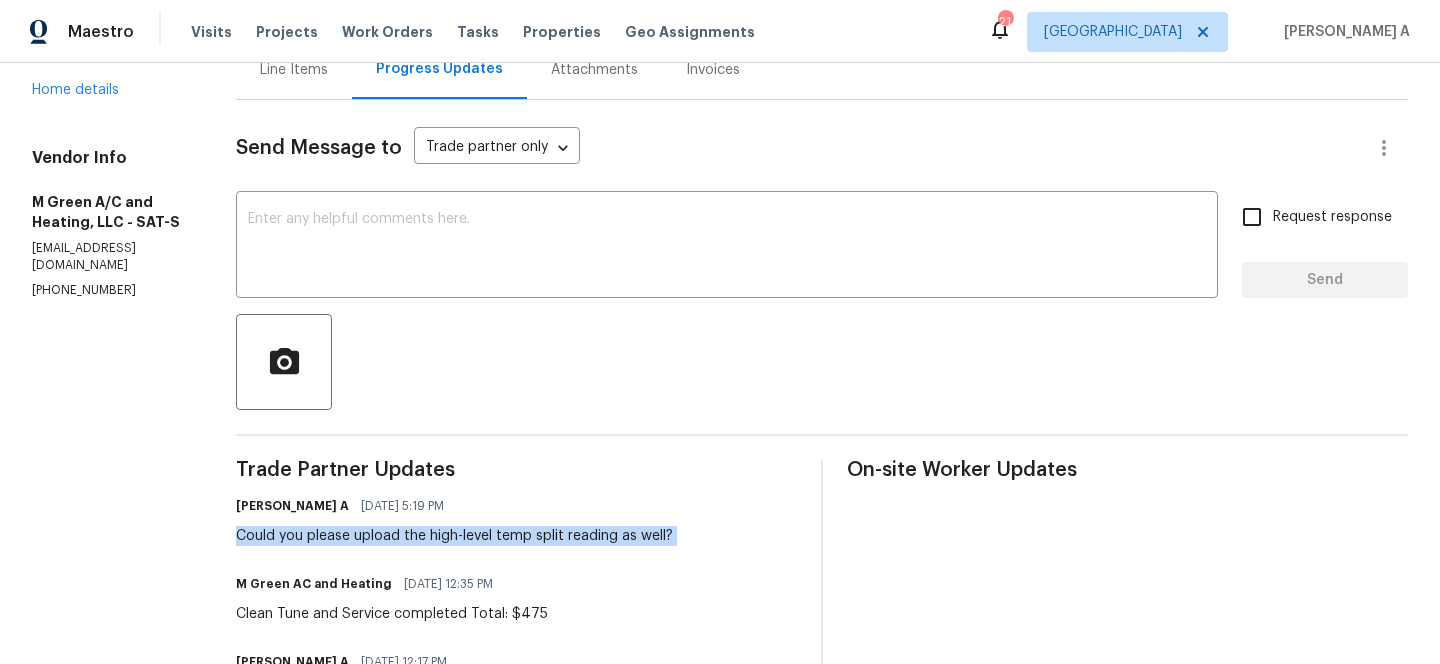 click on "Could you please upload the high-level temp split reading as well?" at bounding box center (454, 536) 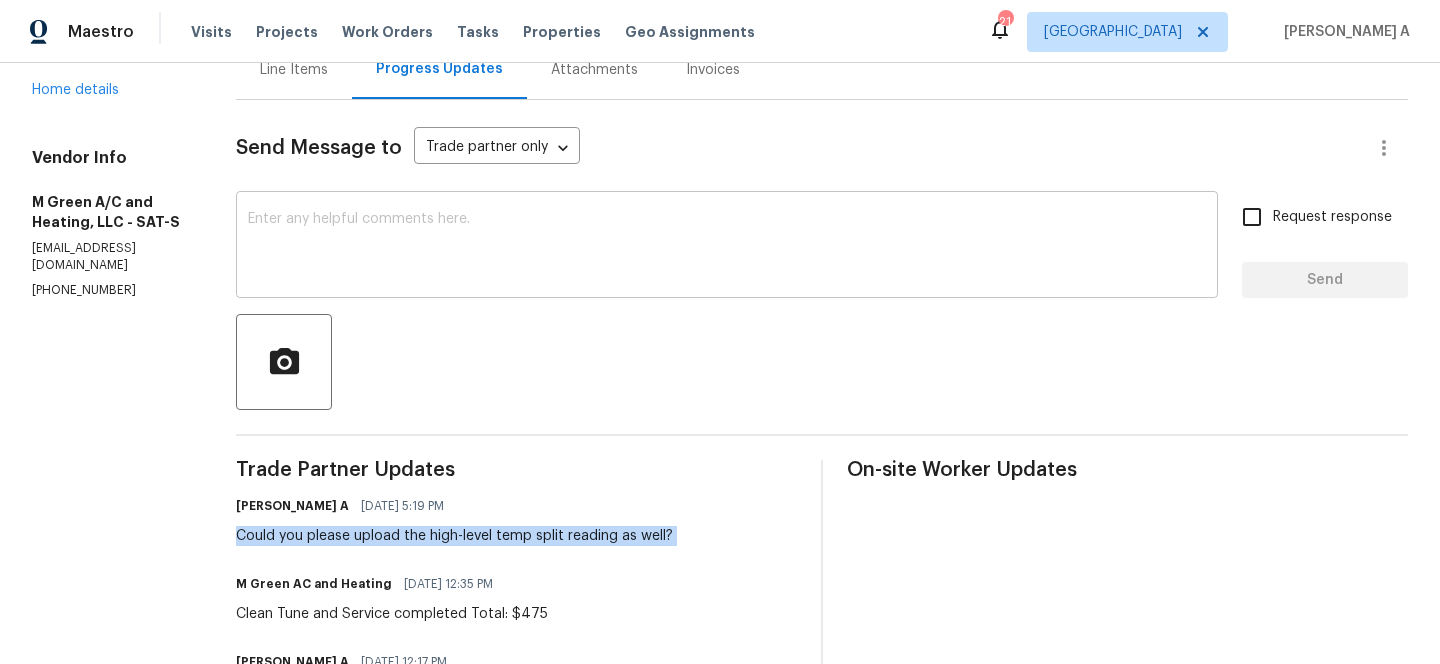 scroll, scrollTop: 0, scrollLeft: 0, axis: both 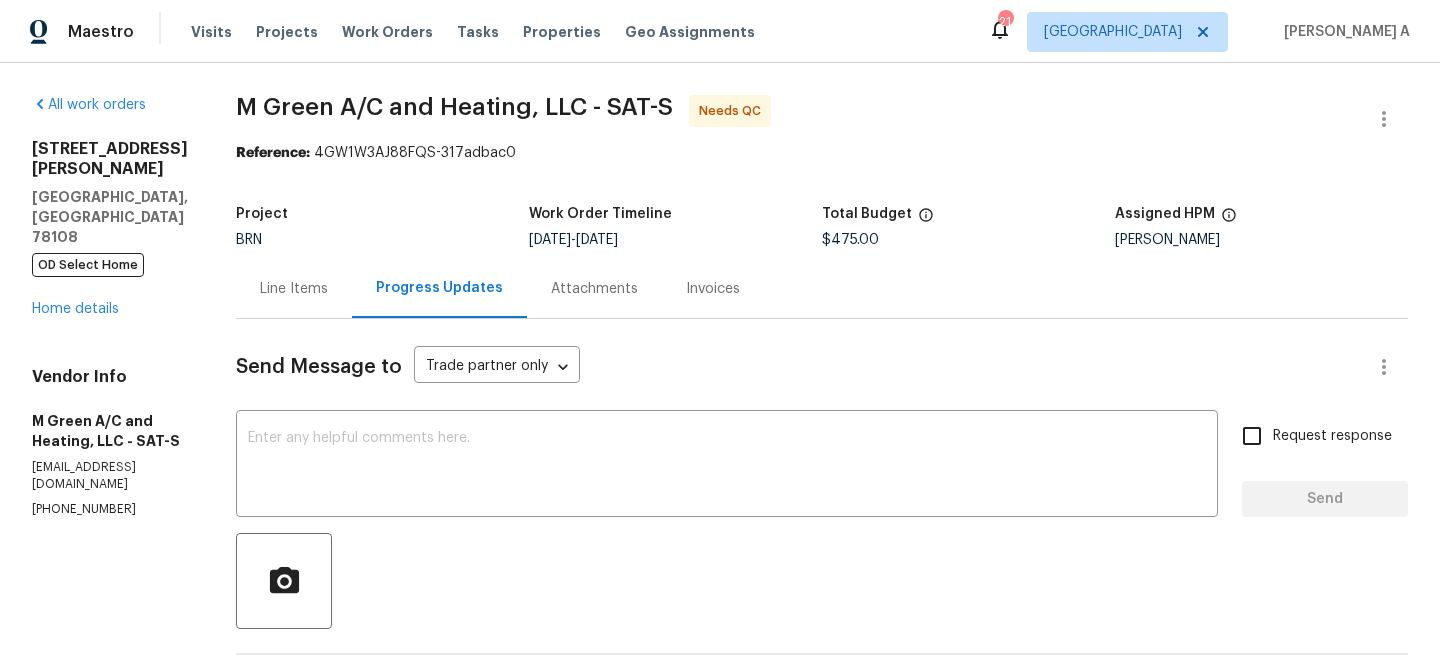 click on "Line Items" at bounding box center (294, 289) 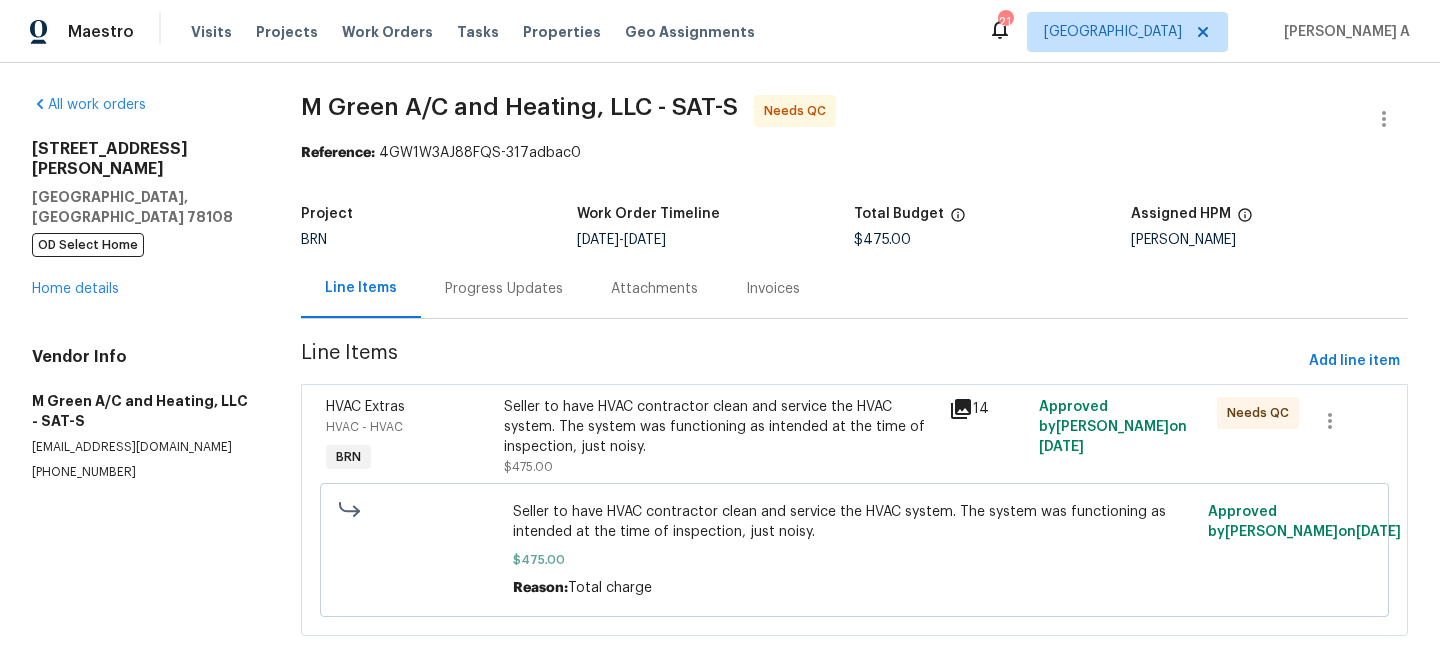 click on "Progress Updates" at bounding box center [504, 288] 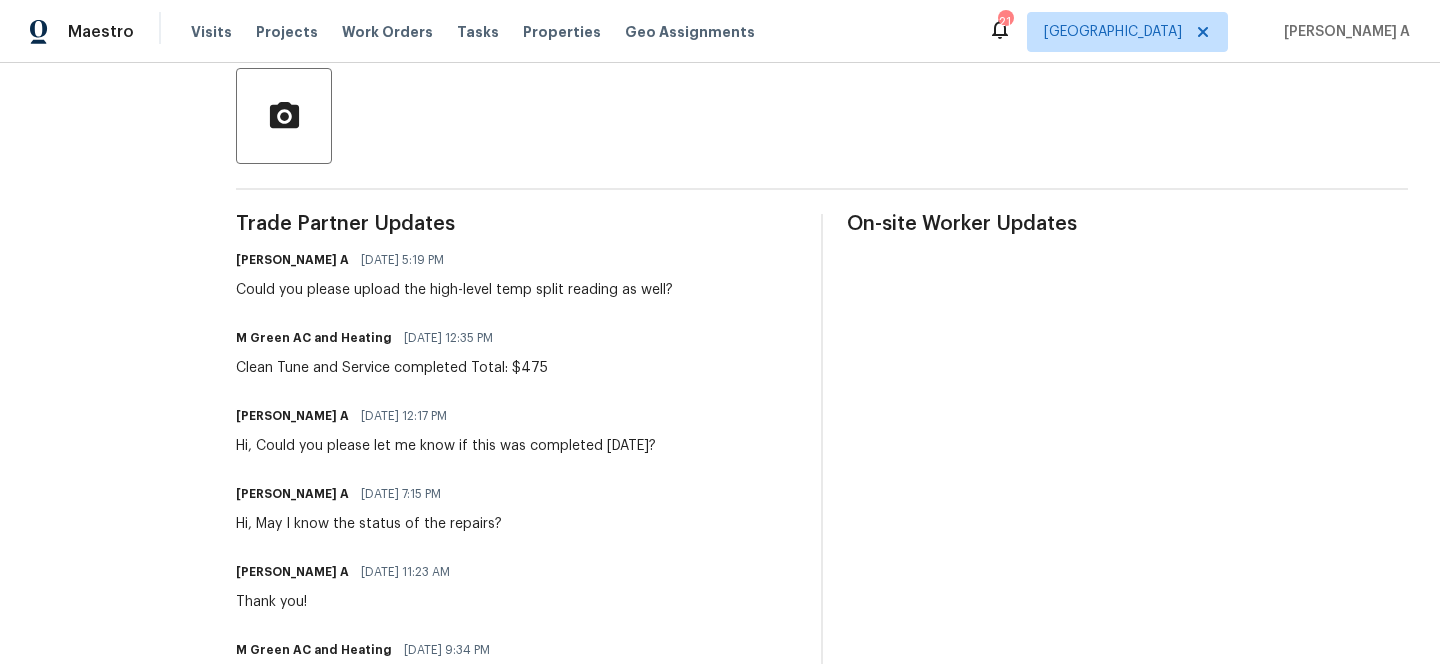 scroll, scrollTop: 0, scrollLeft: 0, axis: both 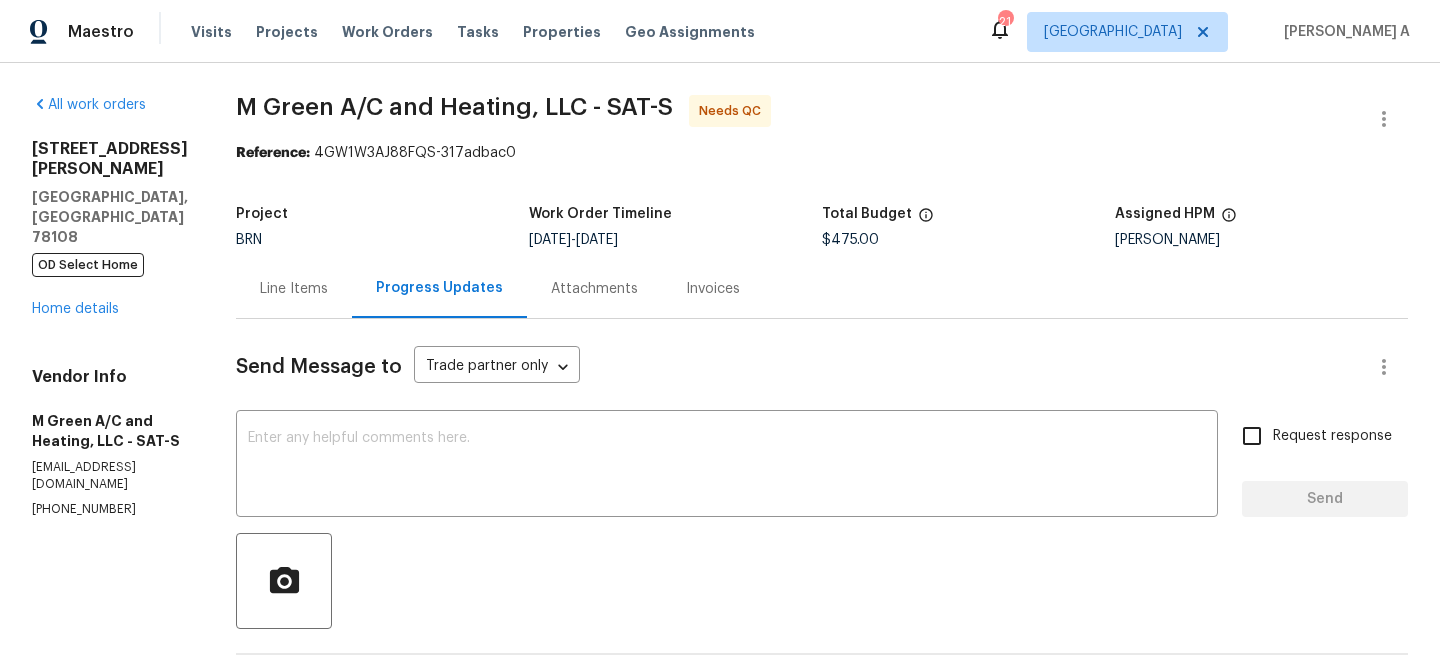 click on "Line Items" at bounding box center (294, 289) 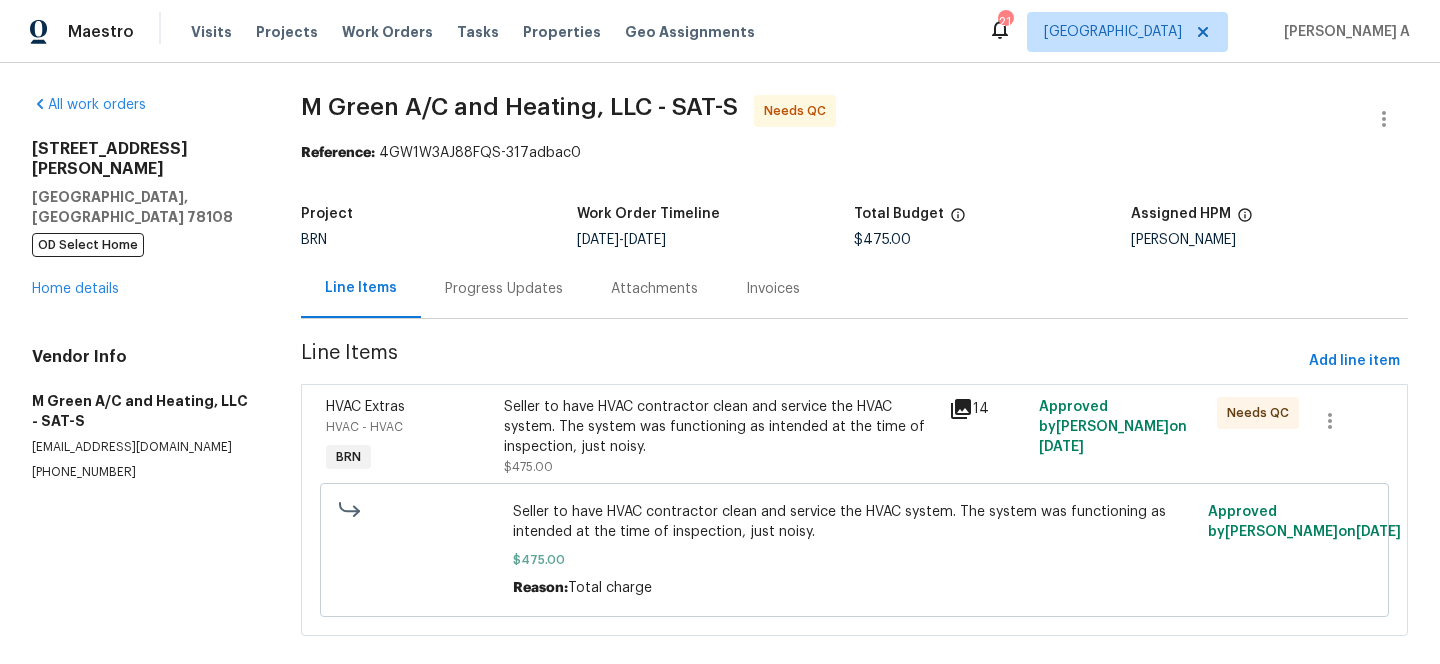 click on "Progress Updates" at bounding box center [504, 289] 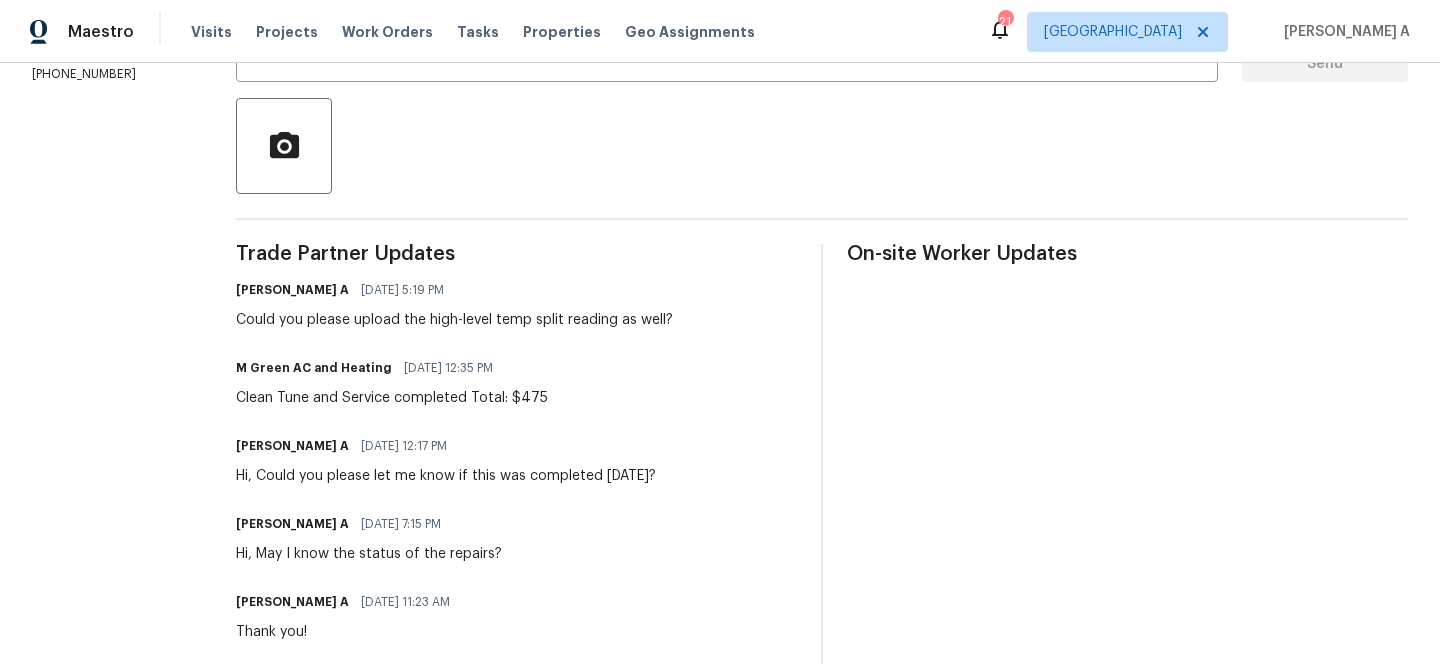 scroll, scrollTop: 0, scrollLeft: 0, axis: both 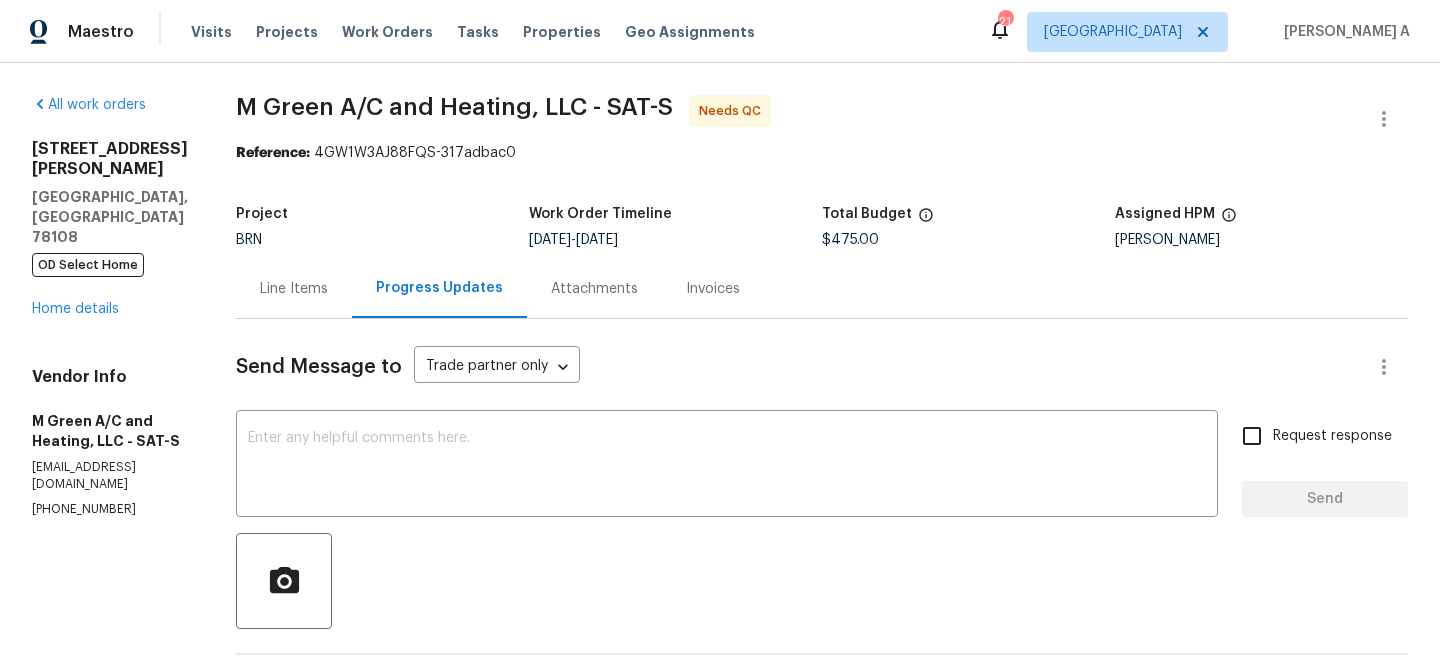 click on "Line Items" at bounding box center [294, 289] 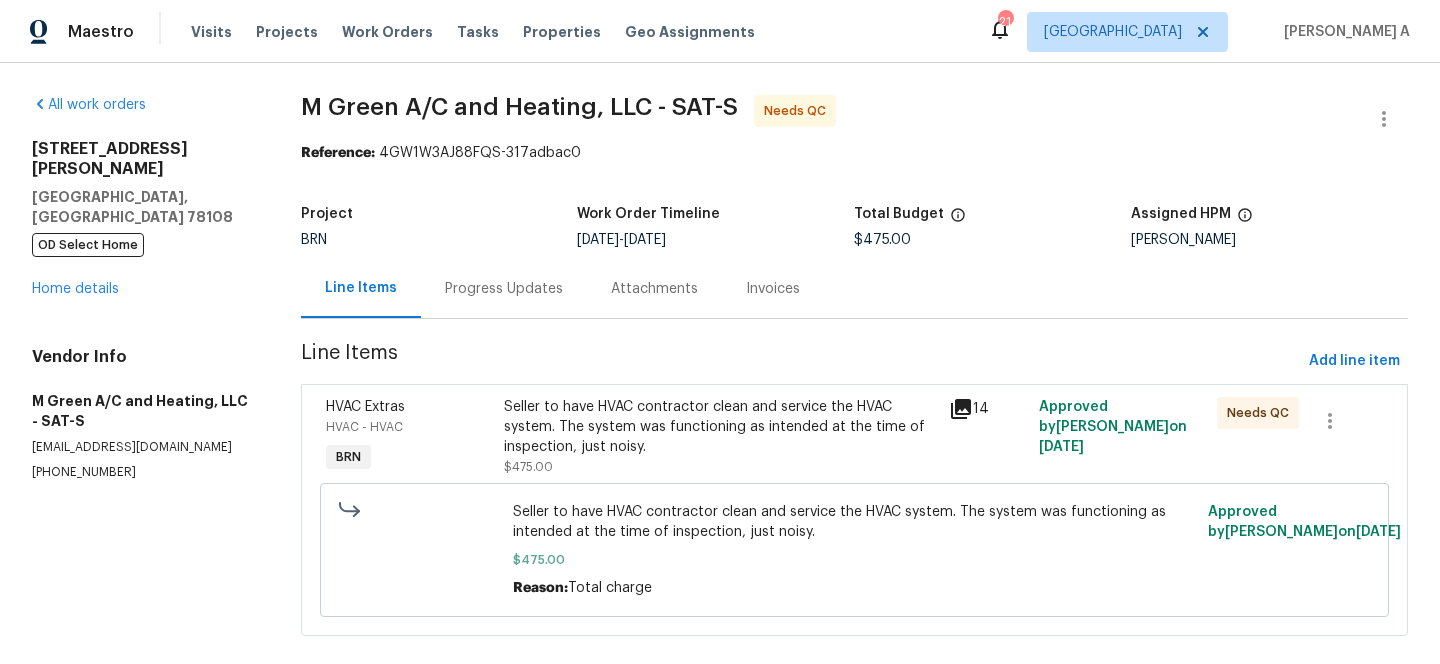 click on "Progress Updates" at bounding box center [504, 288] 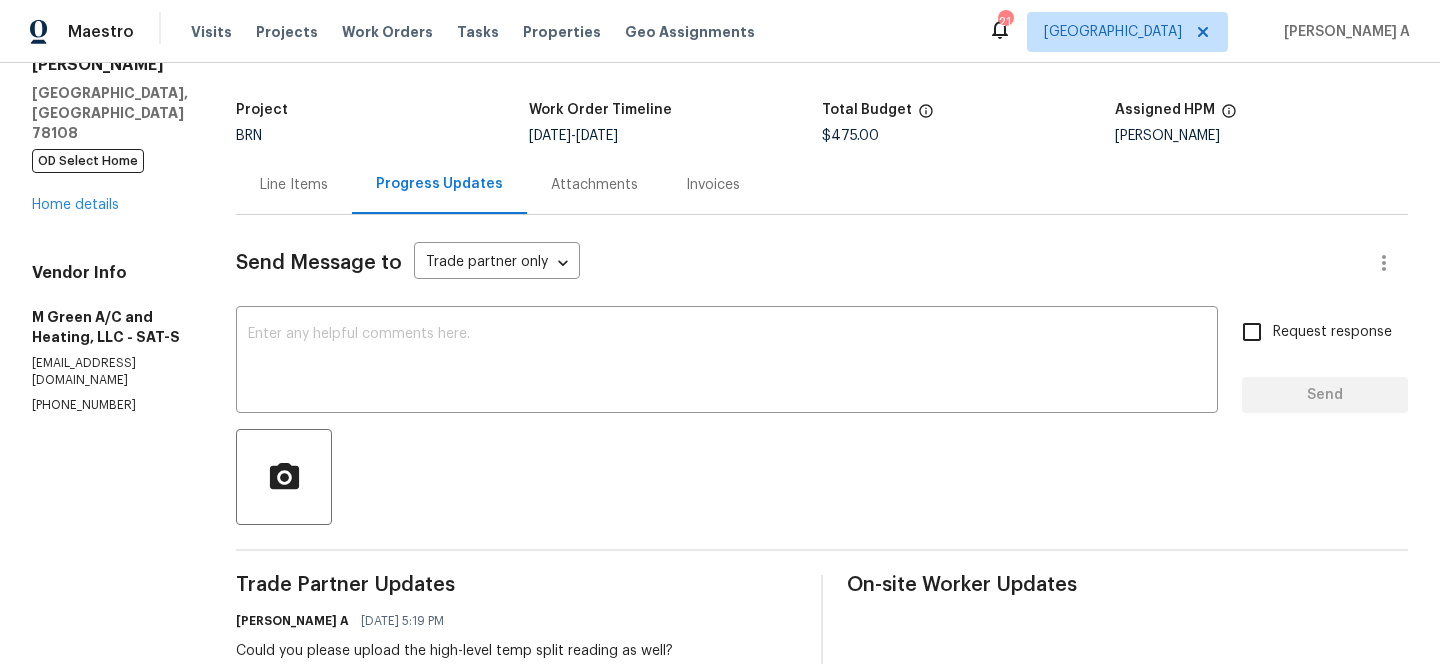 click on "Line Items" at bounding box center [294, 184] 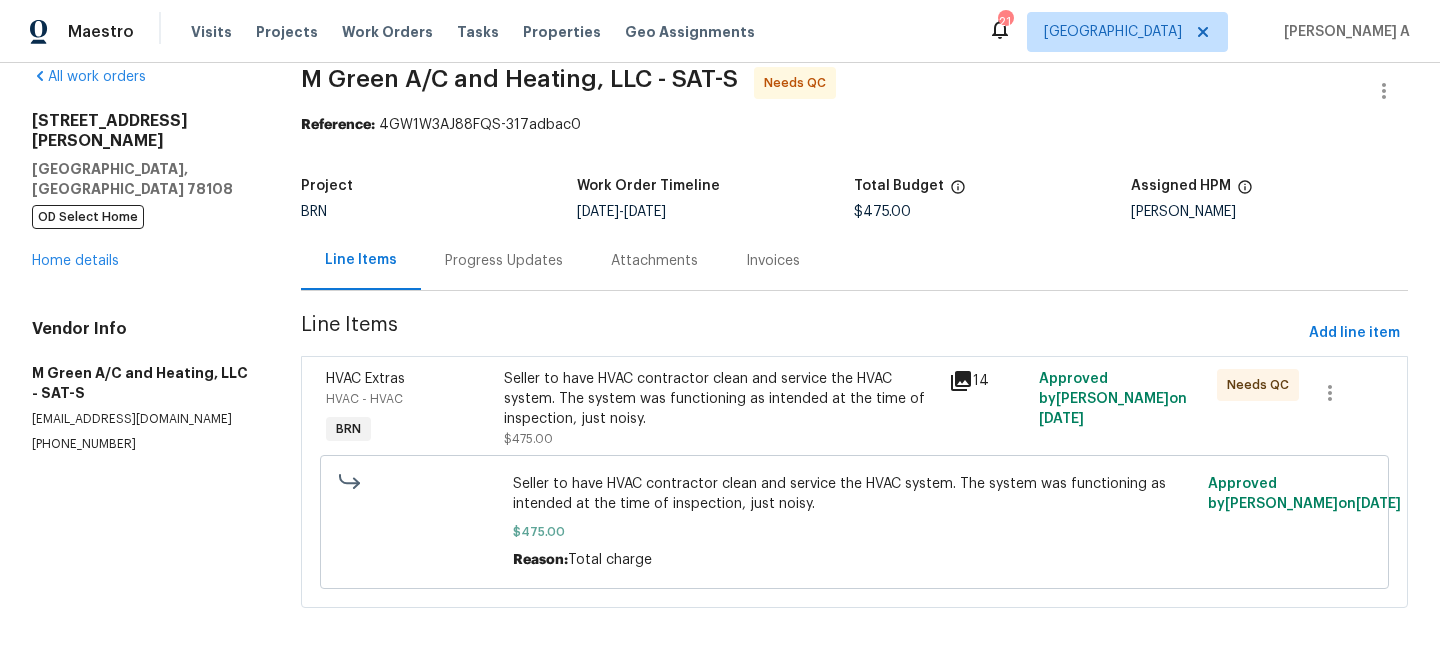scroll, scrollTop: 29, scrollLeft: 0, axis: vertical 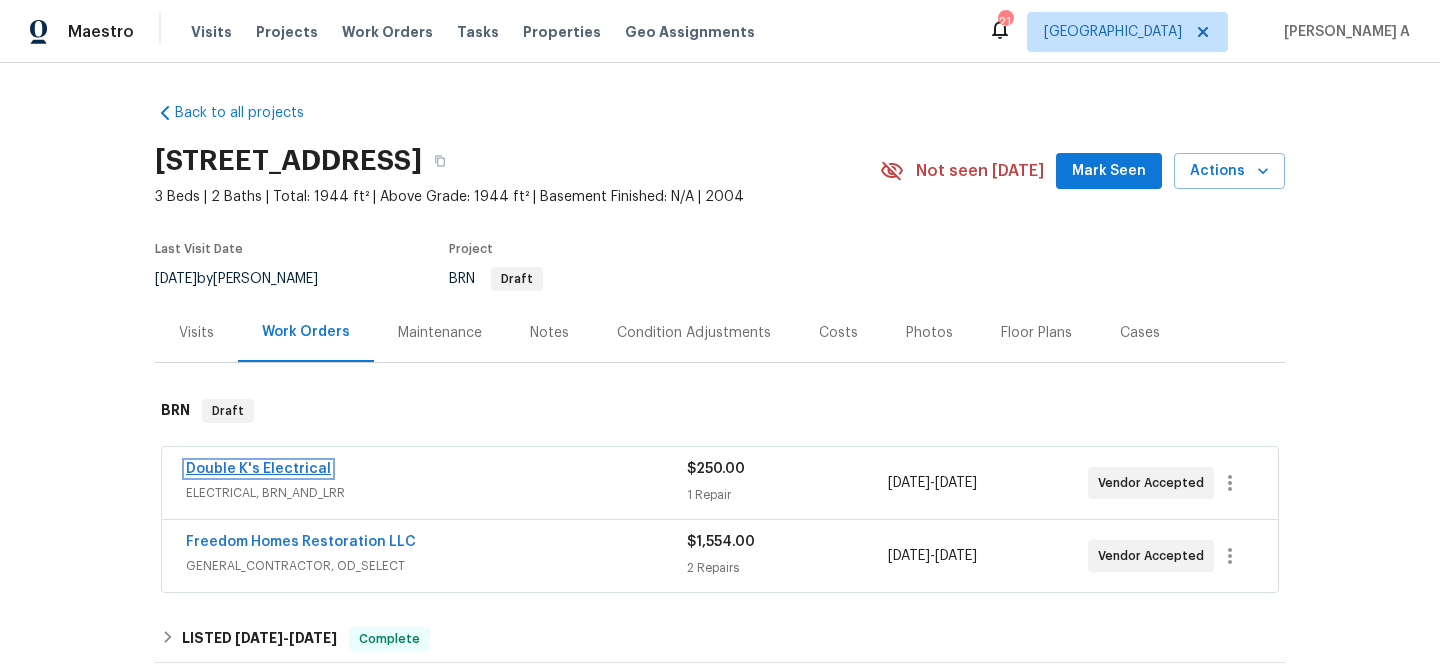 click on "Double K's Electrical" at bounding box center [258, 469] 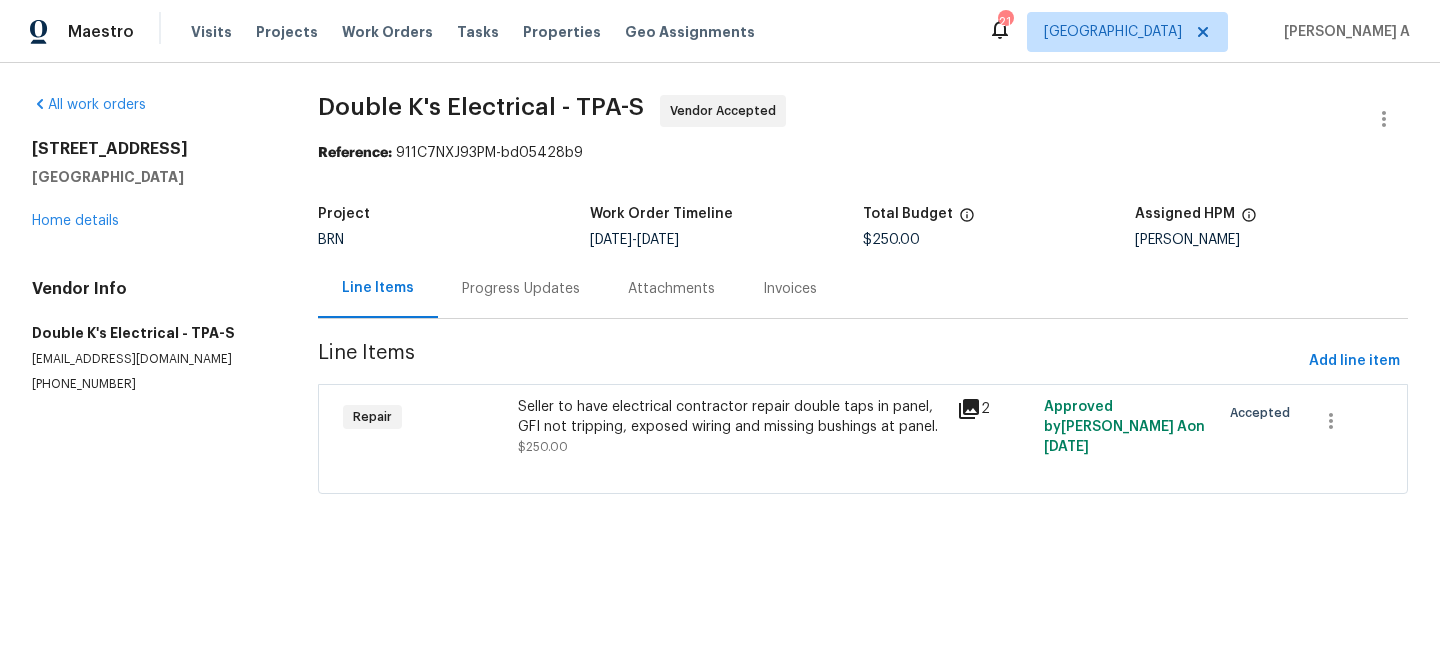 click on "Progress Updates" at bounding box center (521, 288) 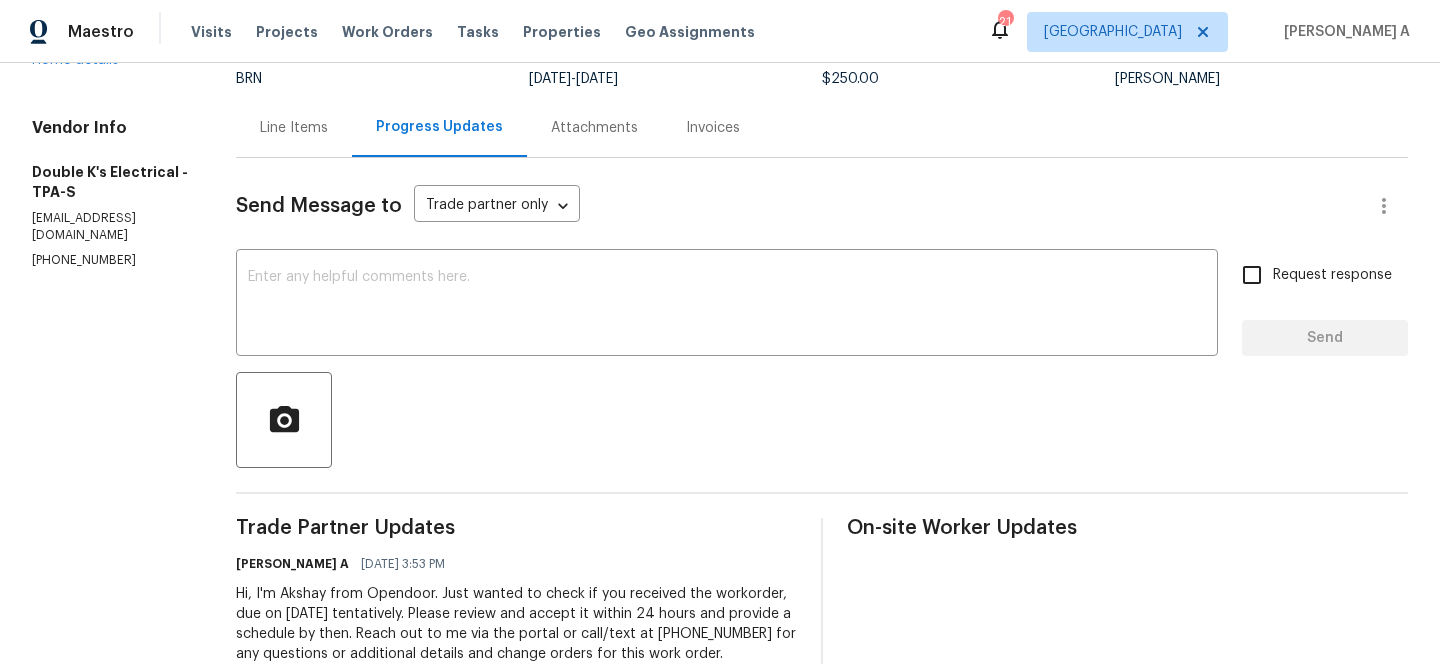 scroll, scrollTop: 217, scrollLeft: 0, axis: vertical 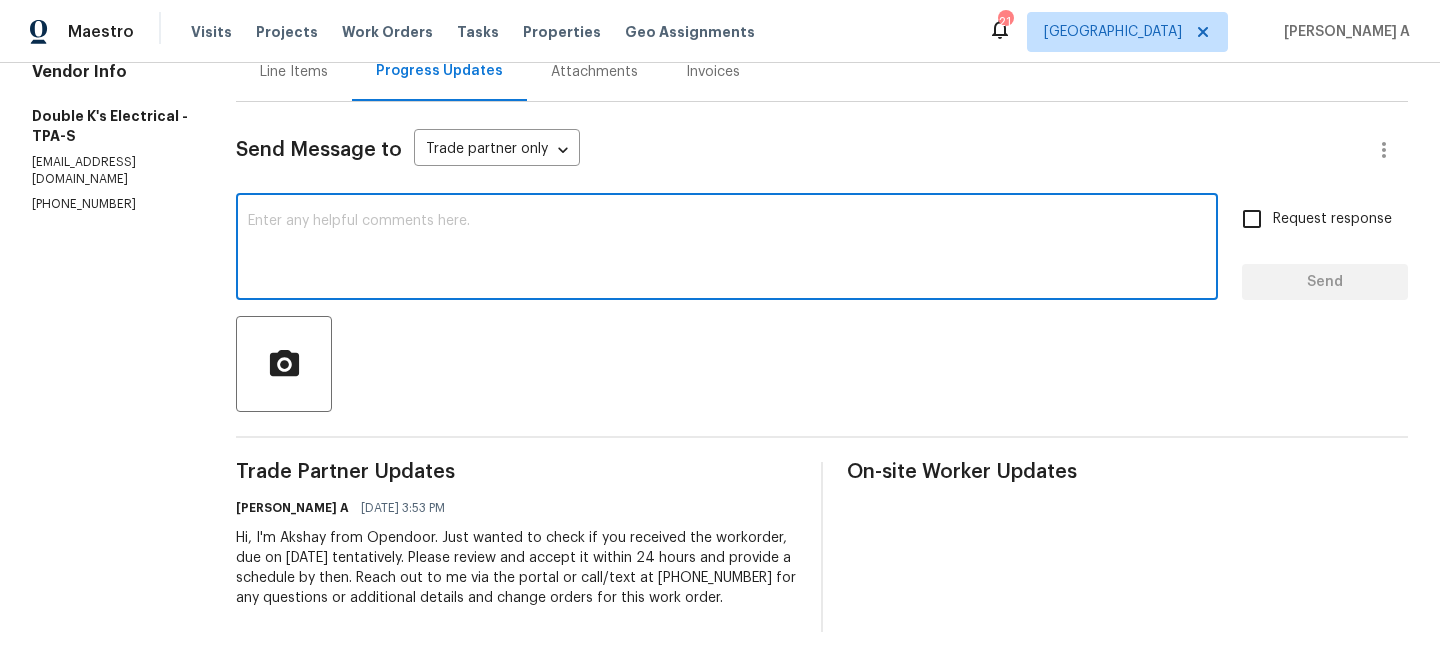 click at bounding box center [727, 249] 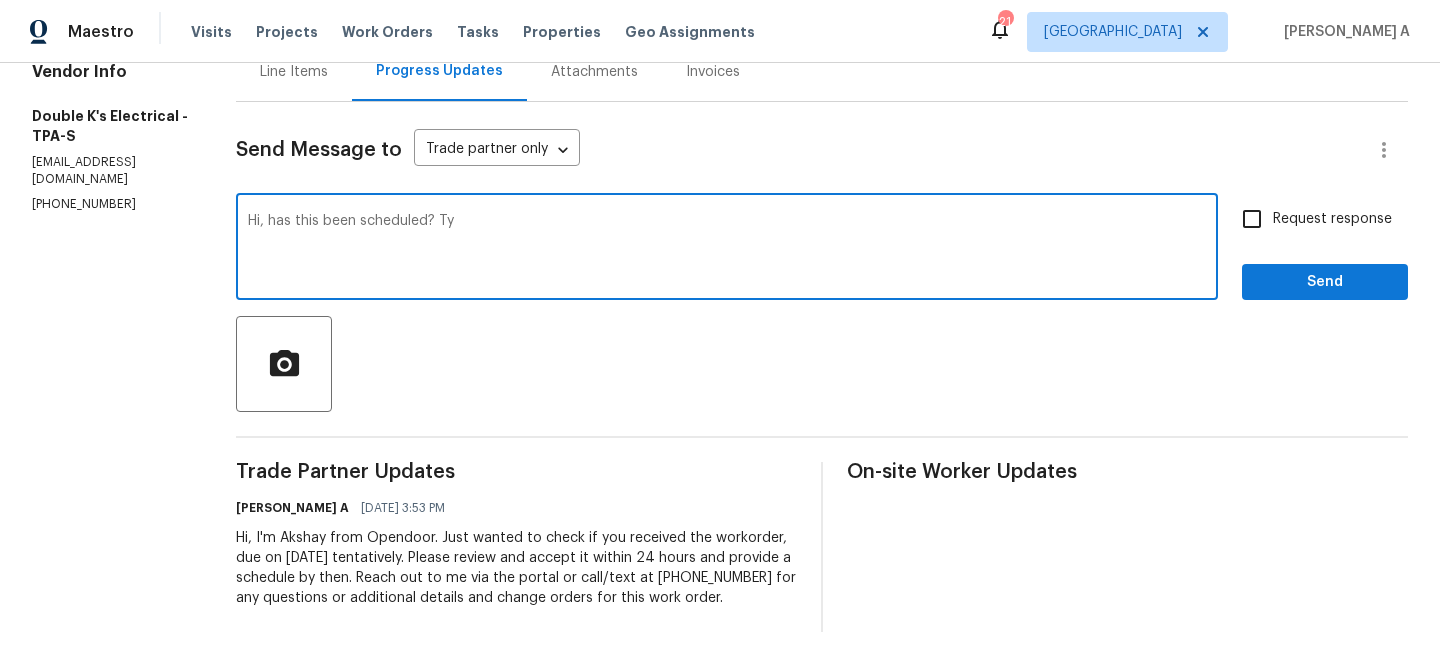 type on "Hi, has this been scheduled? Ty" 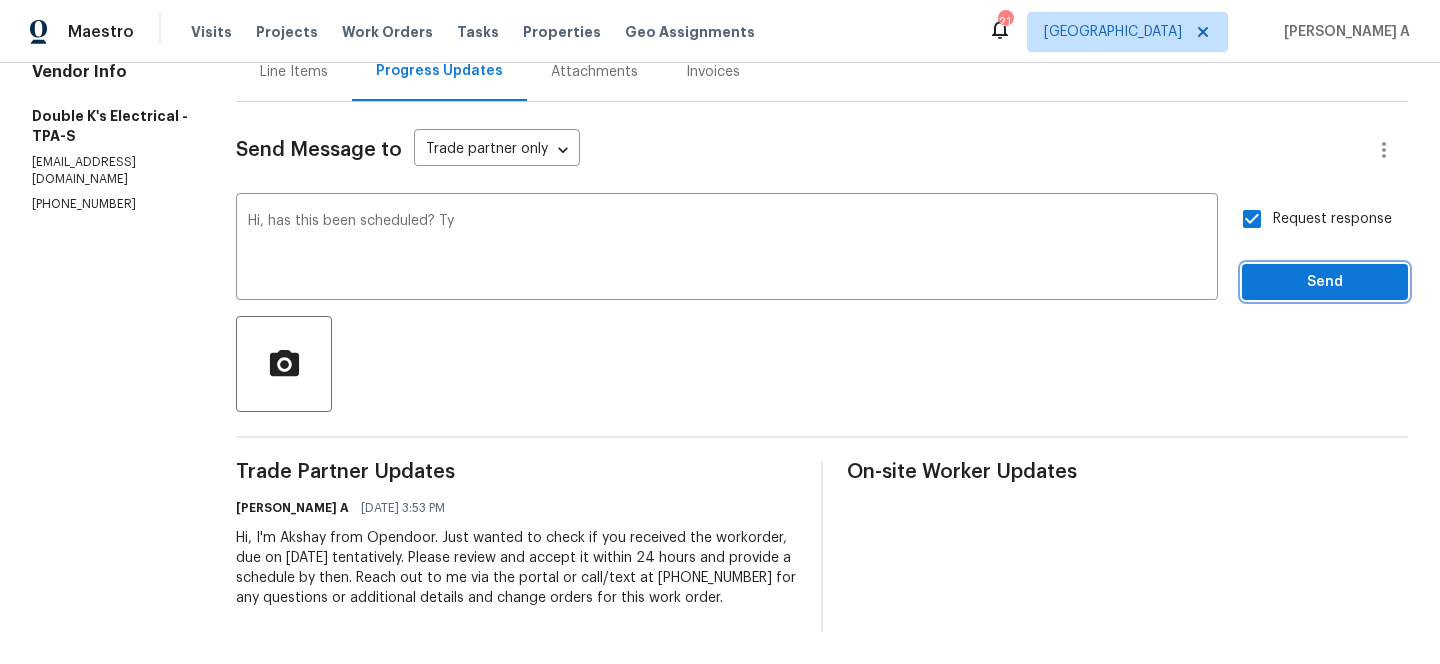click on "Send" at bounding box center (1325, 282) 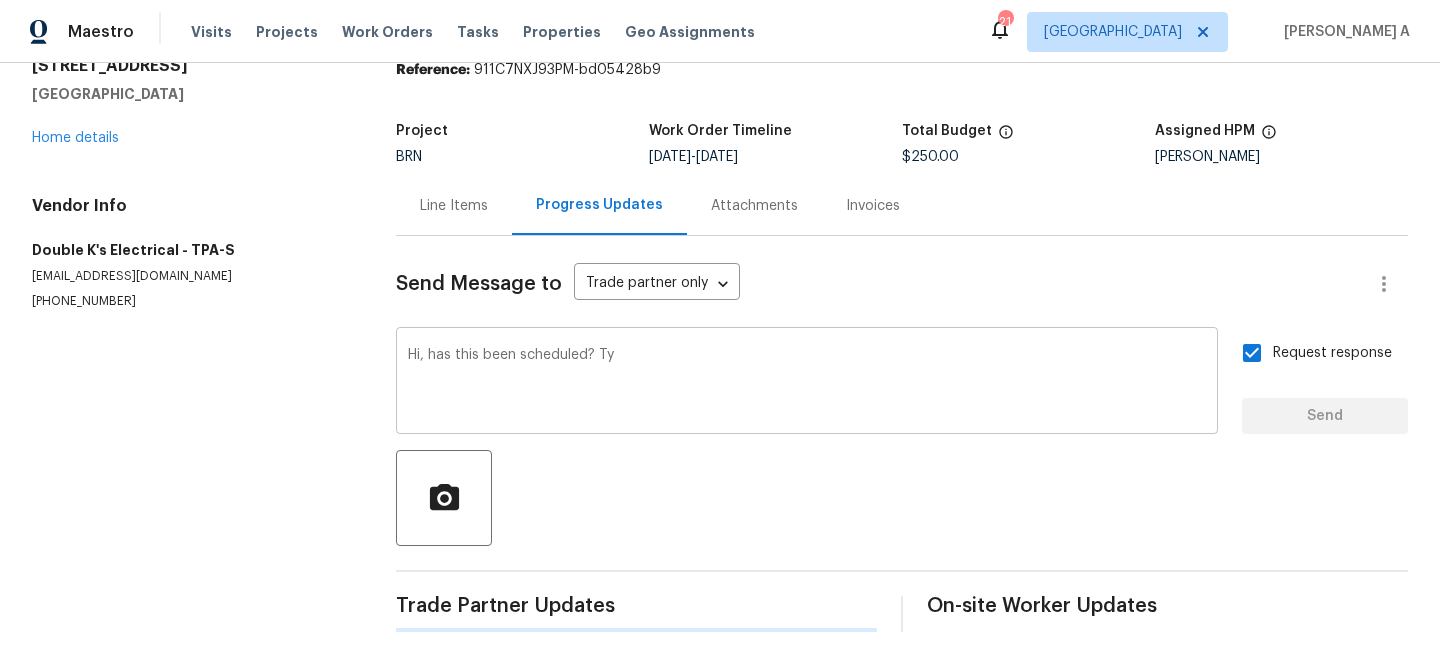 type 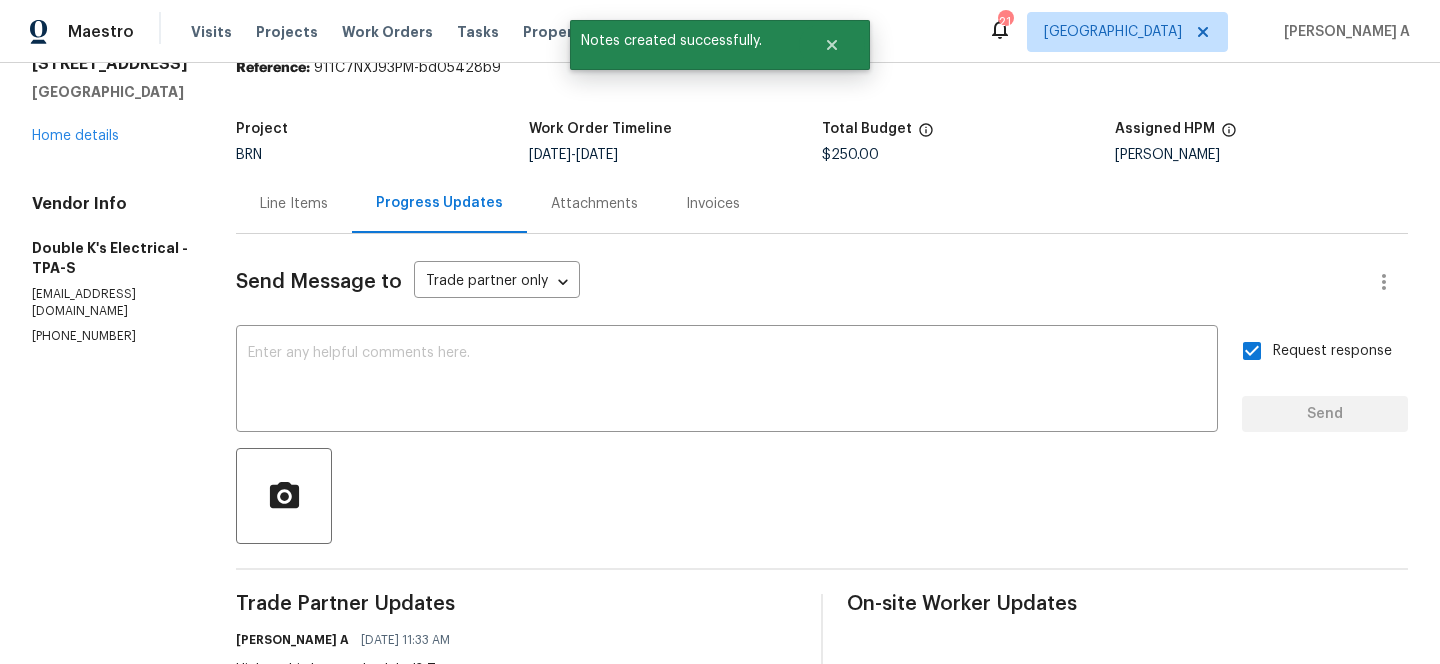 scroll, scrollTop: 295, scrollLeft: 0, axis: vertical 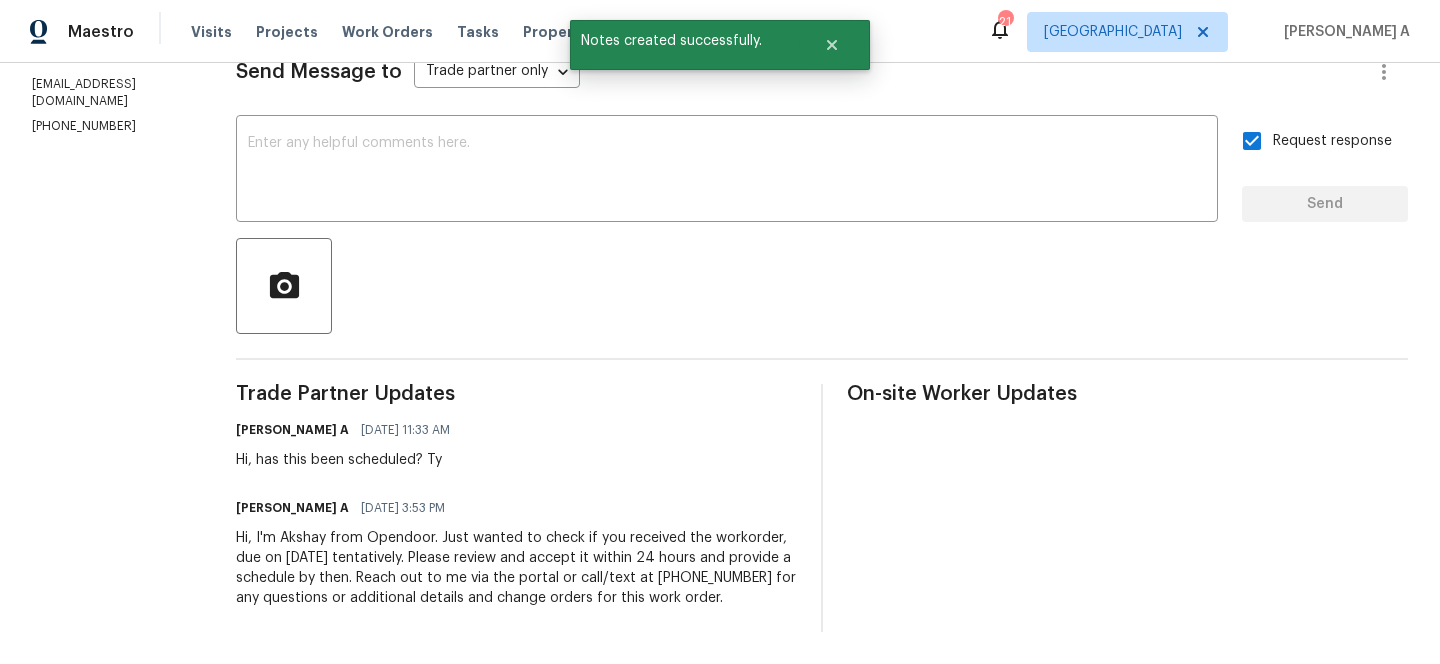 click on "Hi, has this been scheduled? Ty" at bounding box center [349, 460] 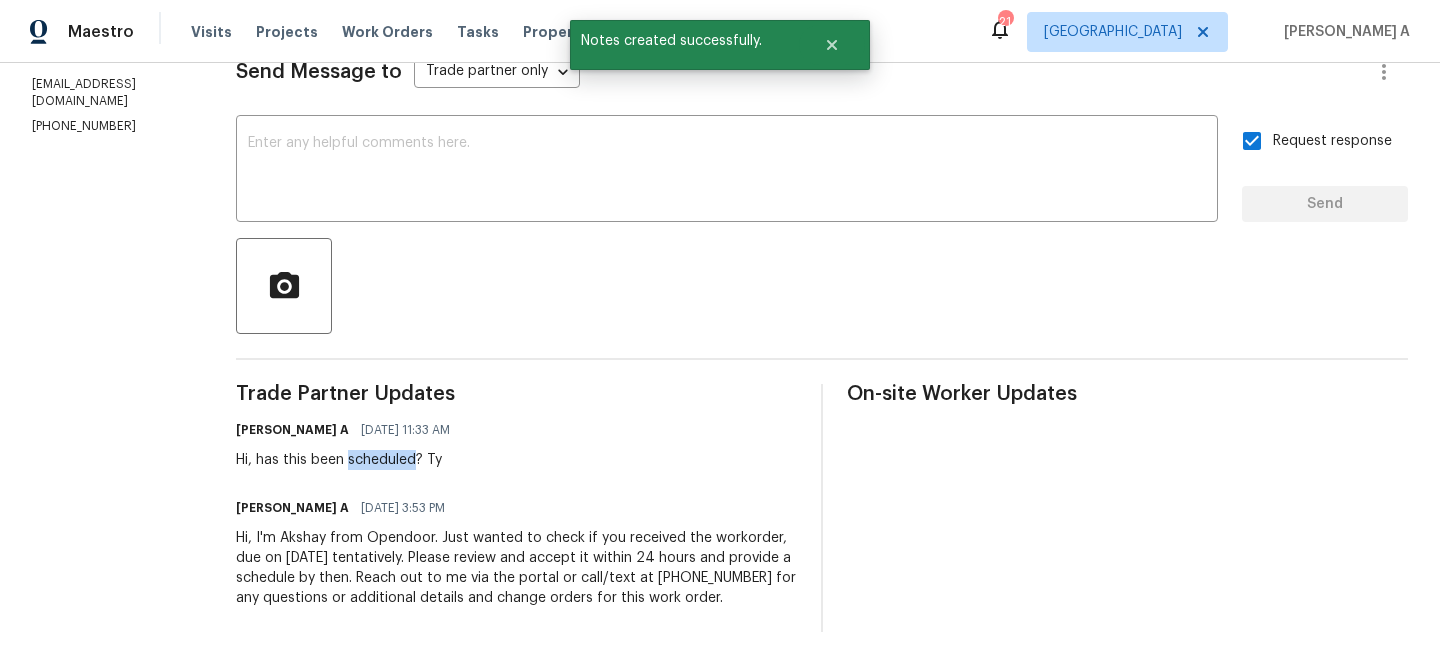 click on "Hi, has this been scheduled? Ty" at bounding box center [349, 460] 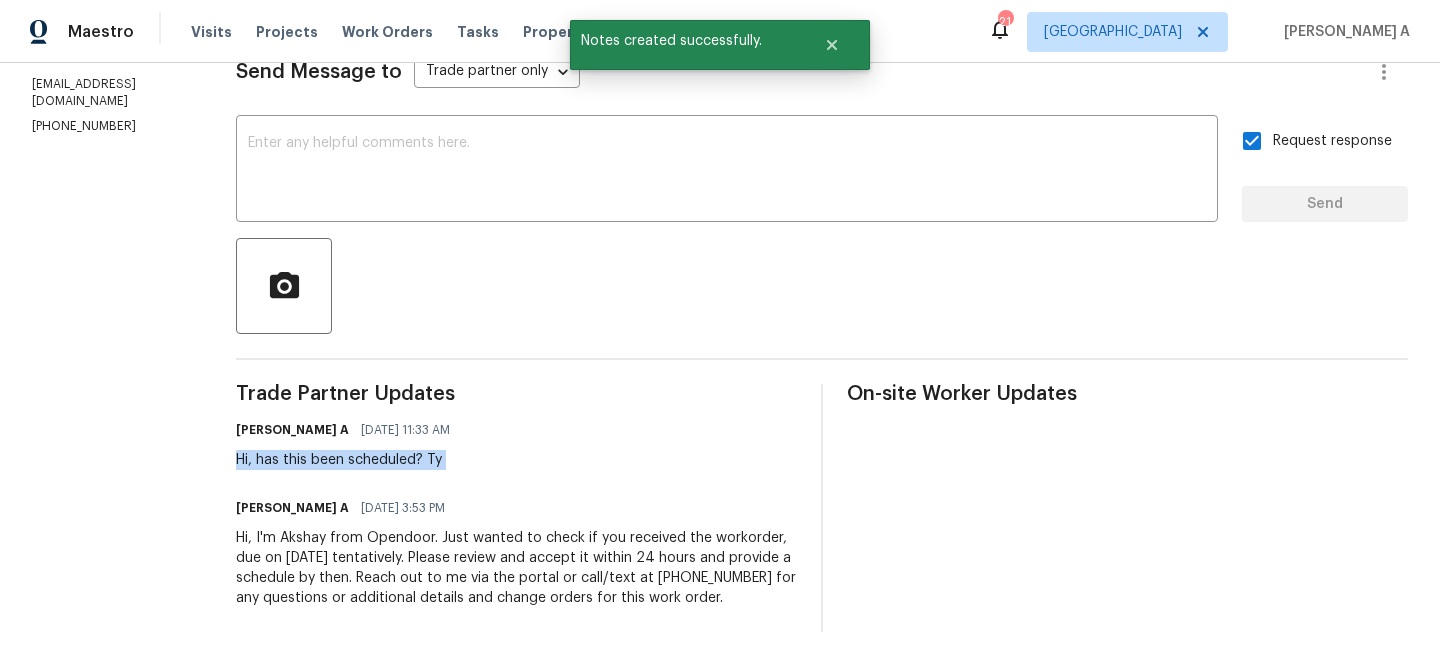 click on "Hi, has this been scheduled? Ty" at bounding box center [349, 460] 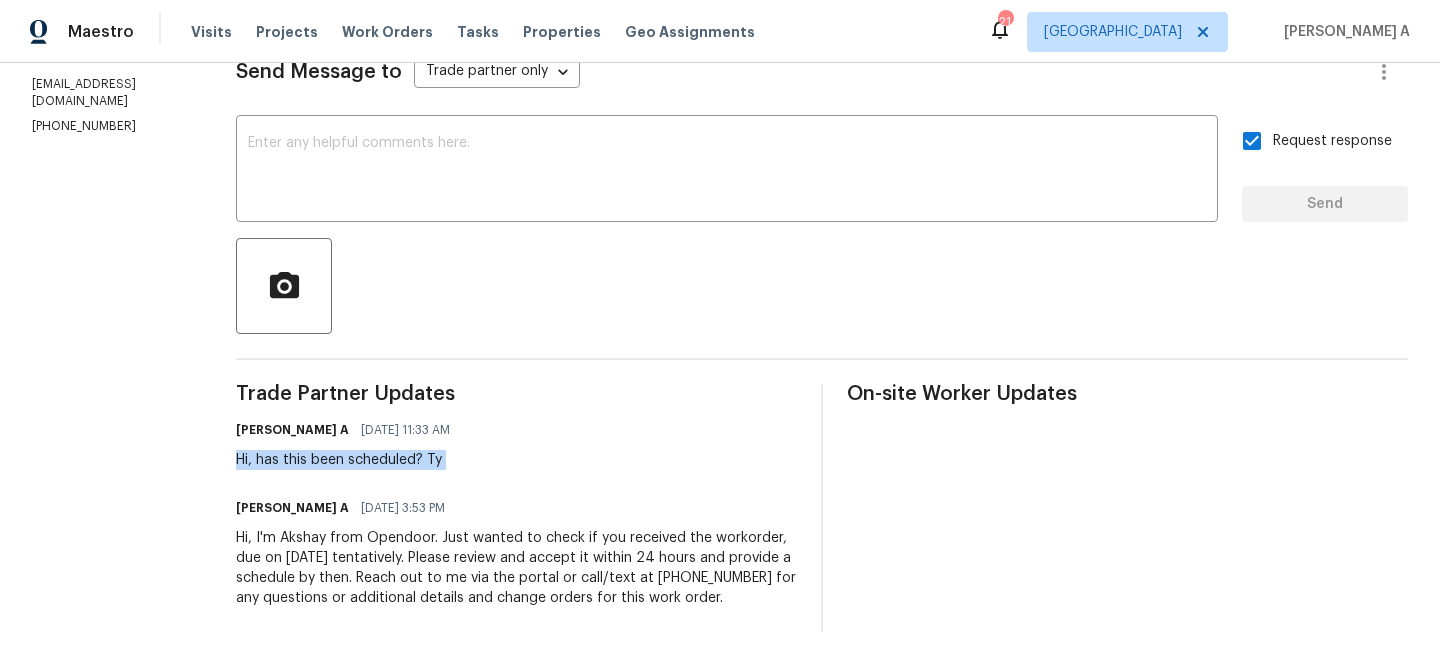 scroll, scrollTop: 0, scrollLeft: 0, axis: both 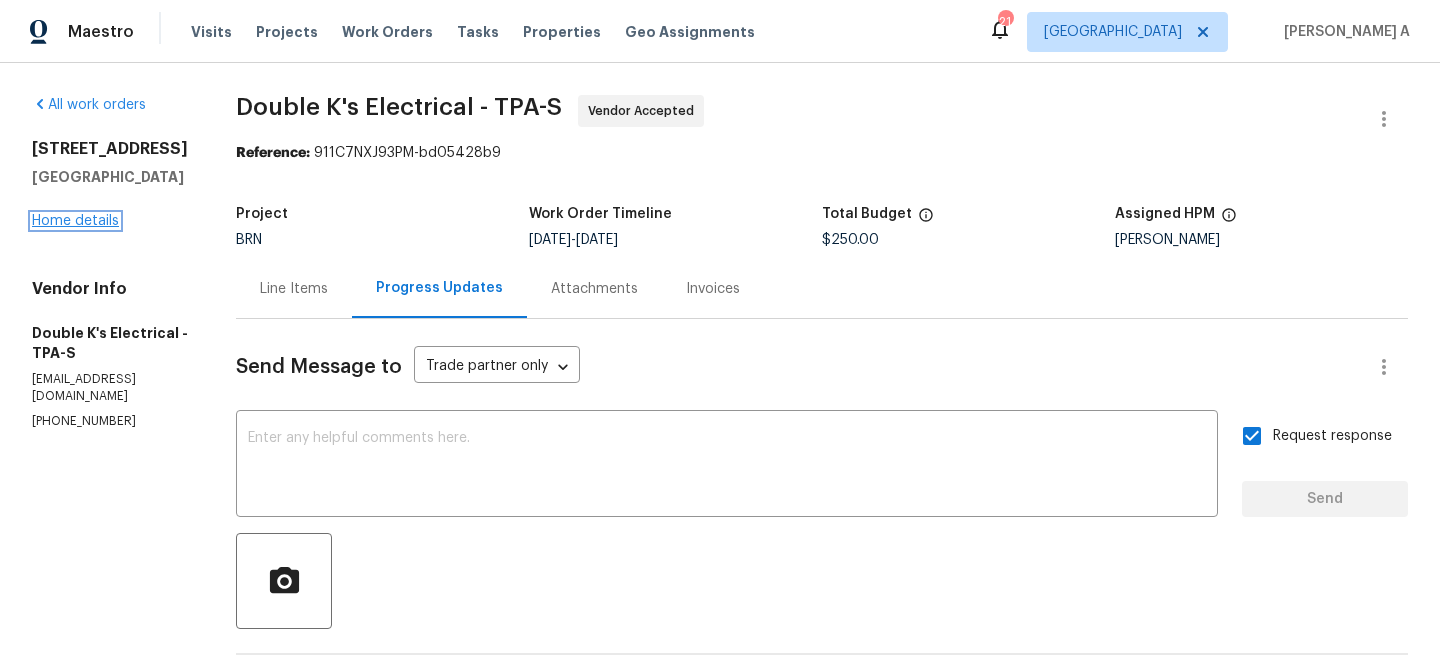 click on "Home details" at bounding box center (75, 221) 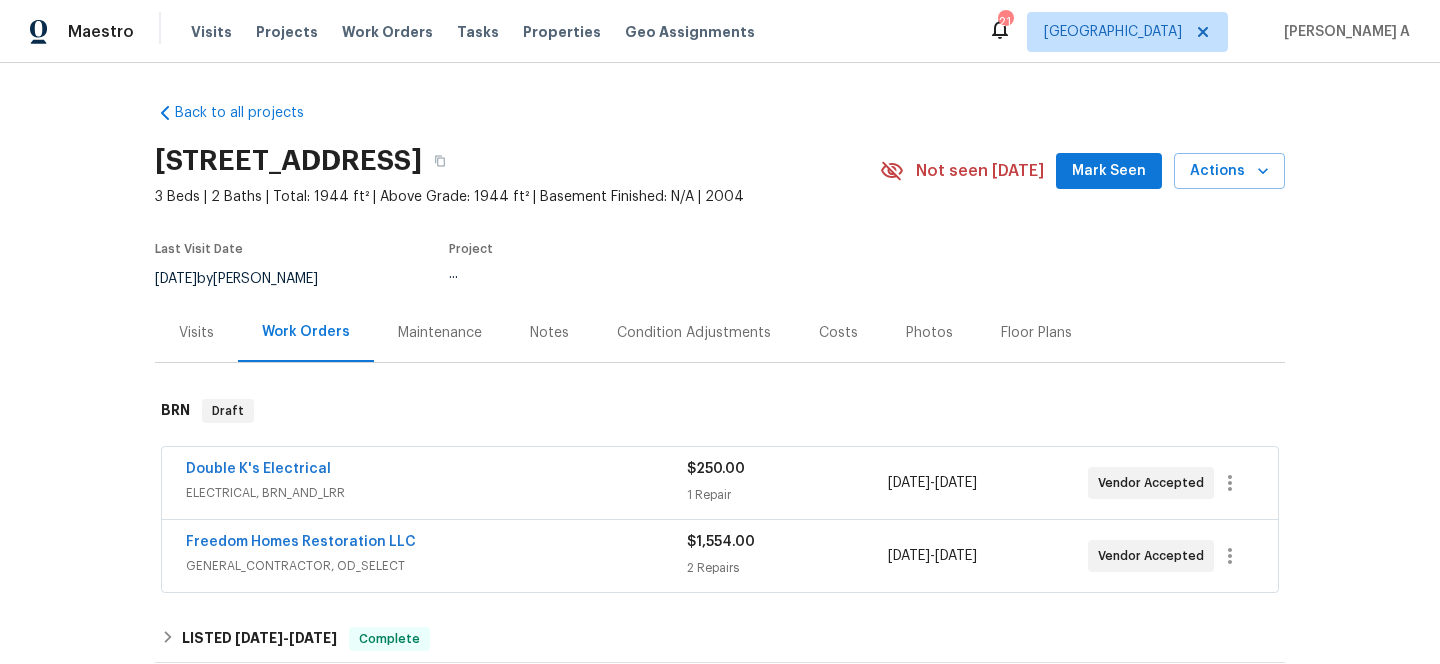 scroll, scrollTop: 211, scrollLeft: 0, axis: vertical 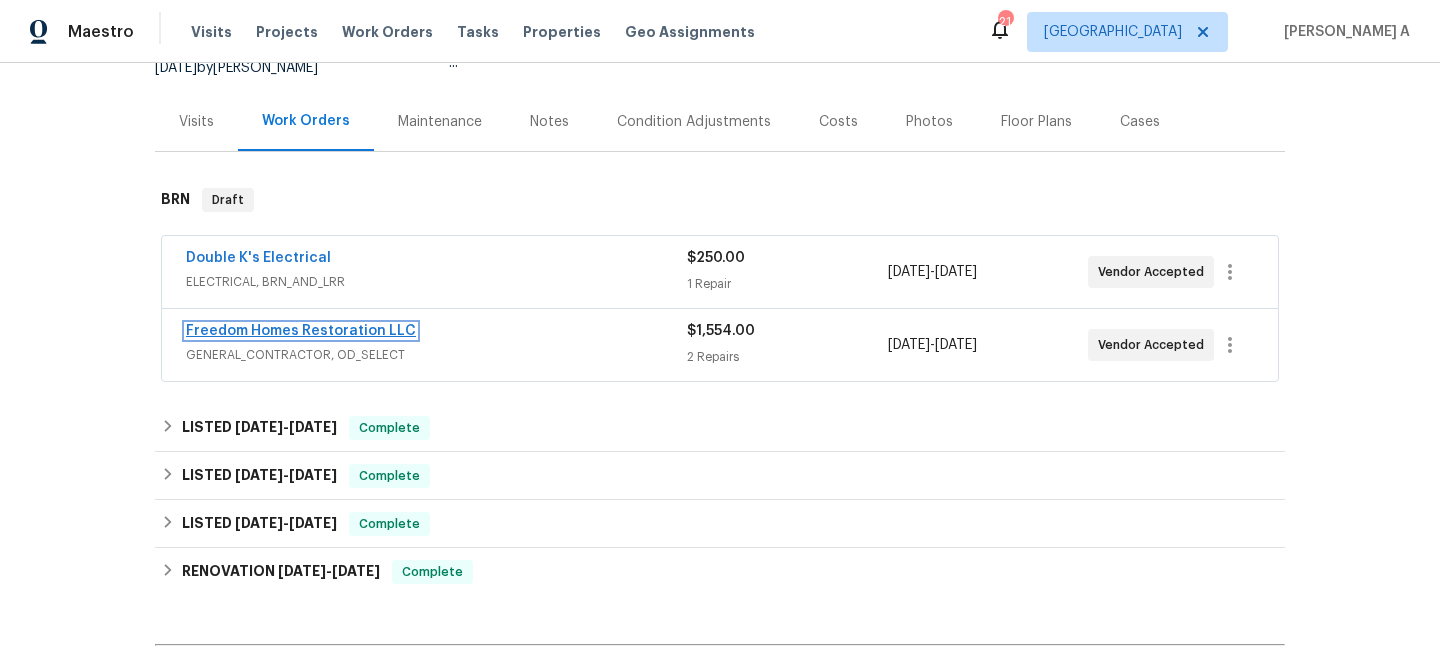 click on "Freedom Homes Restoration LLC" at bounding box center (301, 331) 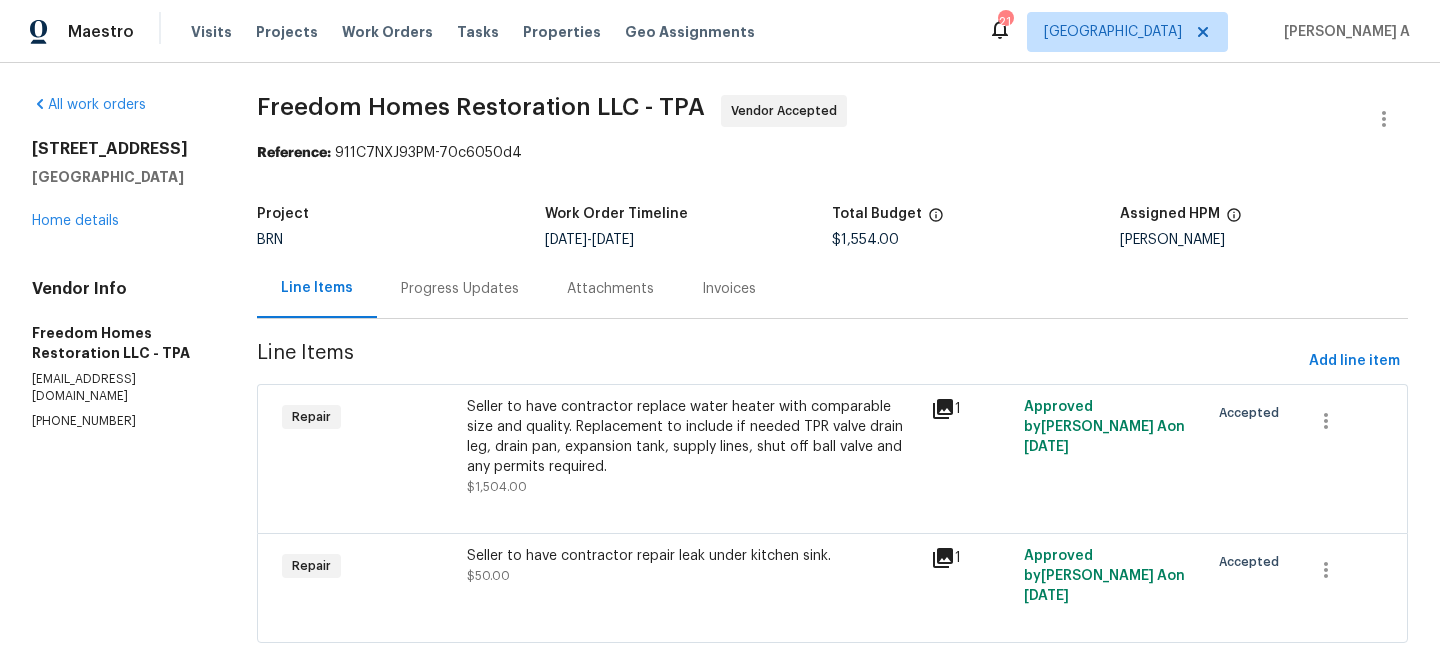 click on "Progress Updates" at bounding box center (460, 288) 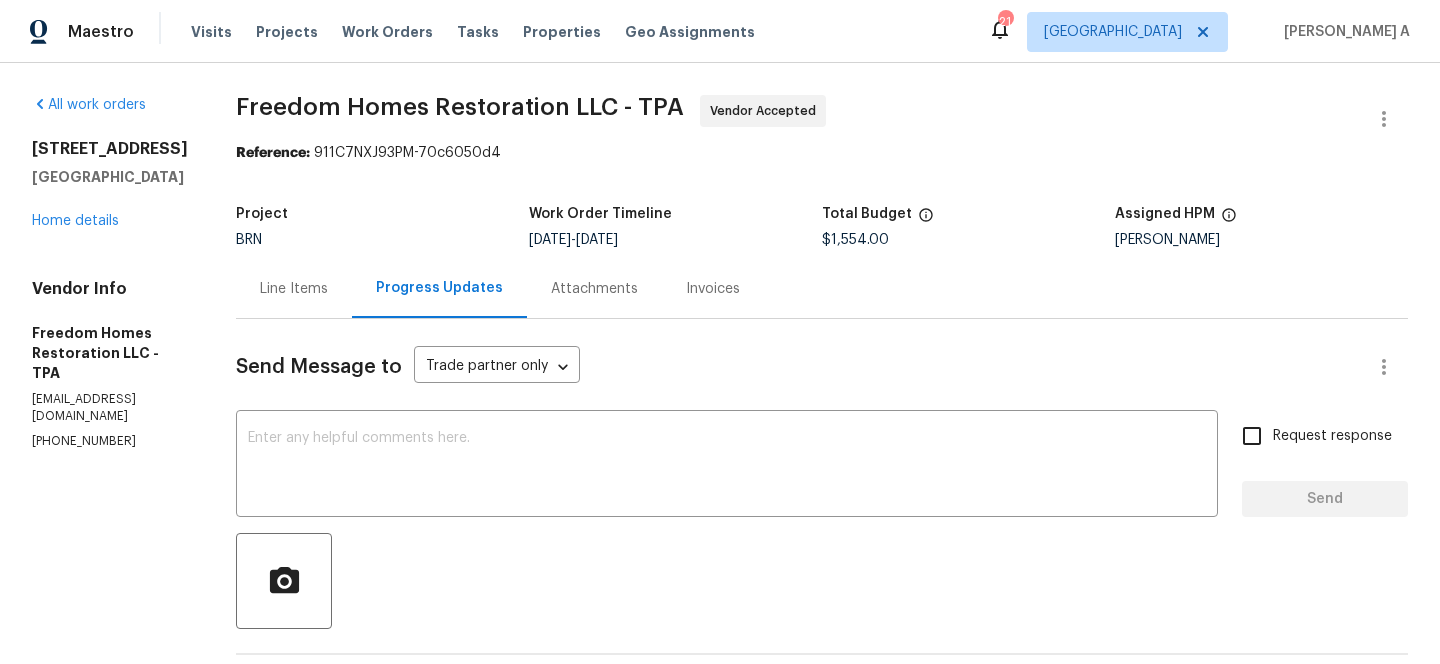 scroll, scrollTop: 217, scrollLeft: 0, axis: vertical 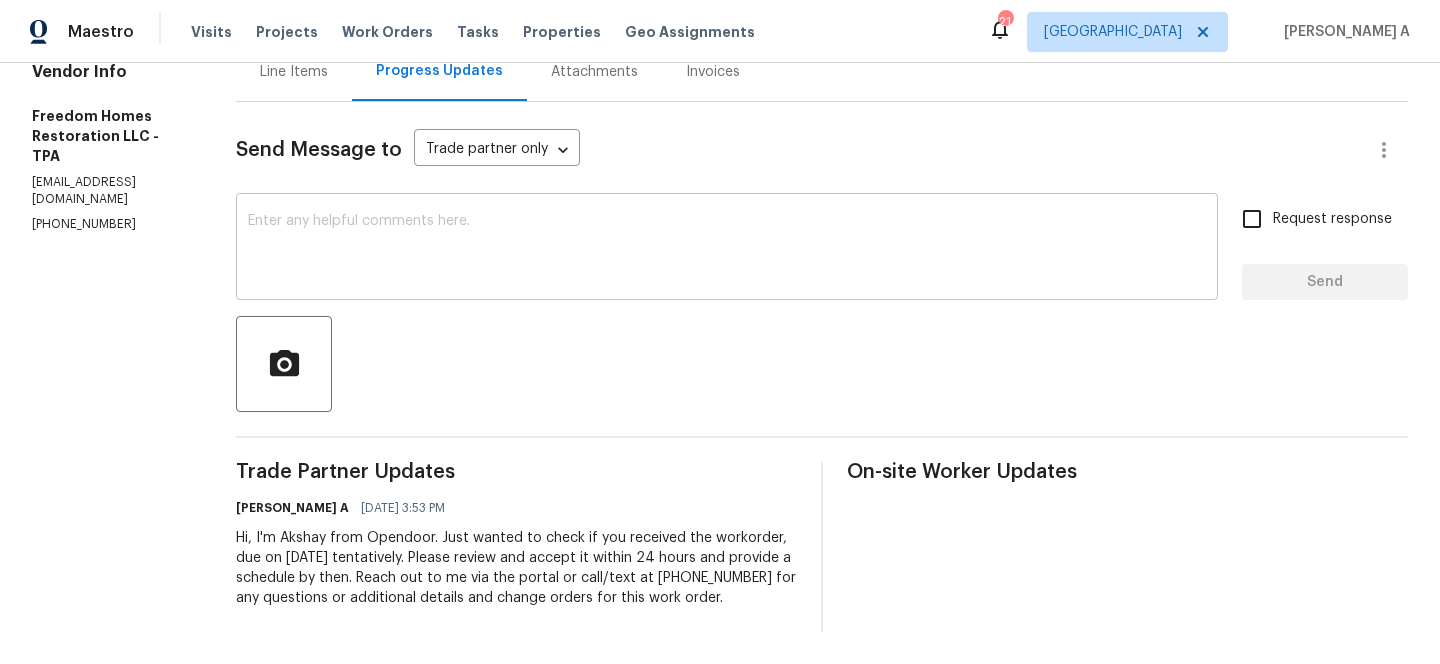 click at bounding box center (727, 249) 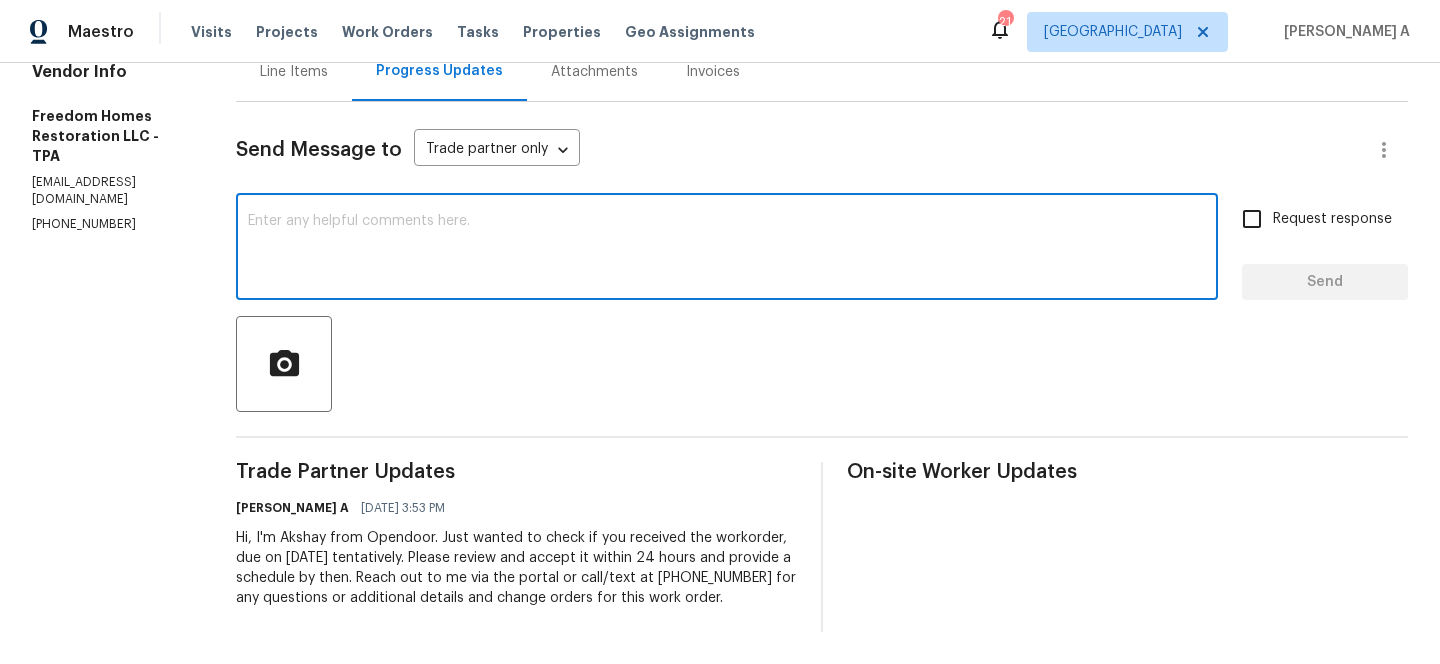 paste on "Hi, has this been scheduled? Ty" 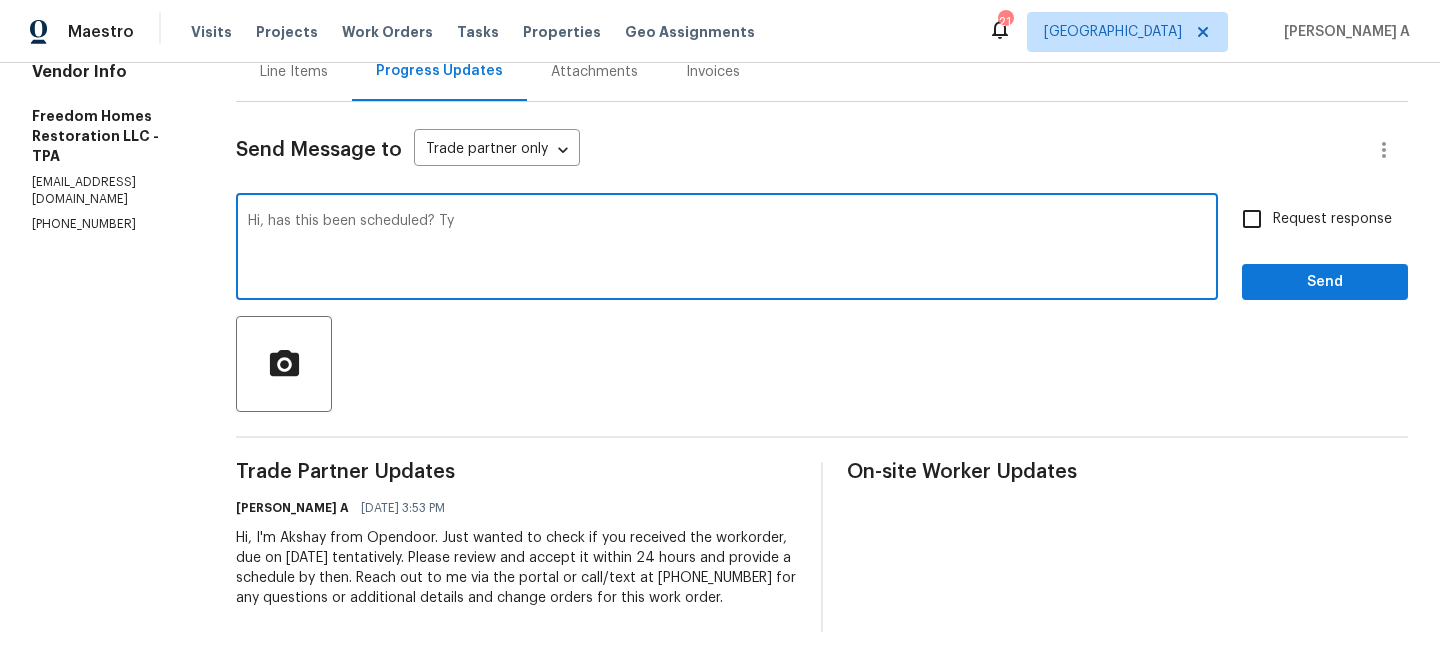 type on "Hi, has this been scheduled? Ty" 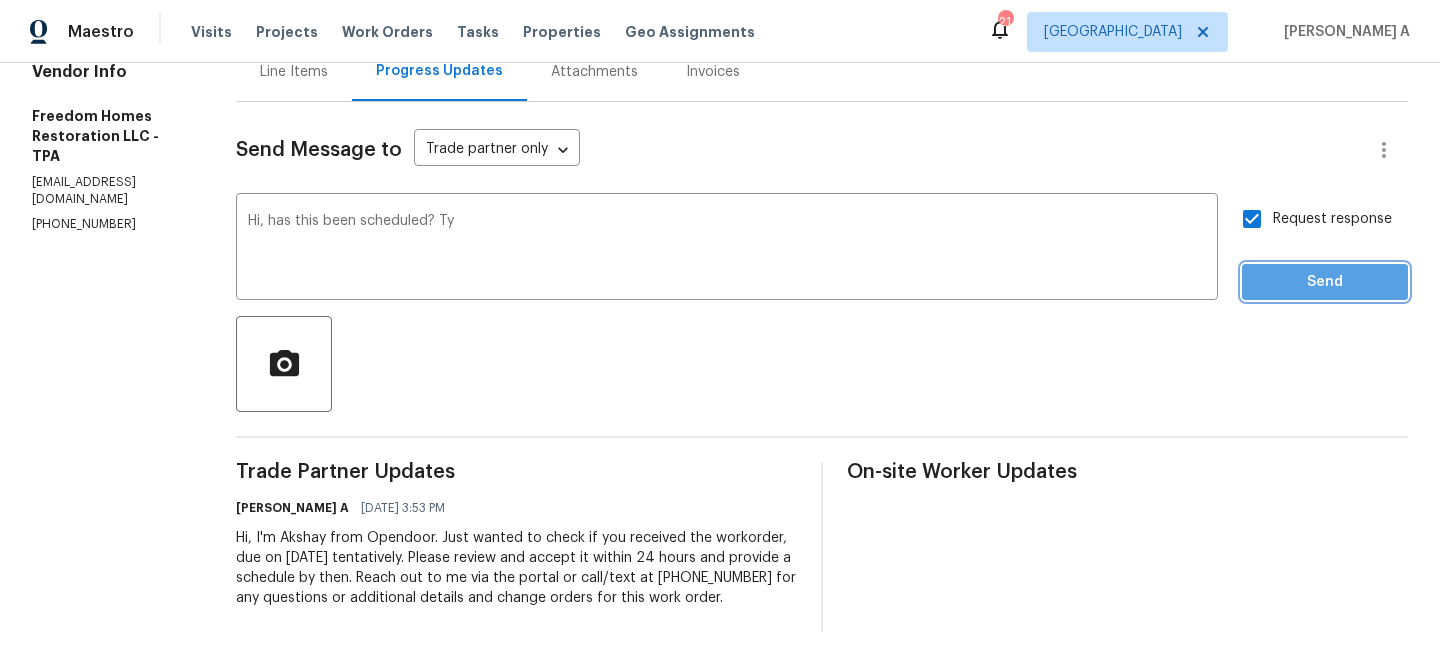 click on "Send" at bounding box center (1325, 282) 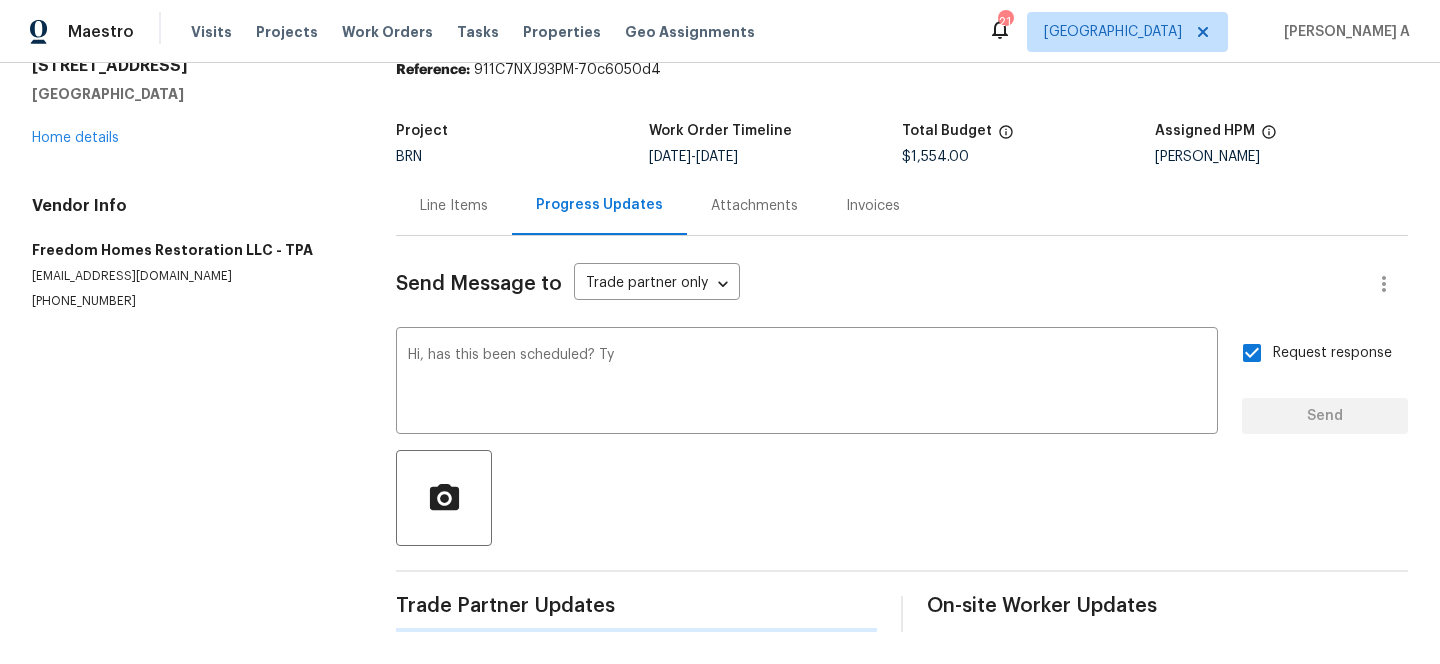 type 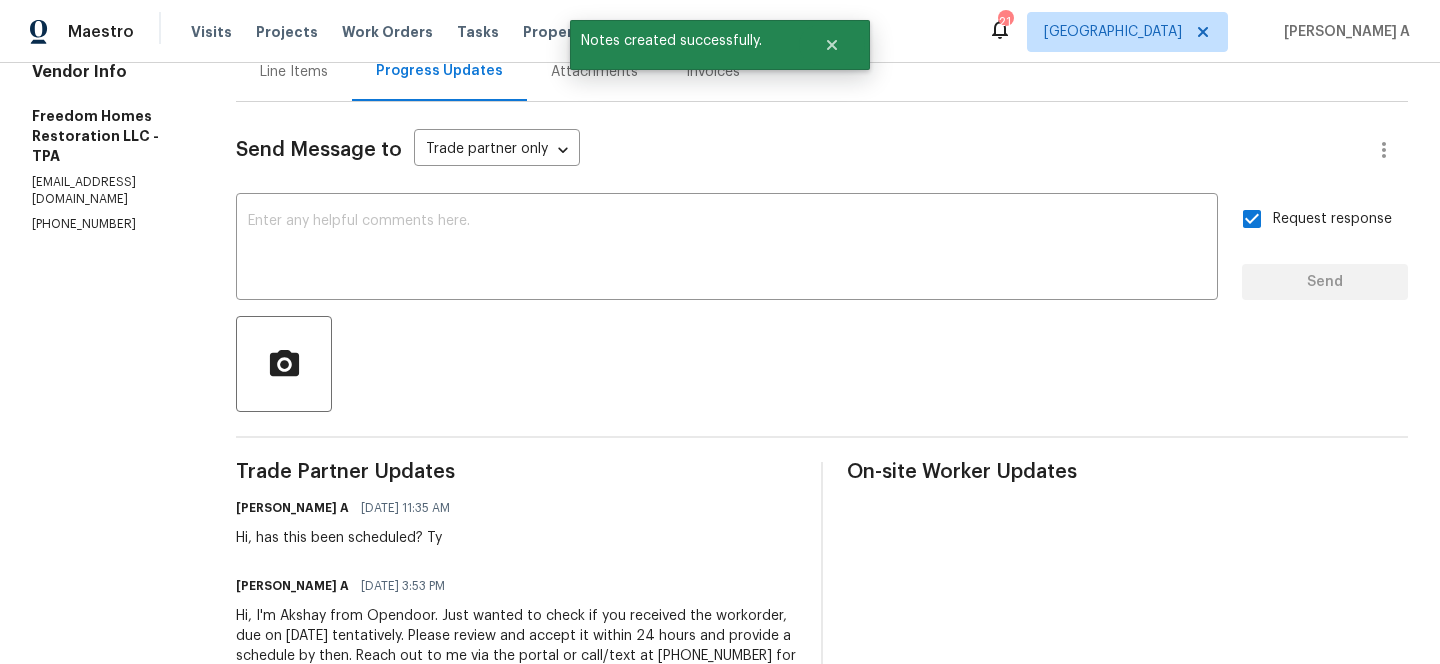 scroll, scrollTop: 0, scrollLeft: 0, axis: both 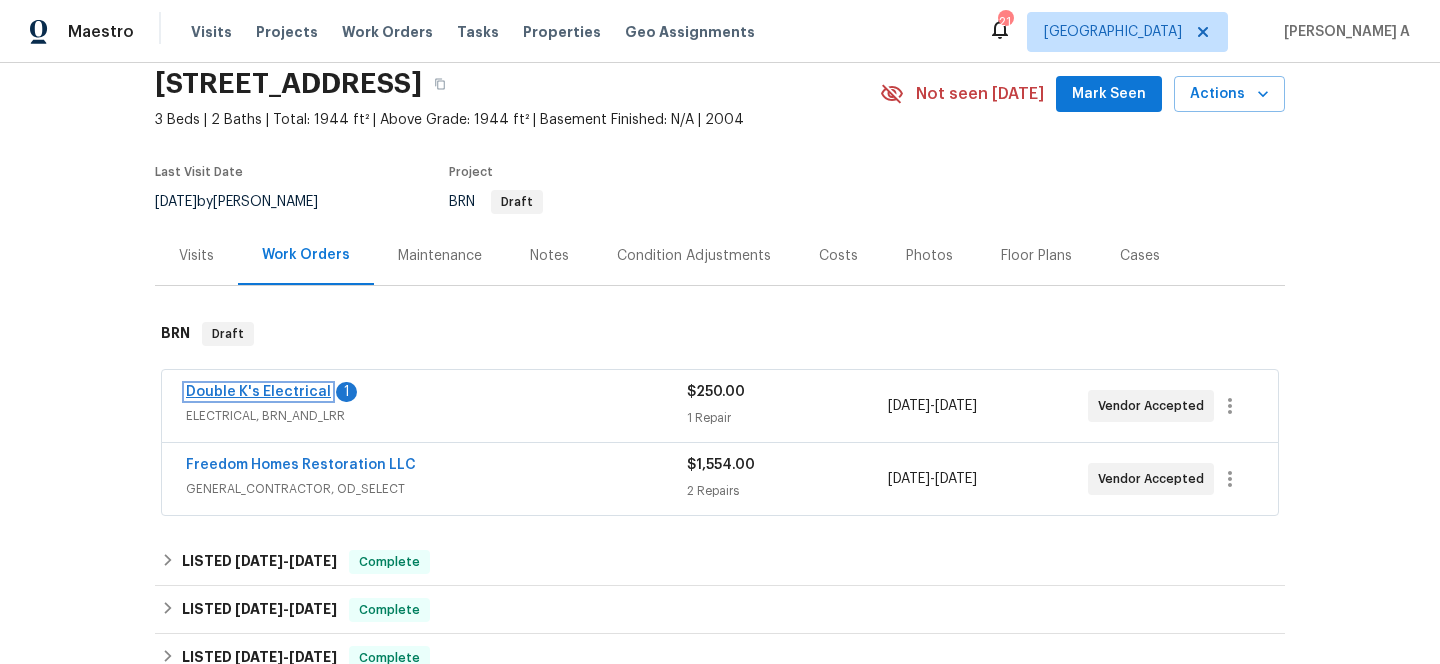 click on "Double K's Electrical" at bounding box center [258, 392] 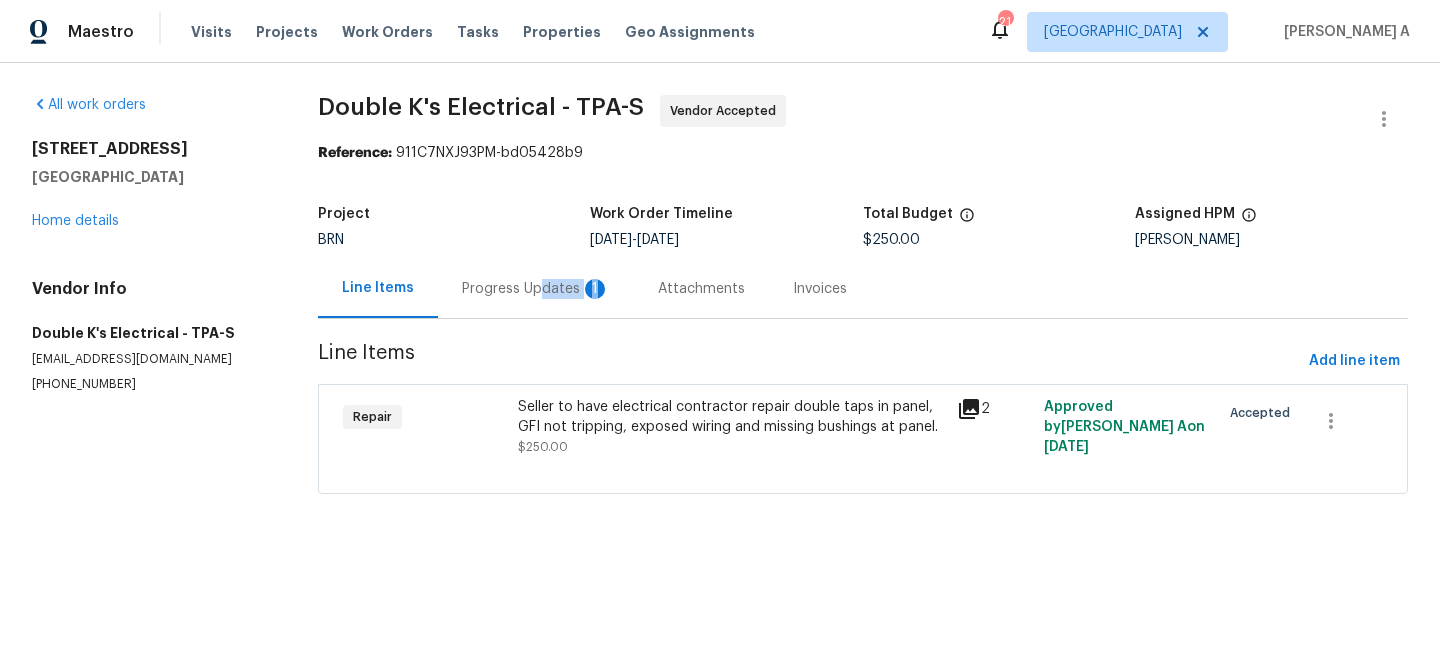 click on "Progress Updates 1" at bounding box center (536, 288) 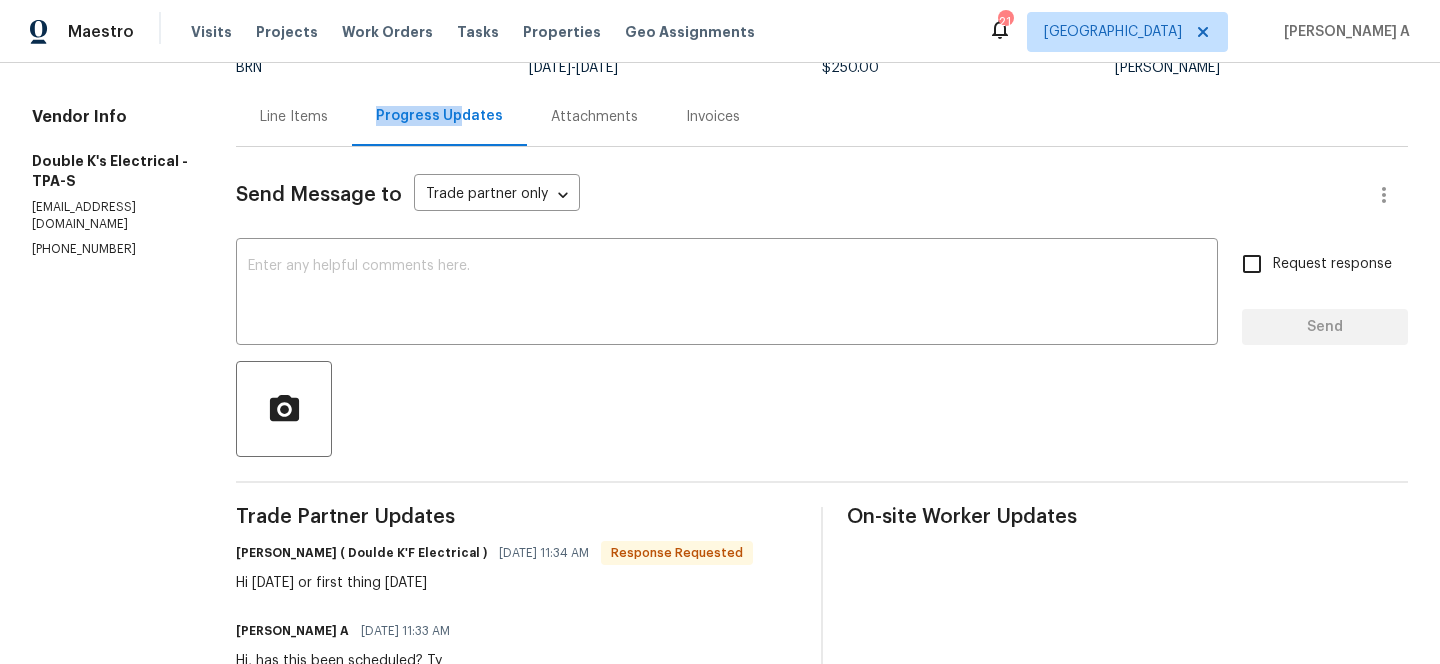 scroll, scrollTop: 127, scrollLeft: 0, axis: vertical 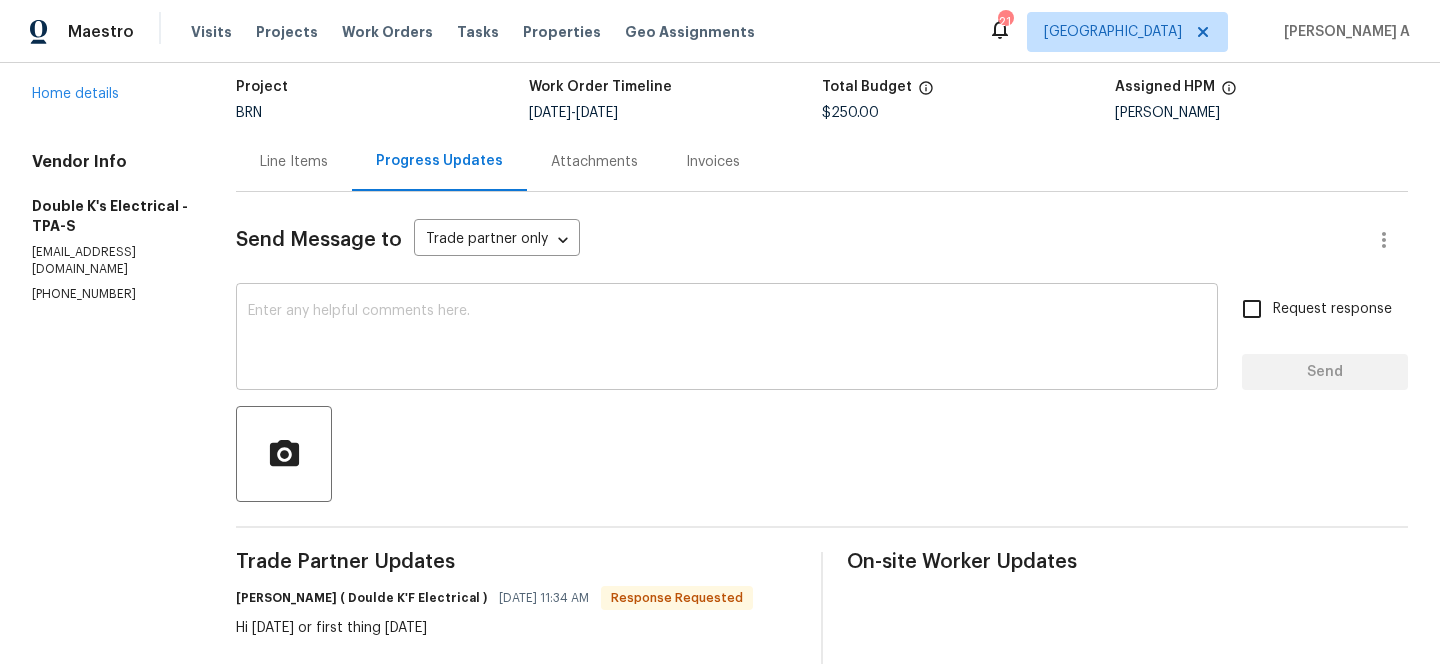 click on "x ​" at bounding box center (727, 339) 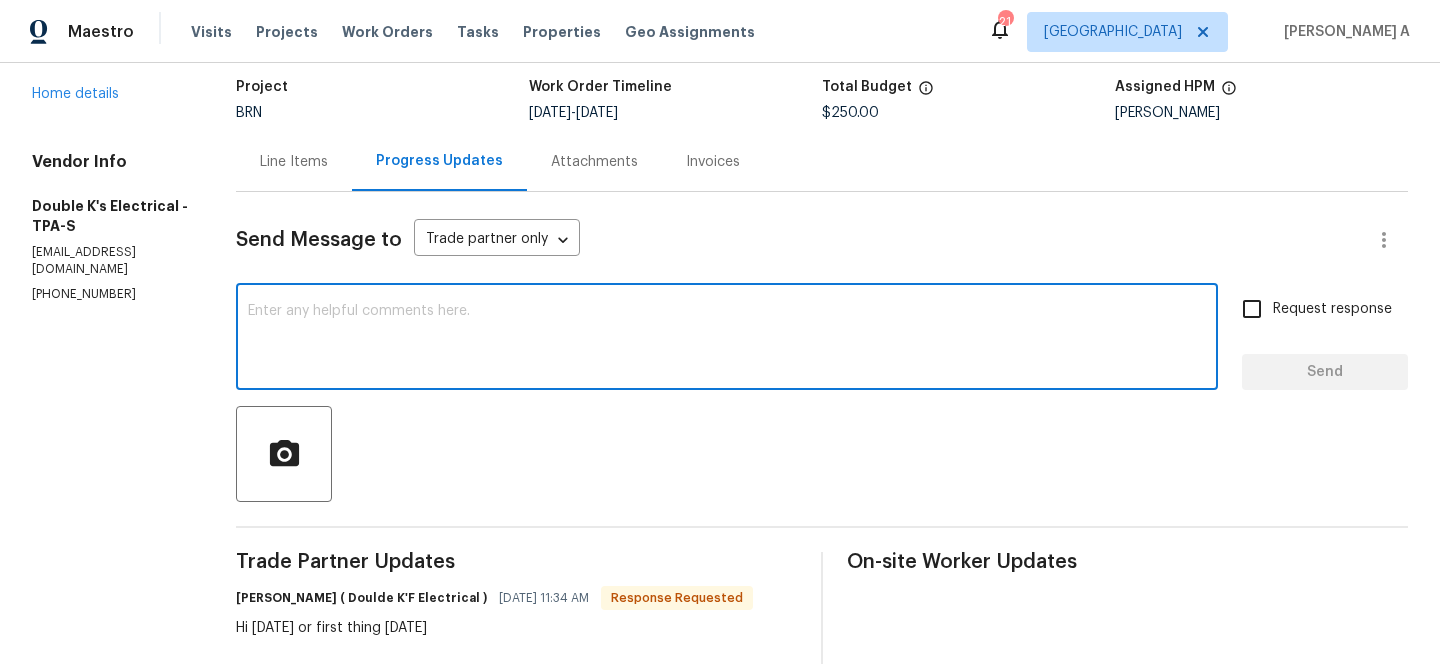 click at bounding box center [727, 339] 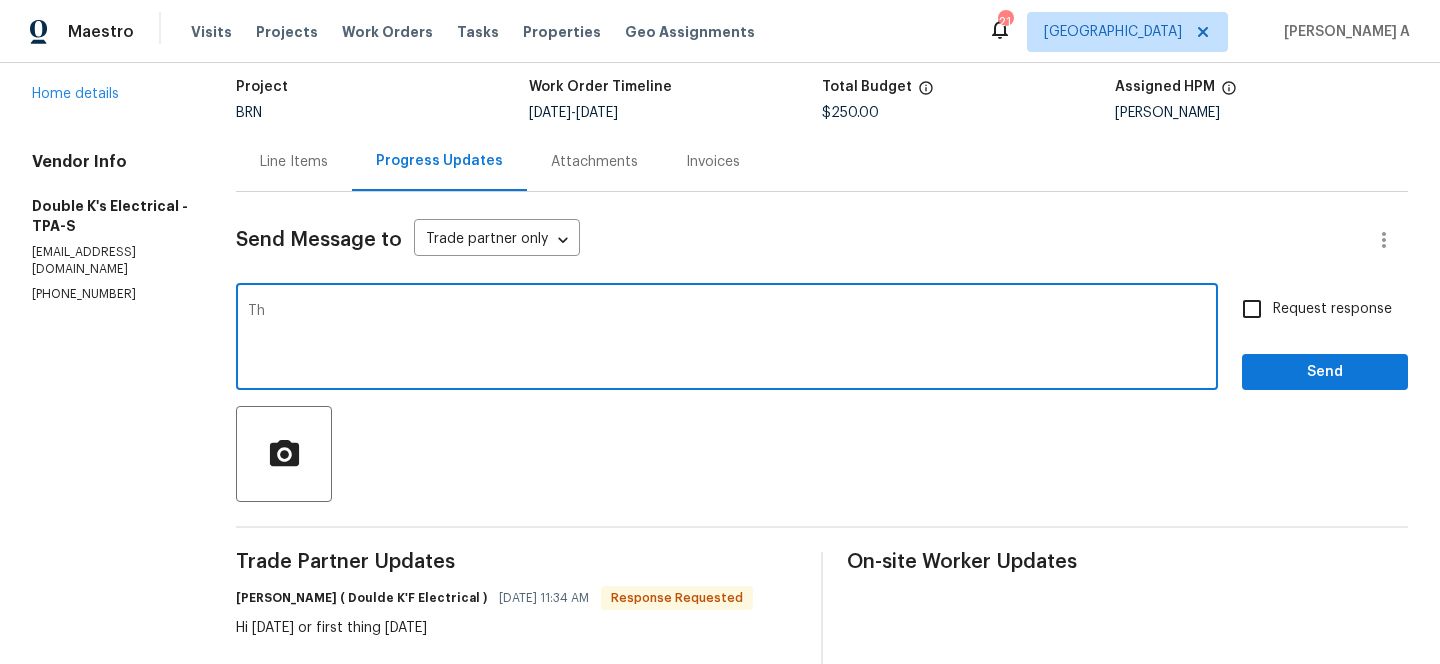 type on "T" 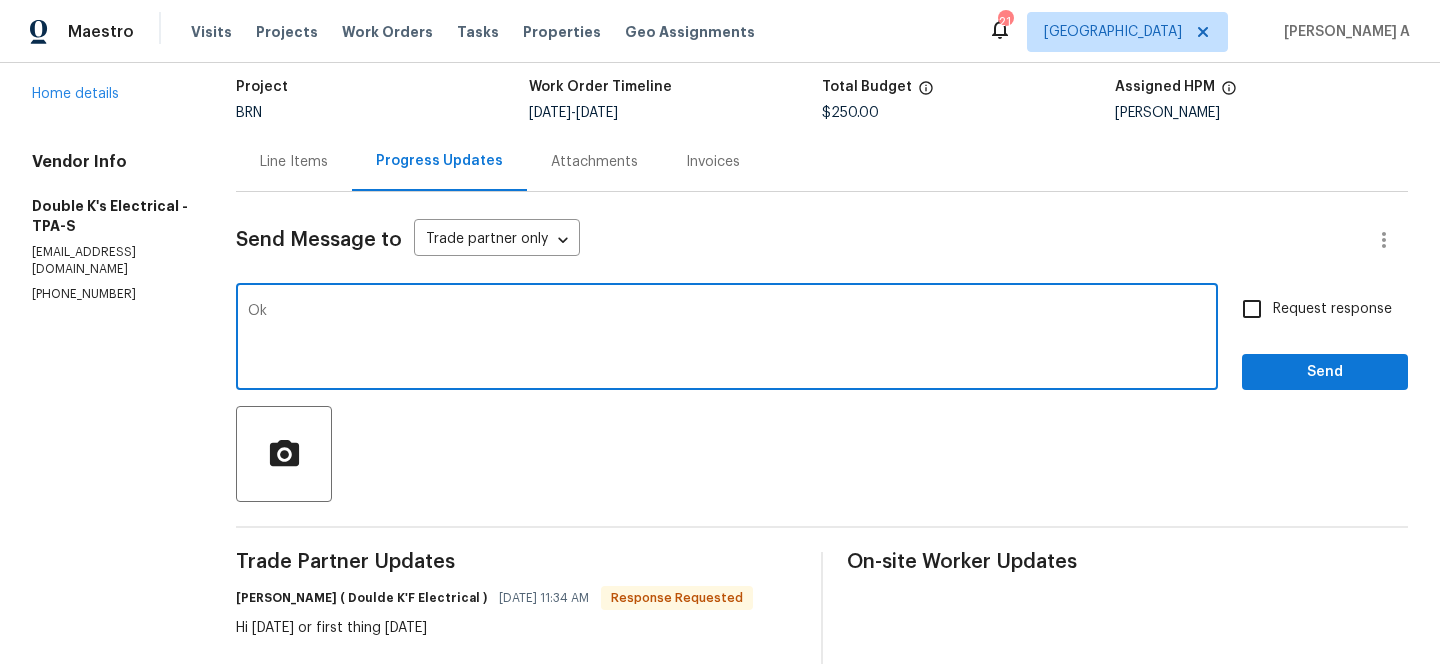 type on "O" 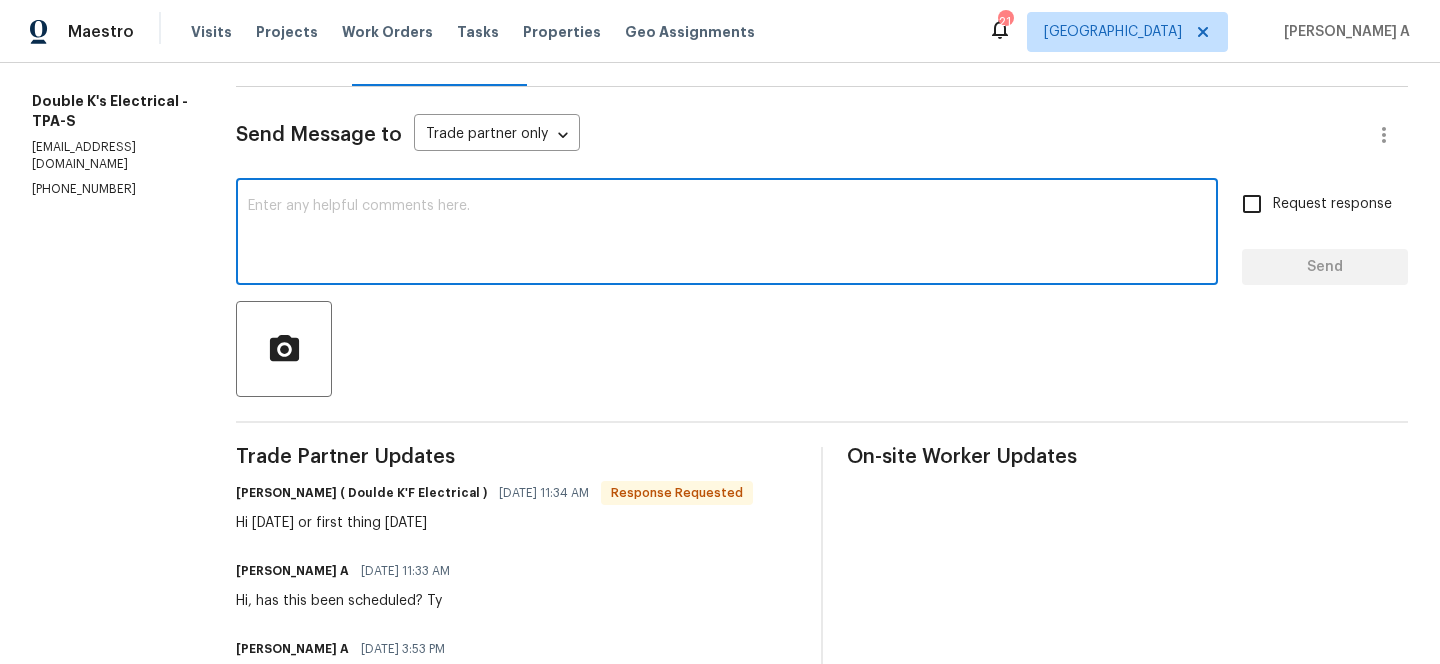 scroll, scrollTop: 230, scrollLeft: 0, axis: vertical 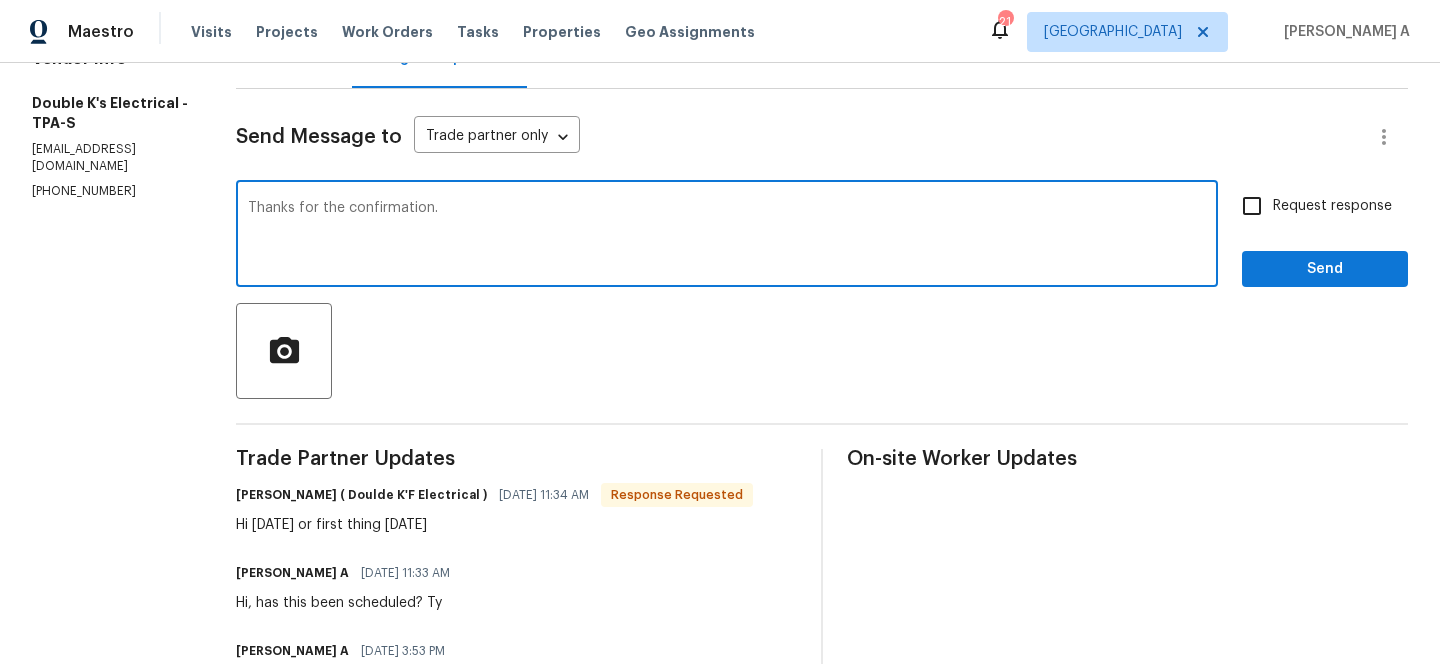 type on "Thanks for the confirmation." 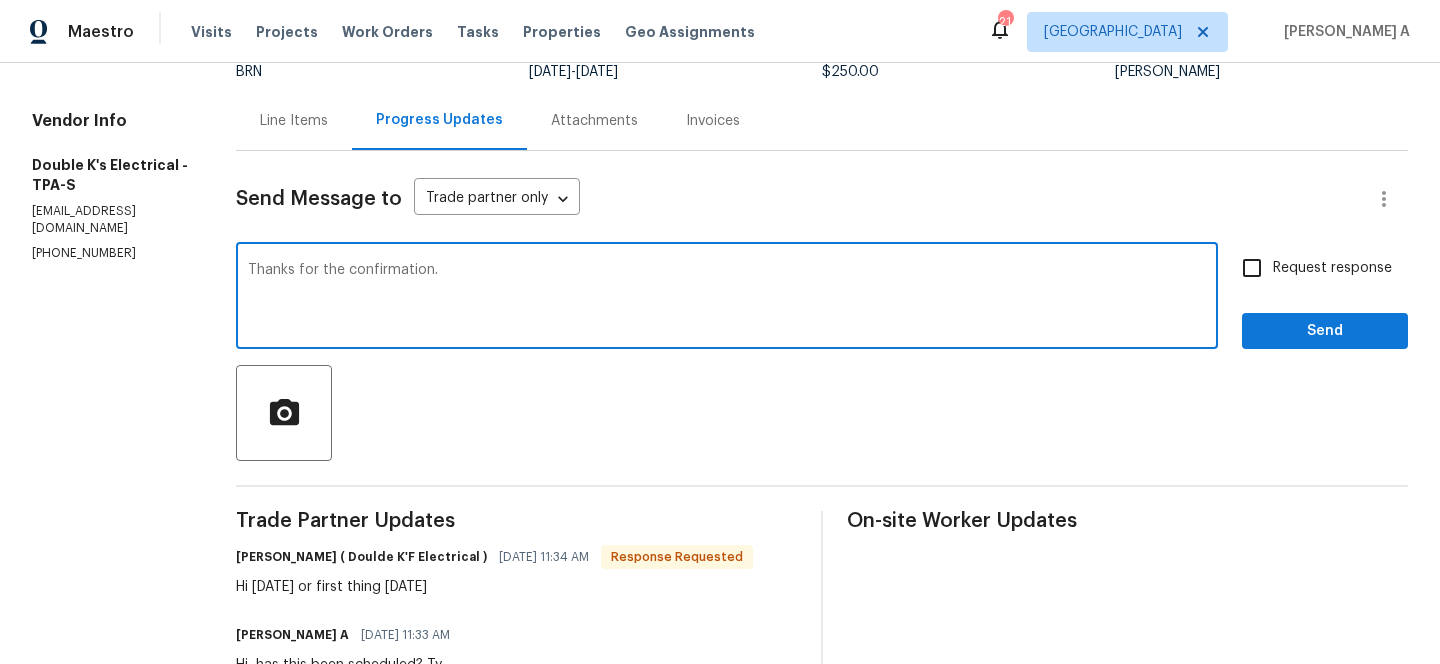 scroll, scrollTop: 166, scrollLeft: 0, axis: vertical 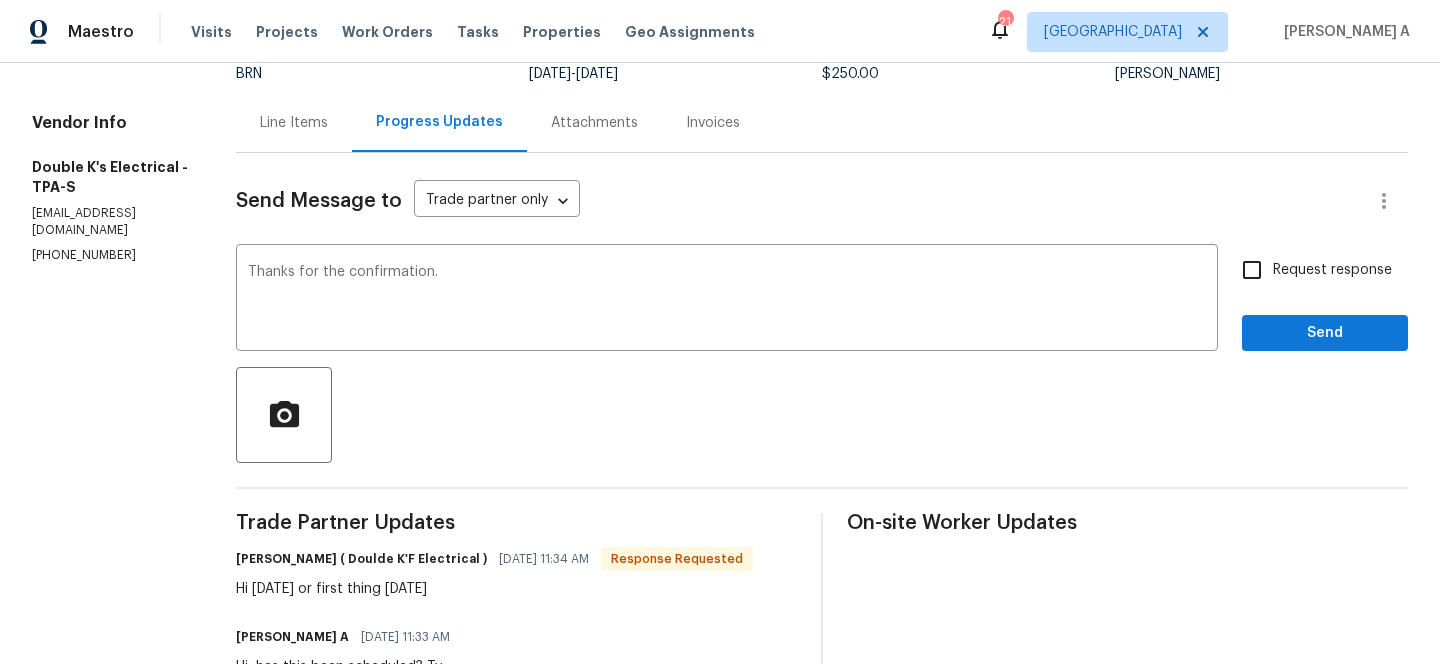 click on "Request response" at bounding box center (1332, 270) 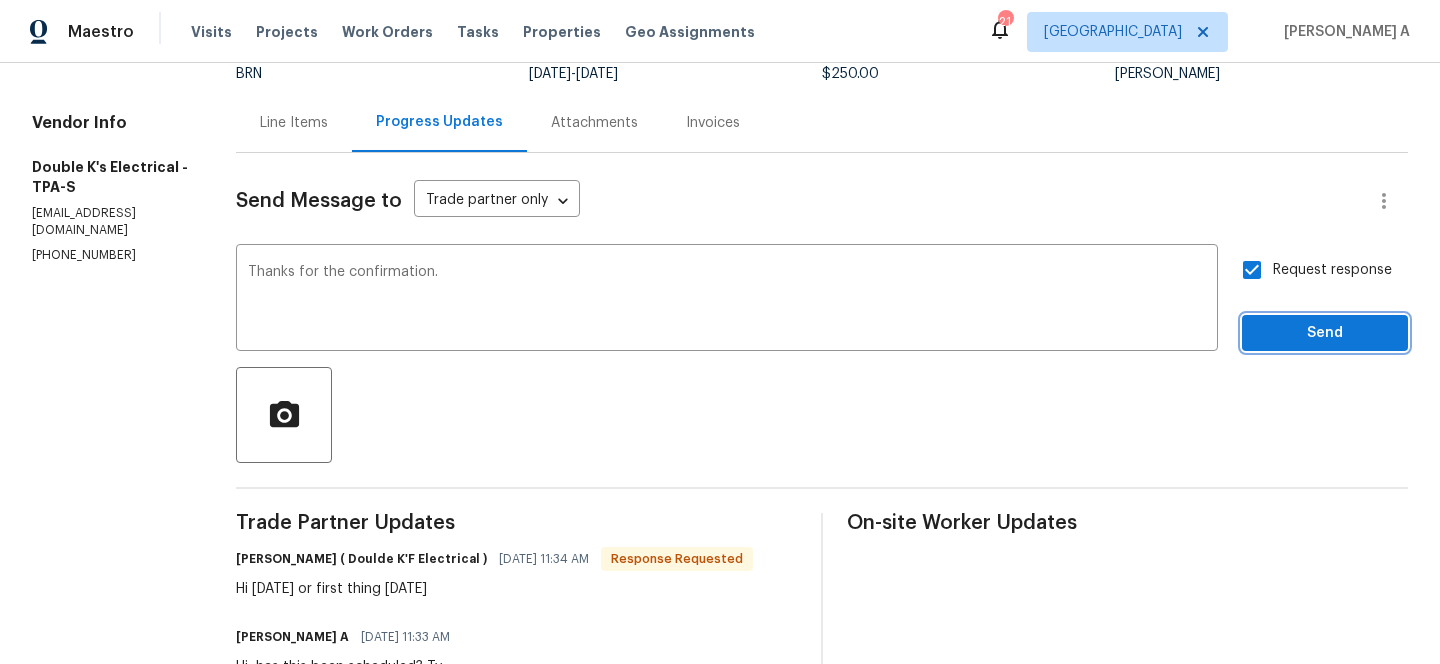 click on "Send" at bounding box center (1325, 333) 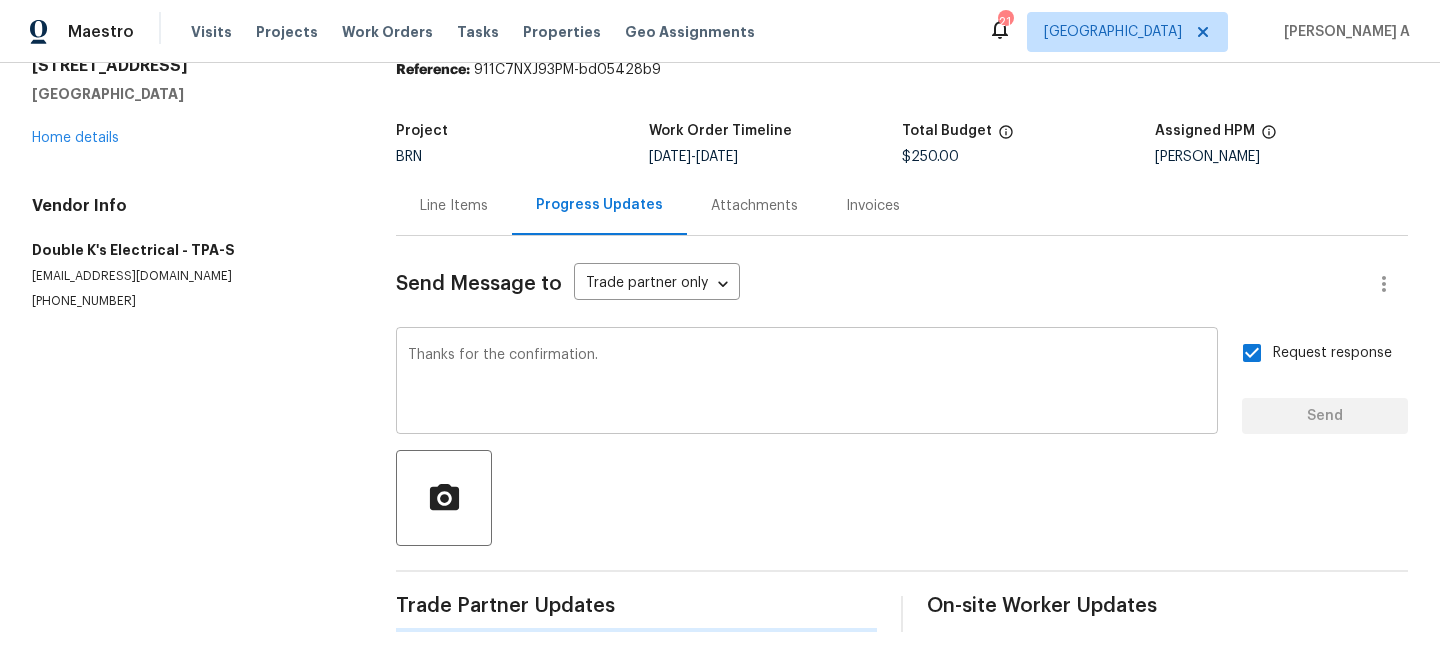 type 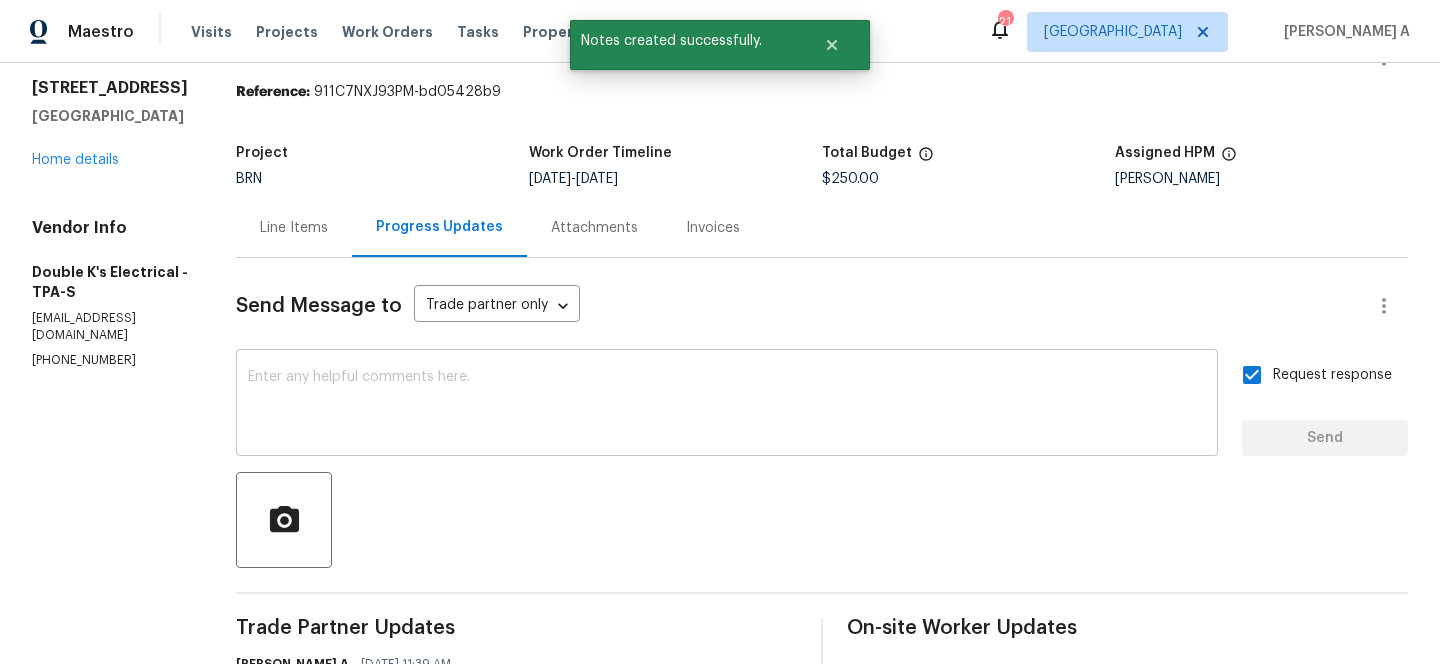 scroll, scrollTop: 0, scrollLeft: 0, axis: both 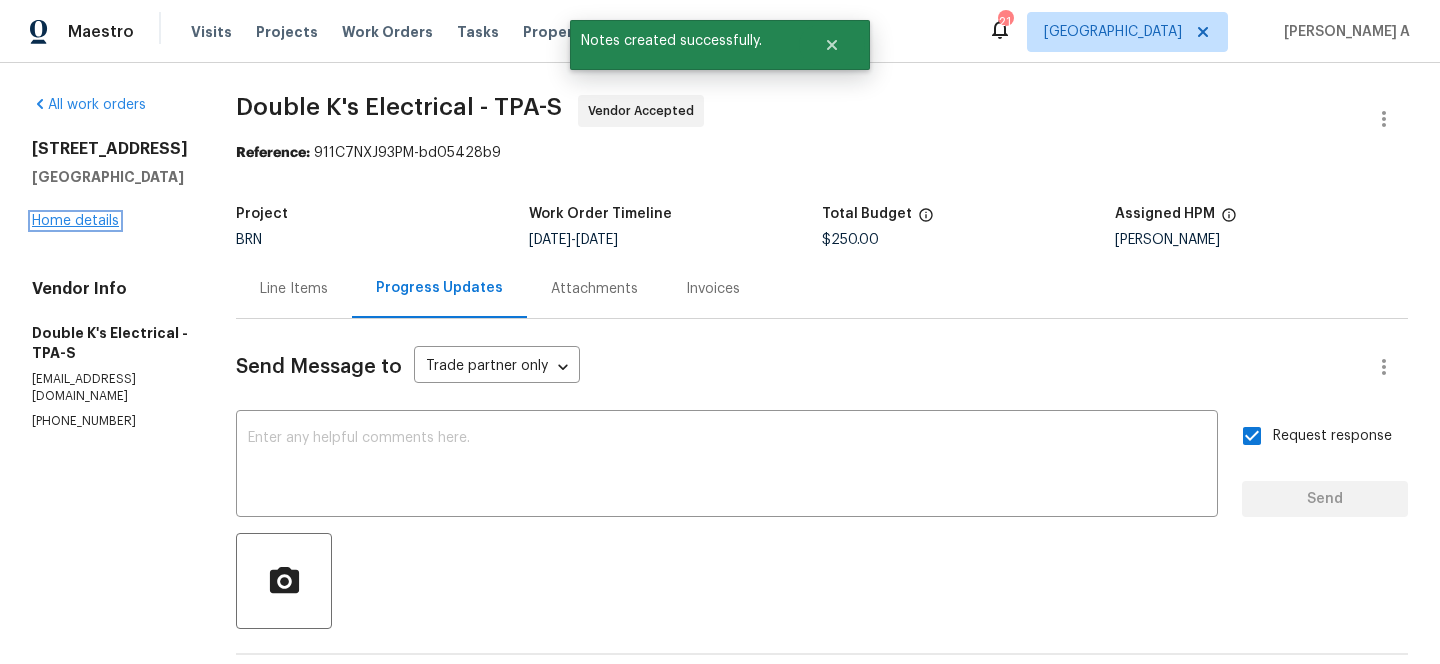 click on "Home details" at bounding box center (75, 221) 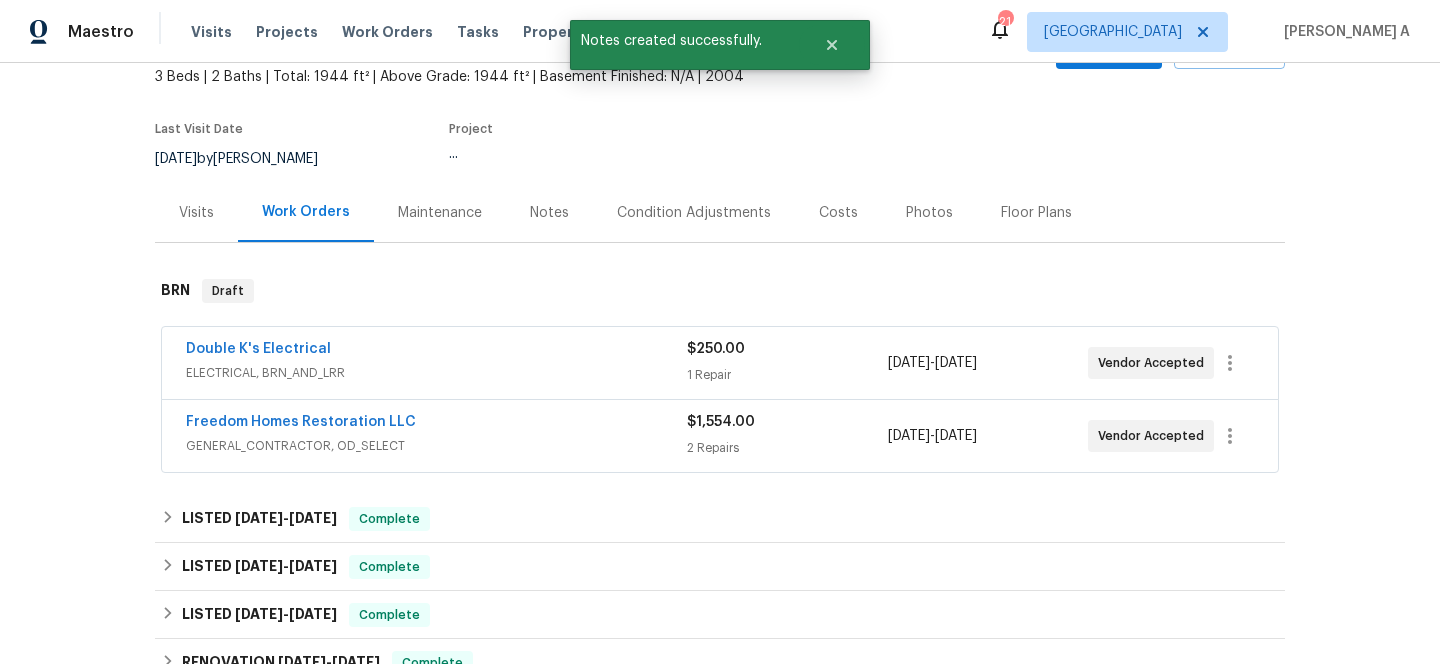 scroll, scrollTop: 132, scrollLeft: 0, axis: vertical 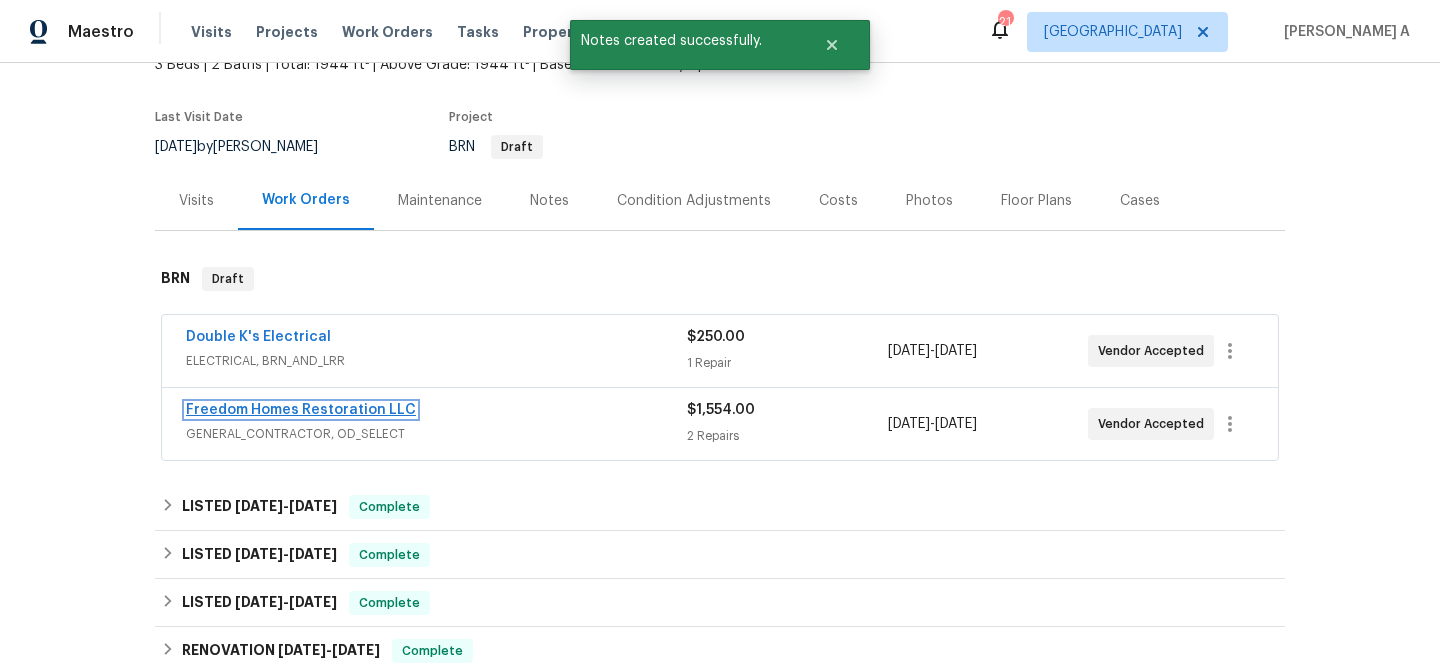 click on "Freedom Homes Restoration LLC" at bounding box center [301, 410] 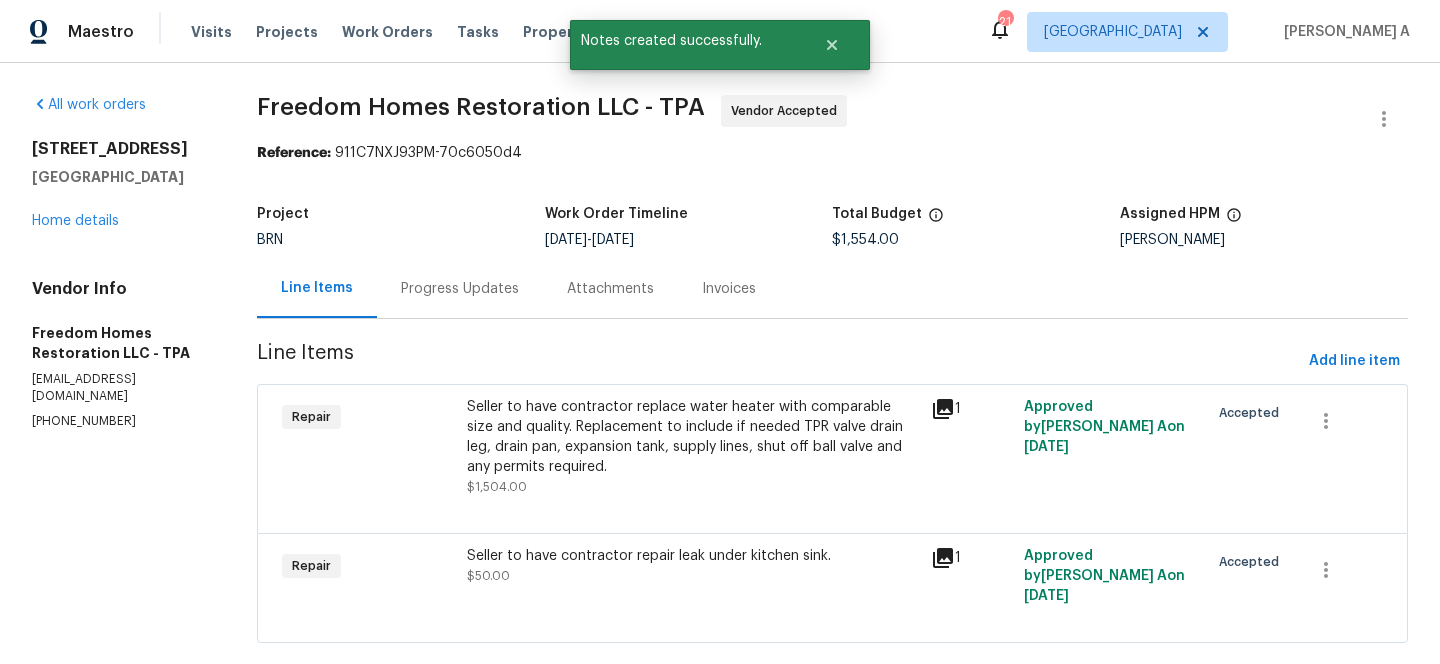 click on "Progress Updates" at bounding box center (460, 288) 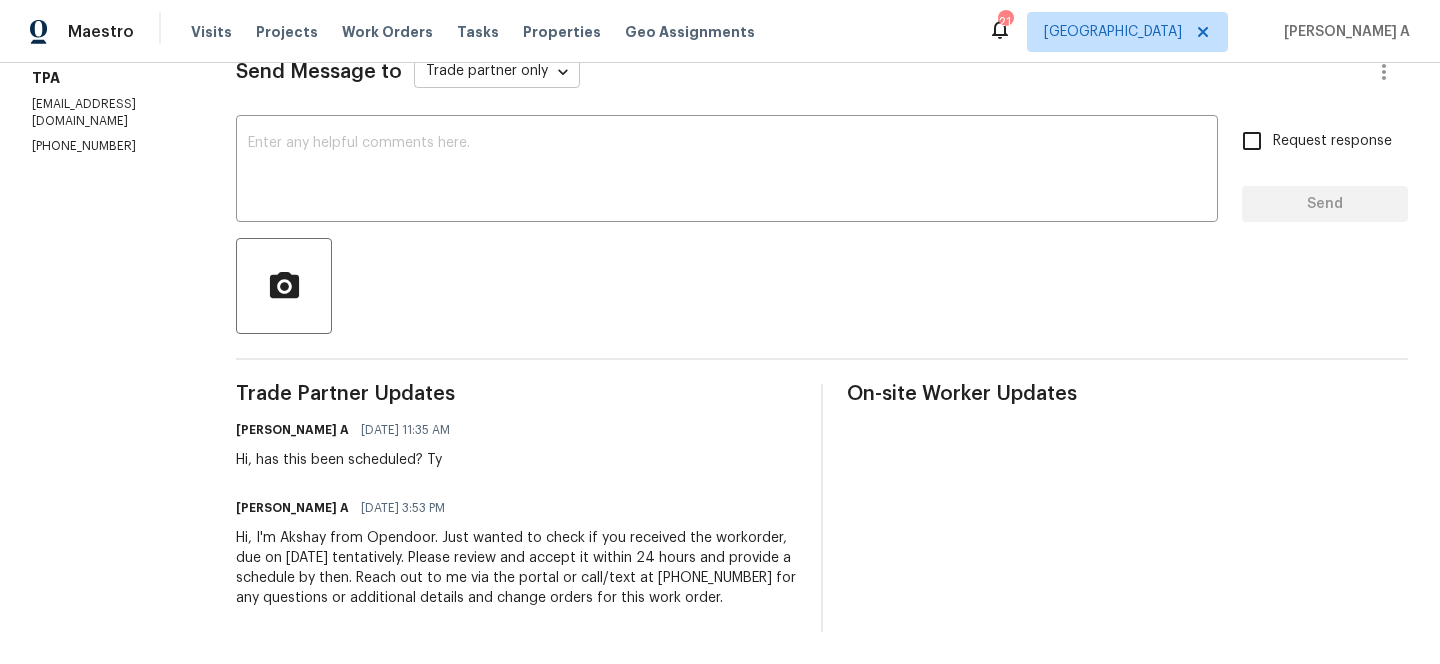 scroll, scrollTop: 0, scrollLeft: 0, axis: both 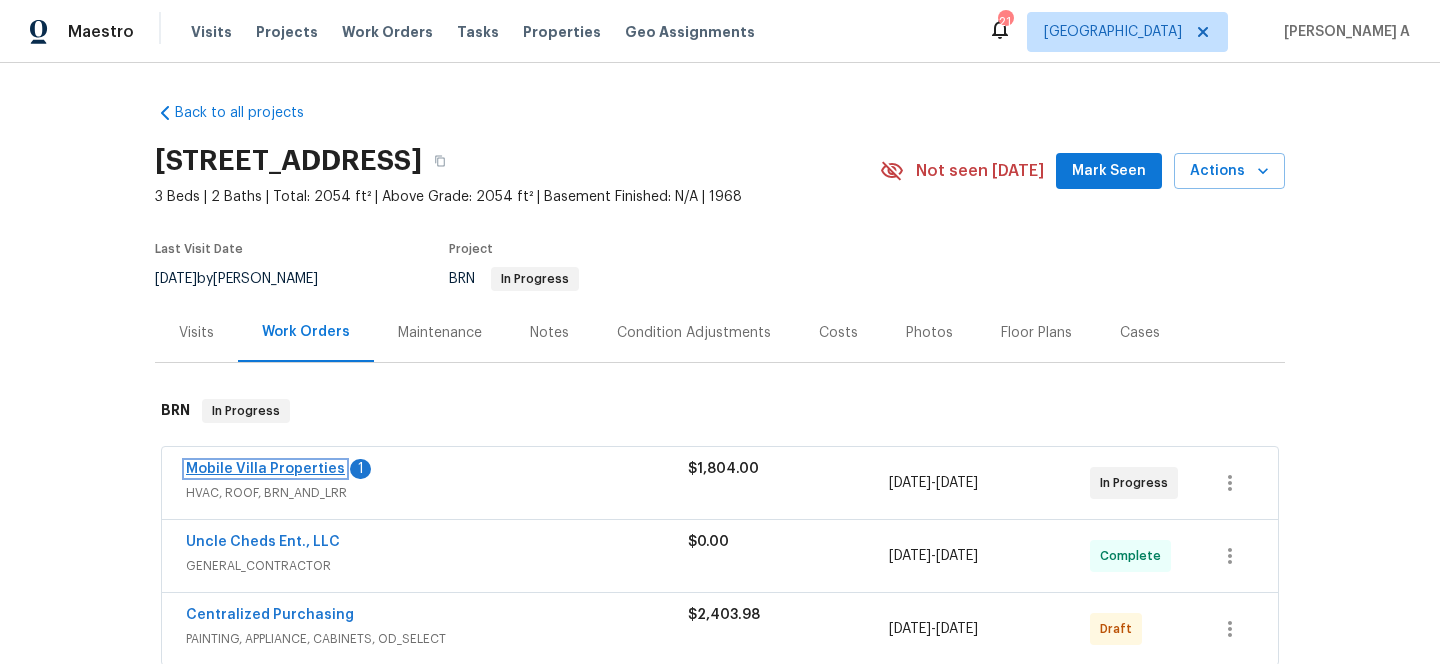 click on "Mobile Villa Properties" at bounding box center [265, 469] 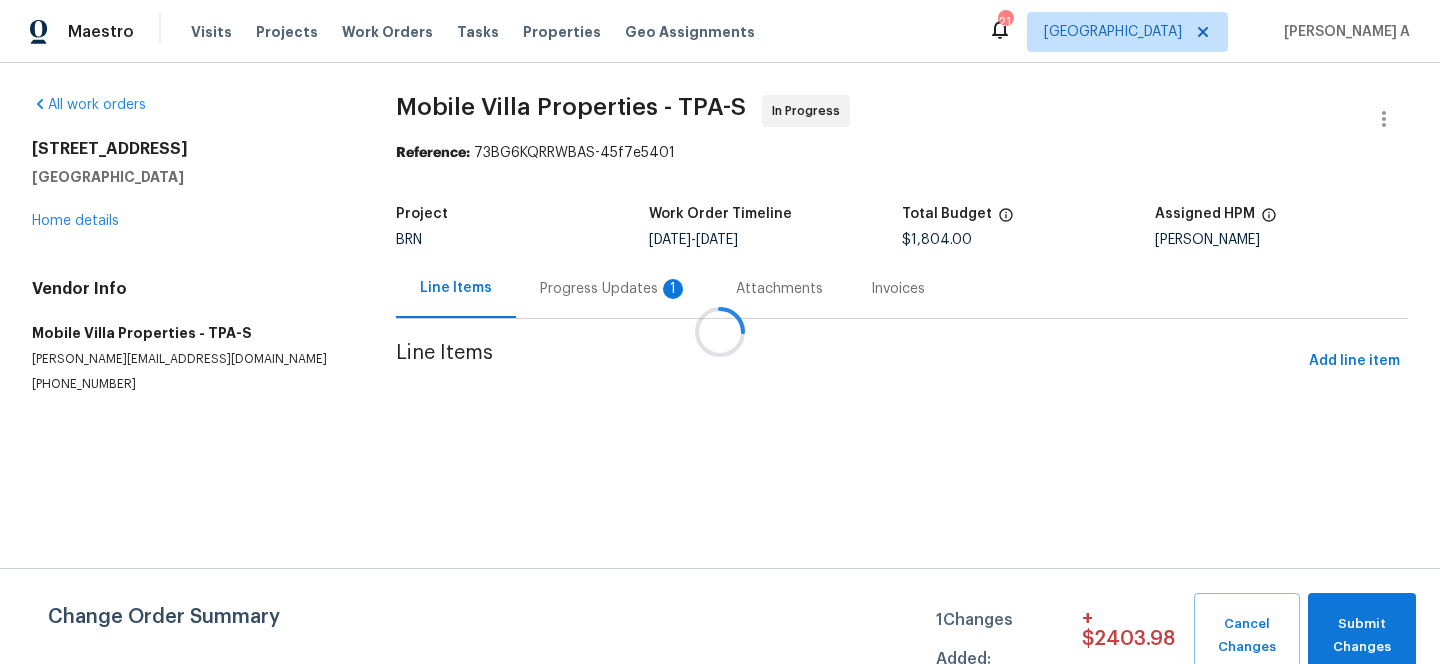 click at bounding box center (720, 332) 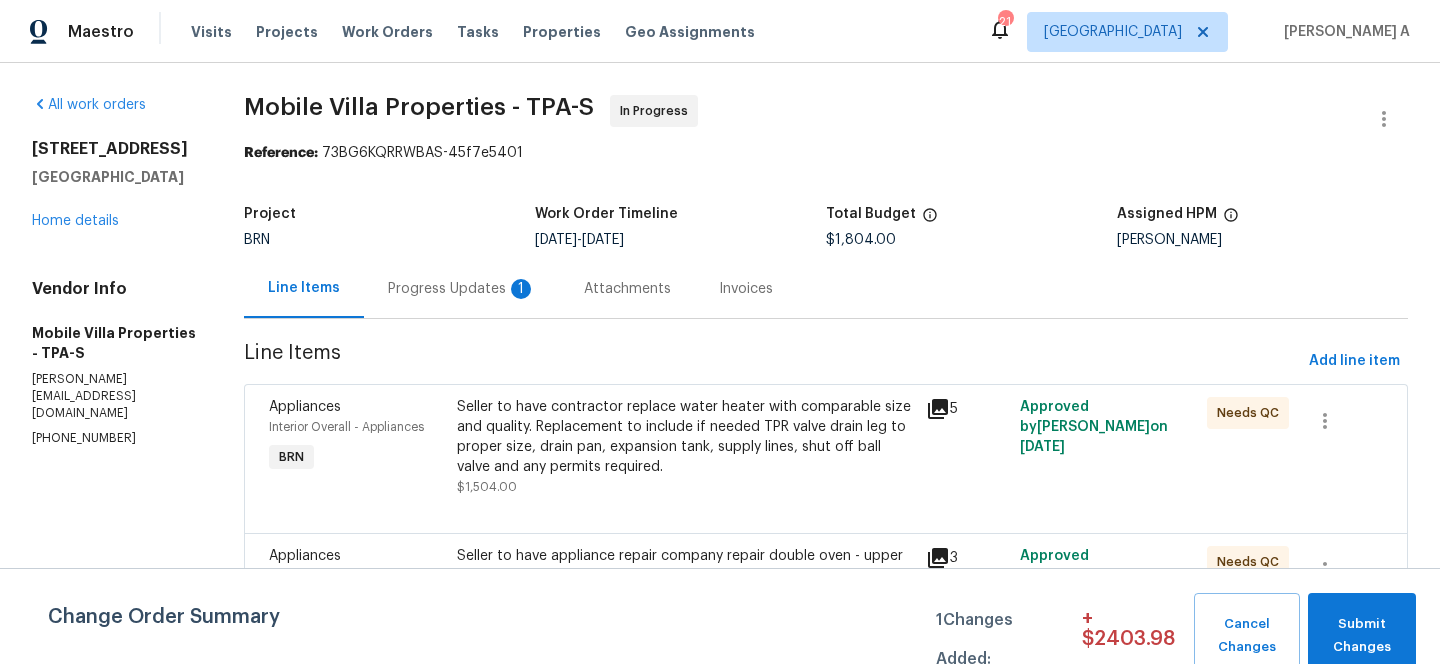 click on "Progress Updates 1" at bounding box center [462, 289] 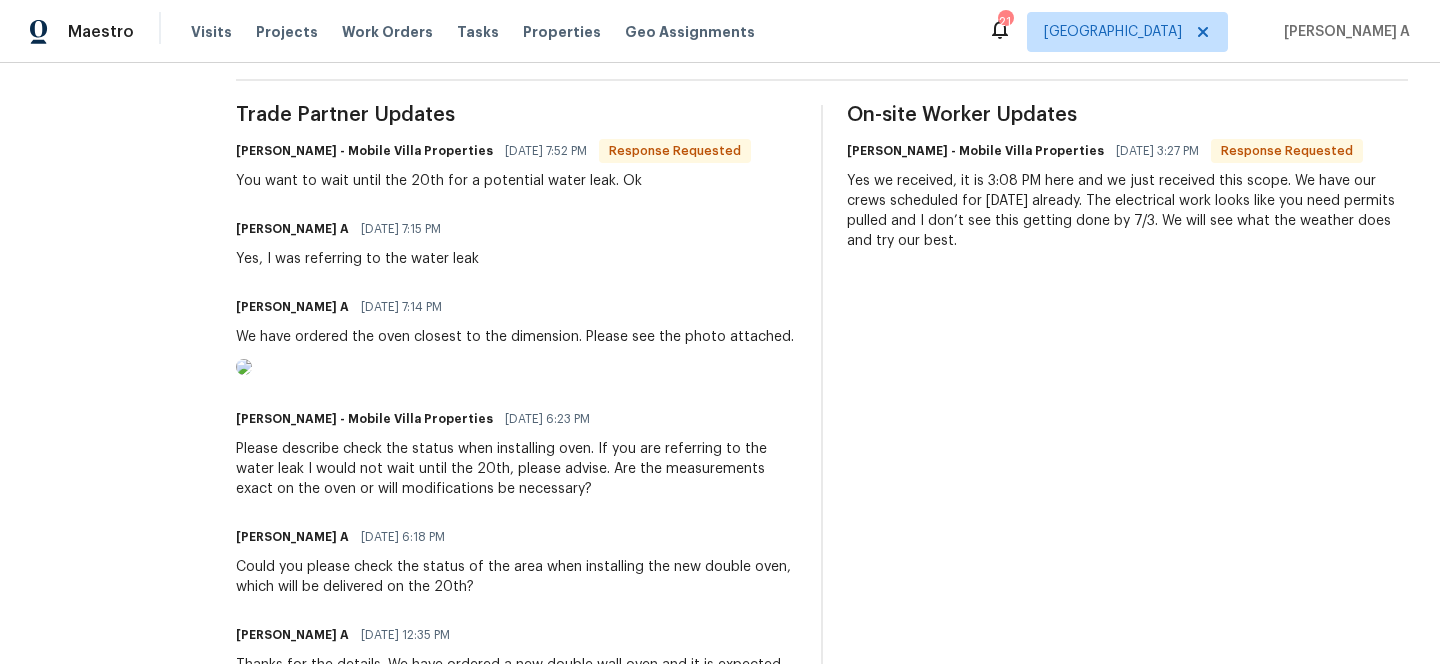 scroll, scrollTop: 638, scrollLeft: 0, axis: vertical 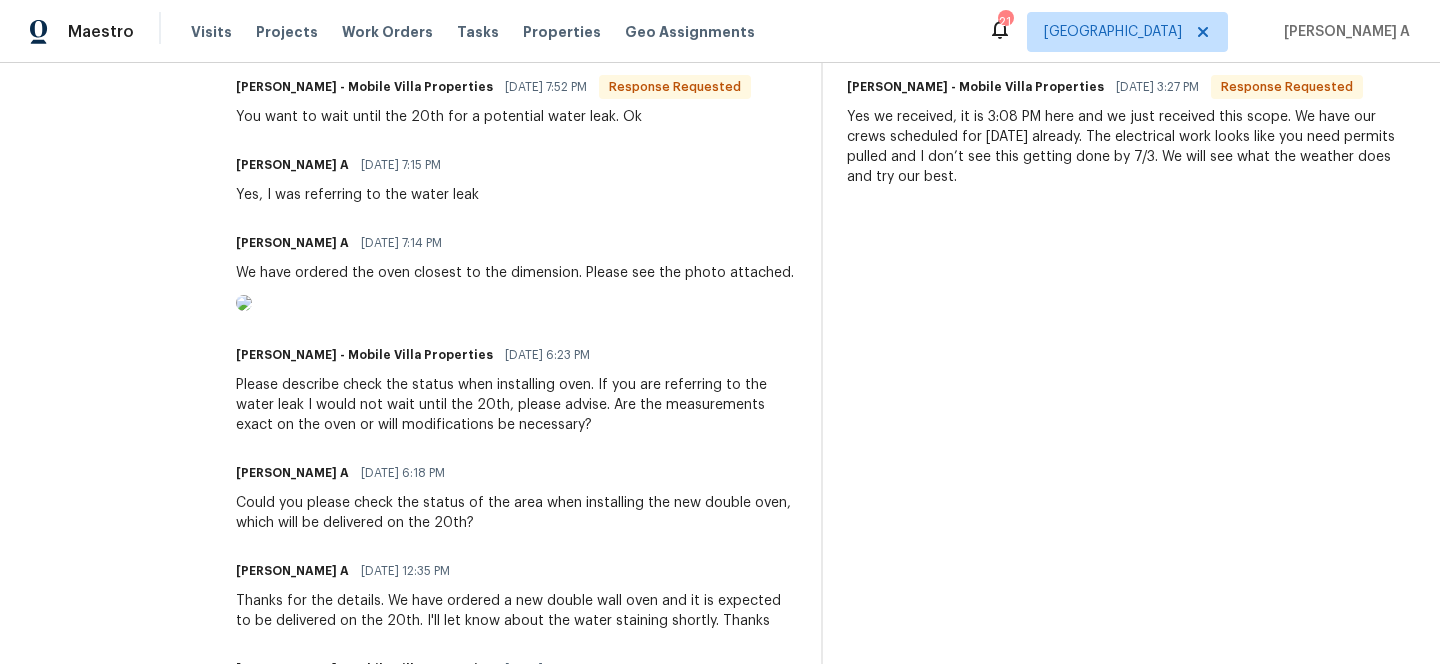 click on "We have ordered the oven closest to the dimension. Please see the photo attached." at bounding box center (515, 273) 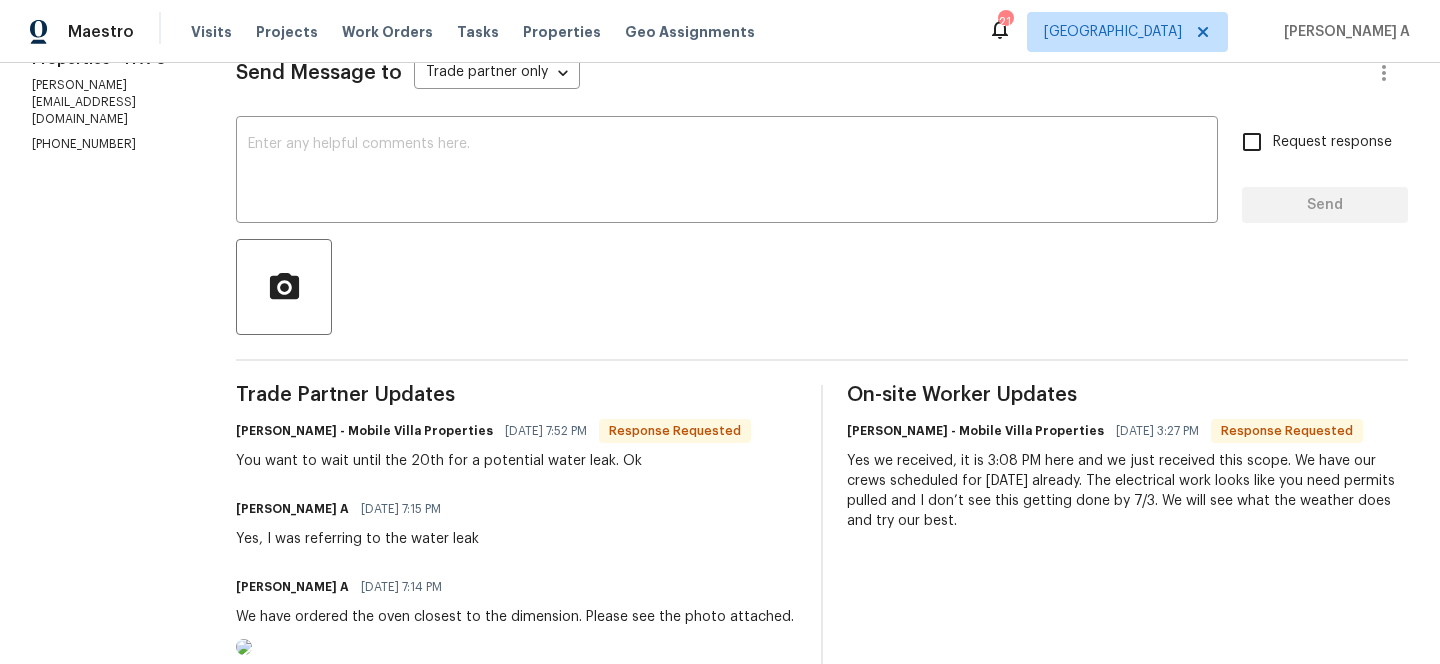 scroll, scrollTop: 0, scrollLeft: 0, axis: both 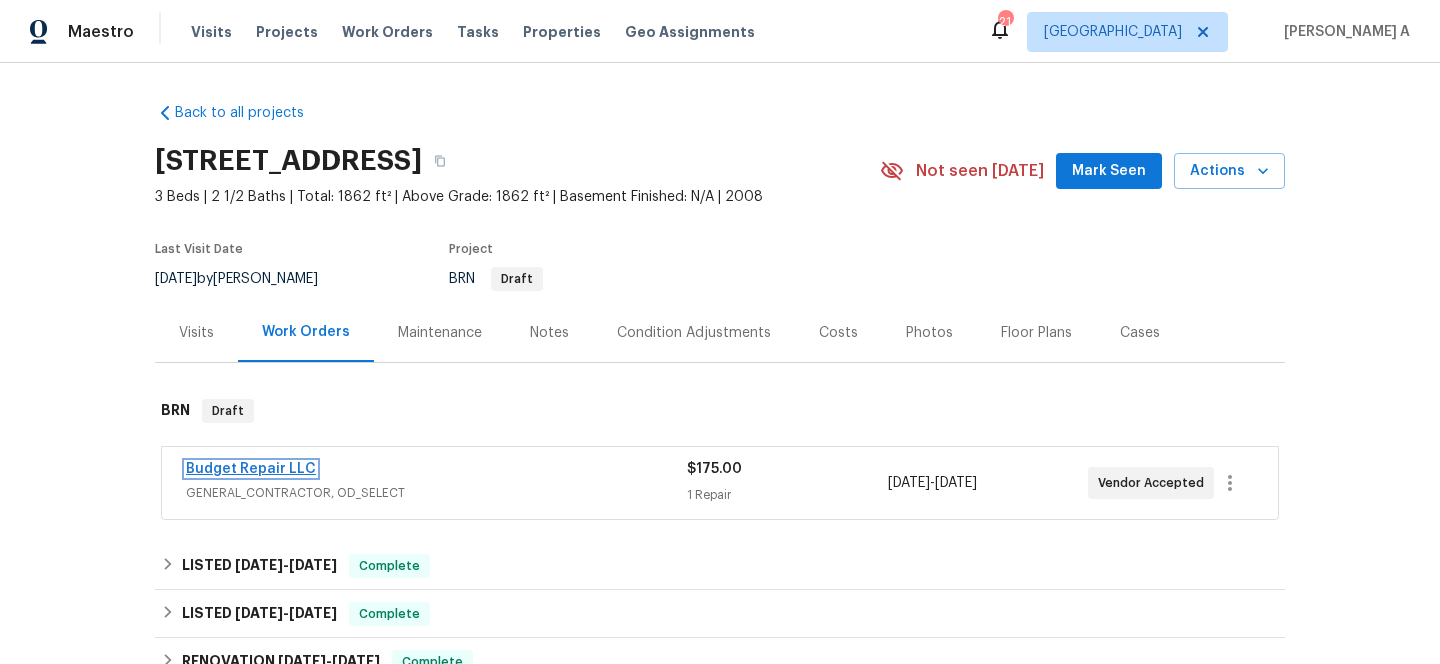 click on "Budget Repair LLC" at bounding box center (251, 469) 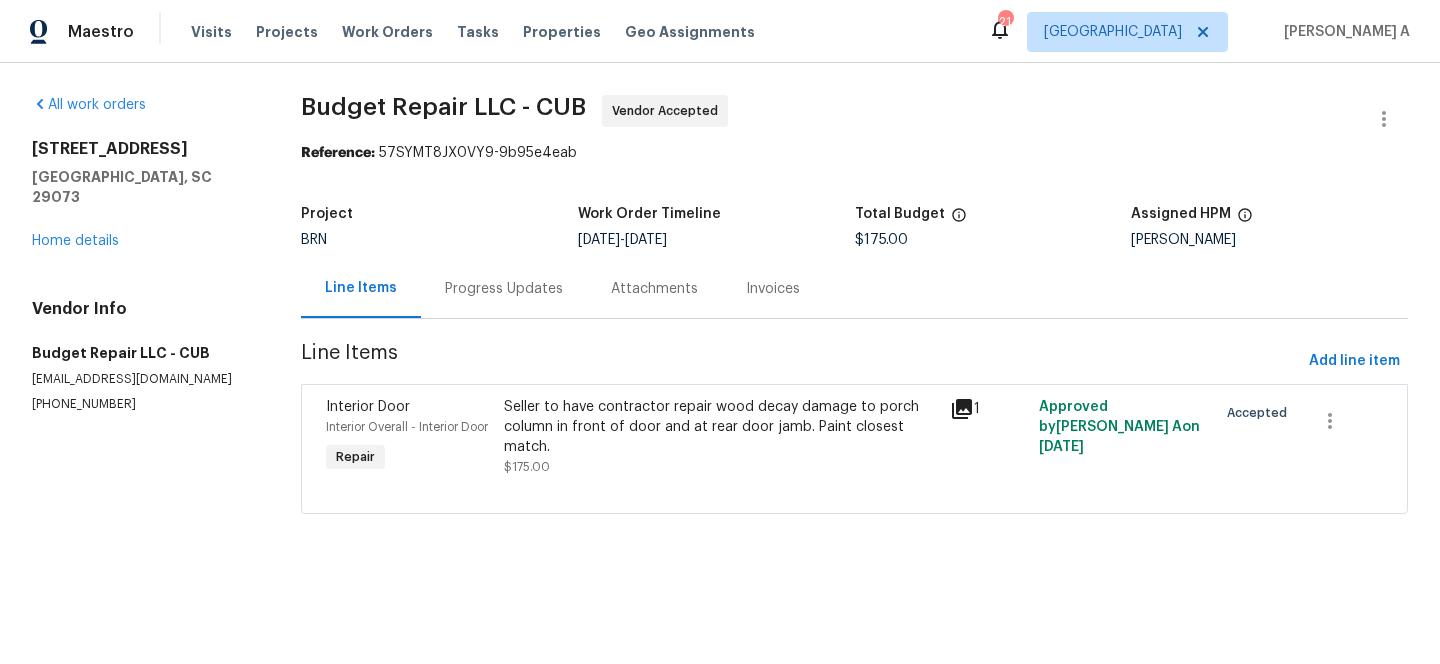 click on "Progress Updates" at bounding box center [504, 288] 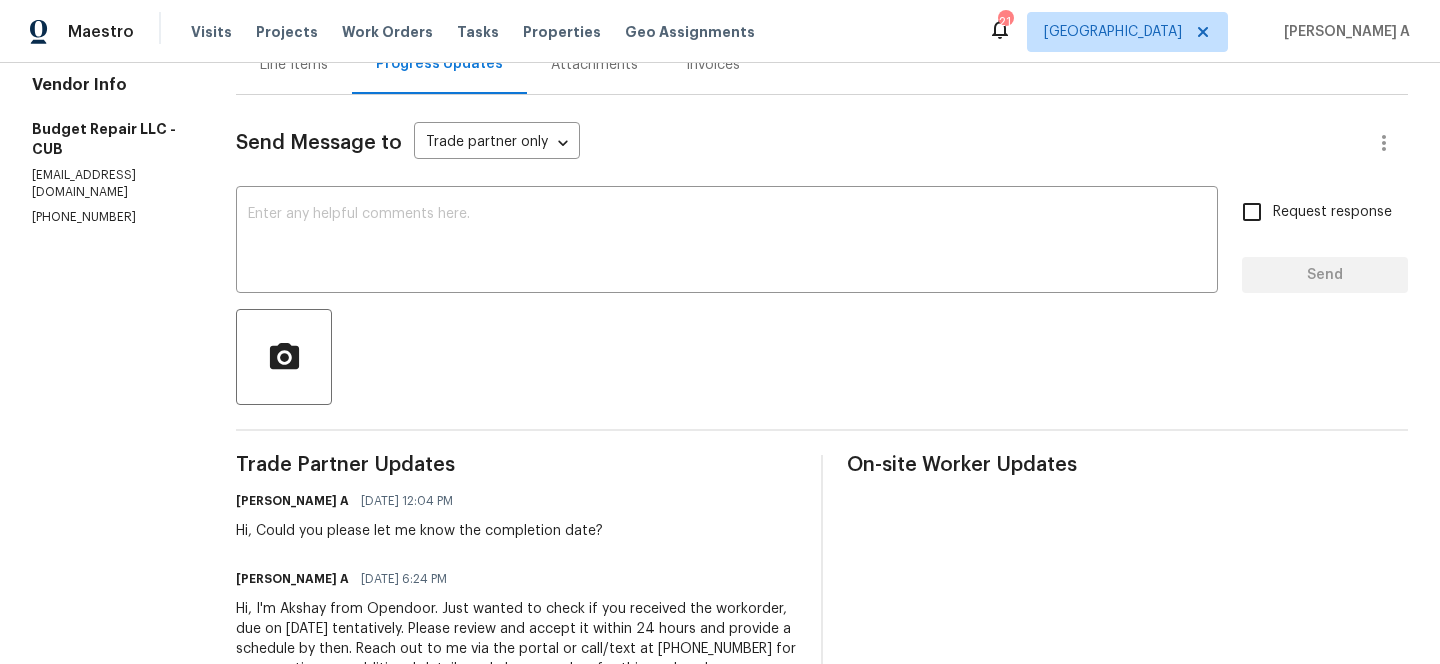 scroll, scrollTop: 205, scrollLeft: 0, axis: vertical 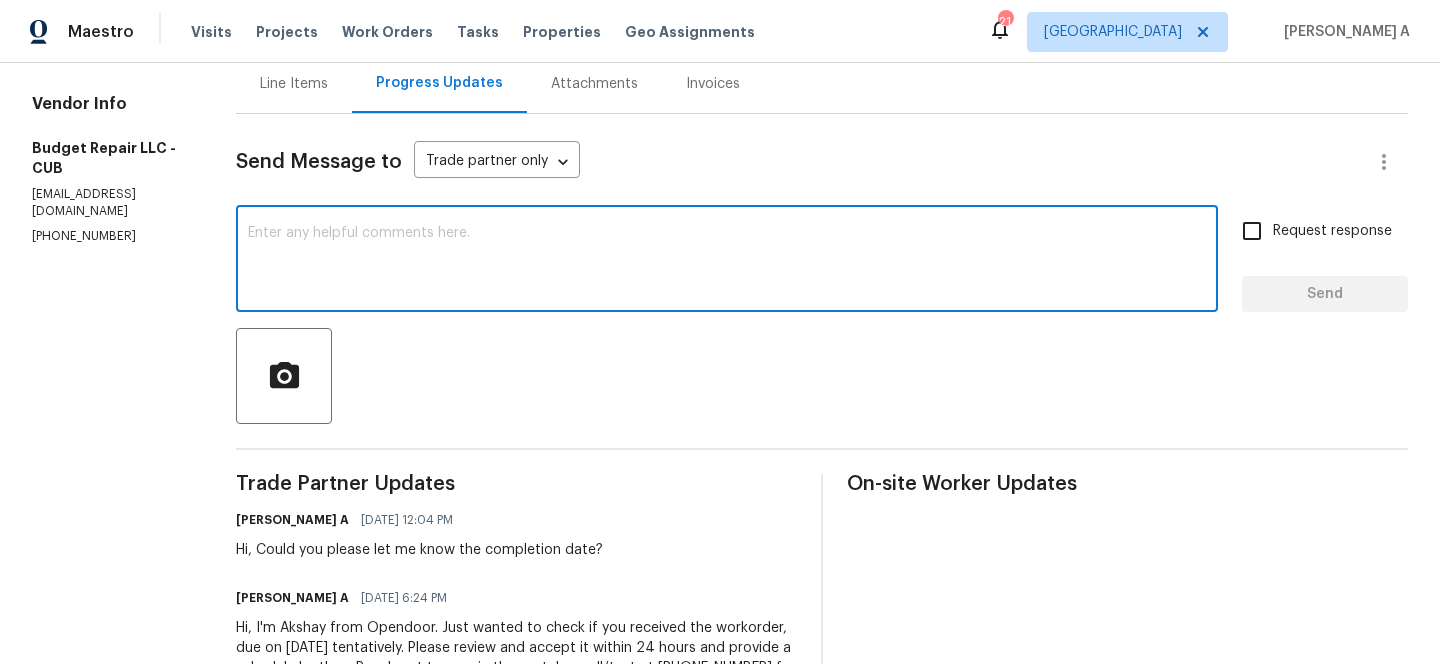 click at bounding box center [727, 261] 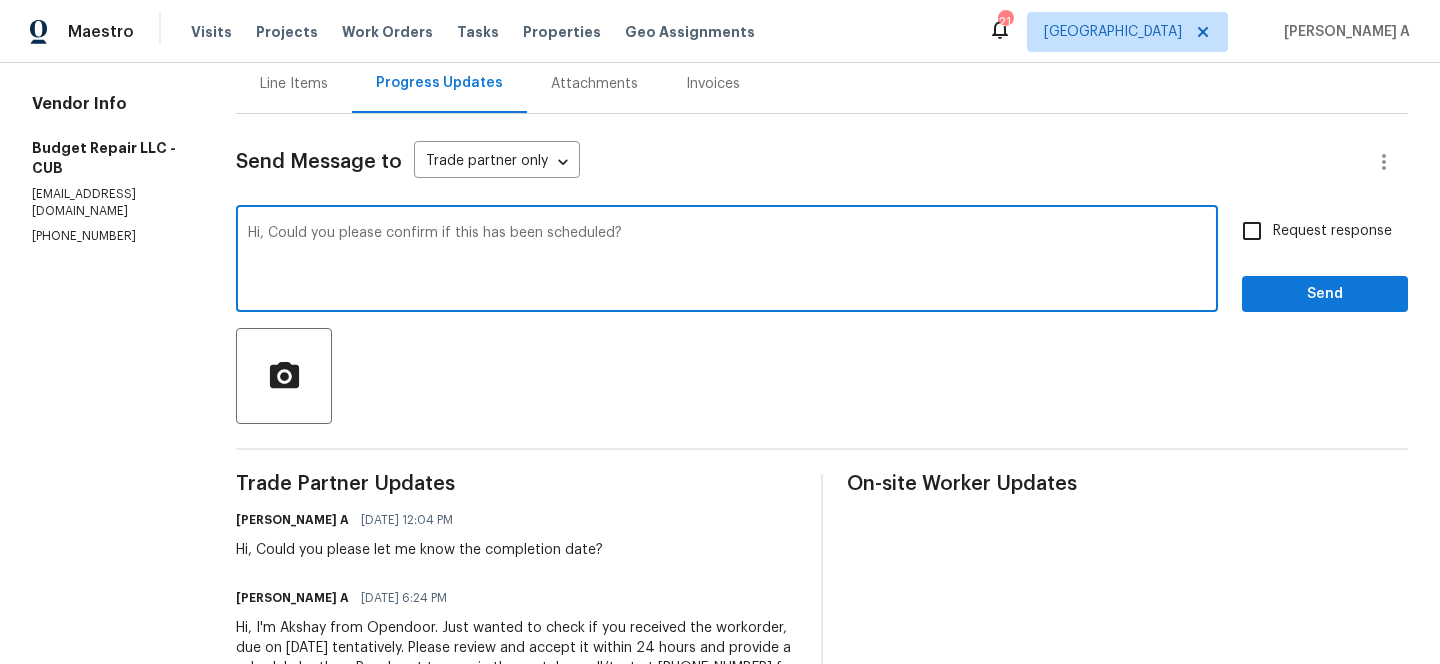 type on "Hi, Could you please confirm if this has been scheduled?" 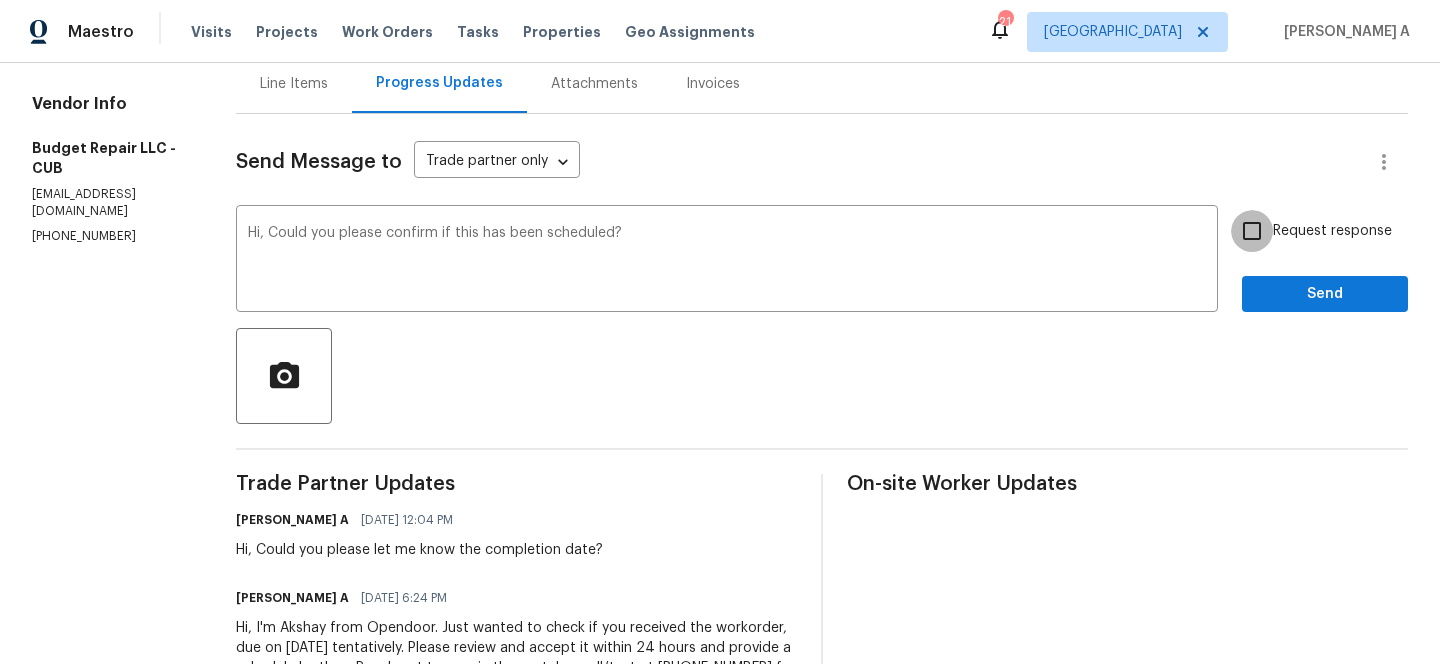click on "Request response" at bounding box center [1252, 231] 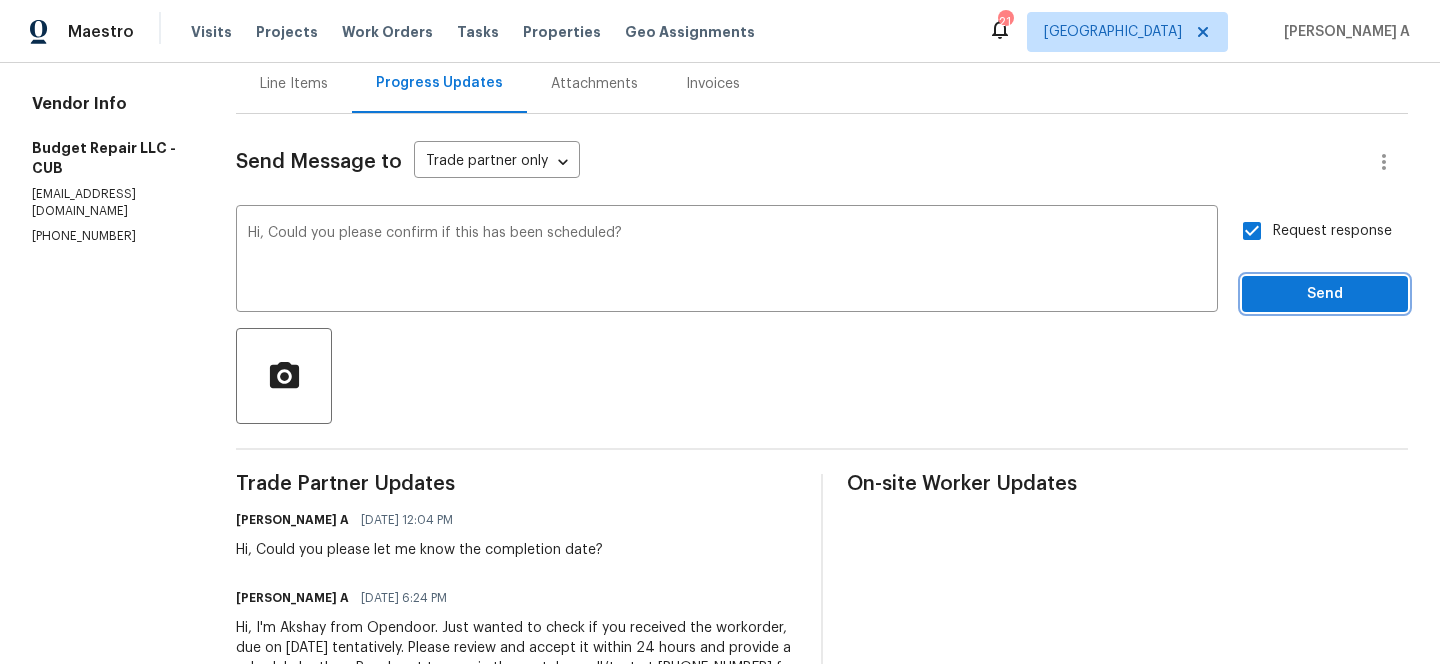 click on "Send" at bounding box center (1325, 294) 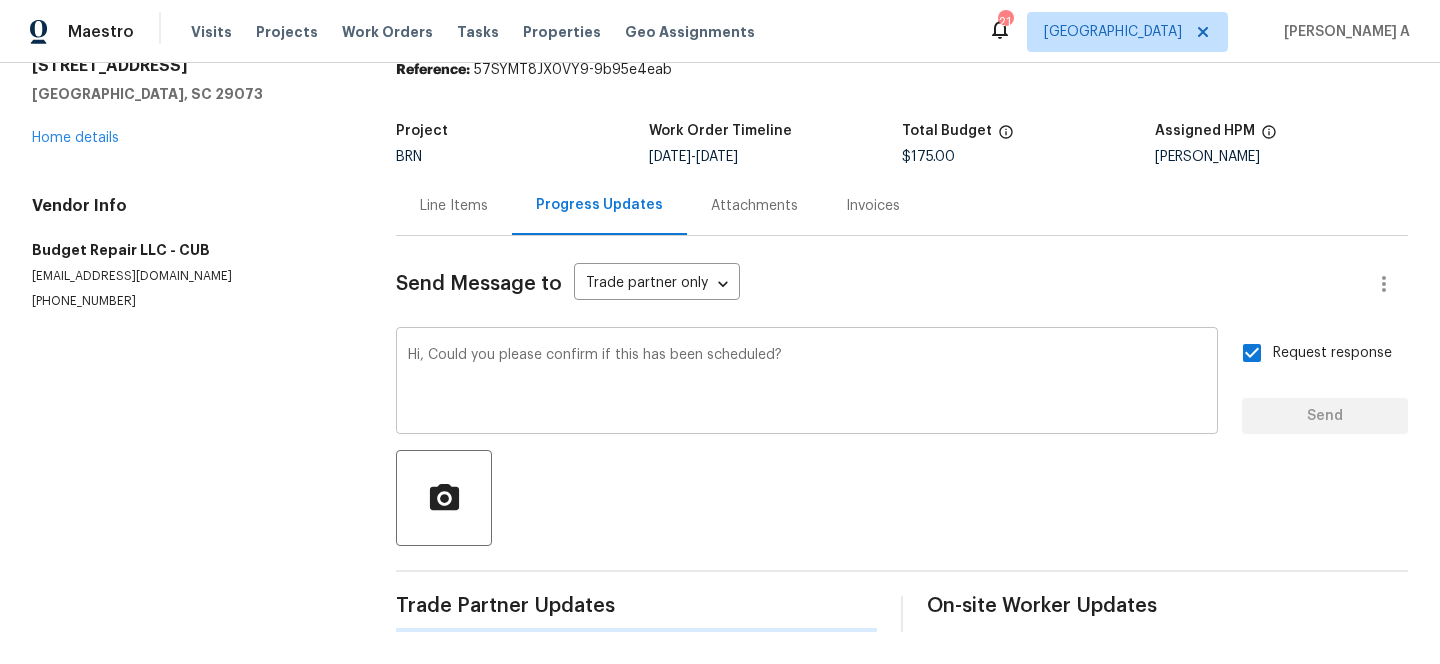 type 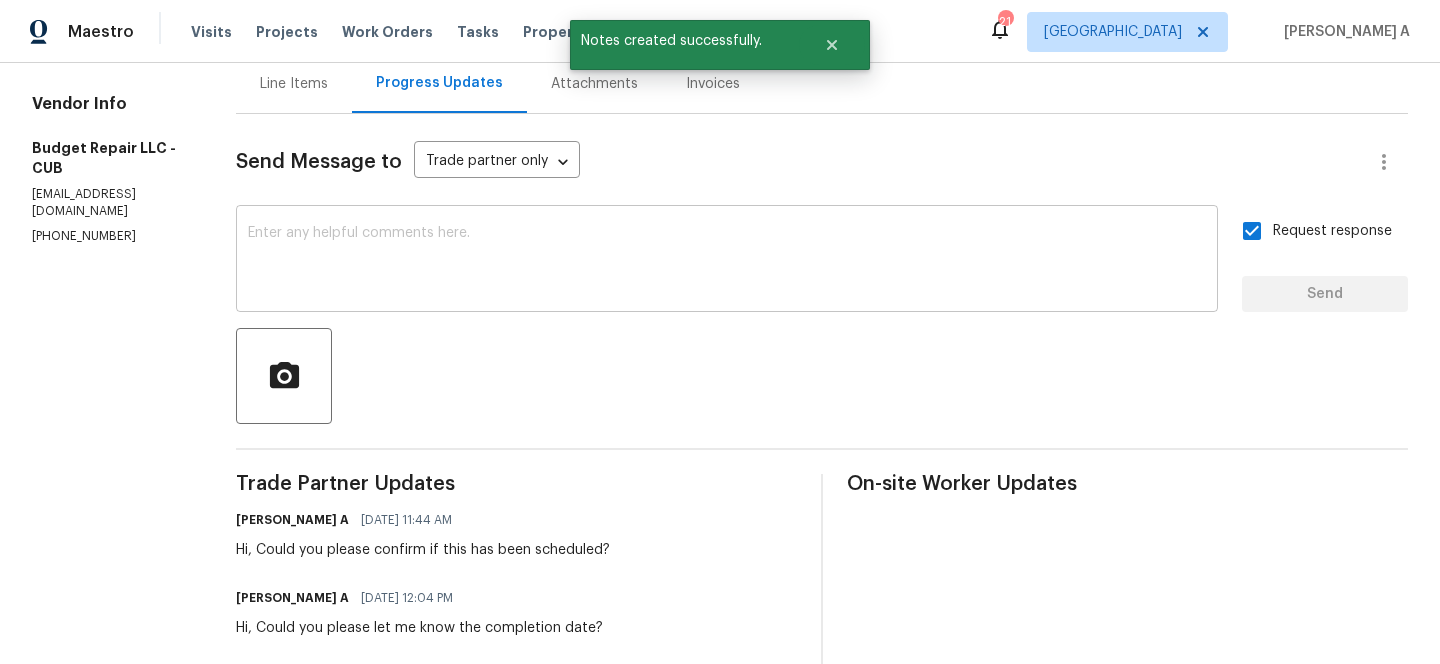 scroll, scrollTop: 0, scrollLeft: 0, axis: both 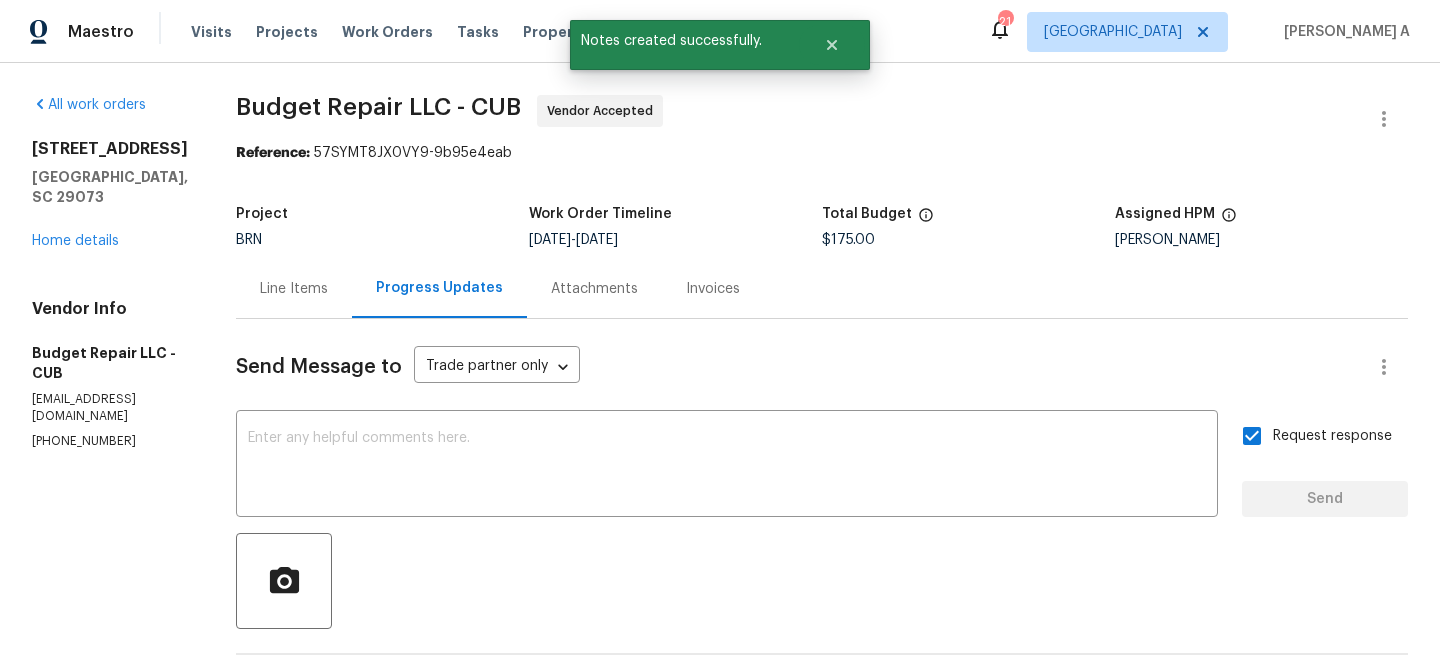 click on "(803) 261-6378" at bounding box center [110, 441] 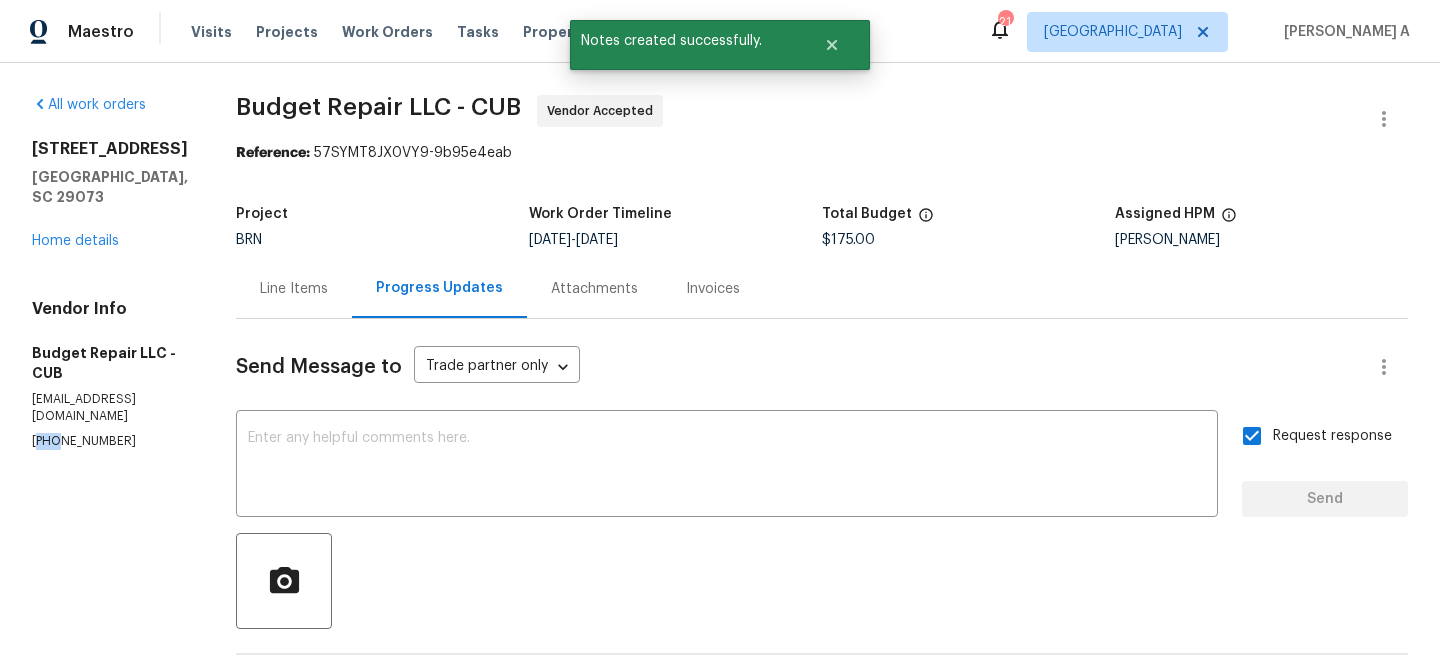 click on "(803) 261-6378" at bounding box center (110, 441) 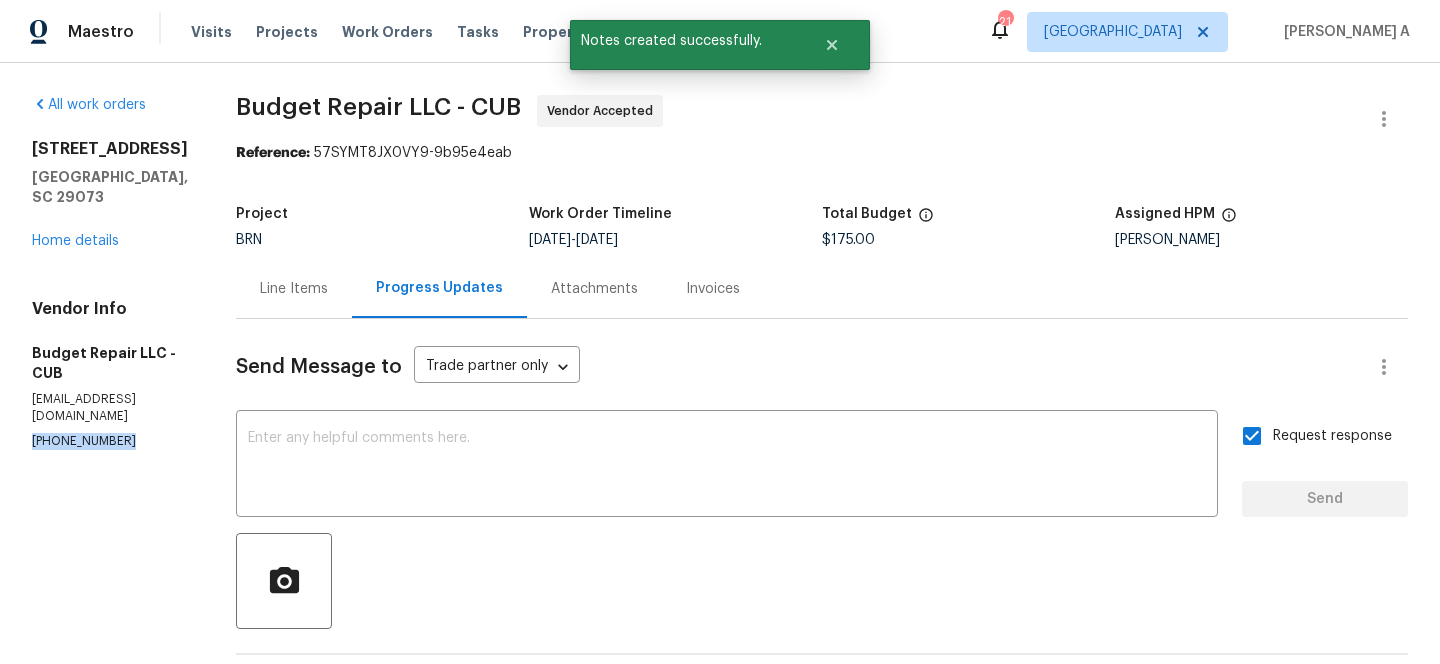click on "(803) 261-6378" at bounding box center [110, 441] 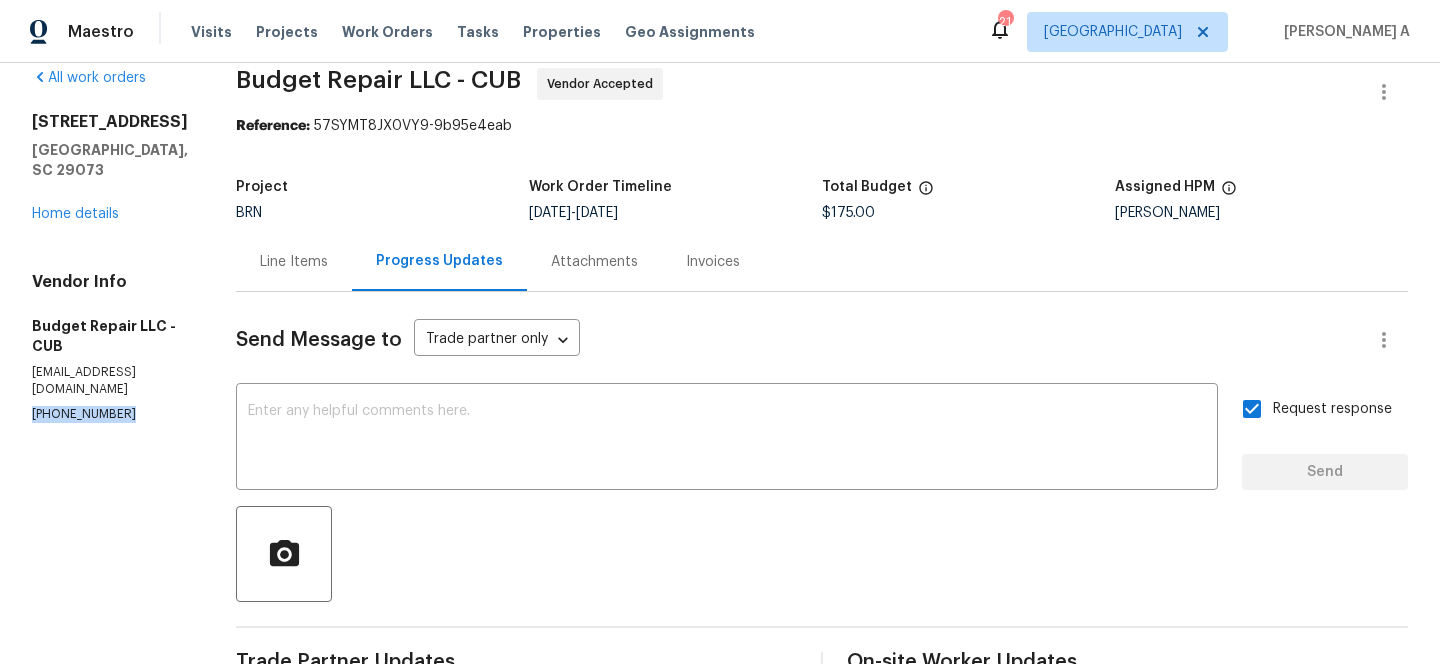 scroll, scrollTop: 0, scrollLeft: 0, axis: both 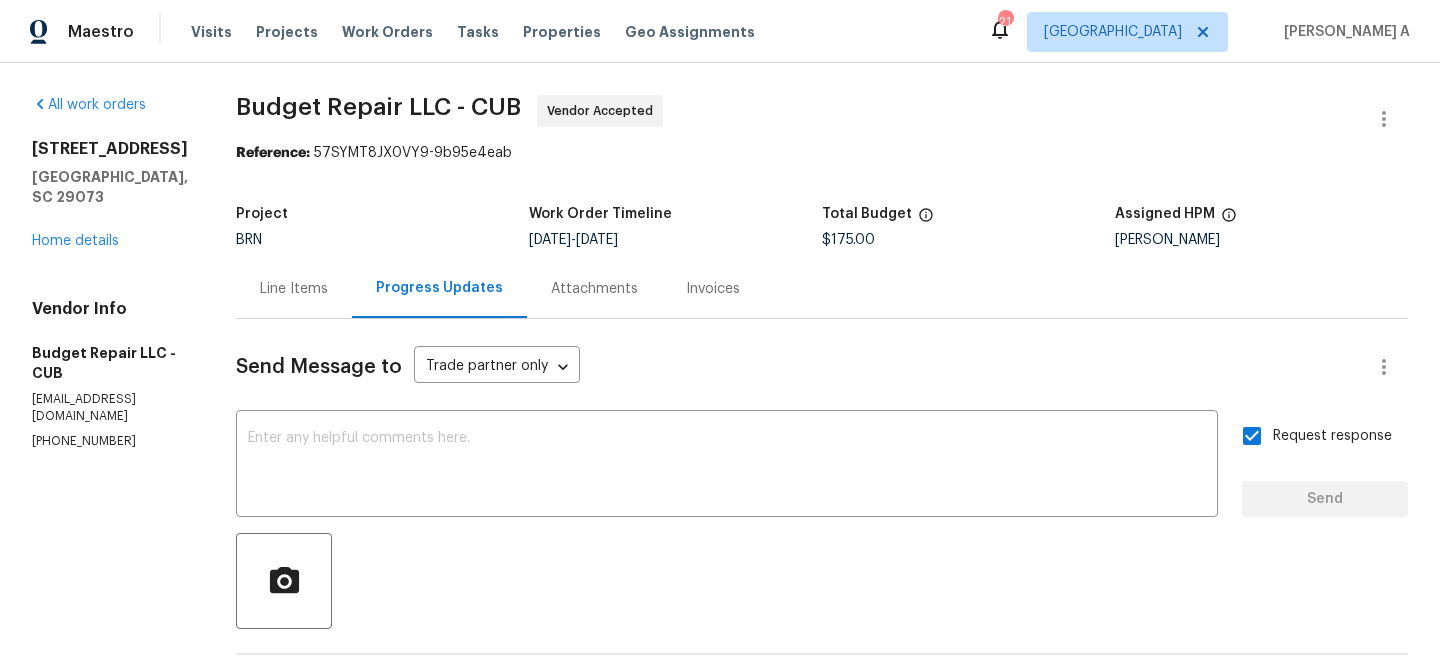 click on "Line Items" at bounding box center (294, 288) 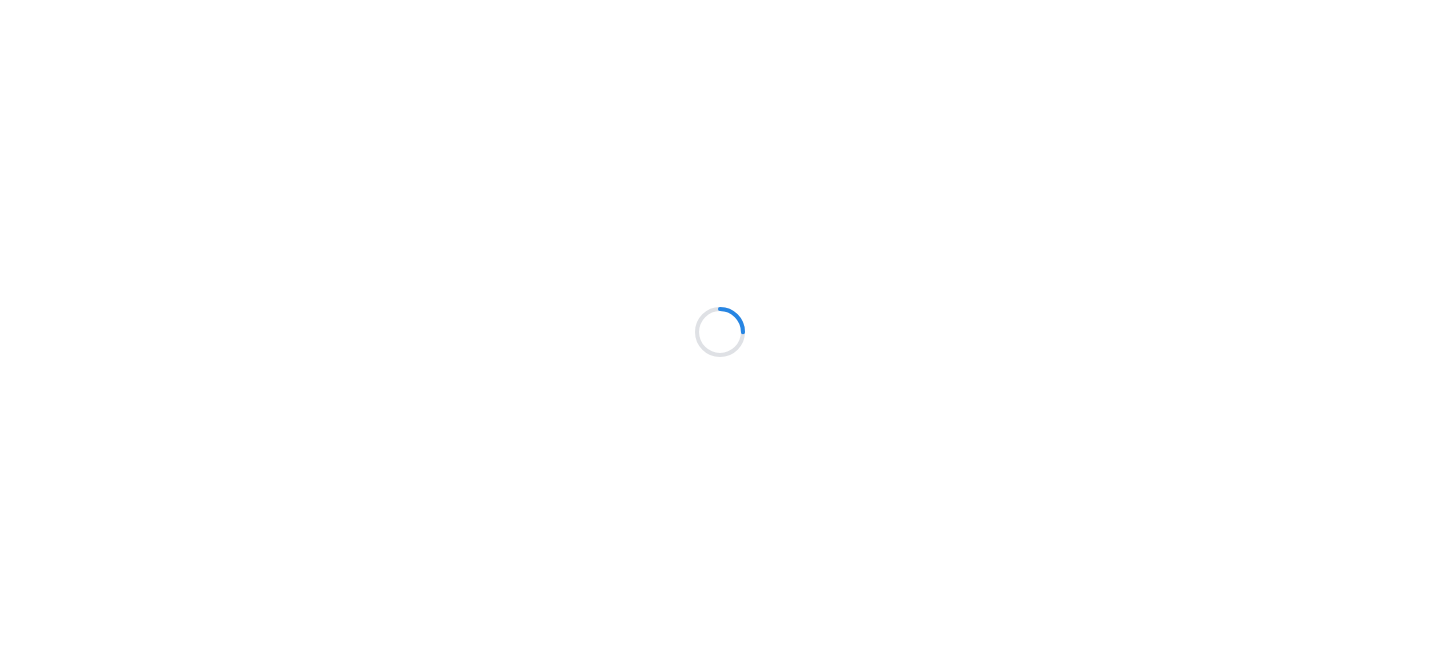 scroll, scrollTop: 0, scrollLeft: 0, axis: both 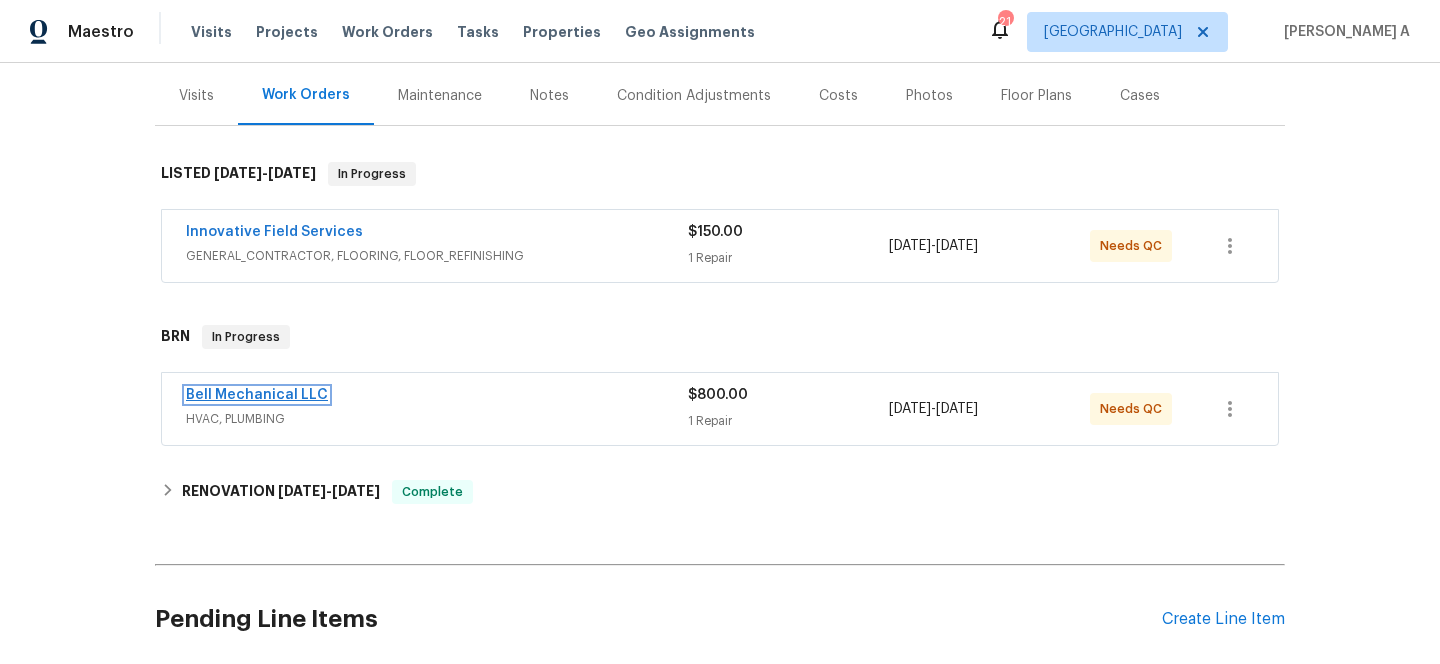 click on "Bell Mechanical LLC" at bounding box center [257, 395] 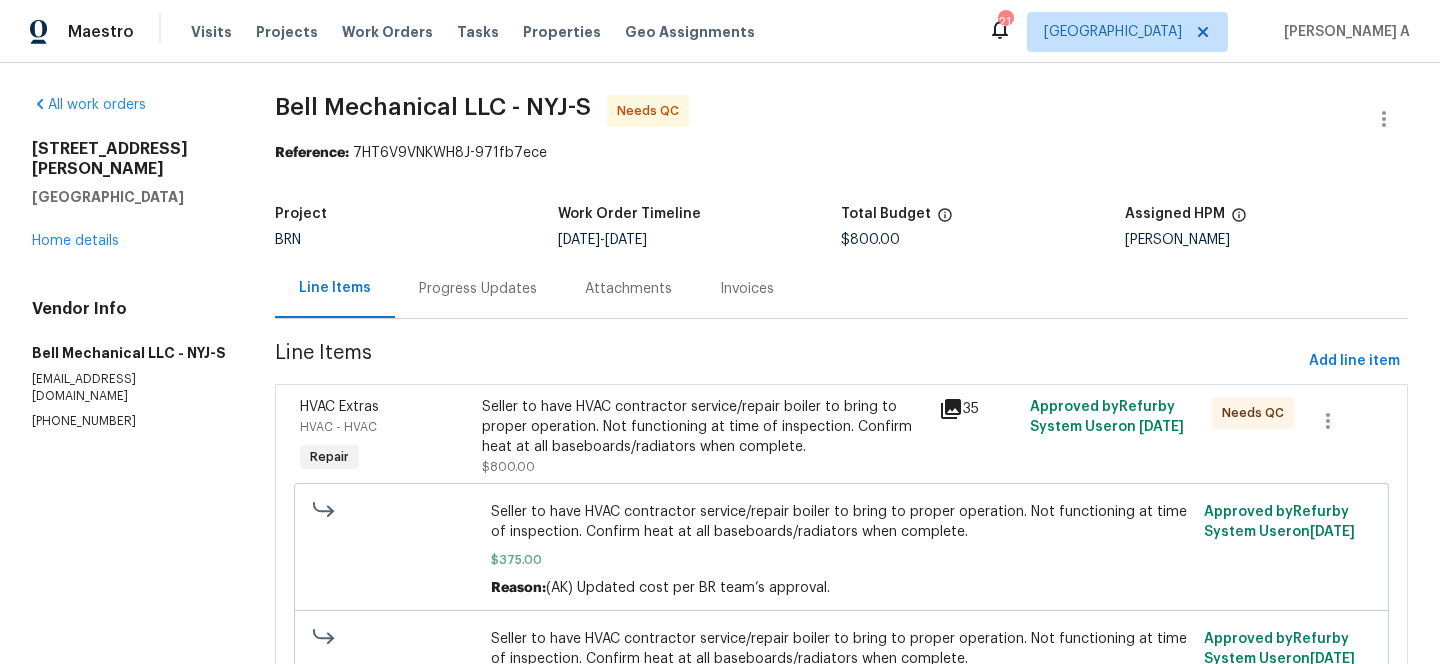 click on "Progress Updates" at bounding box center (478, 289) 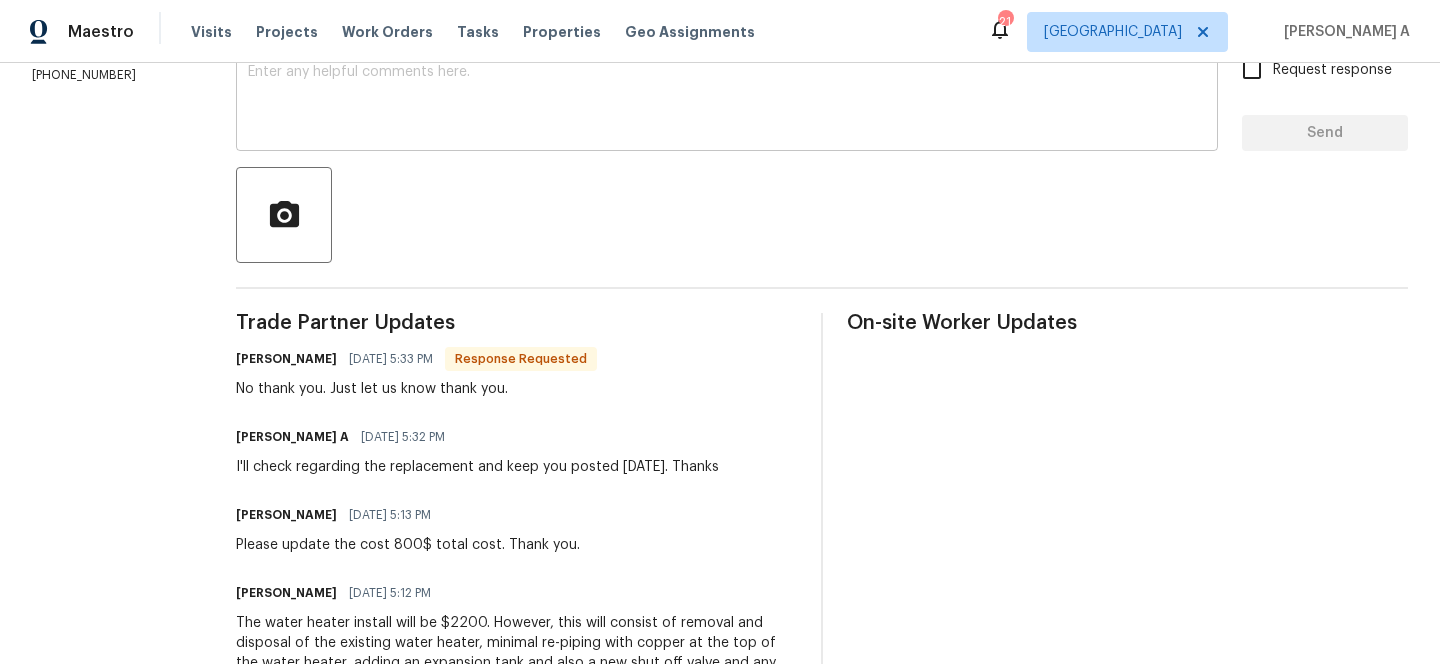 scroll, scrollTop: 0, scrollLeft: 0, axis: both 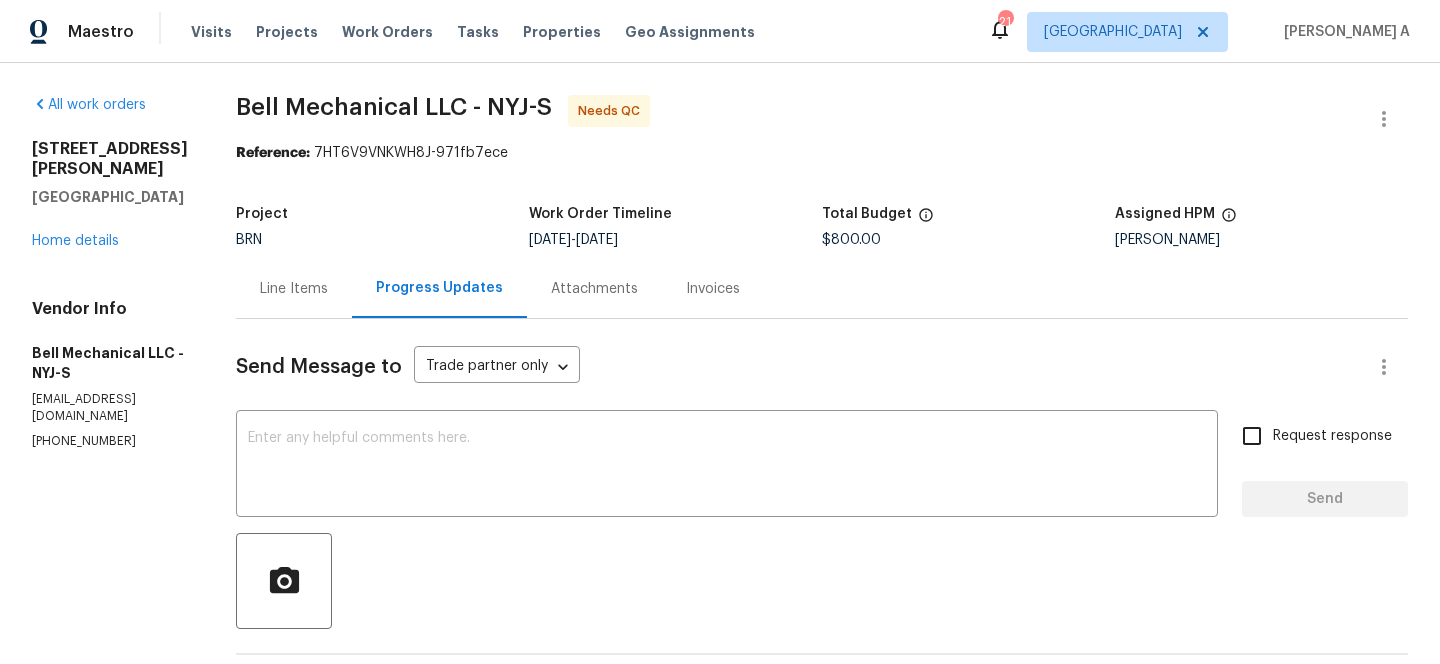 click on "Line Items" at bounding box center [294, 289] 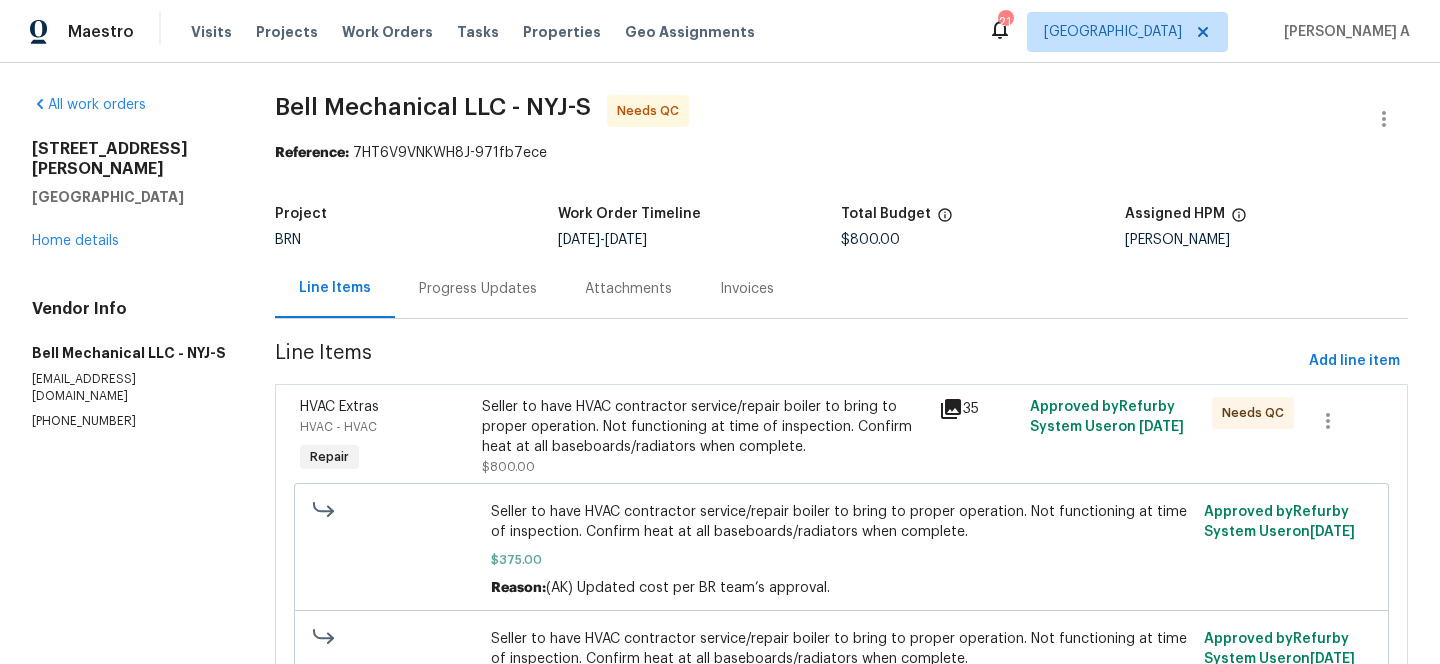 click on "Progress Updates" at bounding box center (478, 288) 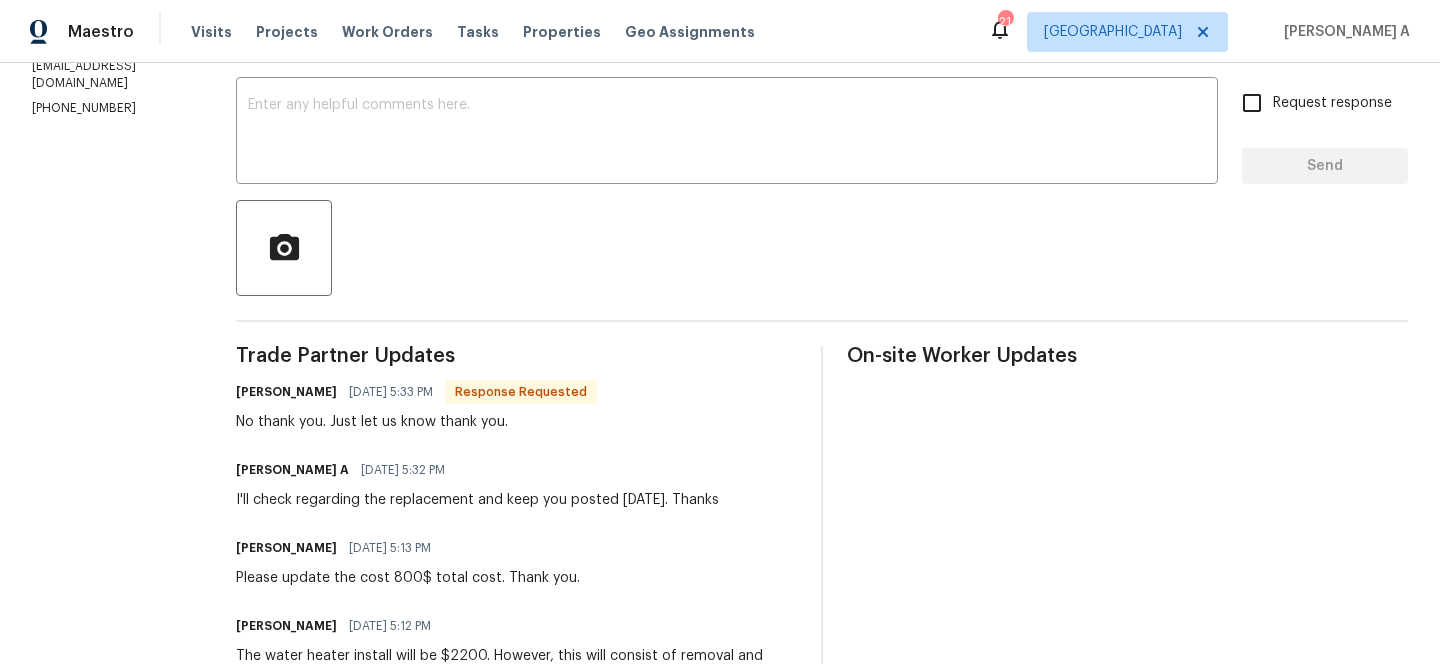 scroll, scrollTop: 0, scrollLeft: 0, axis: both 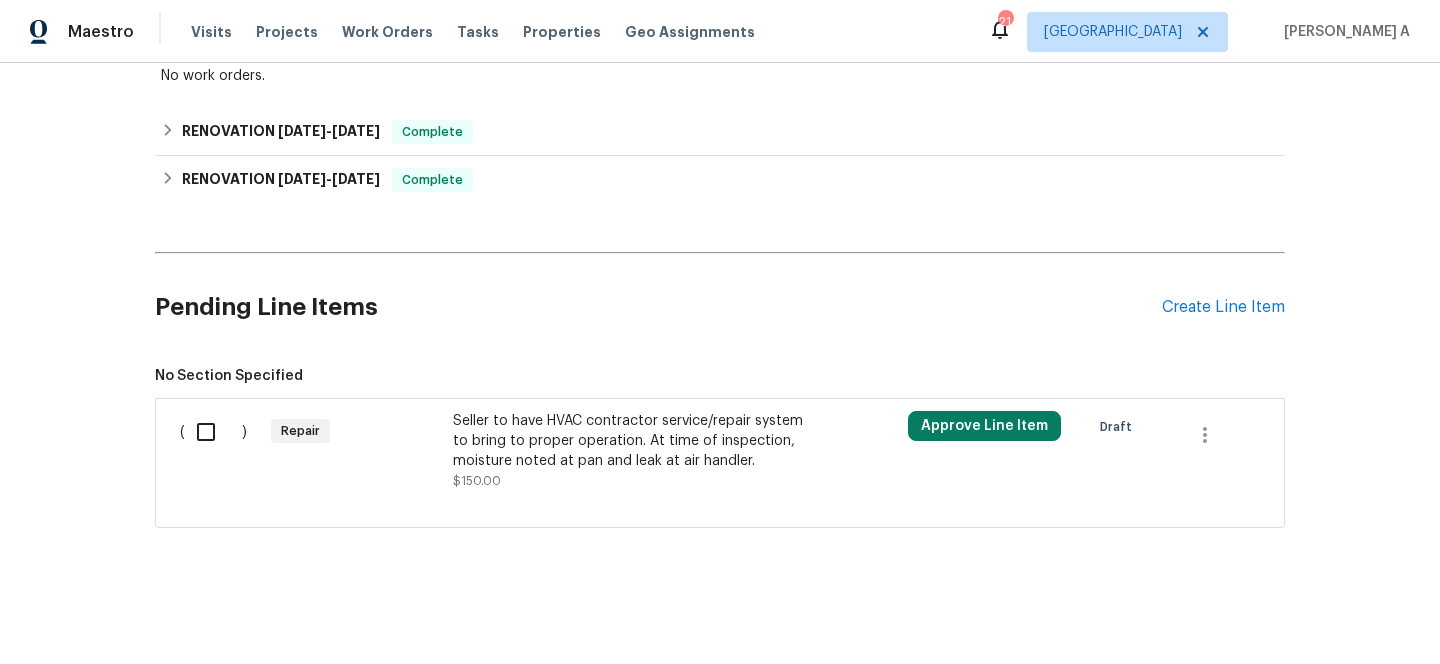 click on "Seller to have HVAC contractor service/repair system to bring to proper operation. At time of inspection, moisture noted at pan and leak at air handler." at bounding box center (629, 441) 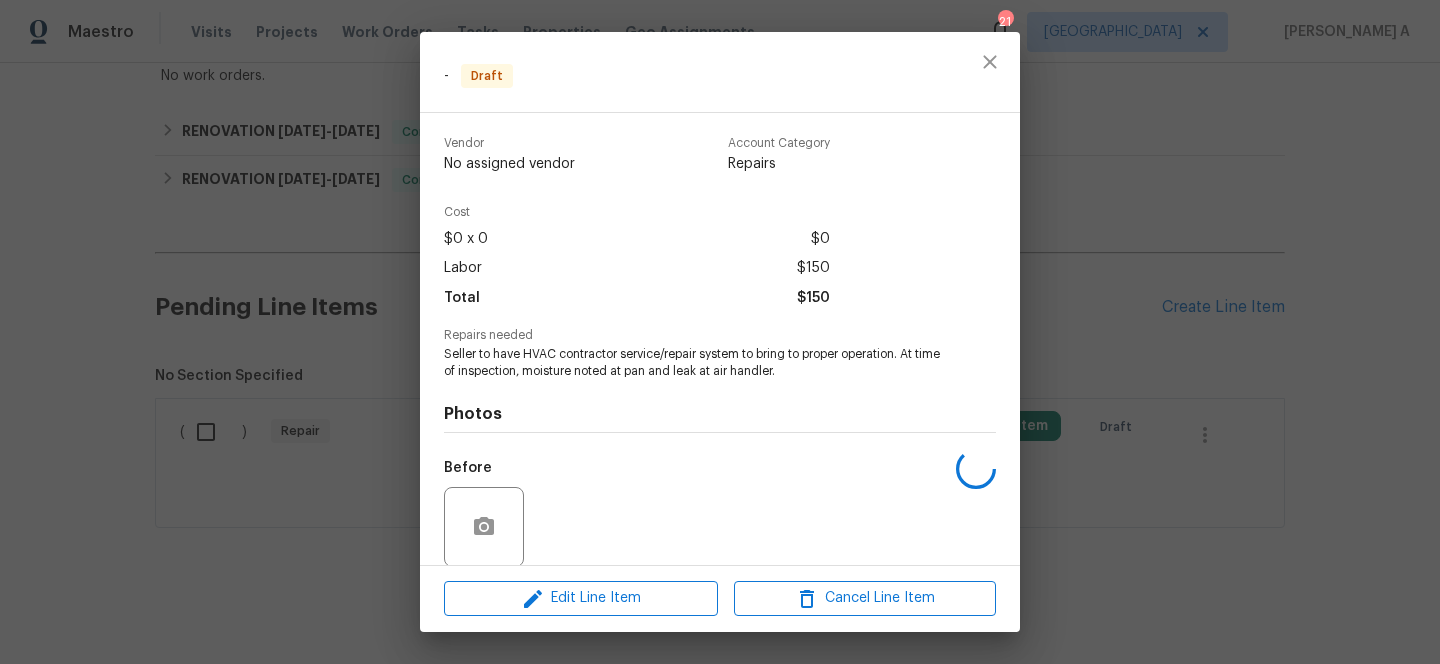 scroll, scrollTop: 151, scrollLeft: 0, axis: vertical 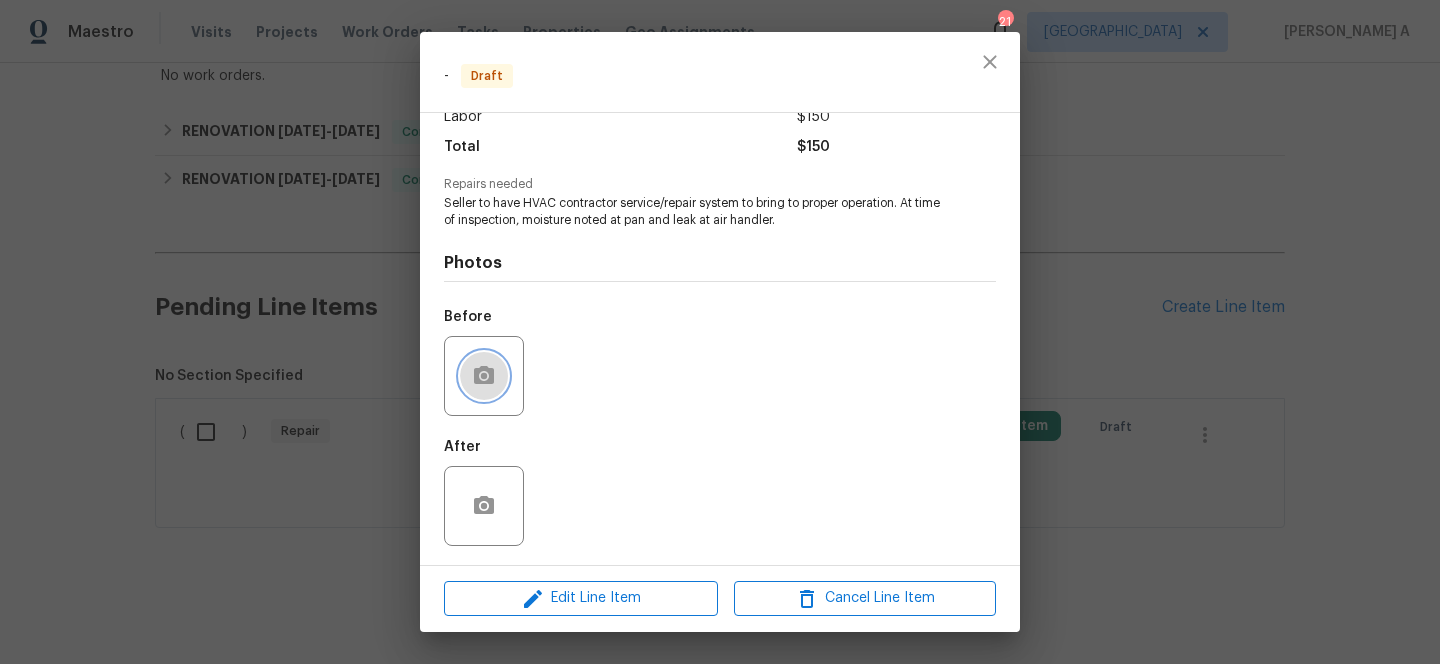 click at bounding box center [484, 376] 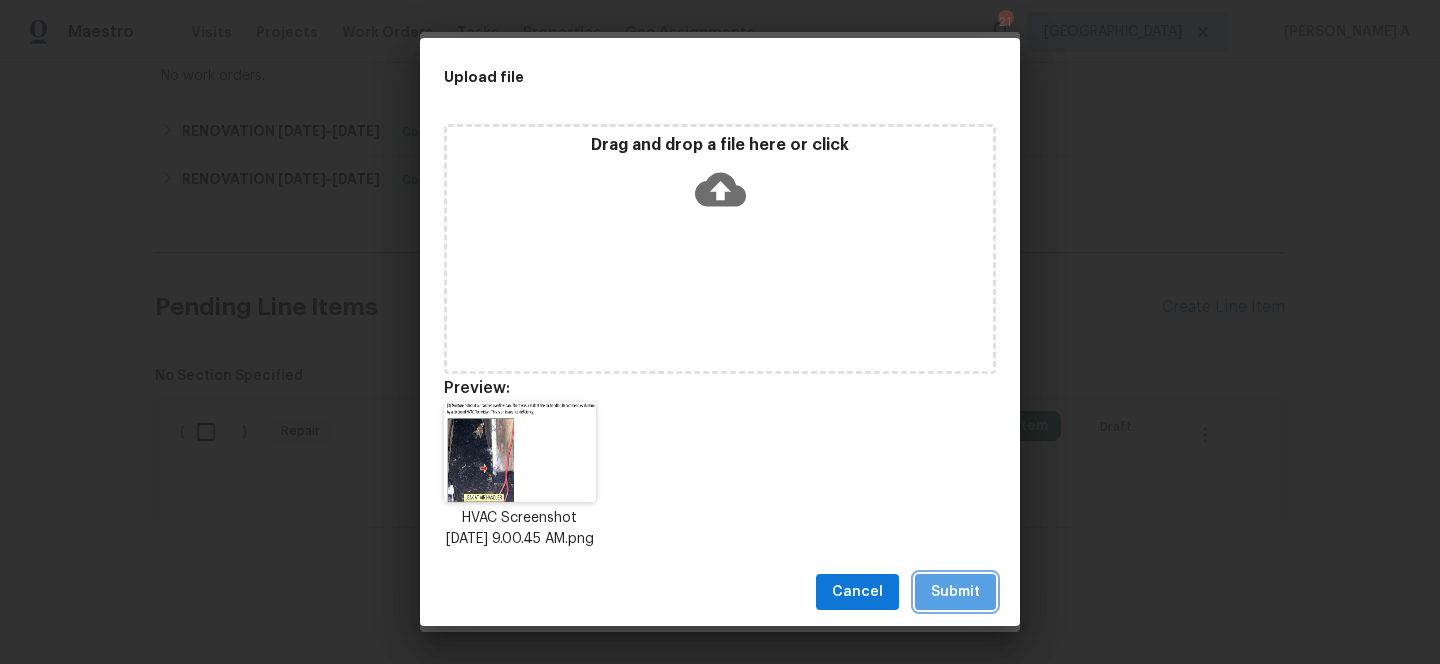 click on "Submit" at bounding box center [955, 592] 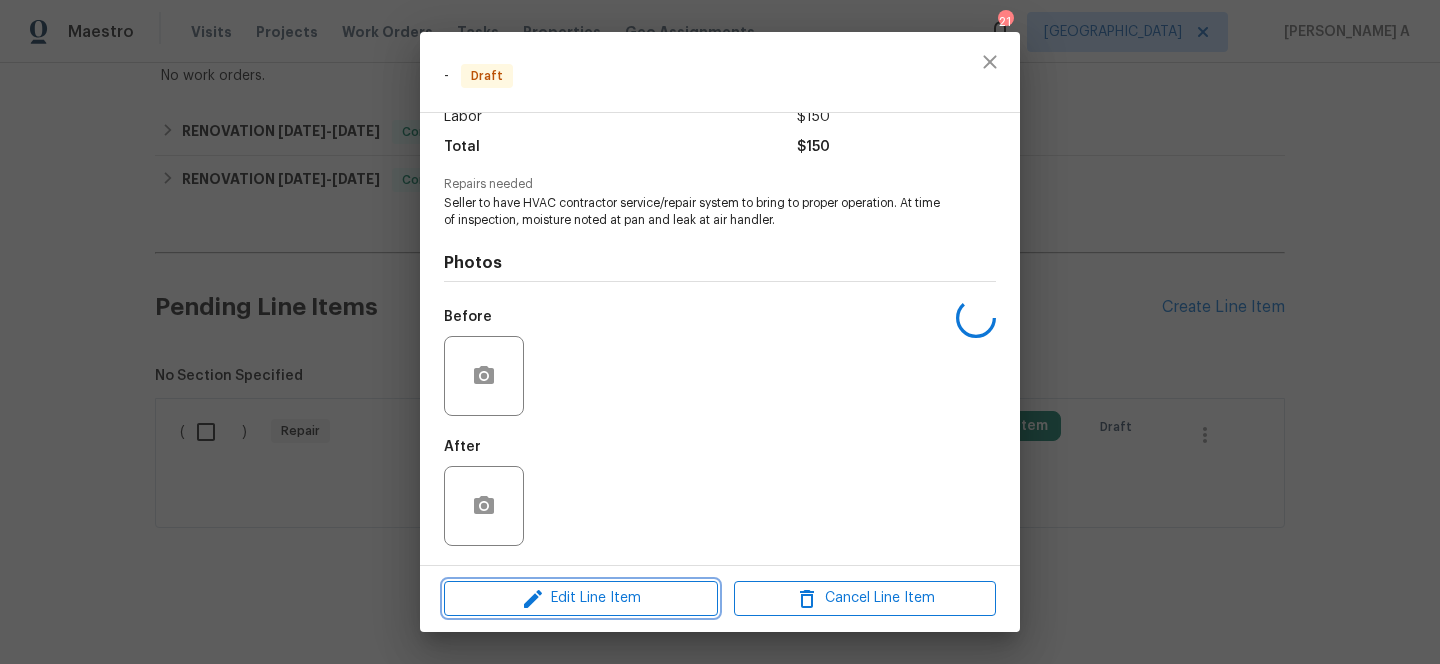 click on "Edit Line Item" at bounding box center [581, 598] 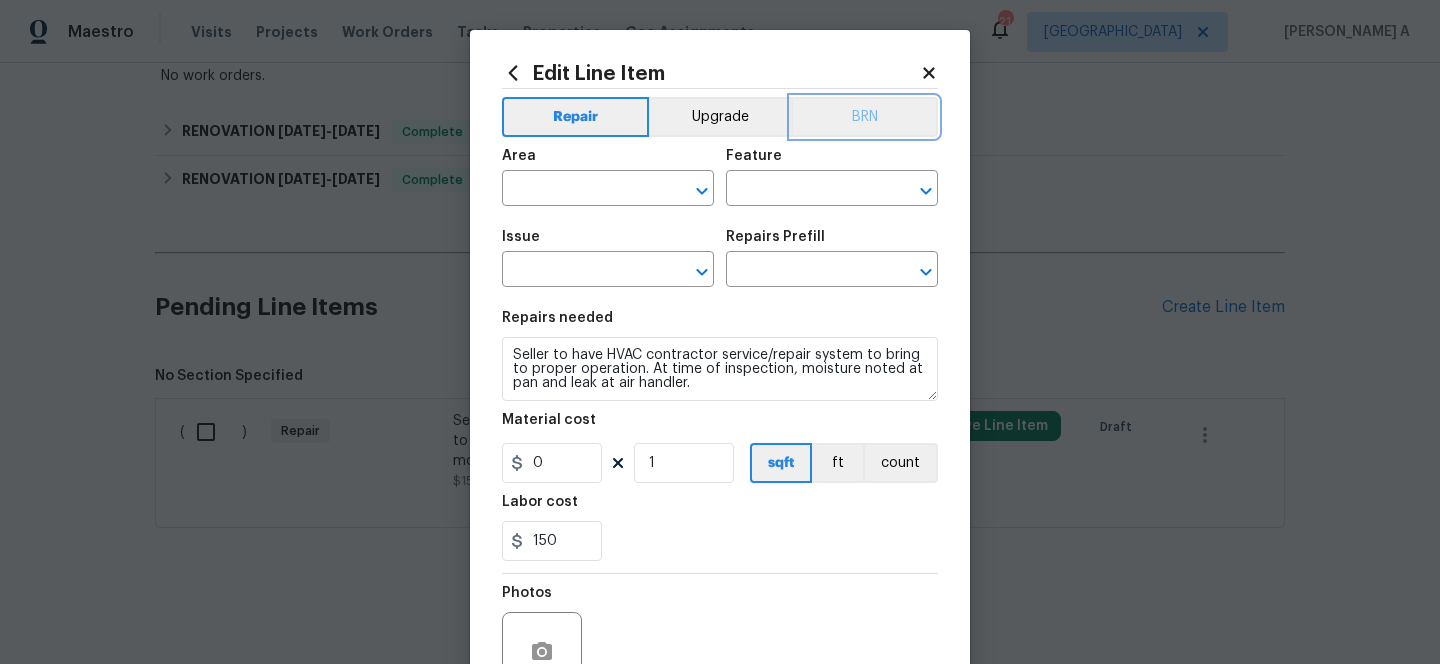 click on "BRN" at bounding box center (864, 117) 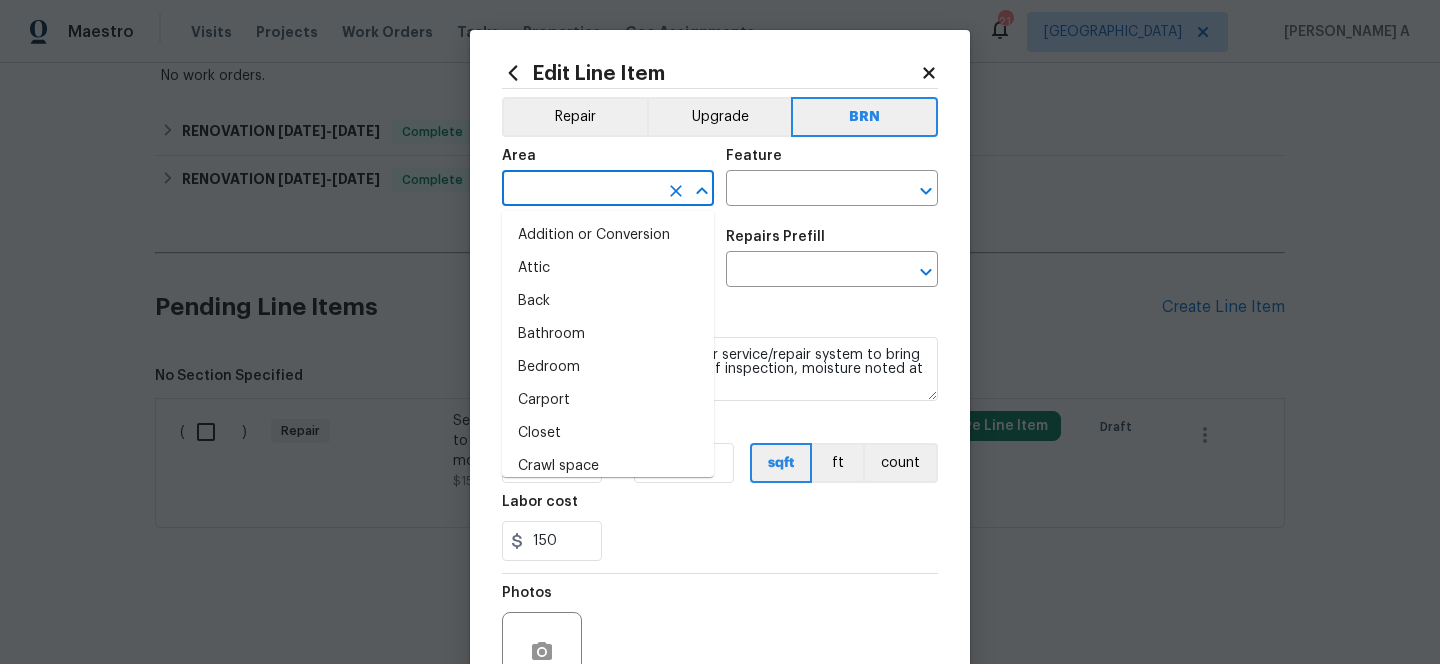 click at bounding box center [580, 190] 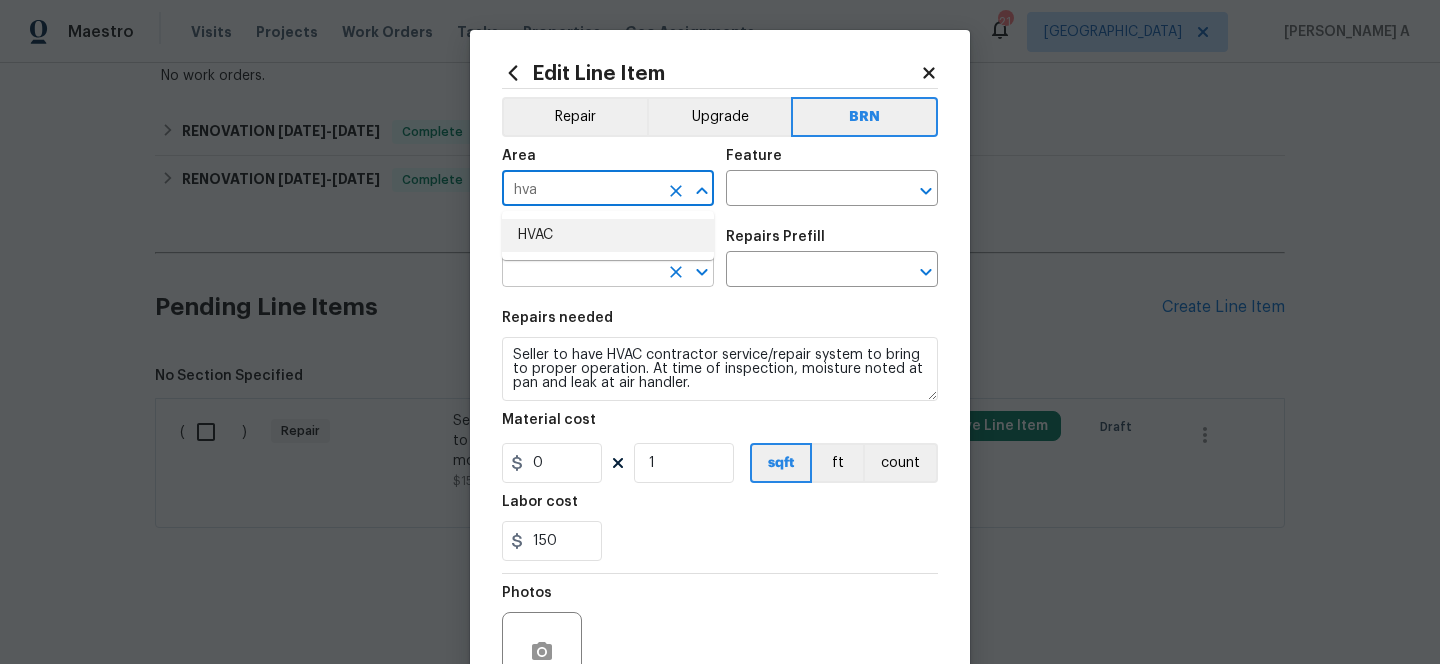 type on "hva" 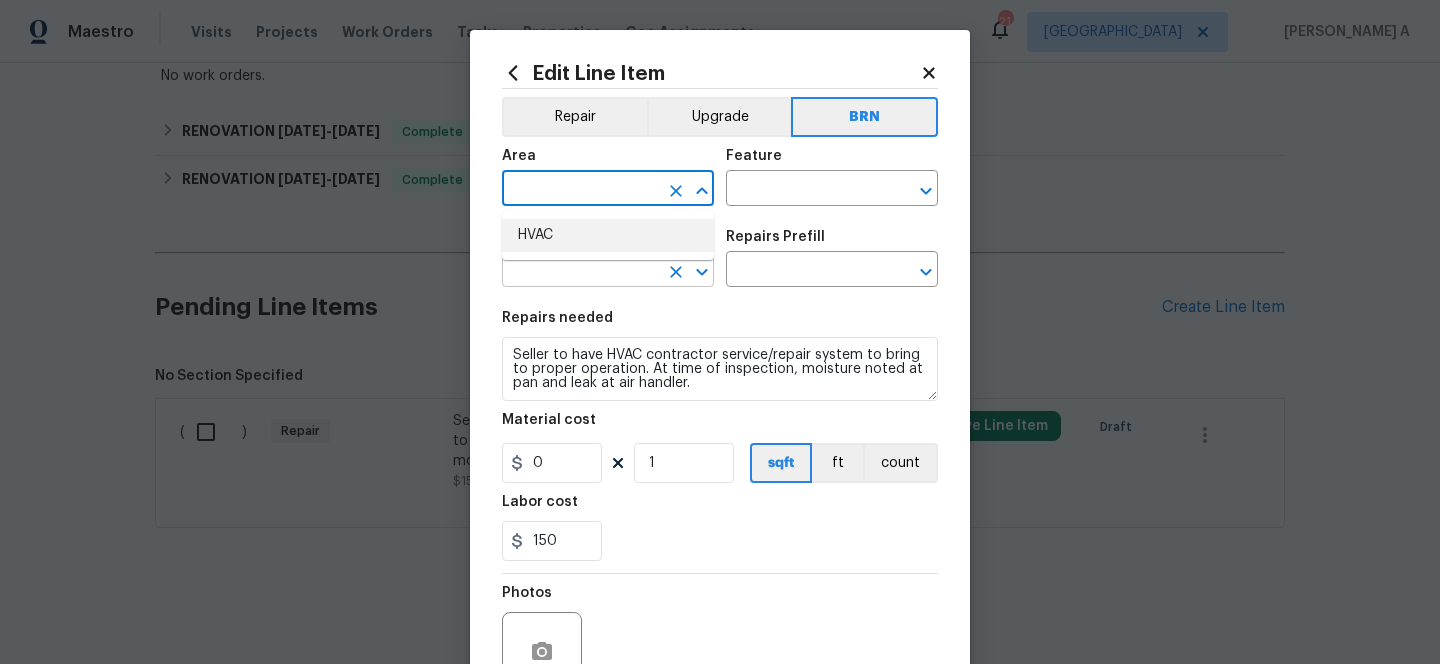 click at bounding box center [580, 271] 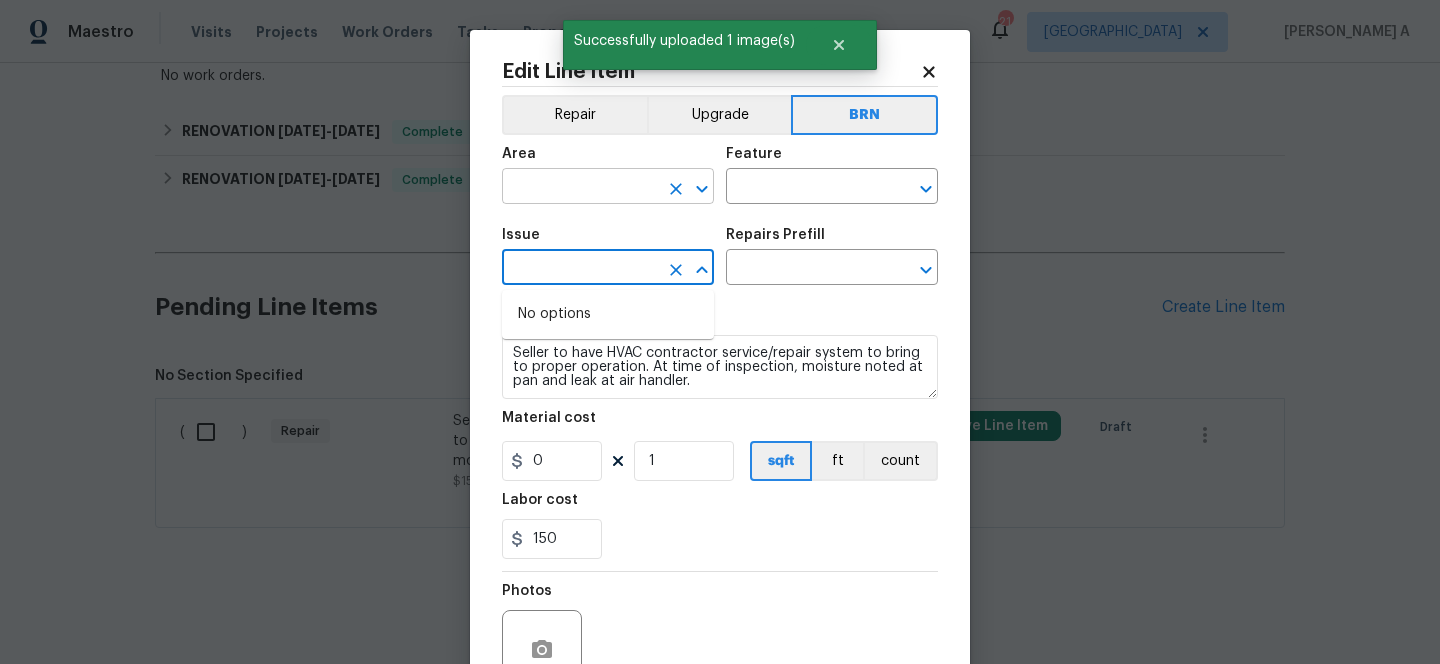 click at bounding box center (580, 188) 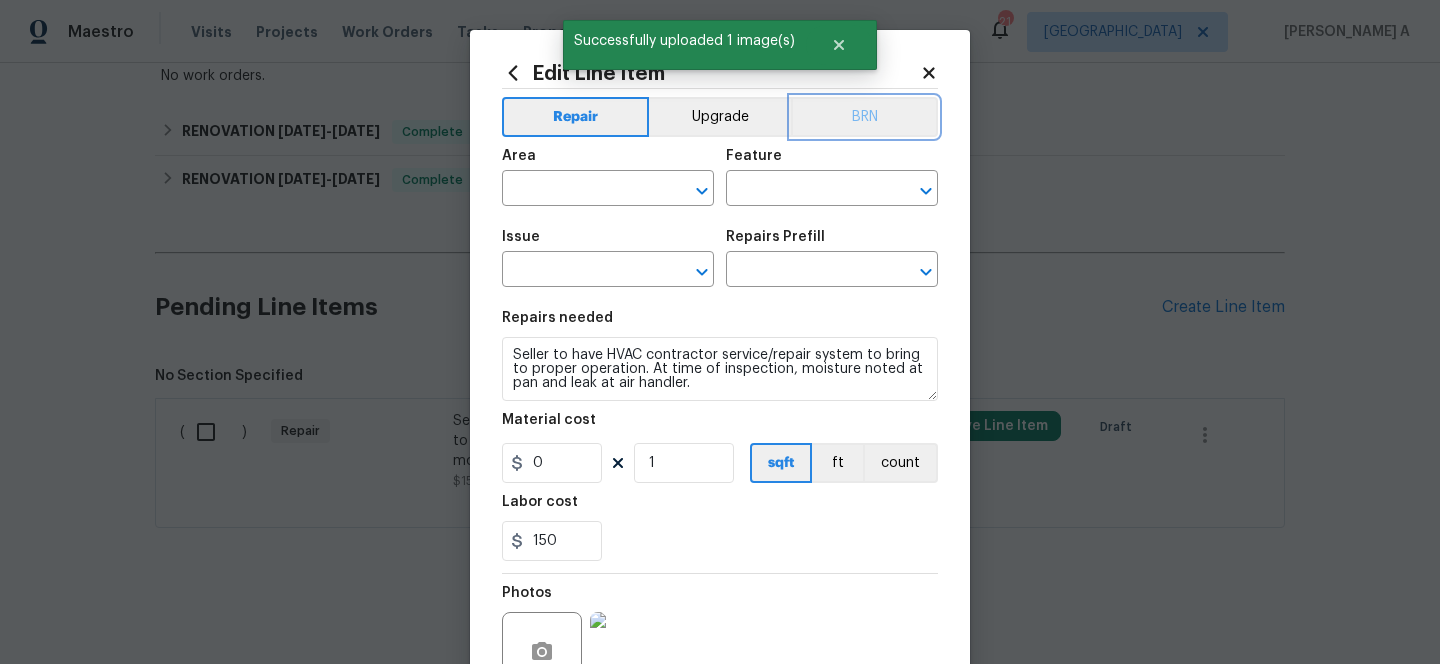 click on "BRN" at bounding box center (864, 117) 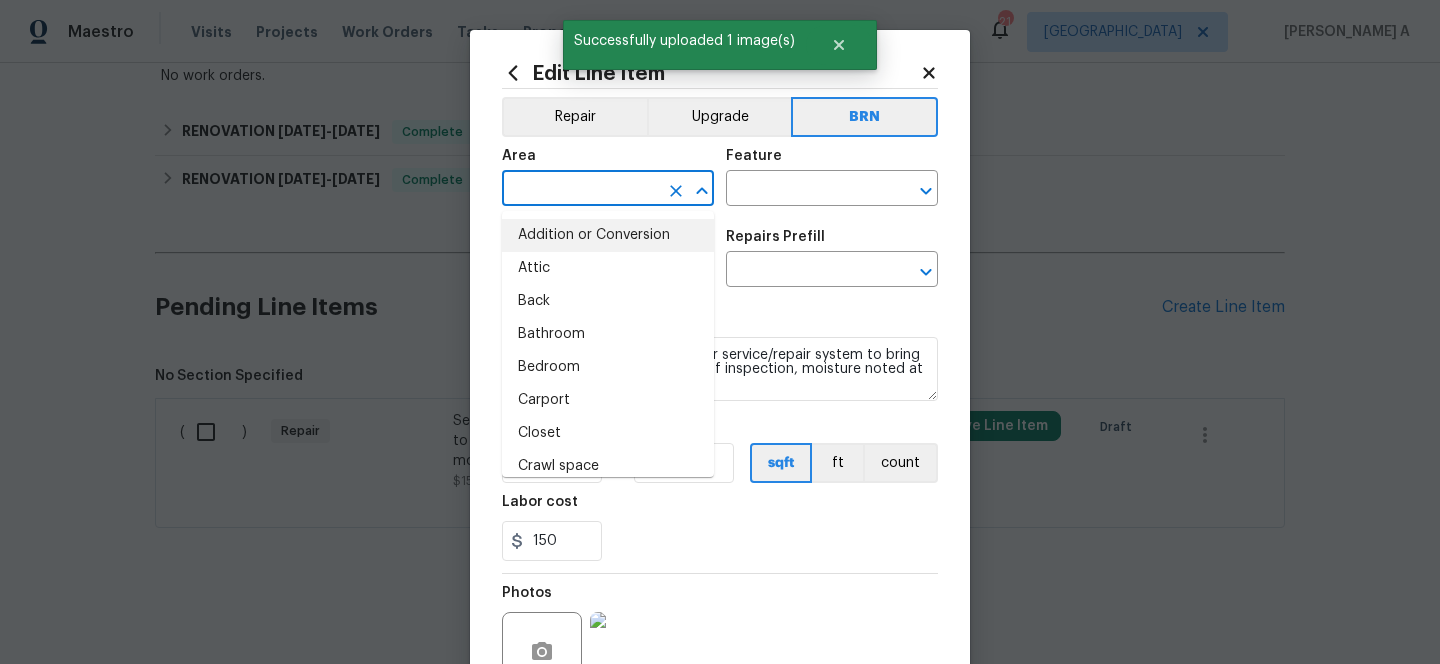 click at bounding box center [580, 190] 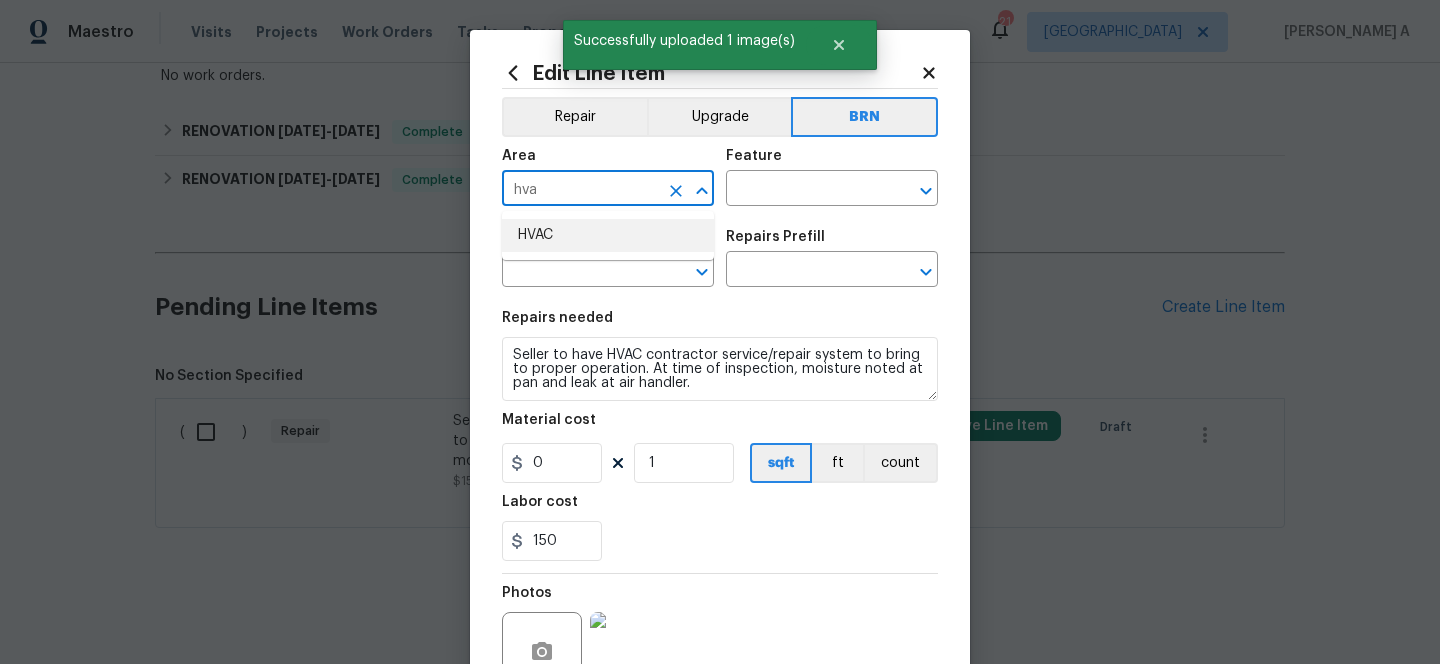 click on "HVAC" at bounding box center (608, 235) 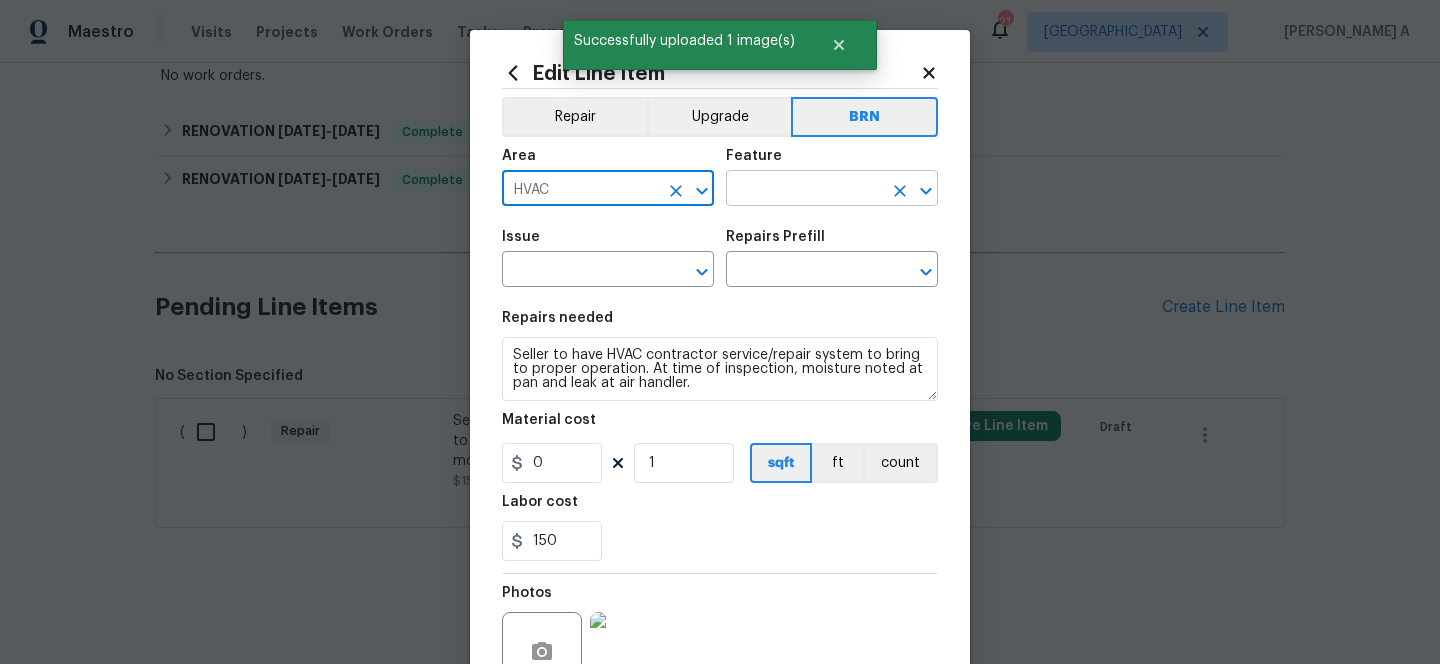 type on "HVAC" 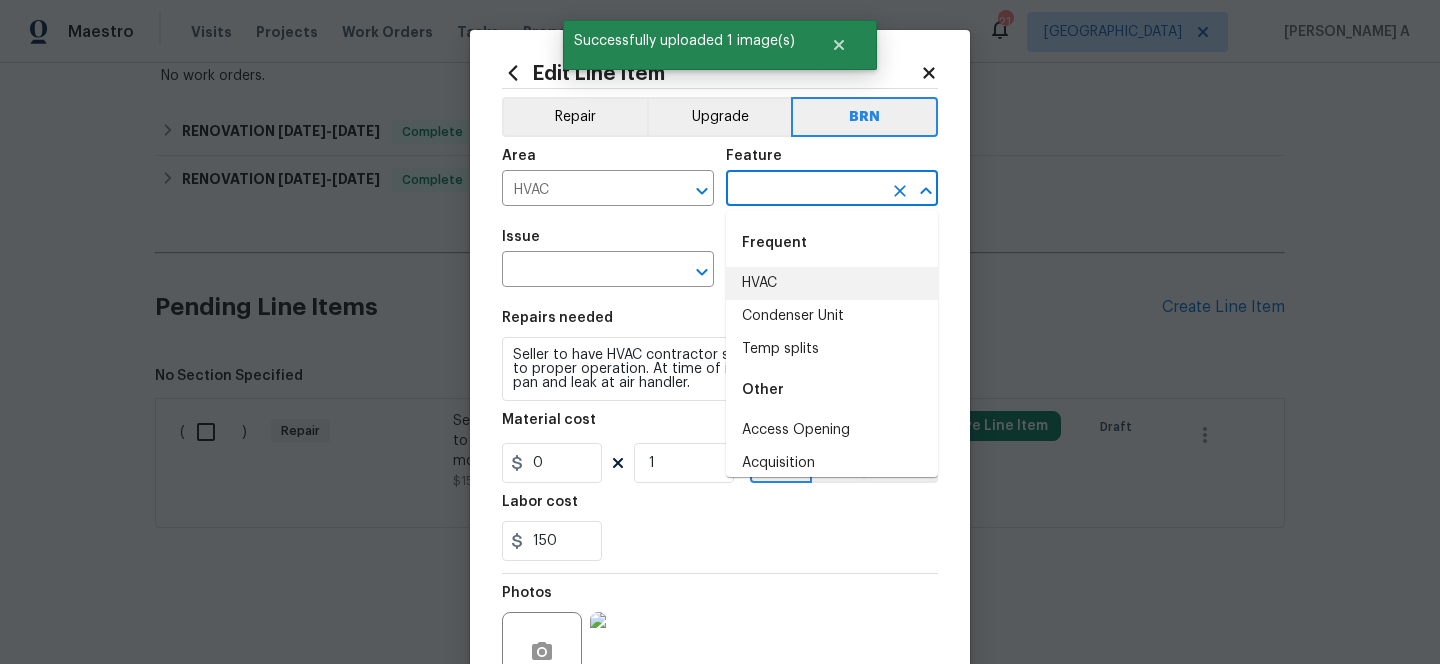 click on "HVAC" at bounding box center (832, 283) 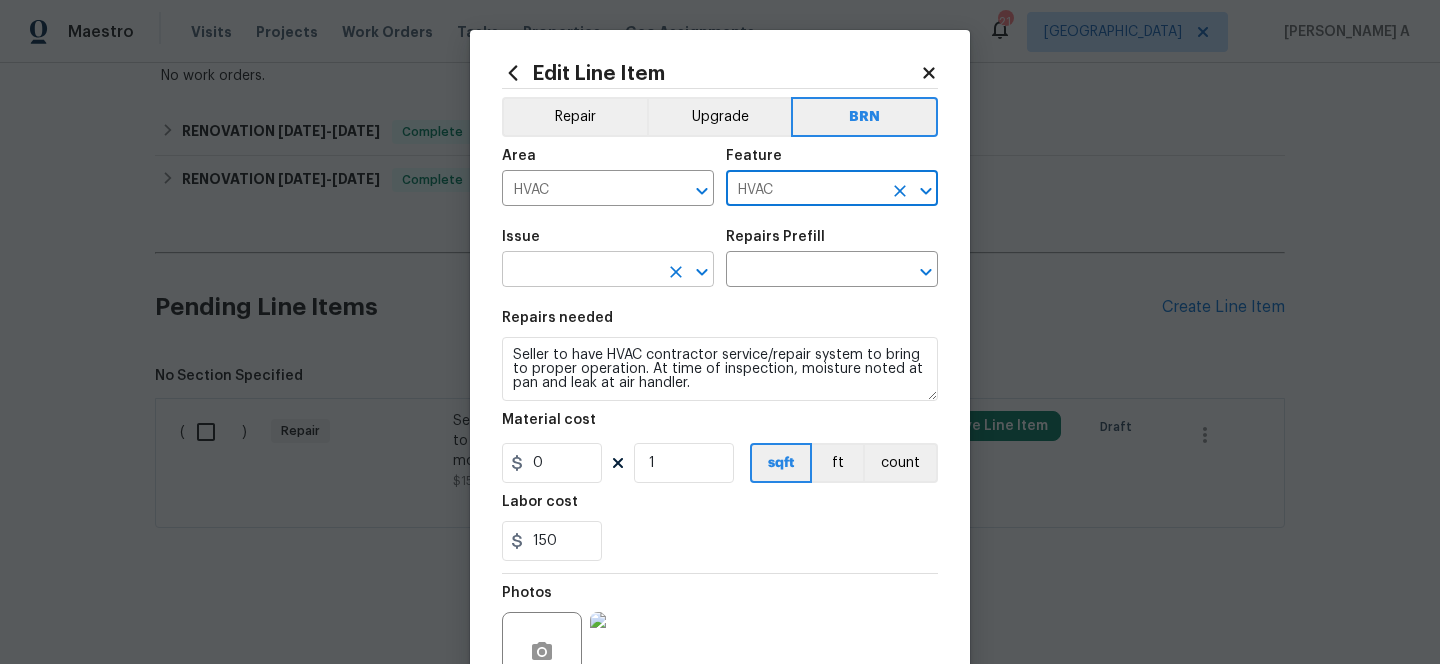 click at bounding box center (580, 271) 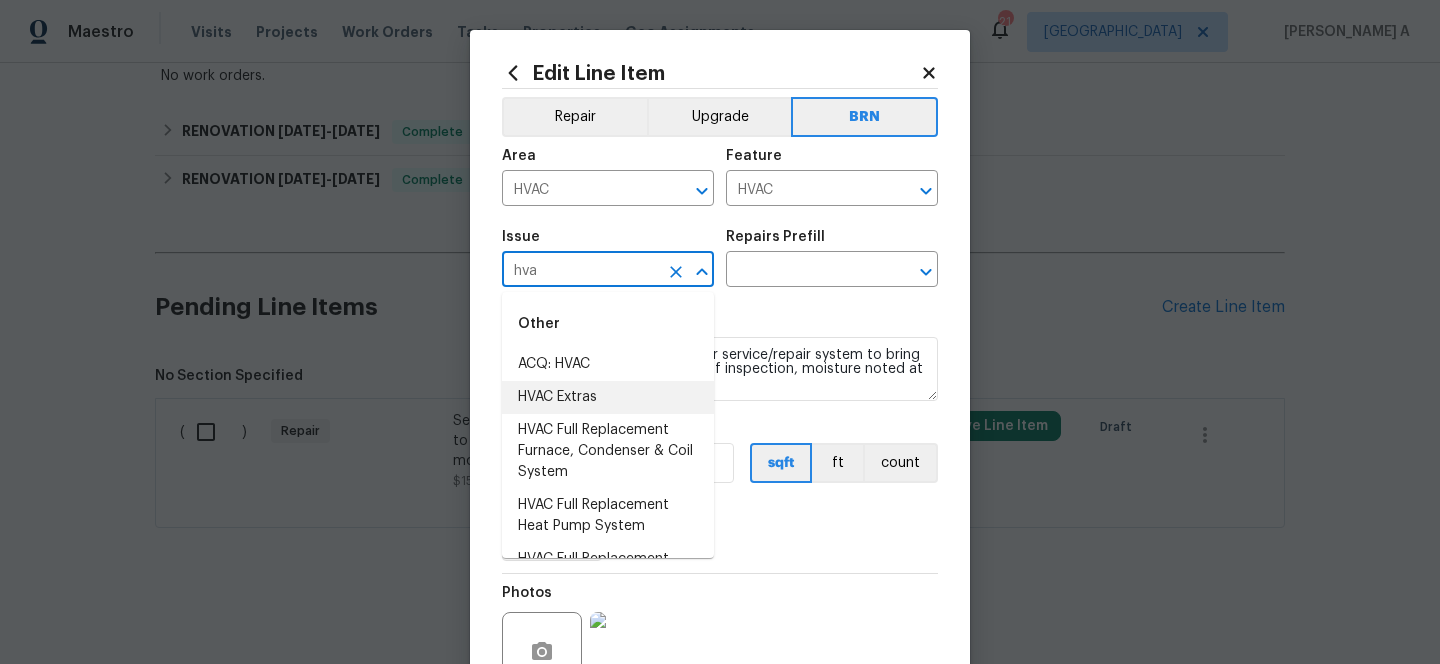 drag, startPoint x: 605, startPoint y: 377, endPoint x: 606, endPoint y: 396, distance: 19.026299 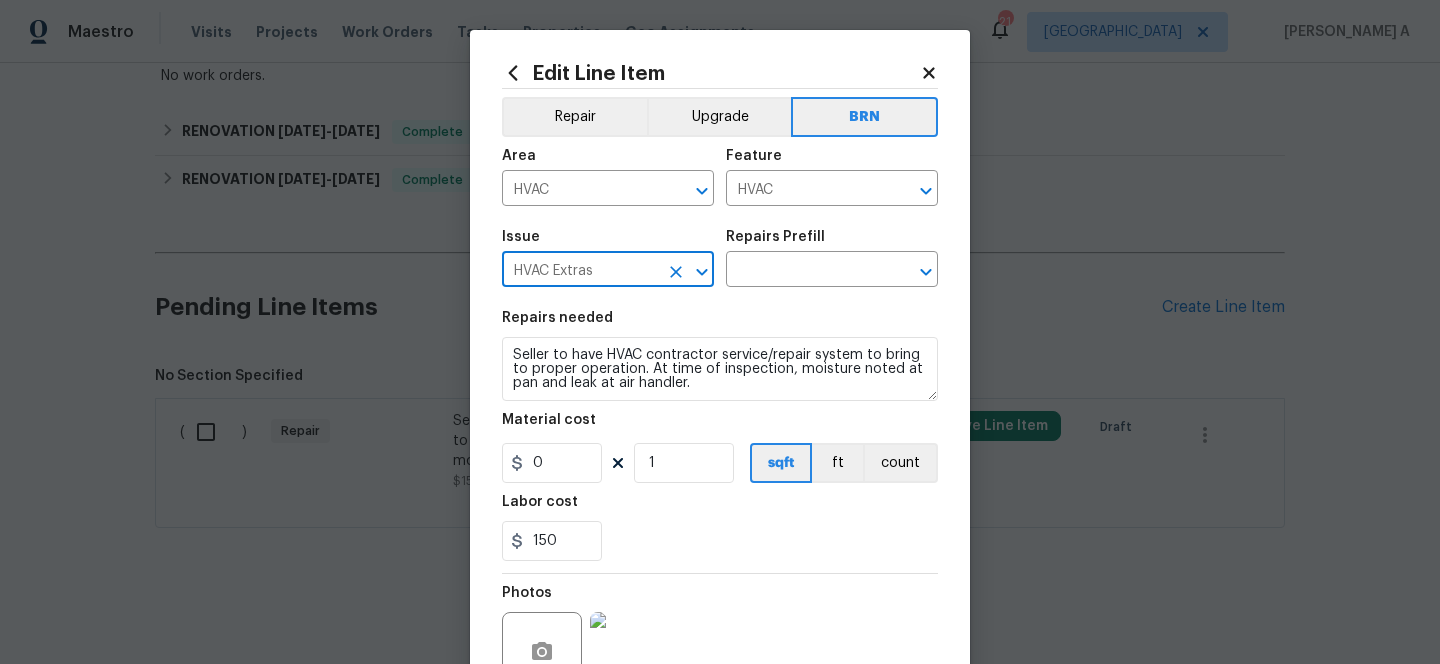 type on "HVAC Extras" 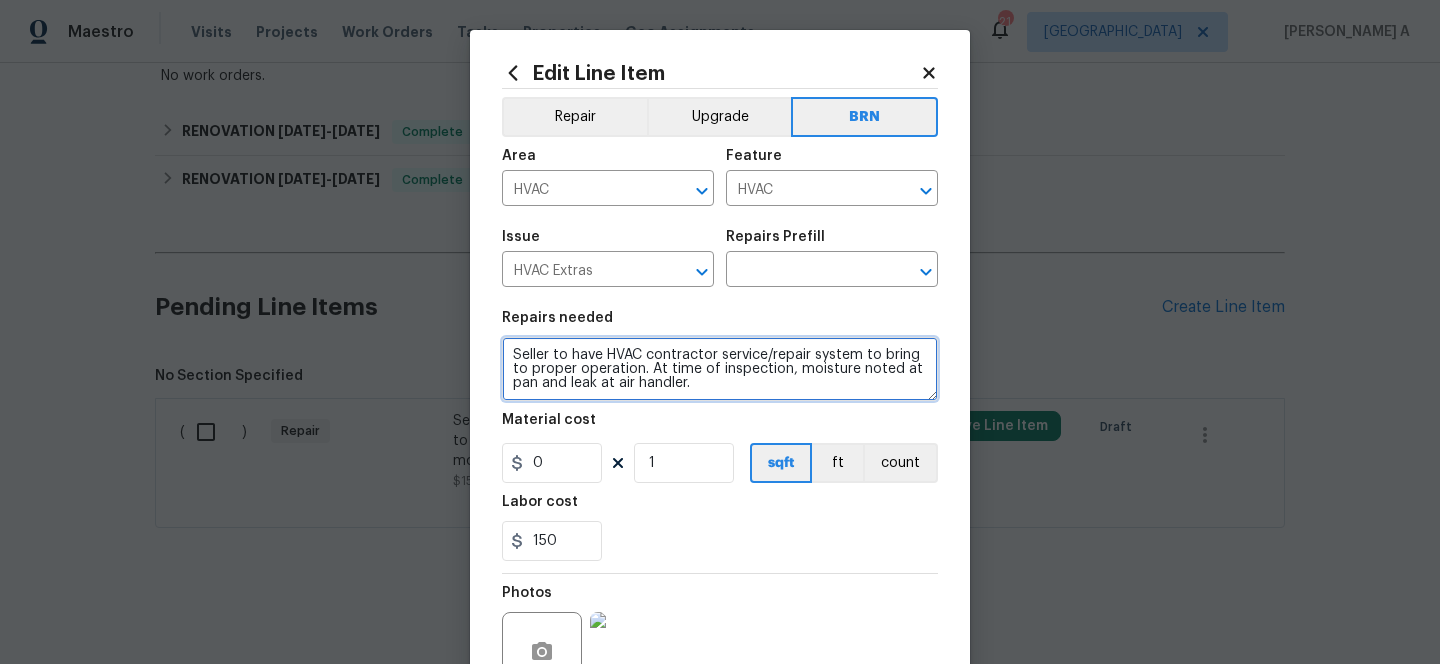 click on "Seller to have HVAC contractor service/repair system to bring to proper operation. At time of inspection, moisture noted at pan and leak at air handler." at bounding box center (720, 369) 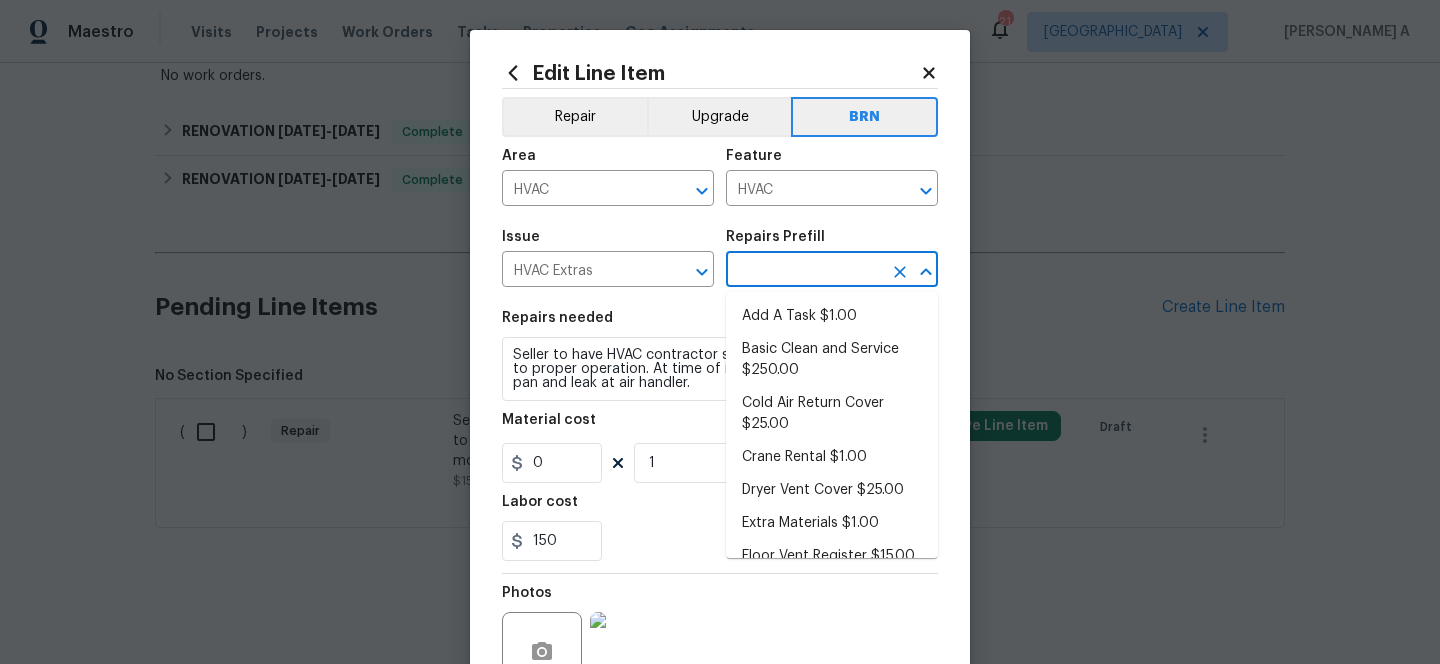 click at bounding box center (804, 271) 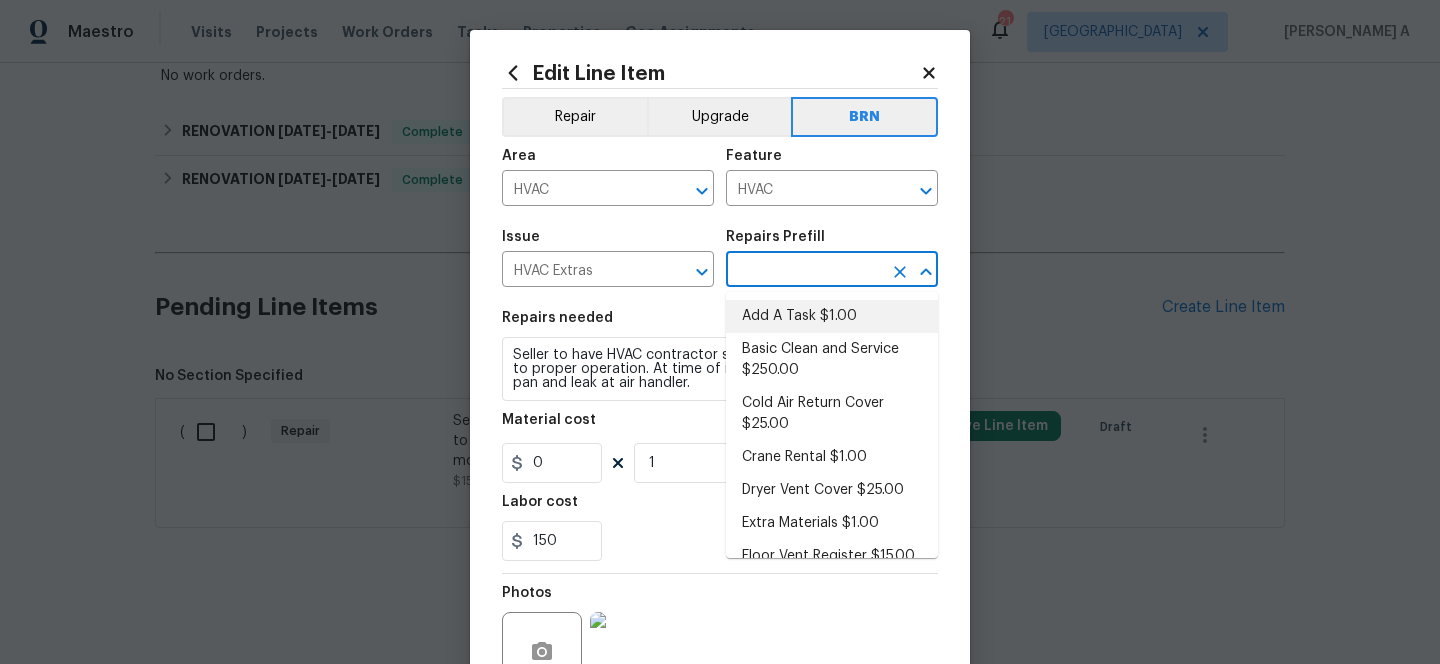 click on "Add A Task $1.00" at bounding box center [832, 316] 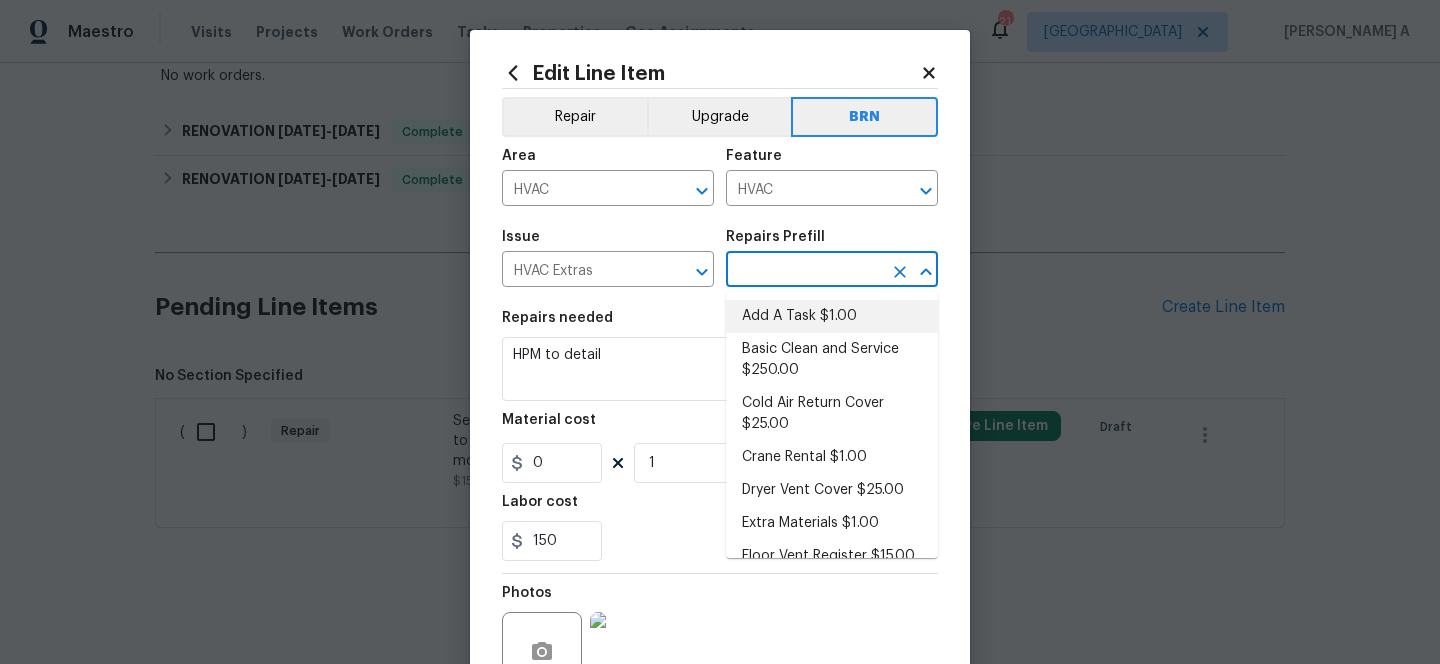 type on "Add A Task $1.00" 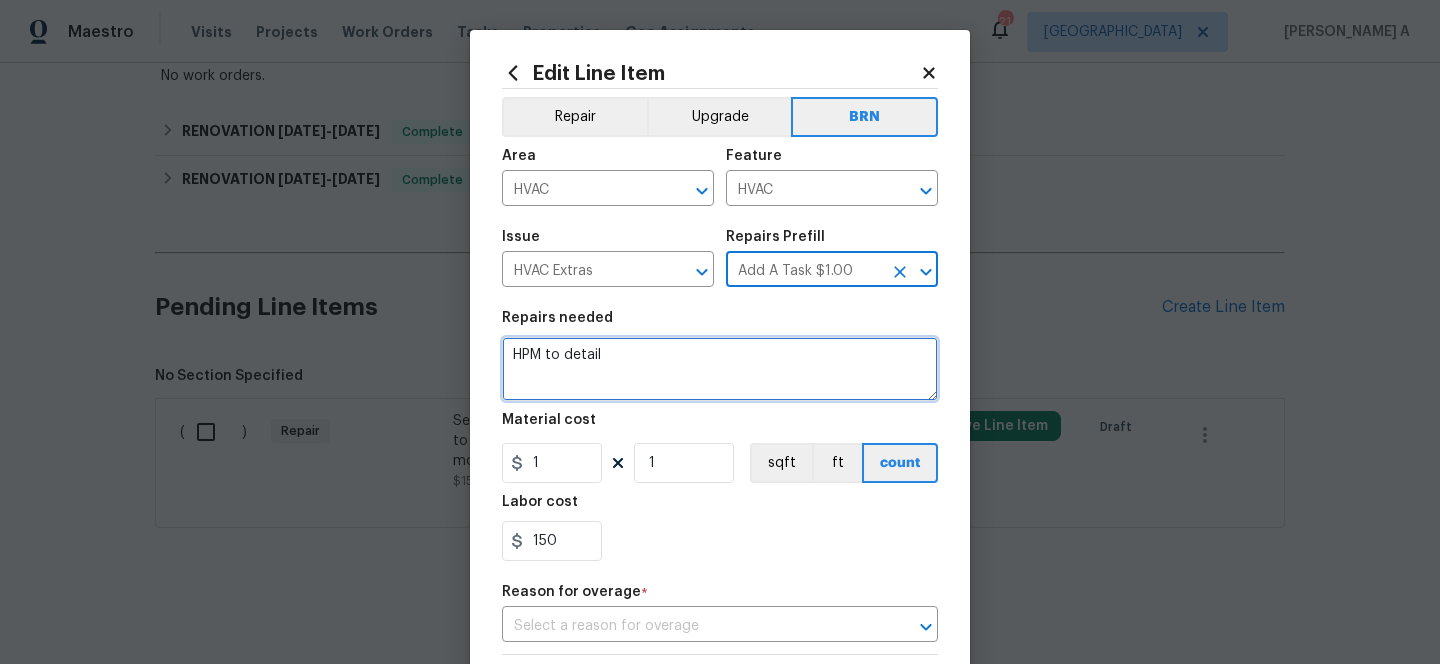 click on "HPM to detail" at bounding box center [720, 369] 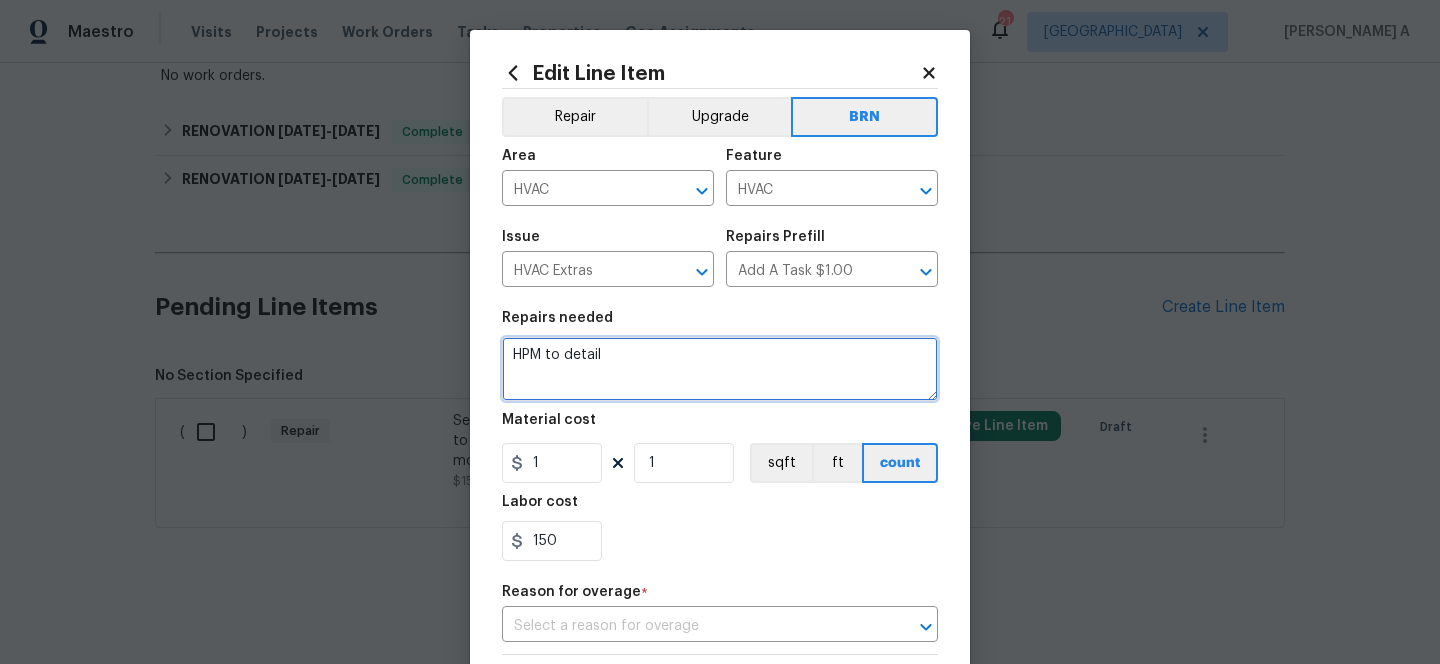 click on "HPM to detail" at bounding box center [720, 369] 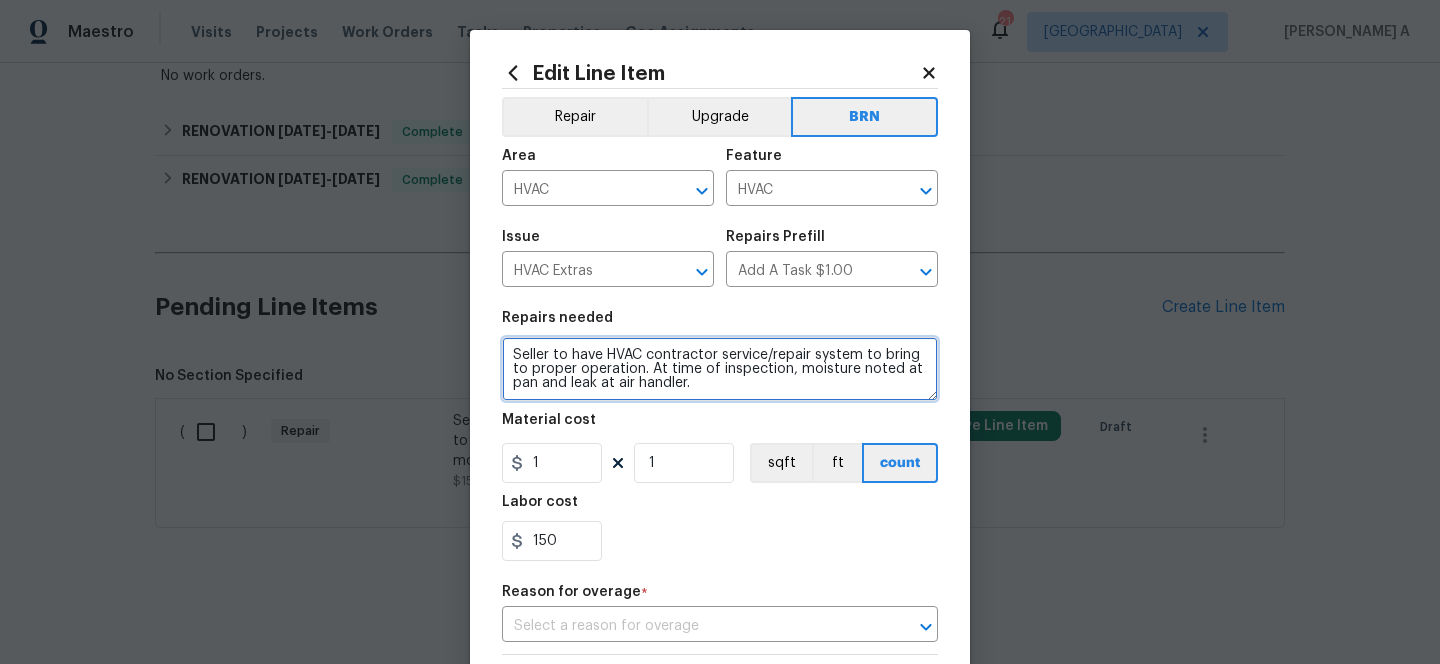 type on "Seller to have HVAC contractor service/repair system to bring to proper operation. At time of inspection, moisture noted at pan and leak at air handler." 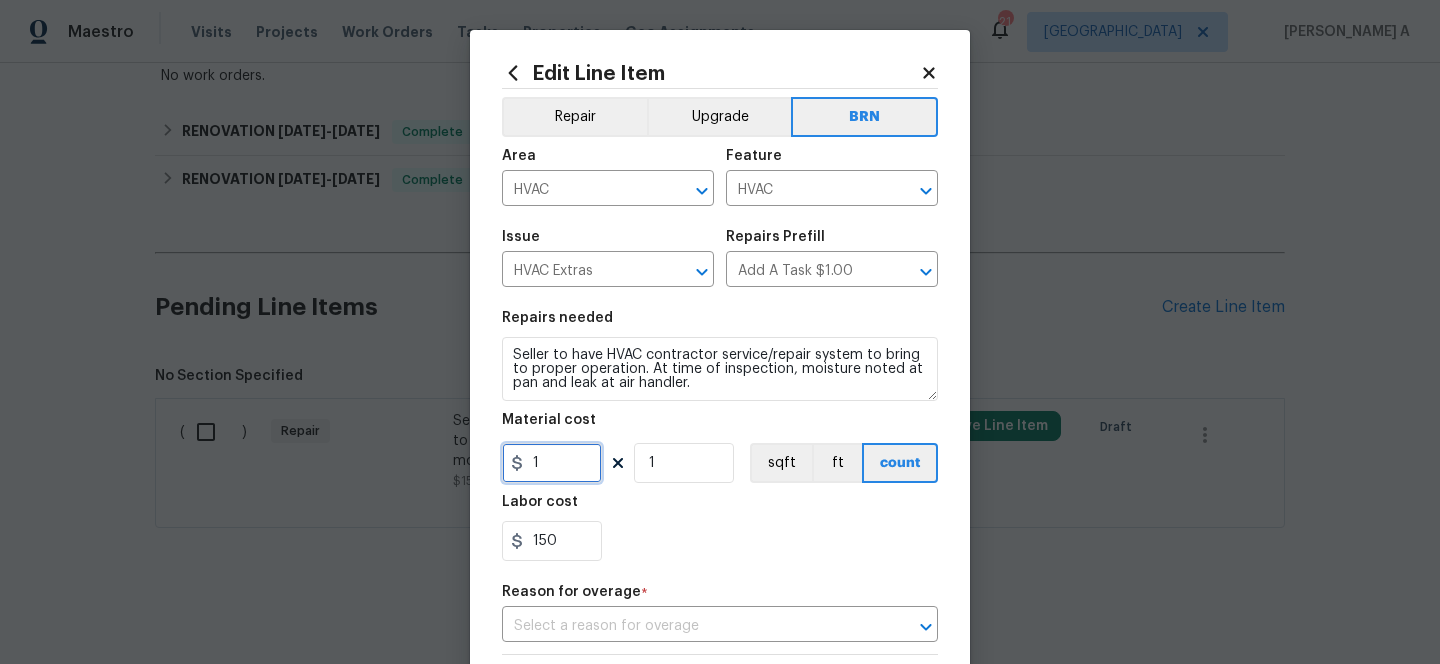 drag, startPoint x: 547, startPoint y: 479, endPoint x: 488, endPoint y: 477, distance: 59.03389 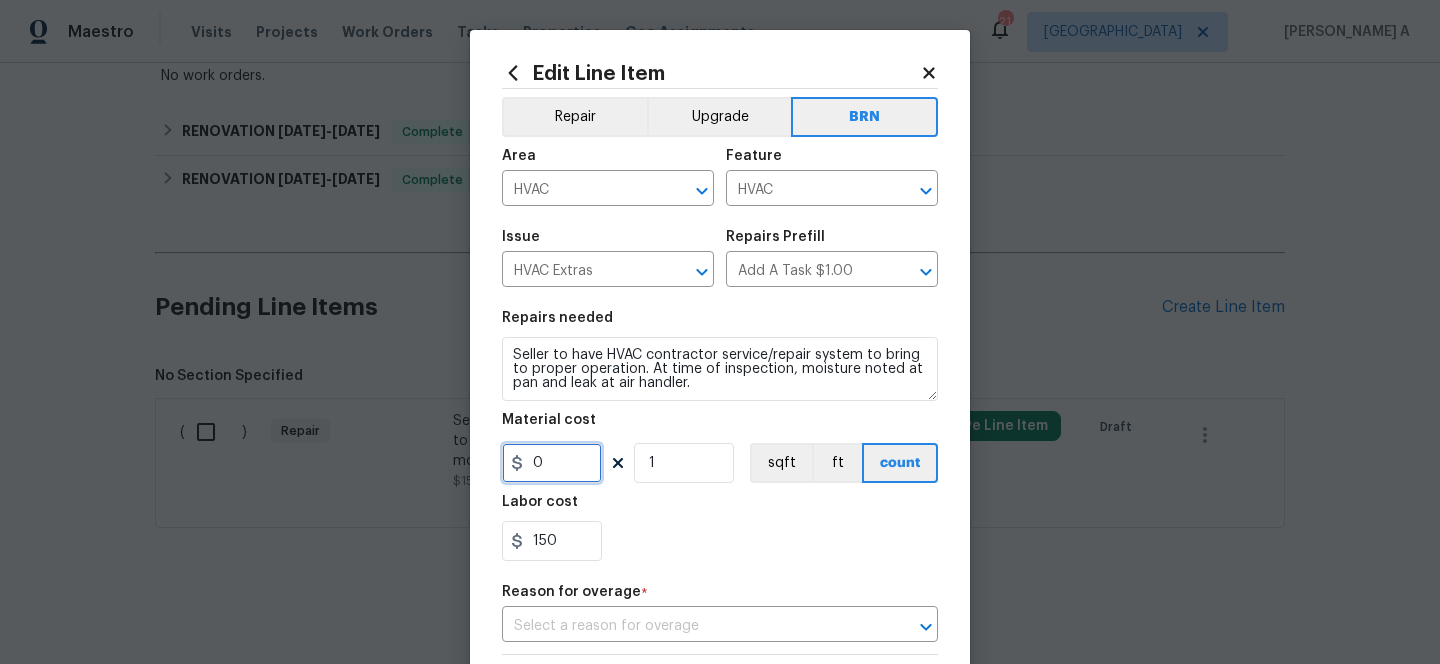 type on "0" 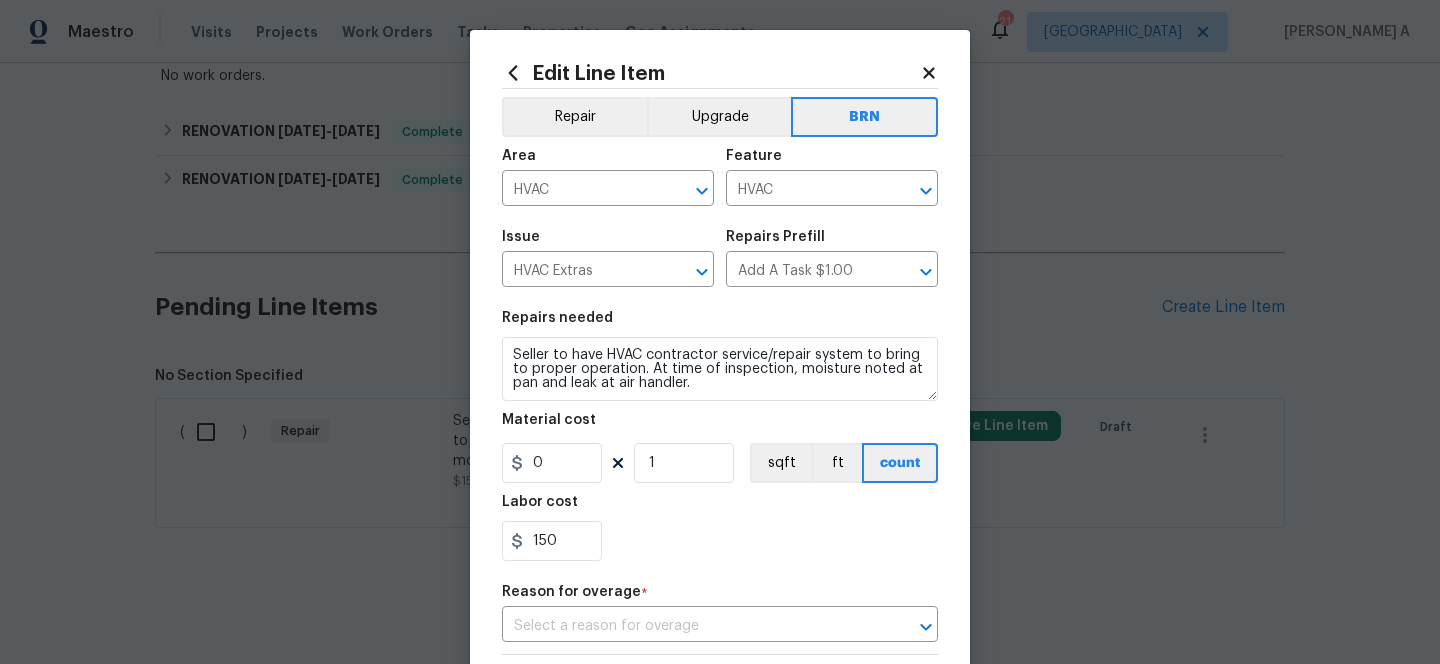 click on "150" at bounding box center (720, 541) 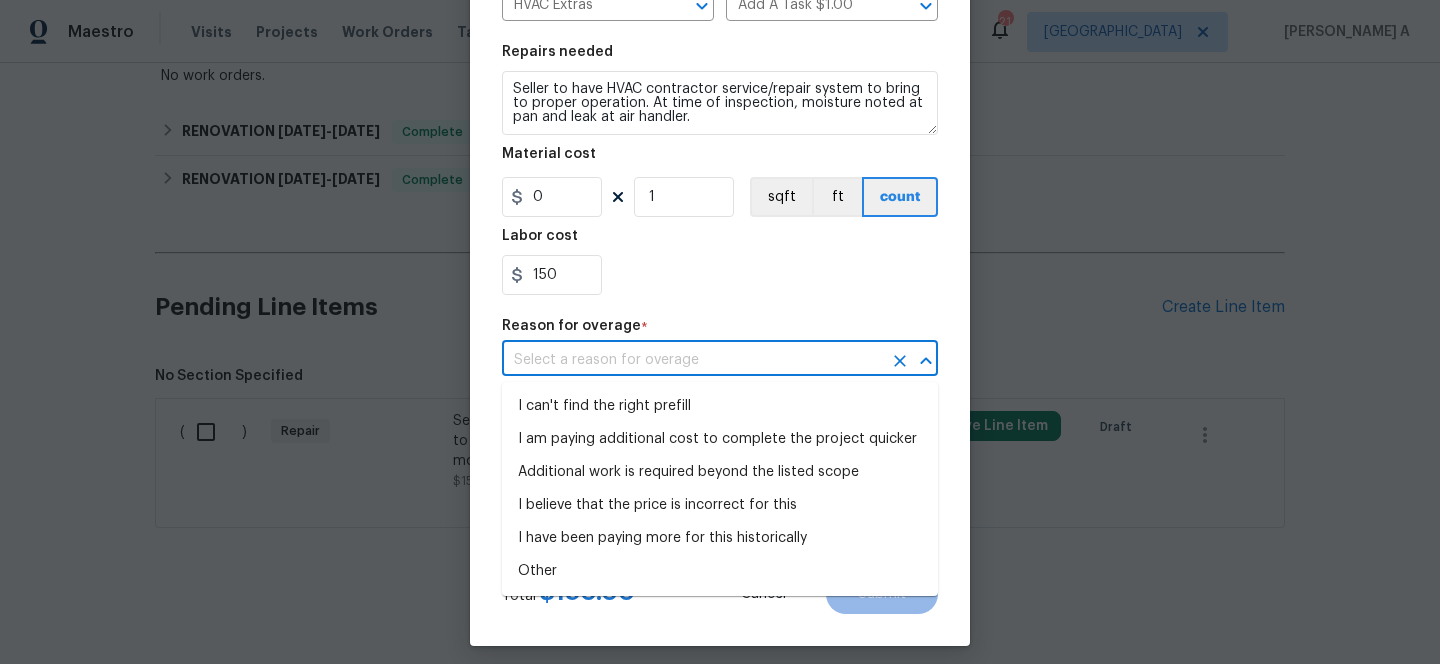 click at bounding box center [692, 360] 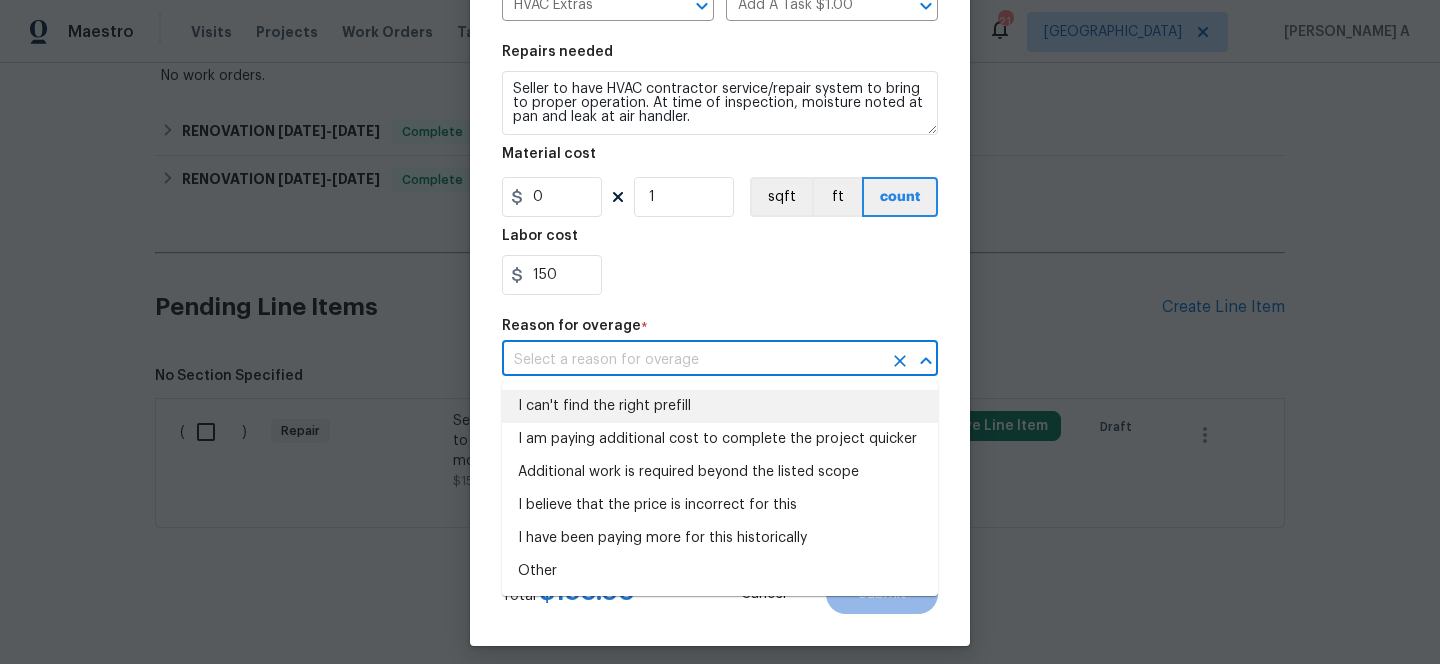click on "I can't find the right prefill" at bounding box center (720, 406) 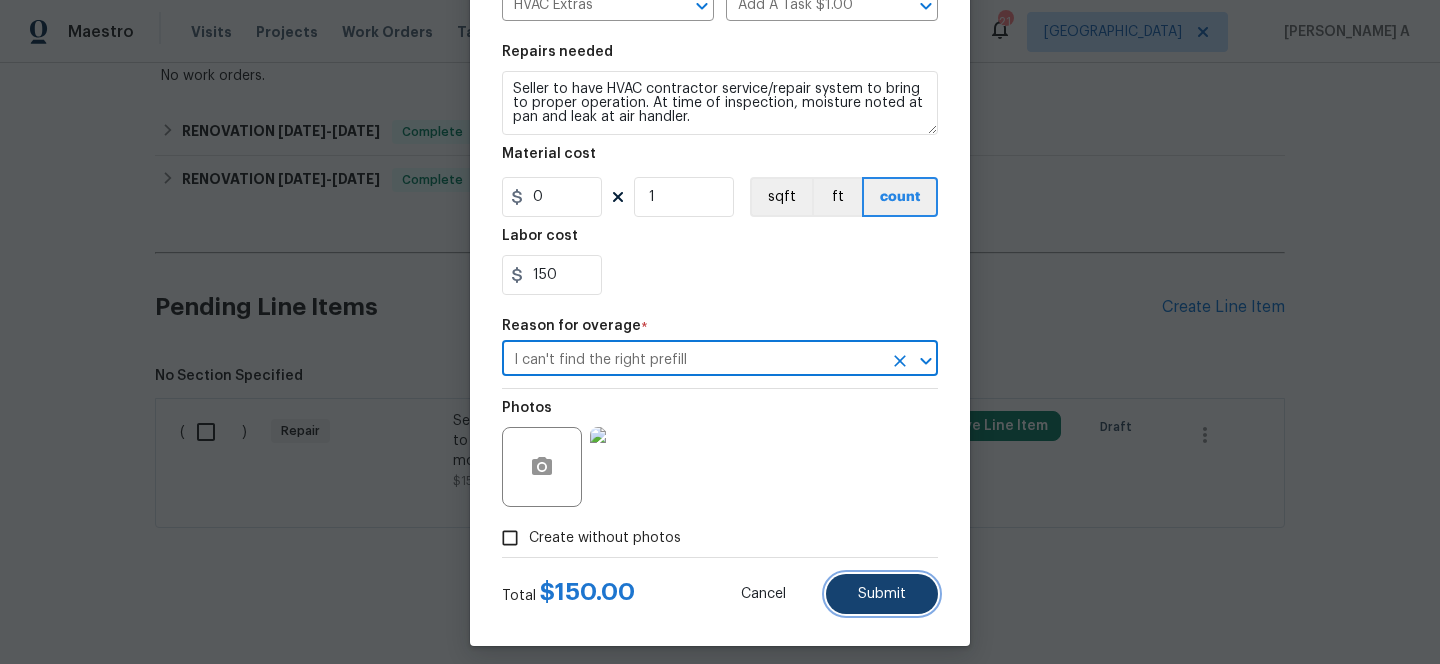 click on "Submit" at bounding box center (882, 594) 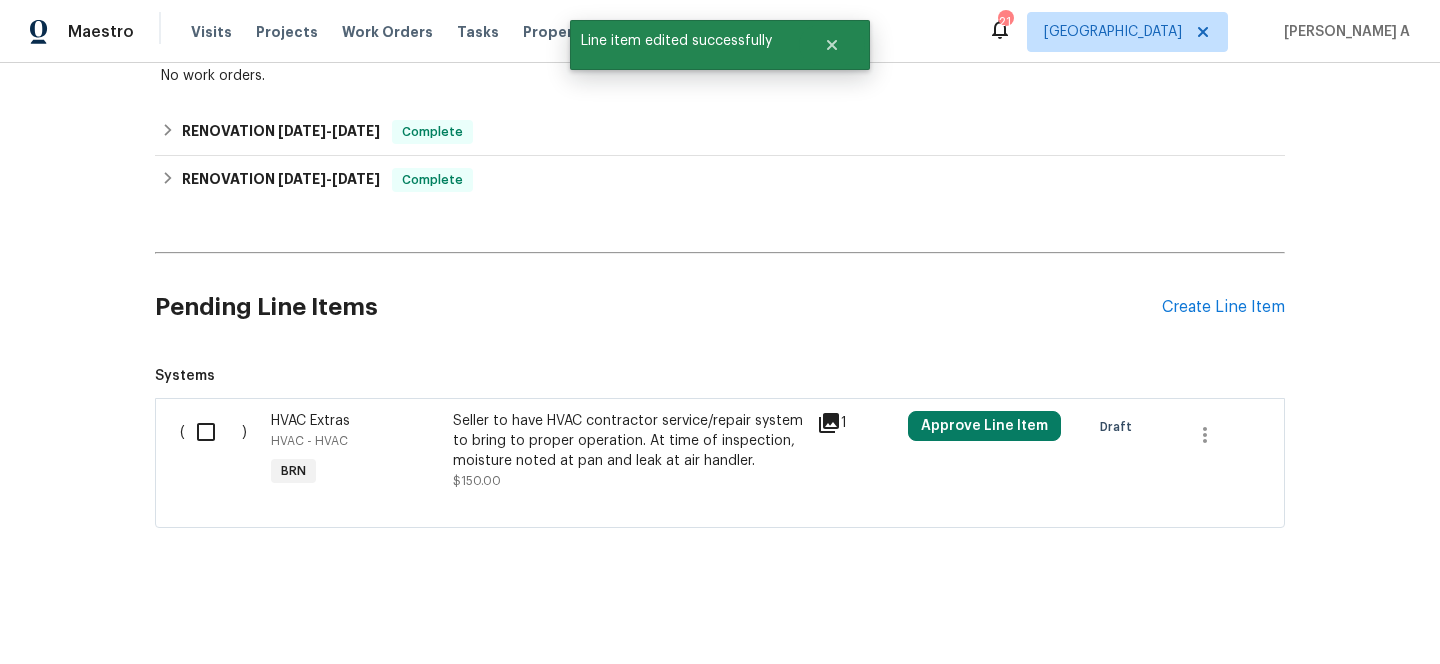 click at bounding box center (213, 432) 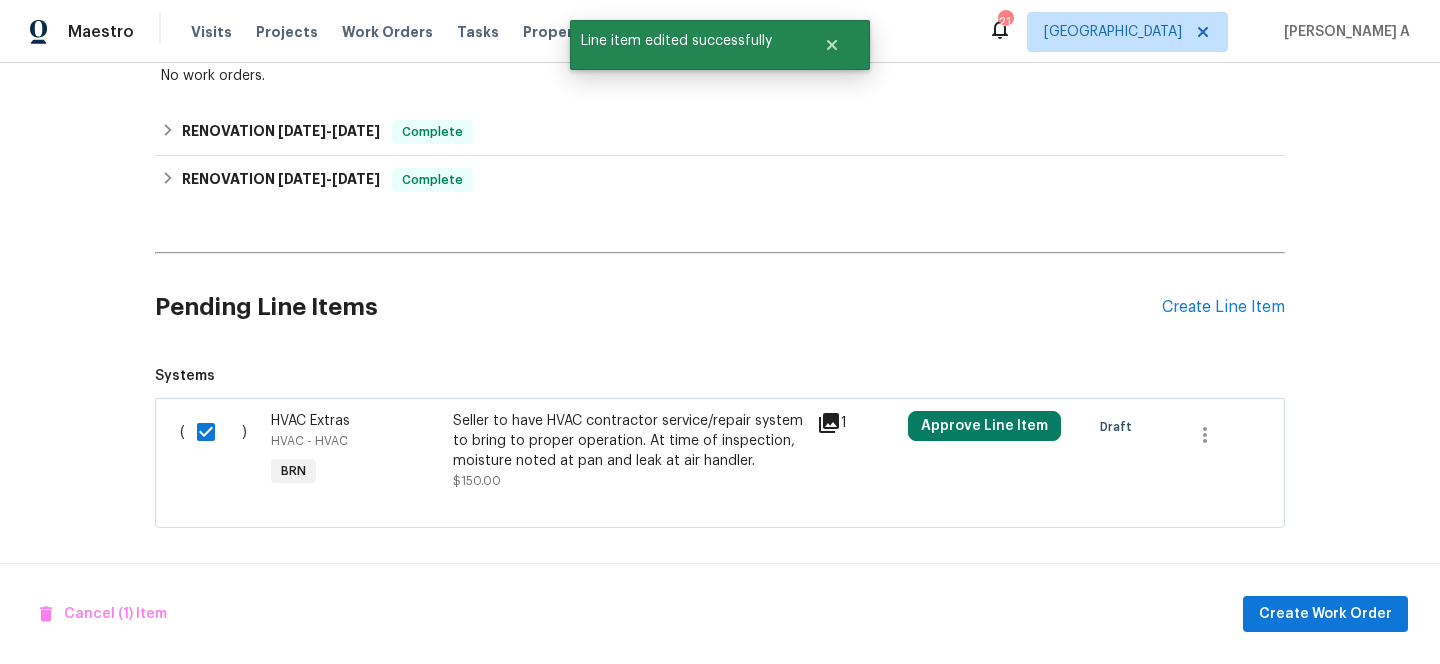 click on "Cancel (1) Item Create Work Order" at bounding box center [720, 614] 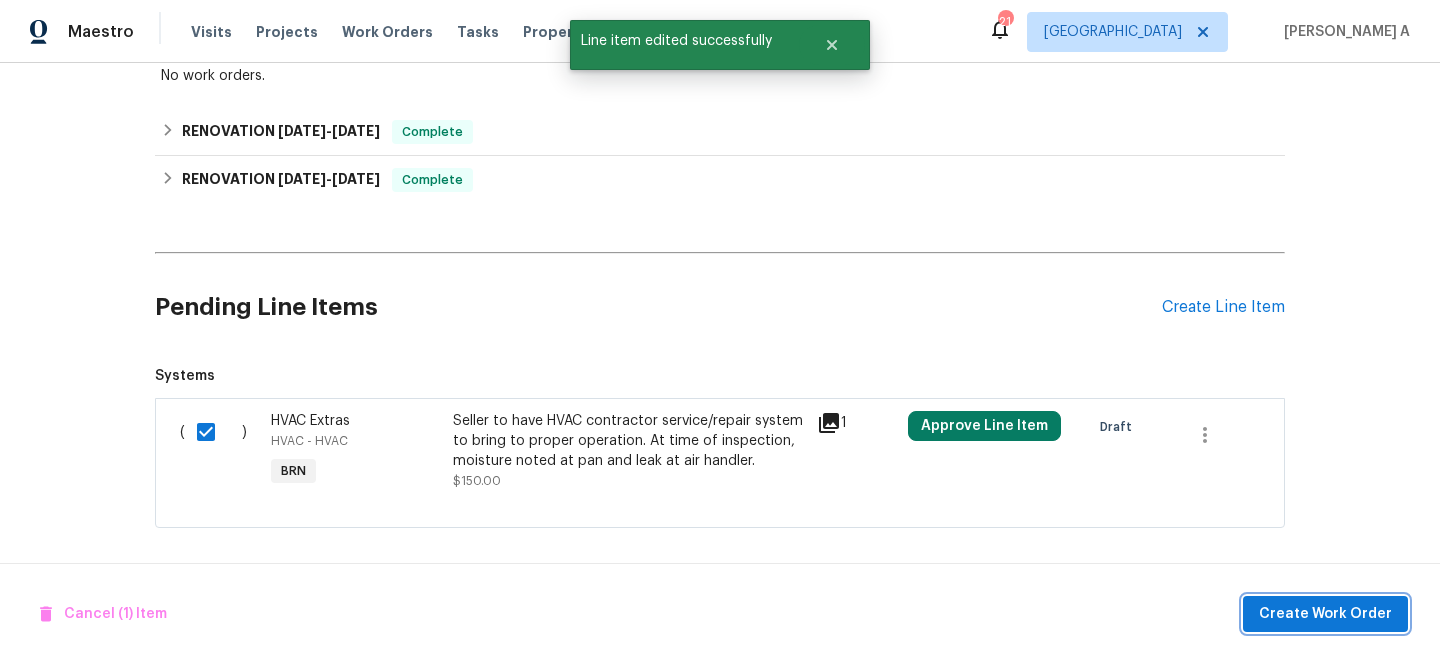 click on "Create Work Order" at bounding box center (1325, 614) 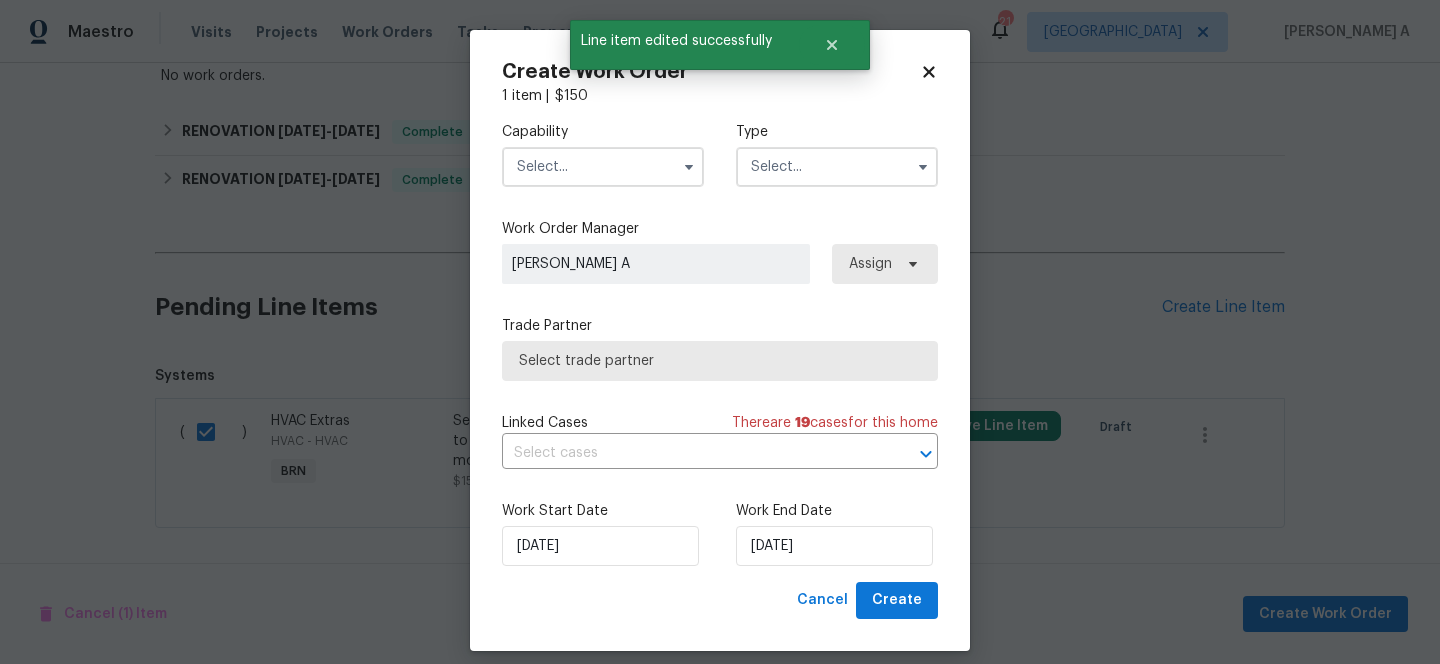 click at bounding box center [603, 167] 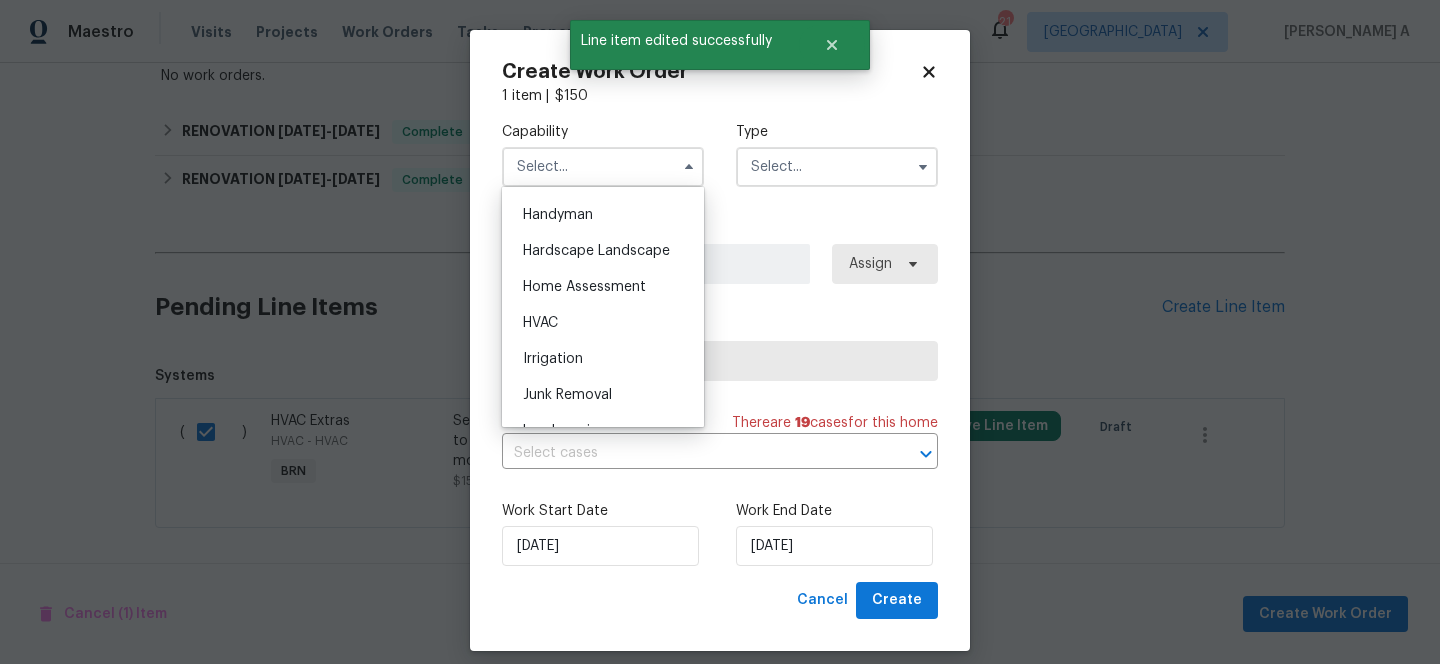 scroll, scrollTop: 1096, scrollLeft: 0, axis: vertical 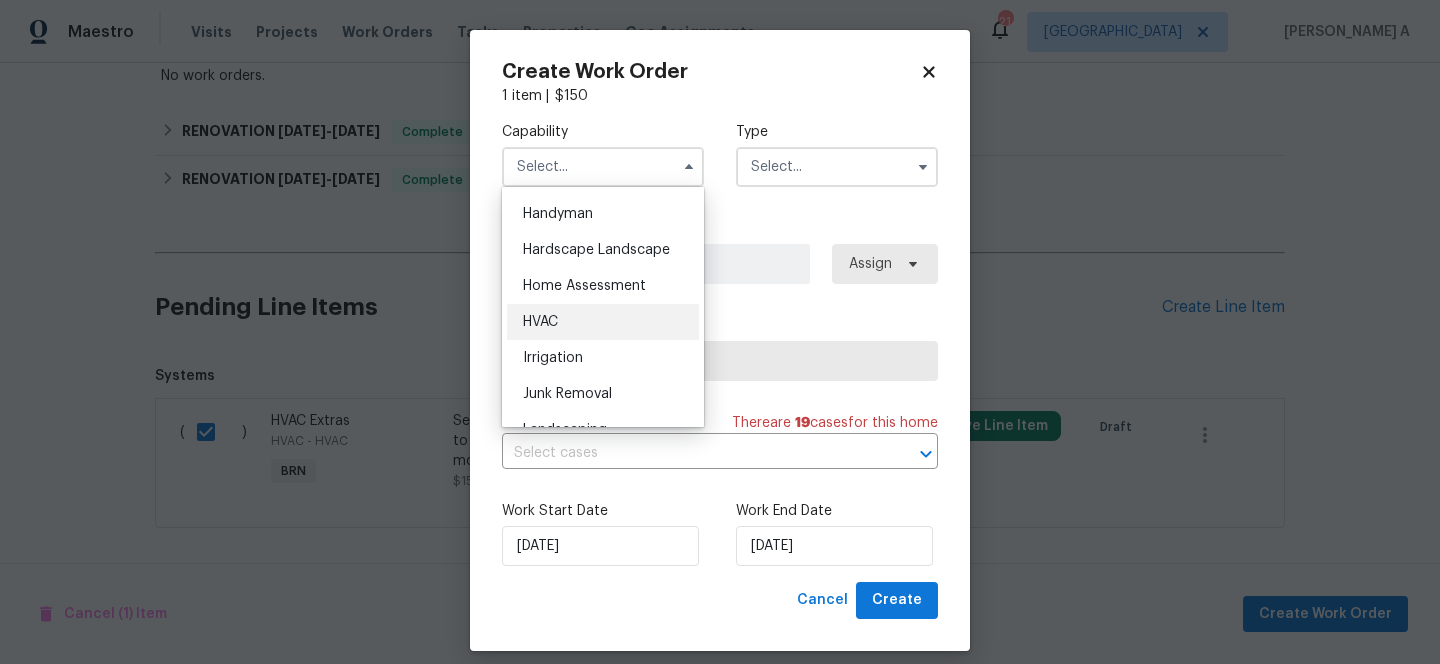 click on "HVAC" at bounding box center (603, 322) 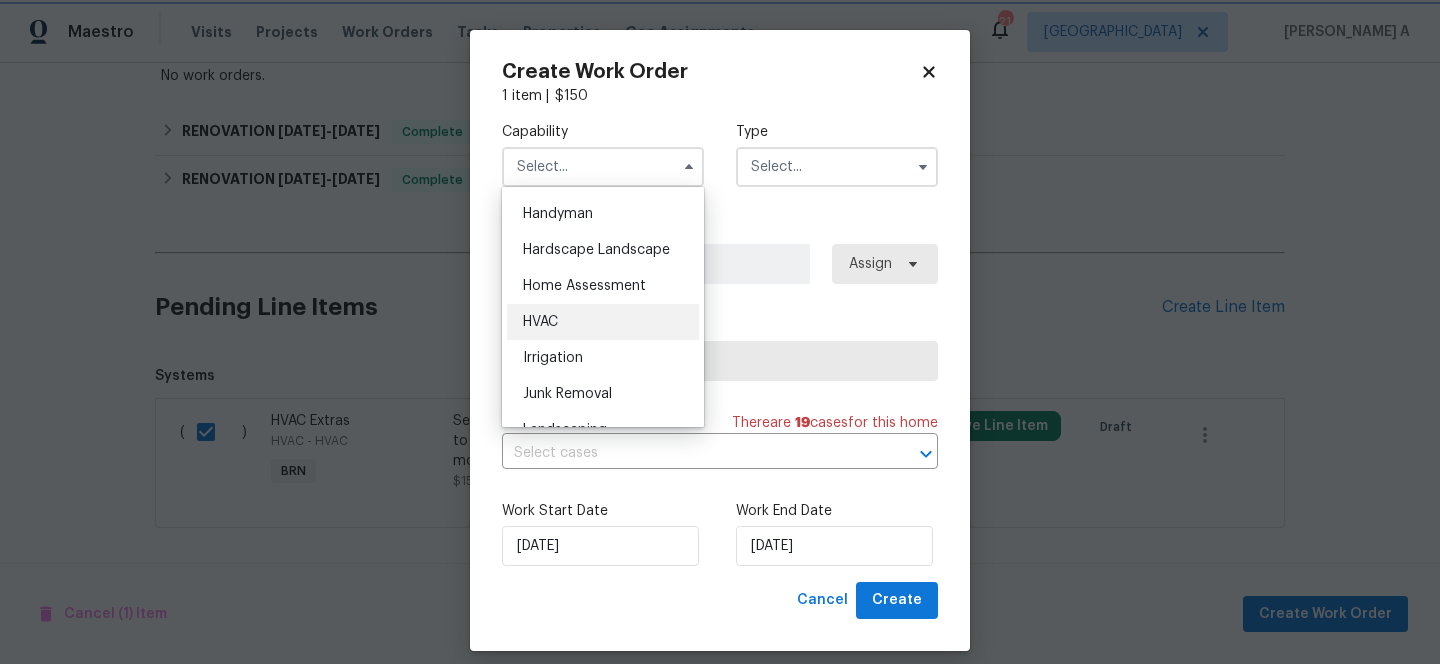 type on "HVAC" 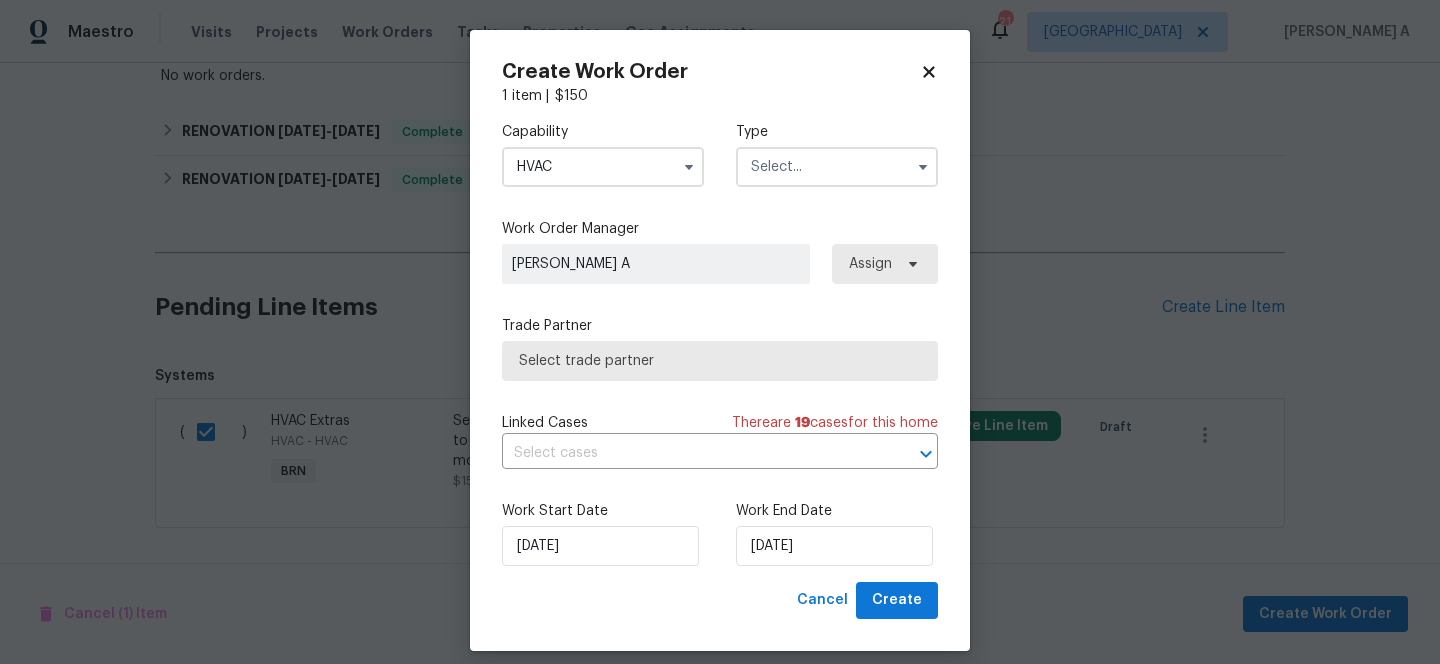 click at bounding box center (837, 167) 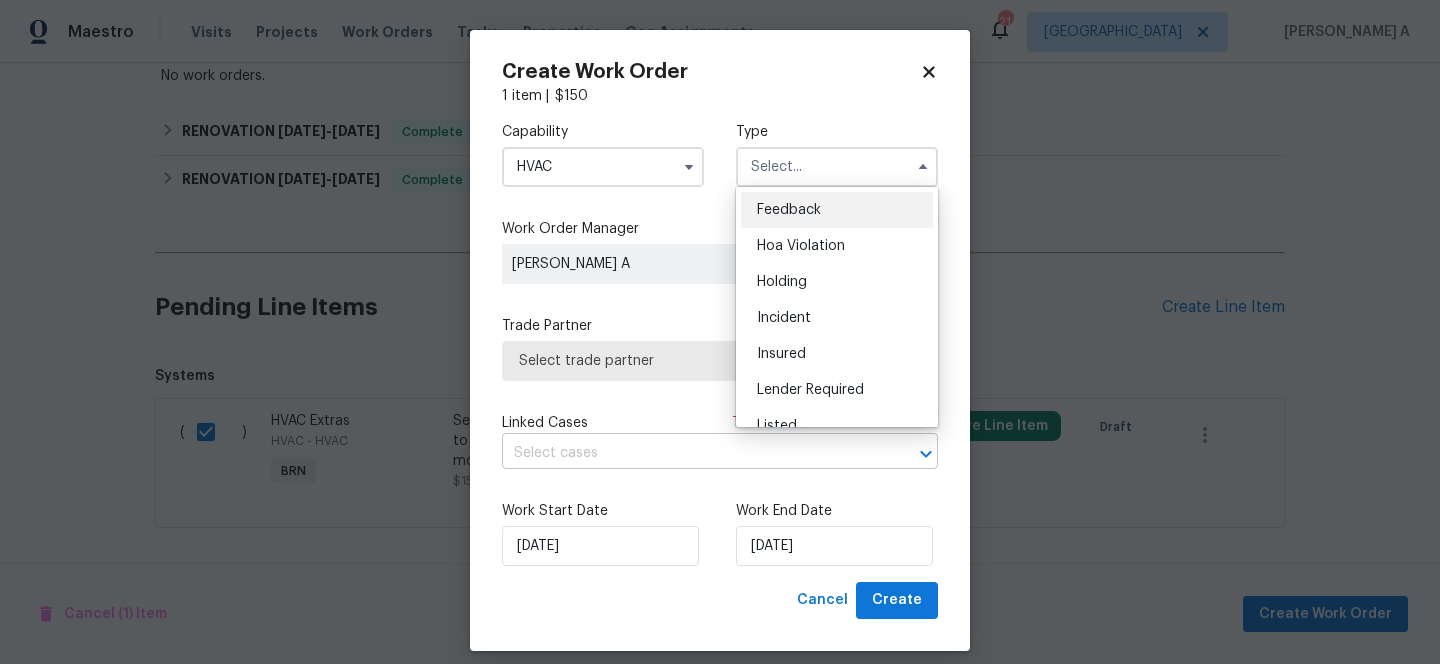 scroll, scrollTop: 17, scrollLeft: 0, axis: vertical 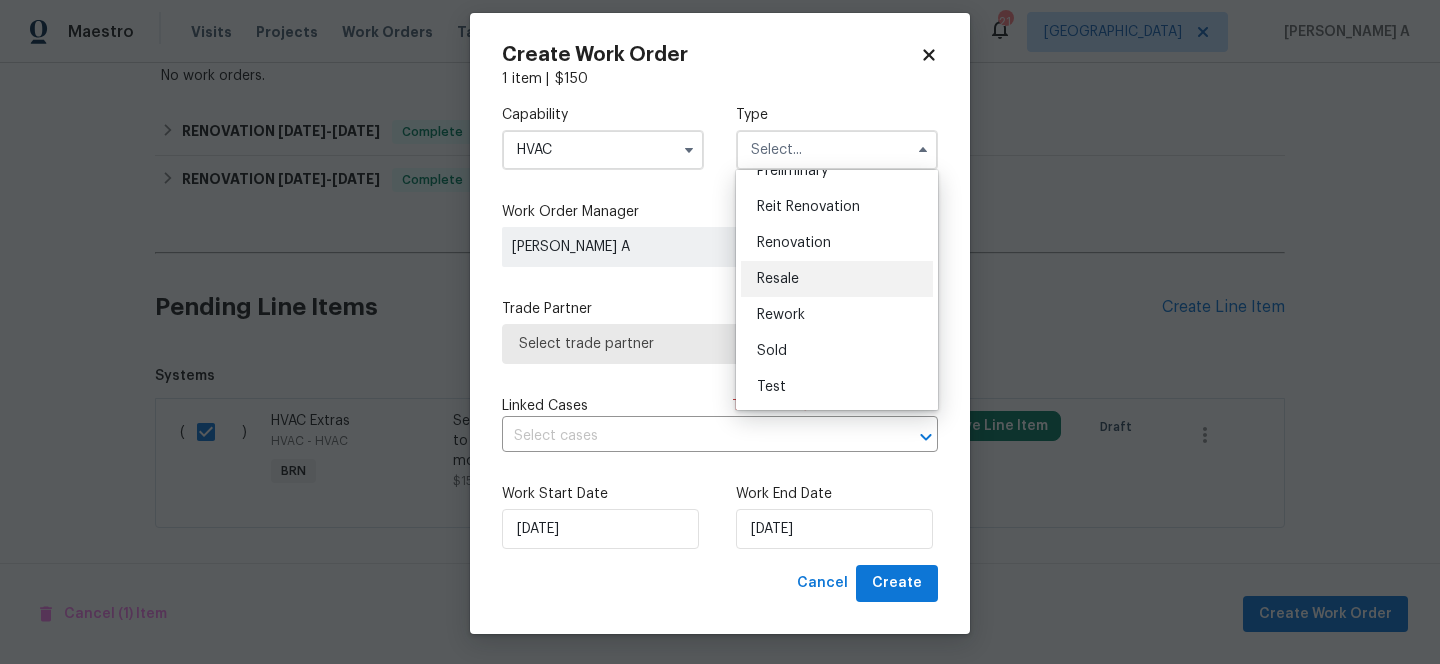 click on "Resale" at bounding box center [778, 279] 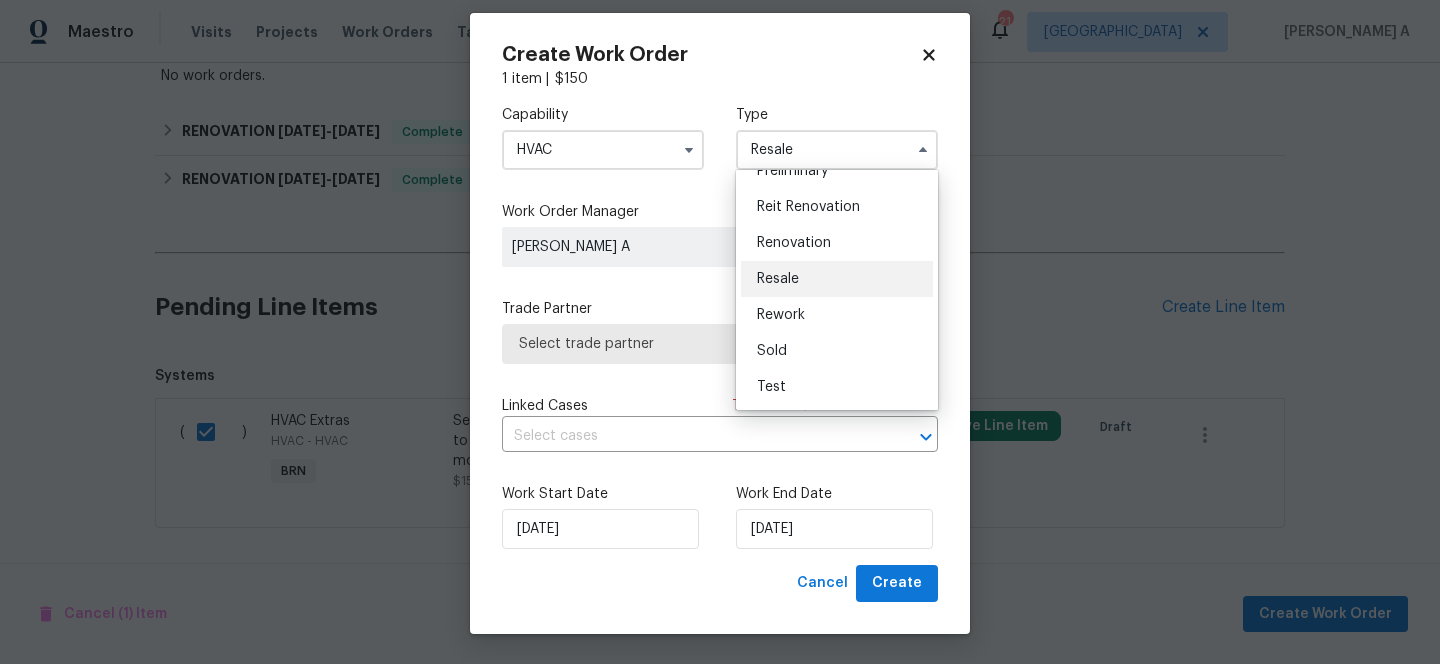scroll, scrollTop: 0, scrollLeft: 0, axis: both 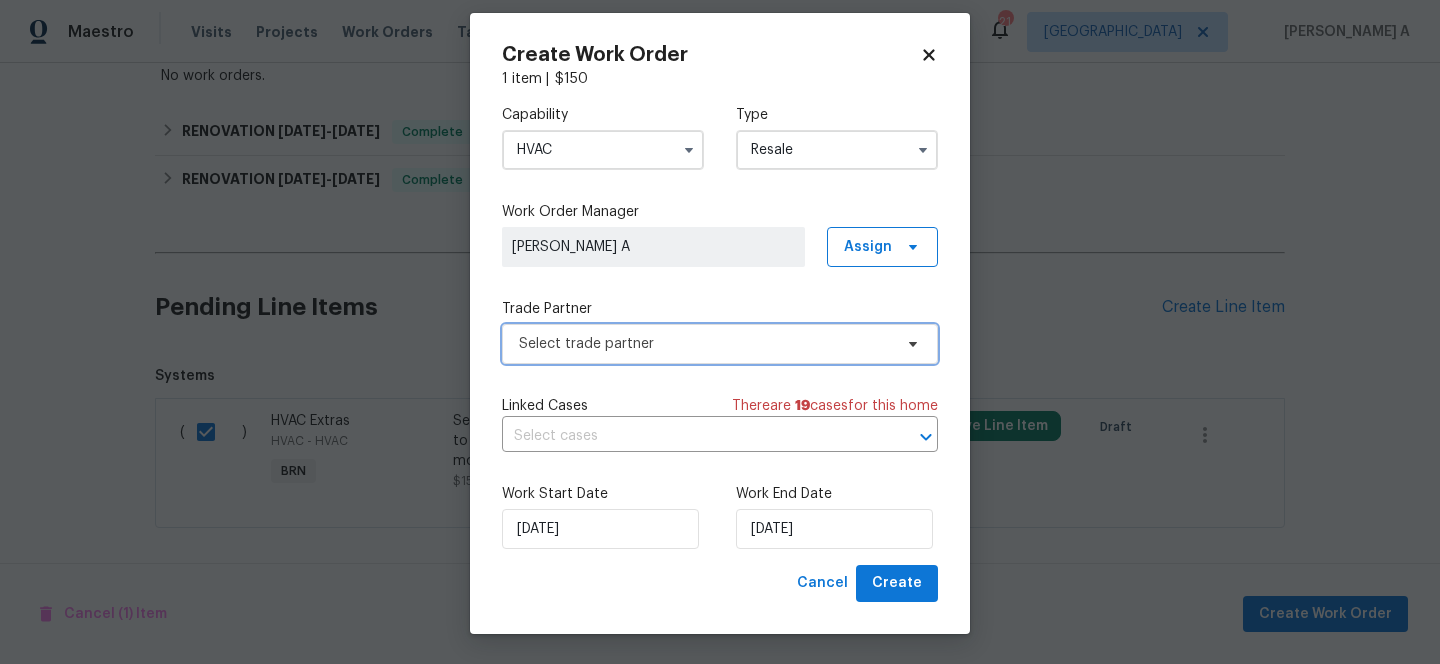 click on "Select trade partner" at bounding box center [720, 344] 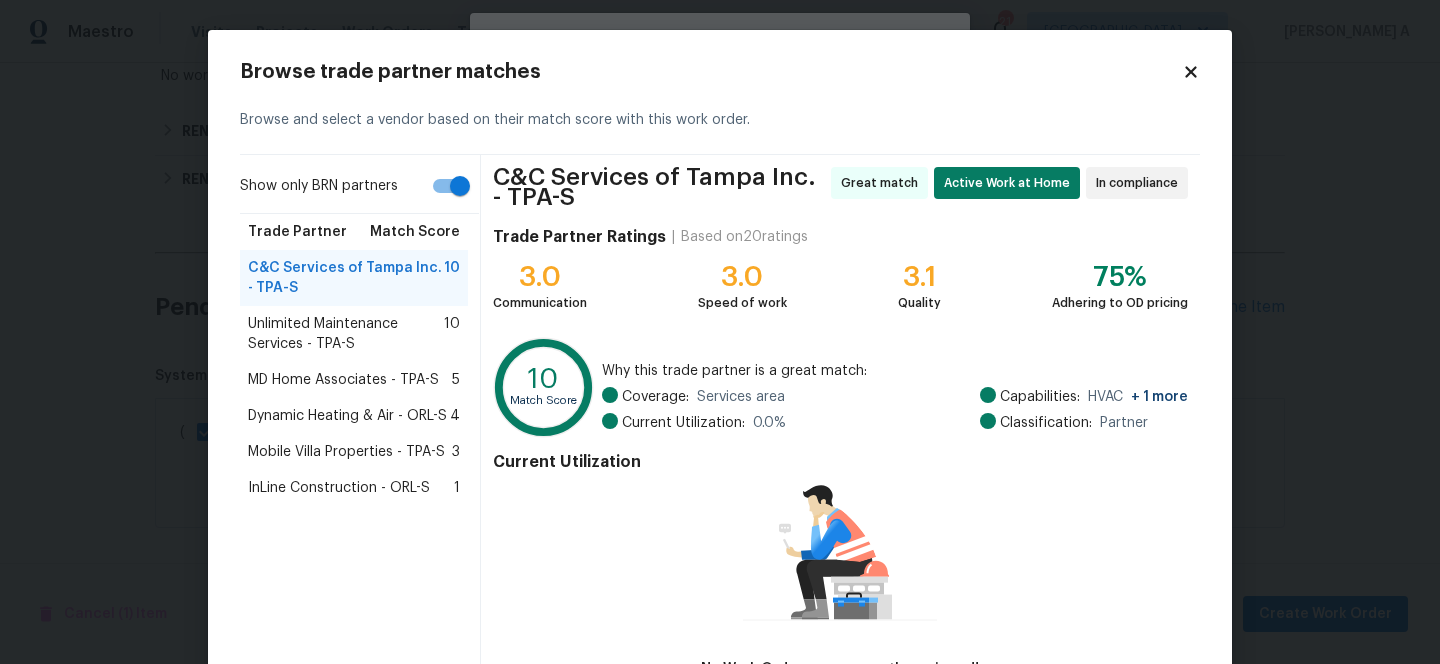 click on "Unlimited Maintenance Services - TPA-S" at bounding box center (346, 334) 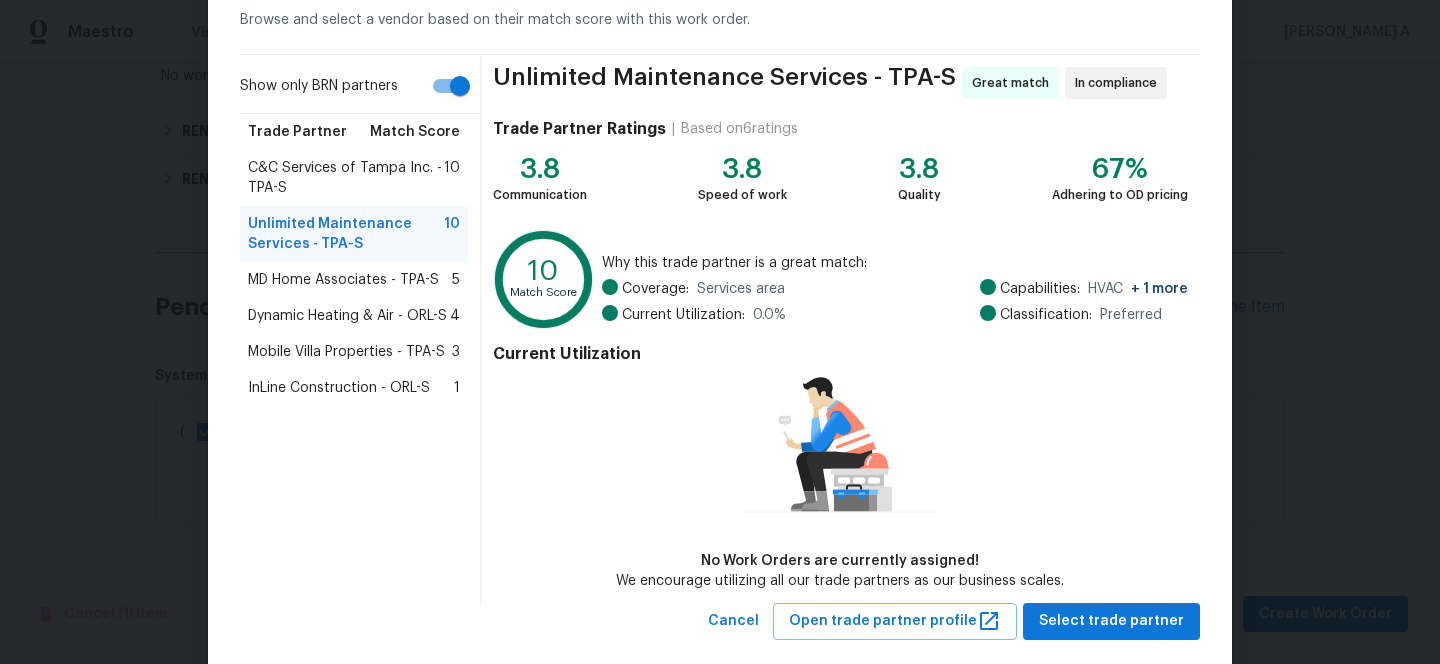 scroll, scrollTop: 103, scrollLeft: 0, axis: vertical 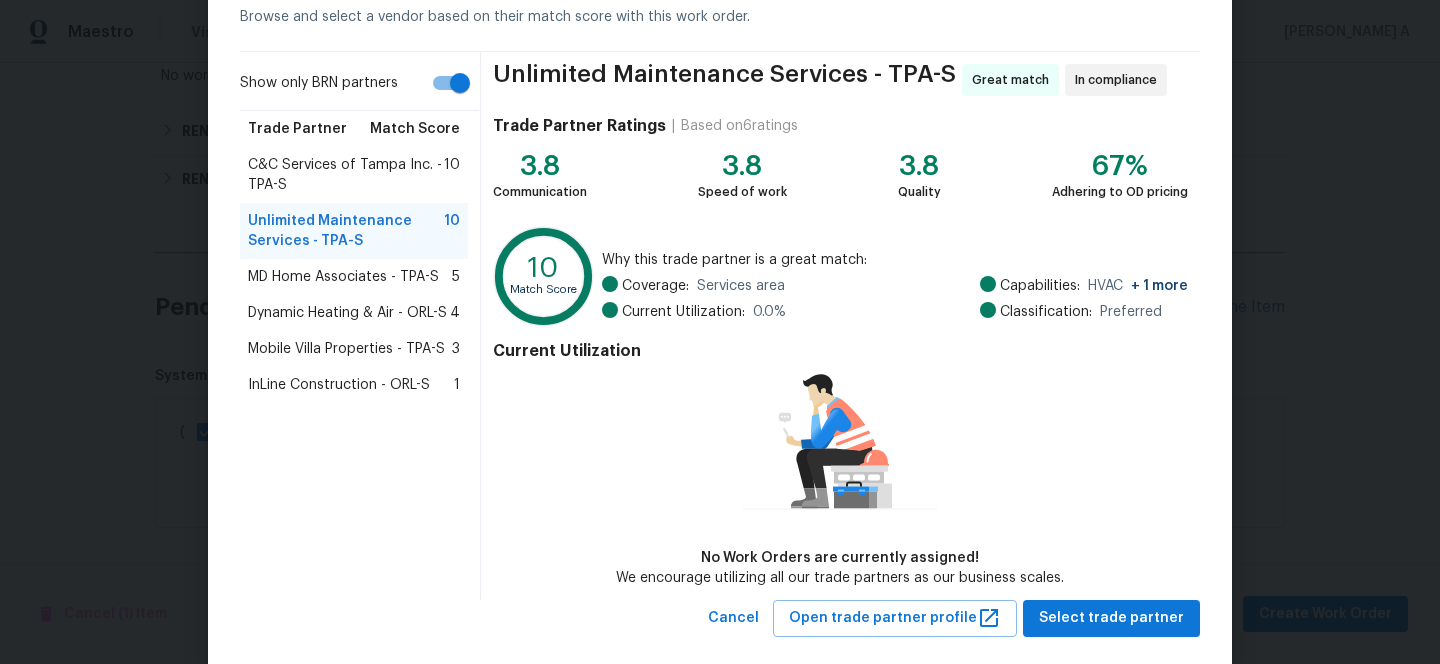 click on "C&C Services of Tampa Inc. - TPA-S" at bounding box center (346, 175) 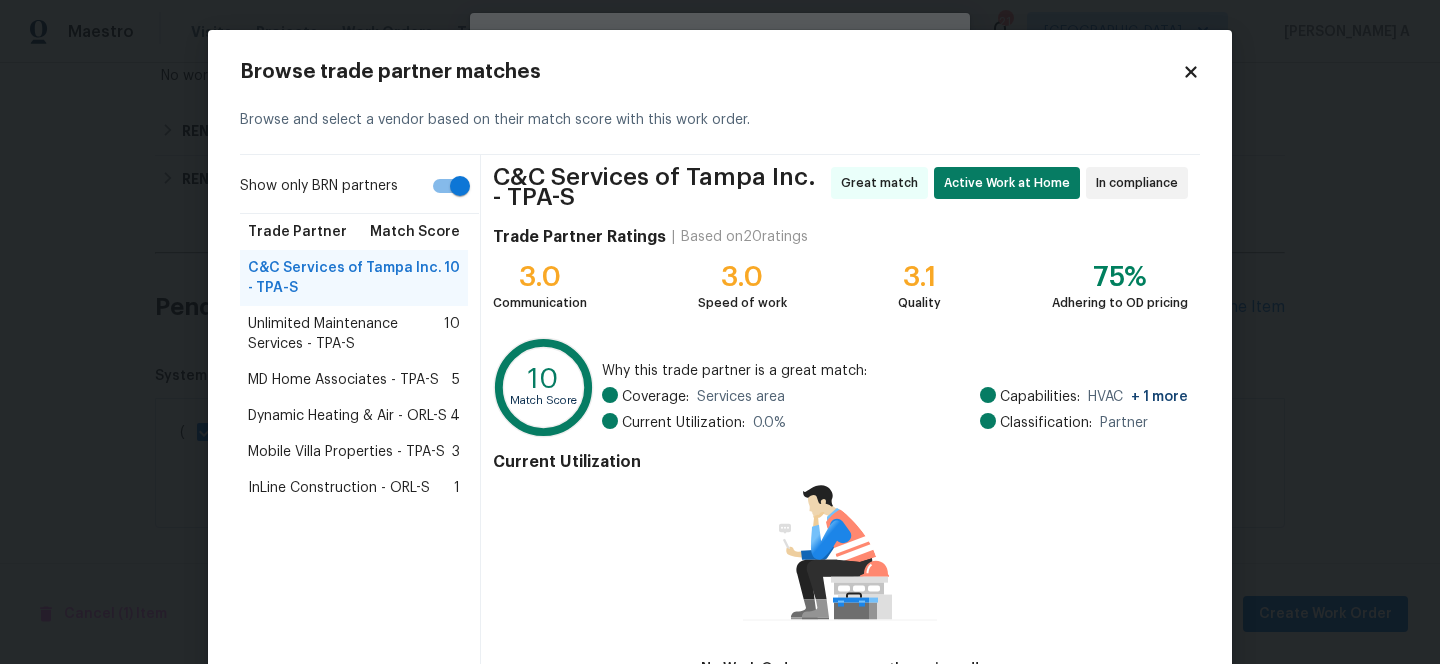 click on "Unlimited Maintenance Services - TPA-S" at bounding box center (346, 334) 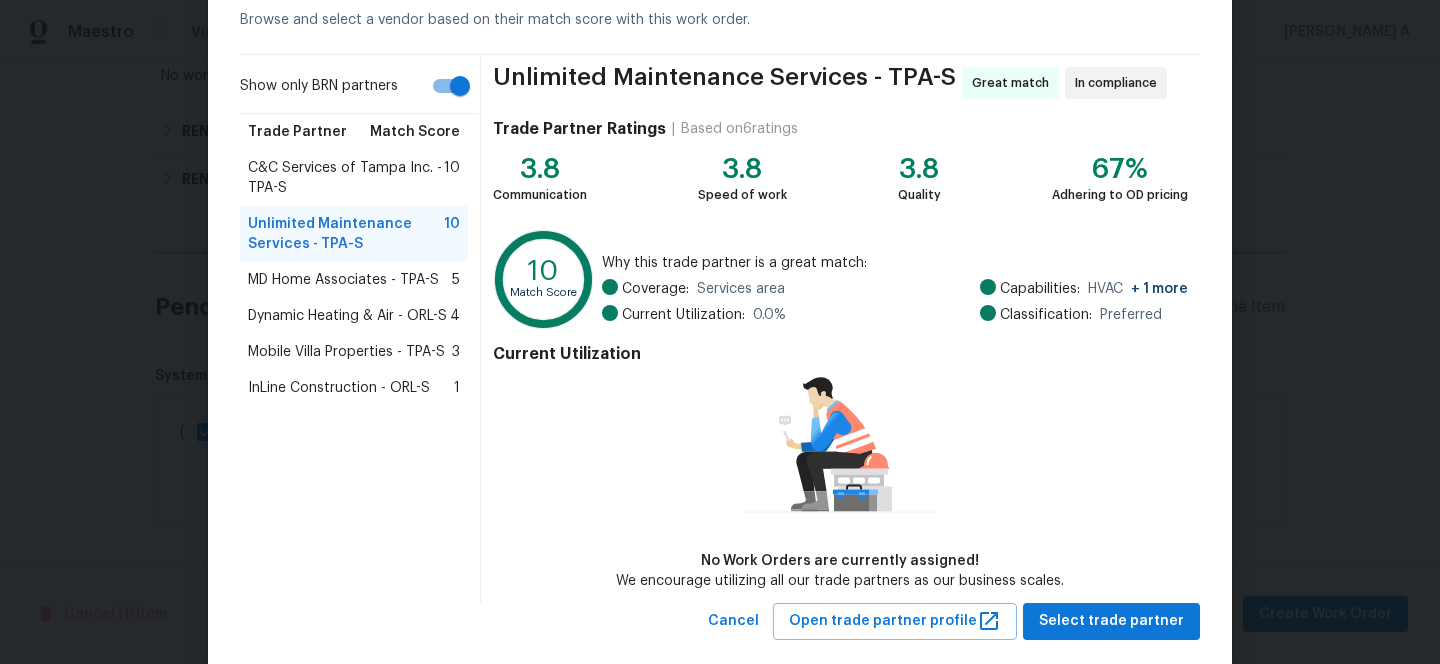 scroll, scrollTop: 102, scrollLeft: 0, axis: vertical 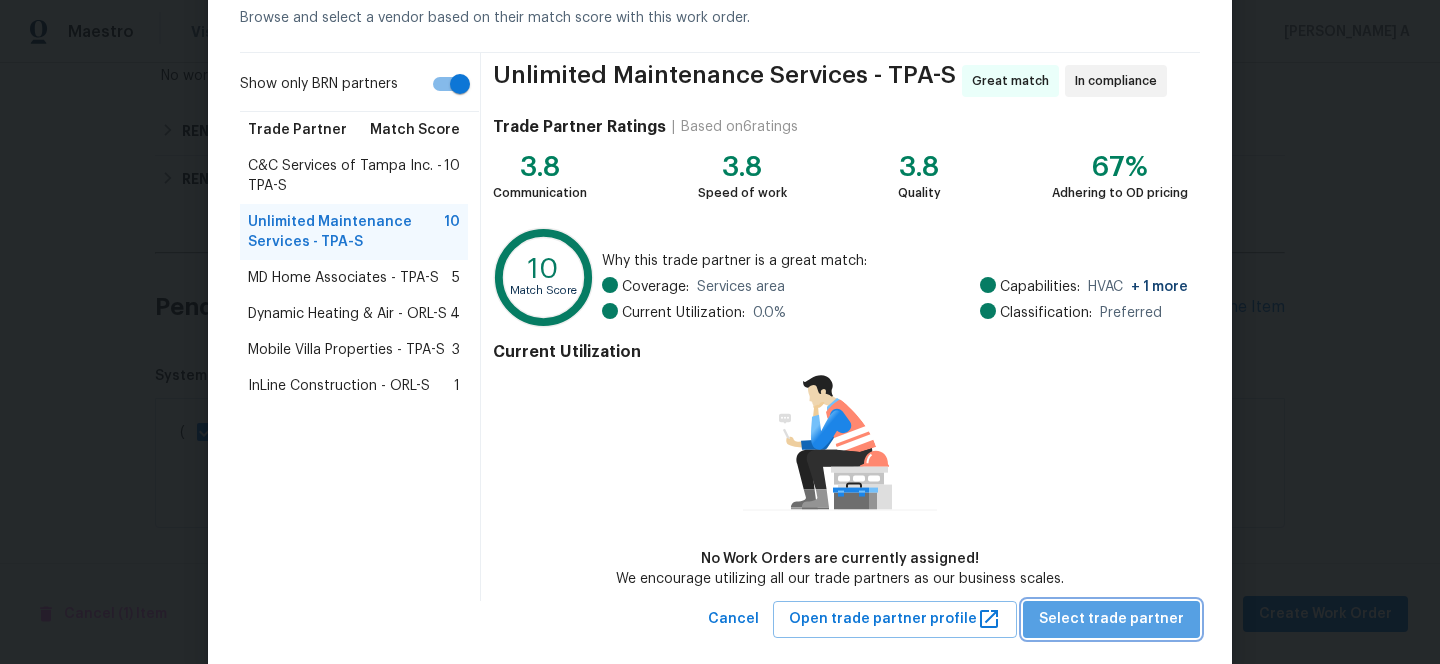 click on "Select trade partner" at bounding box center [1111, 619] 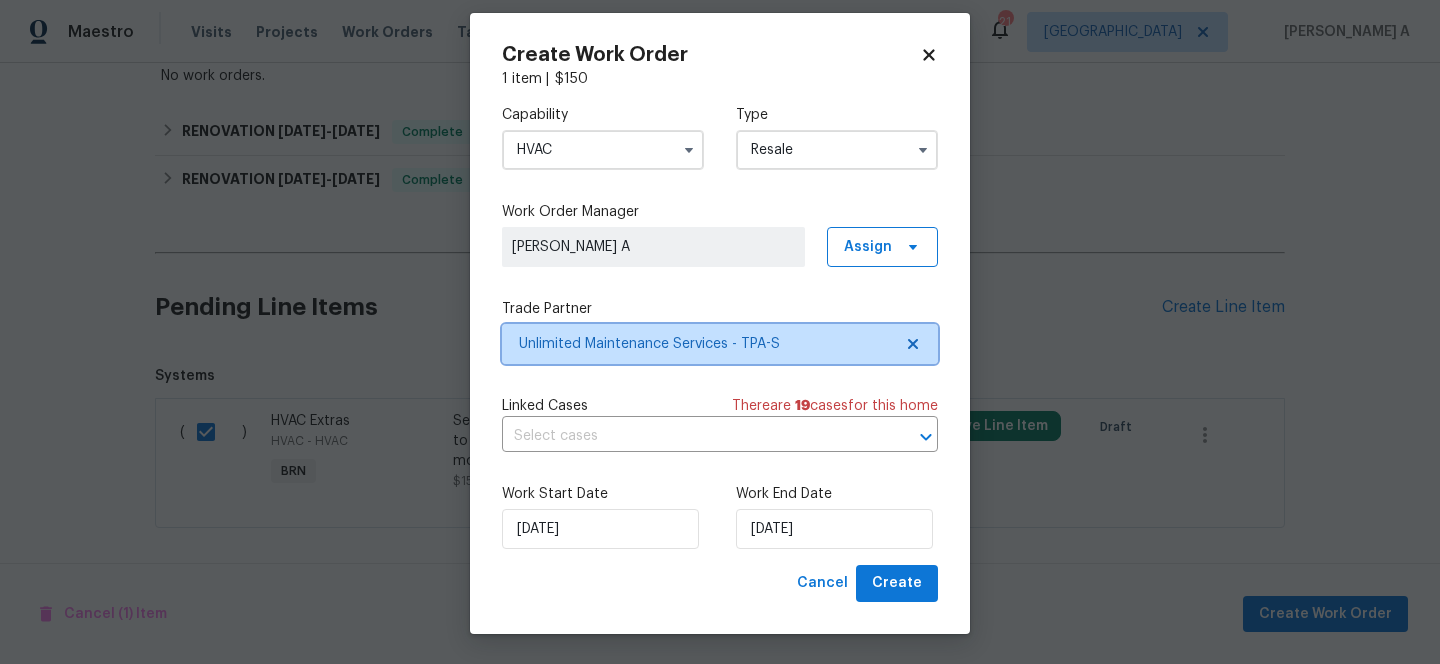scroll, scrollTop: 0, scrollLeft: 0, axis: both 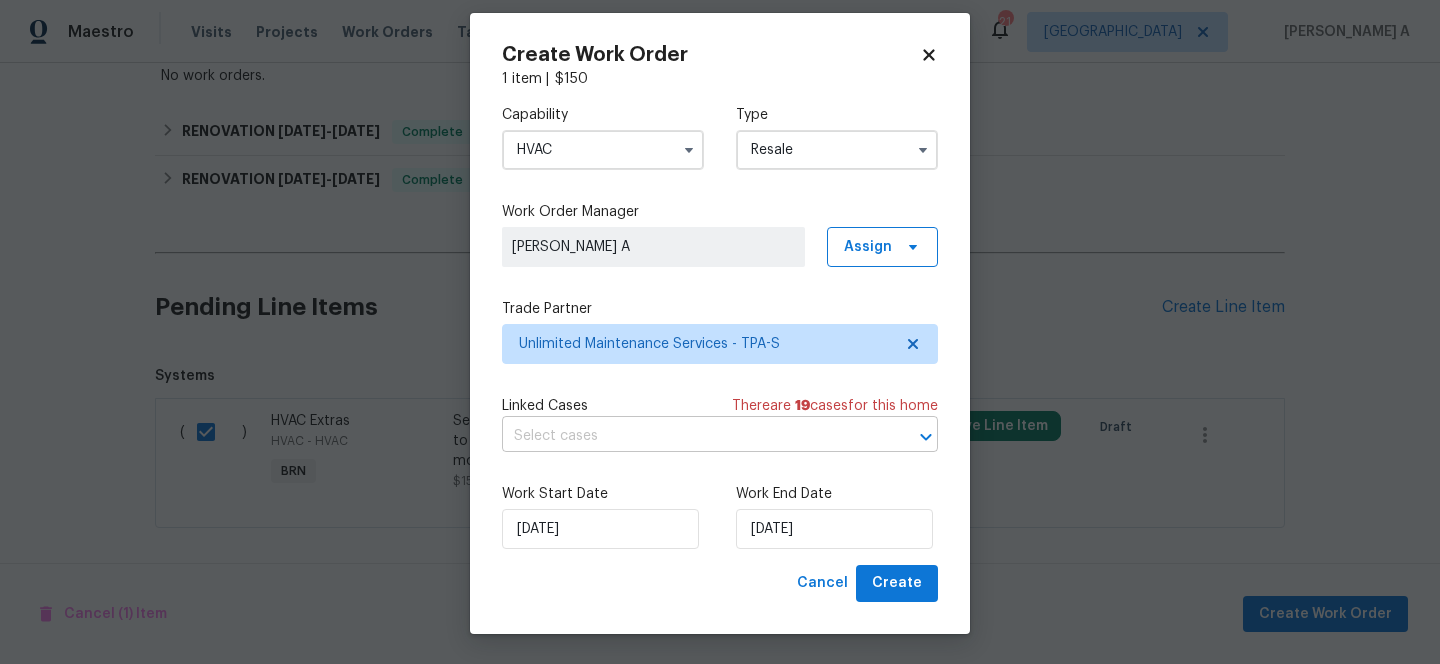 click at bounding box center (692, 436) 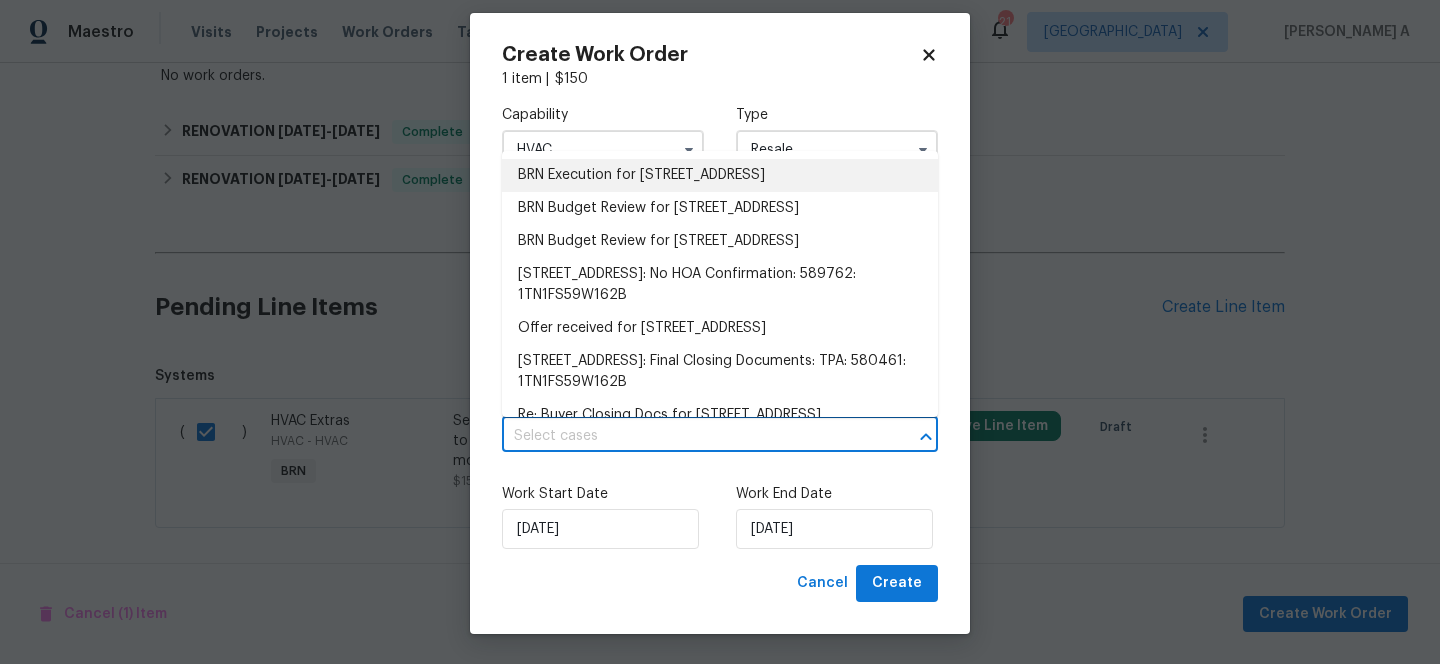 click on "BRN Execution for 215 Rydalmont Rd, Winter Haven, FL 33884" at bounding box center [720, 175] 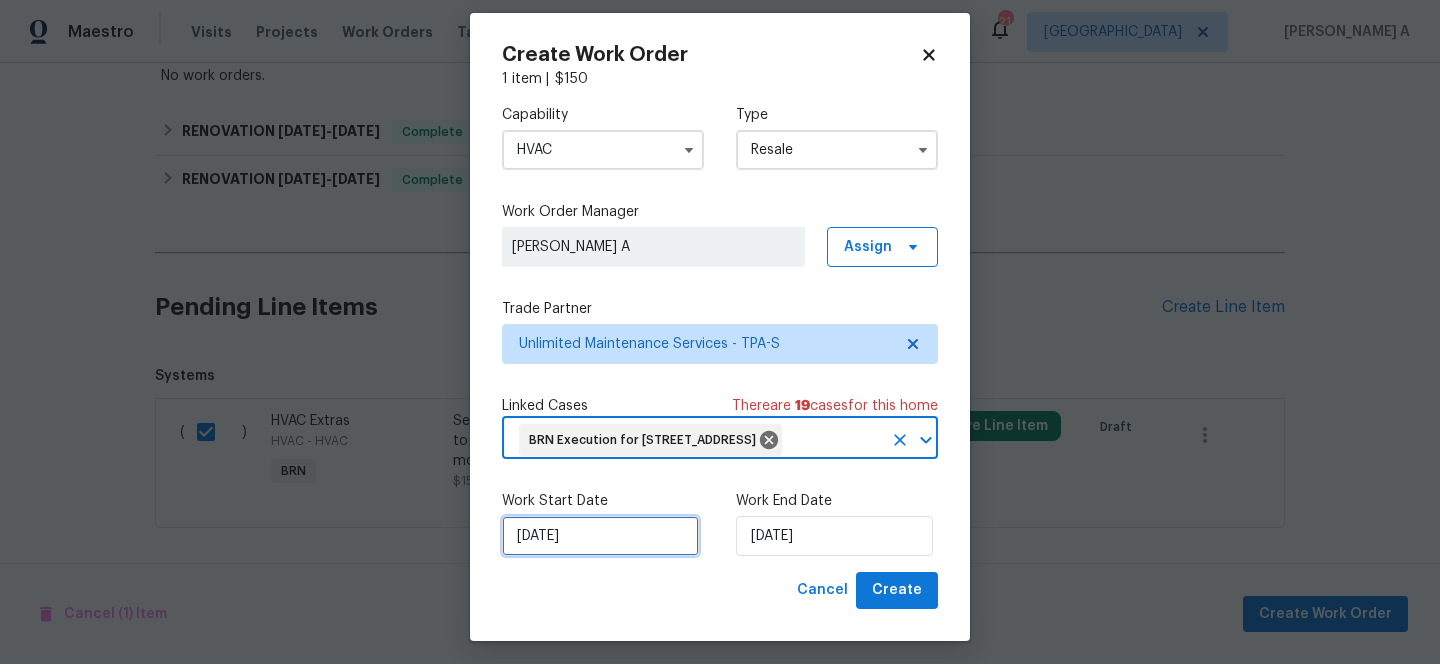 click on "7/10/2025" at bounding box center [600, 536] 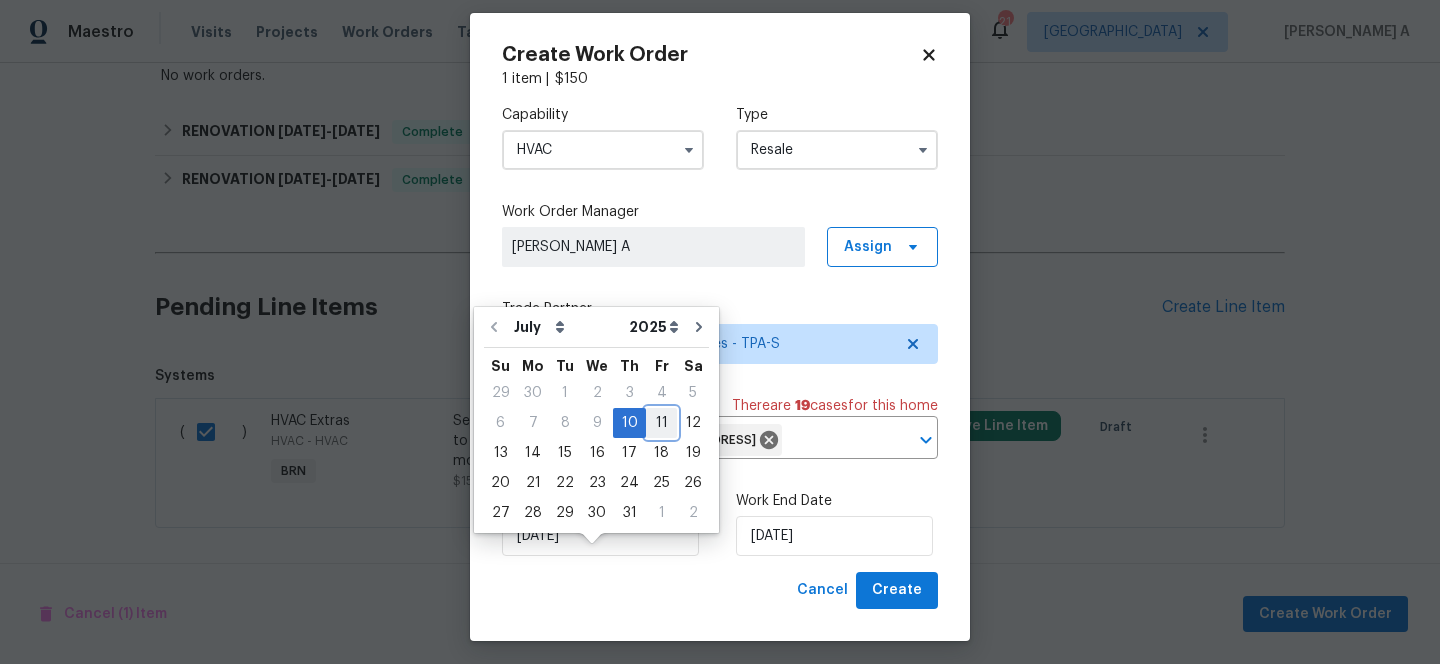 click on "11" at bounding box center [661, 423] 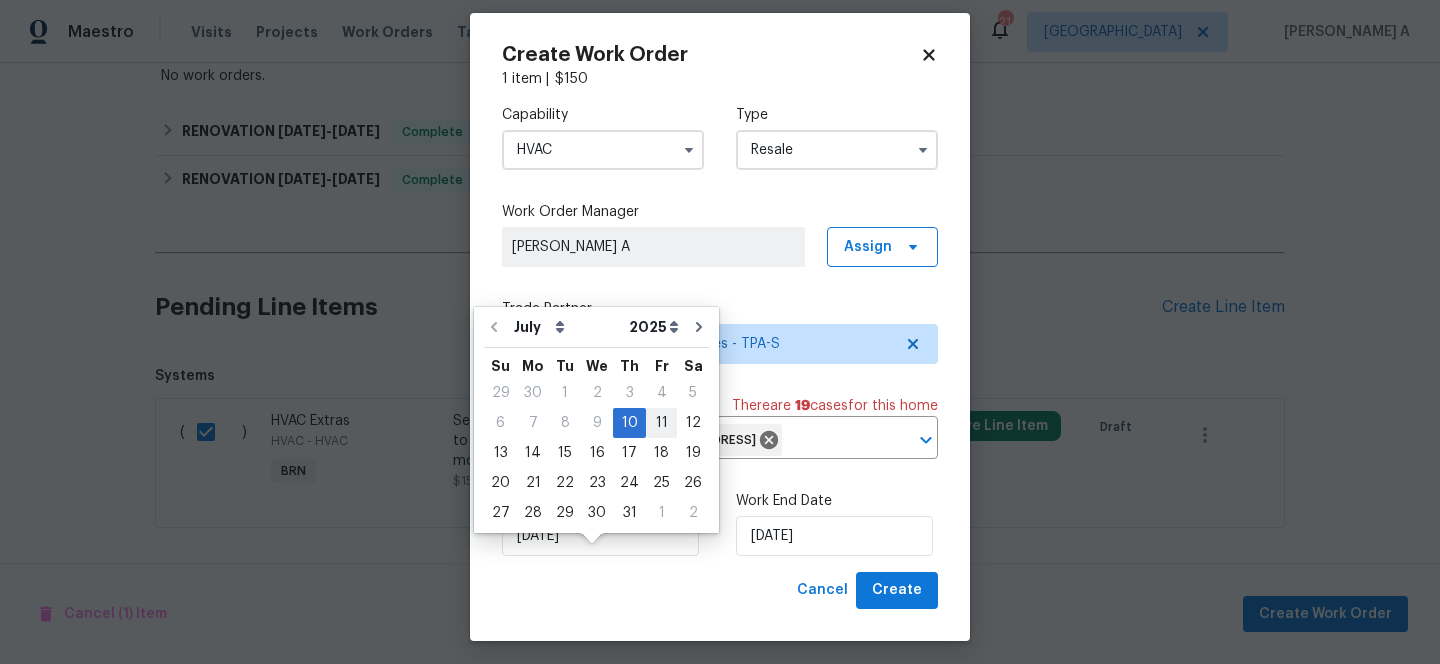 type on "7/11/2025" 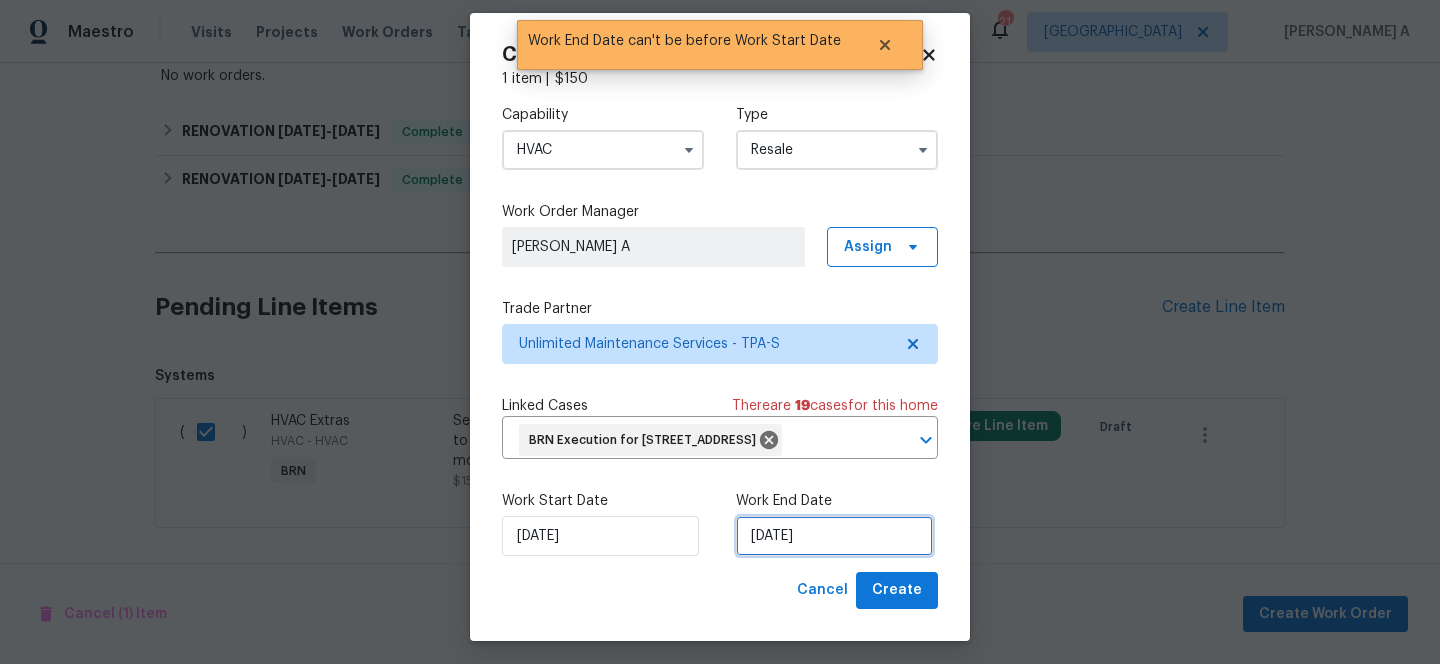click on "7/11/2025" at bounding box center (834, 536) 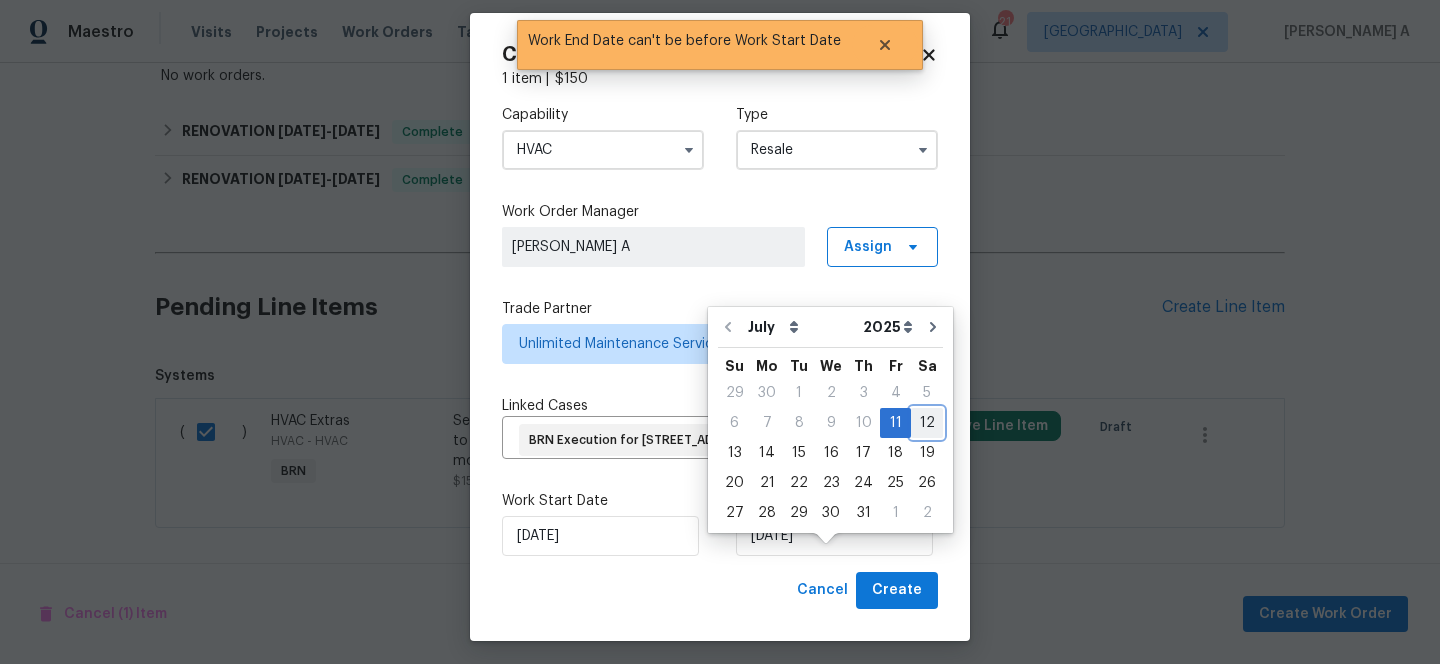 click on "12" at bounding box center (927, 423) 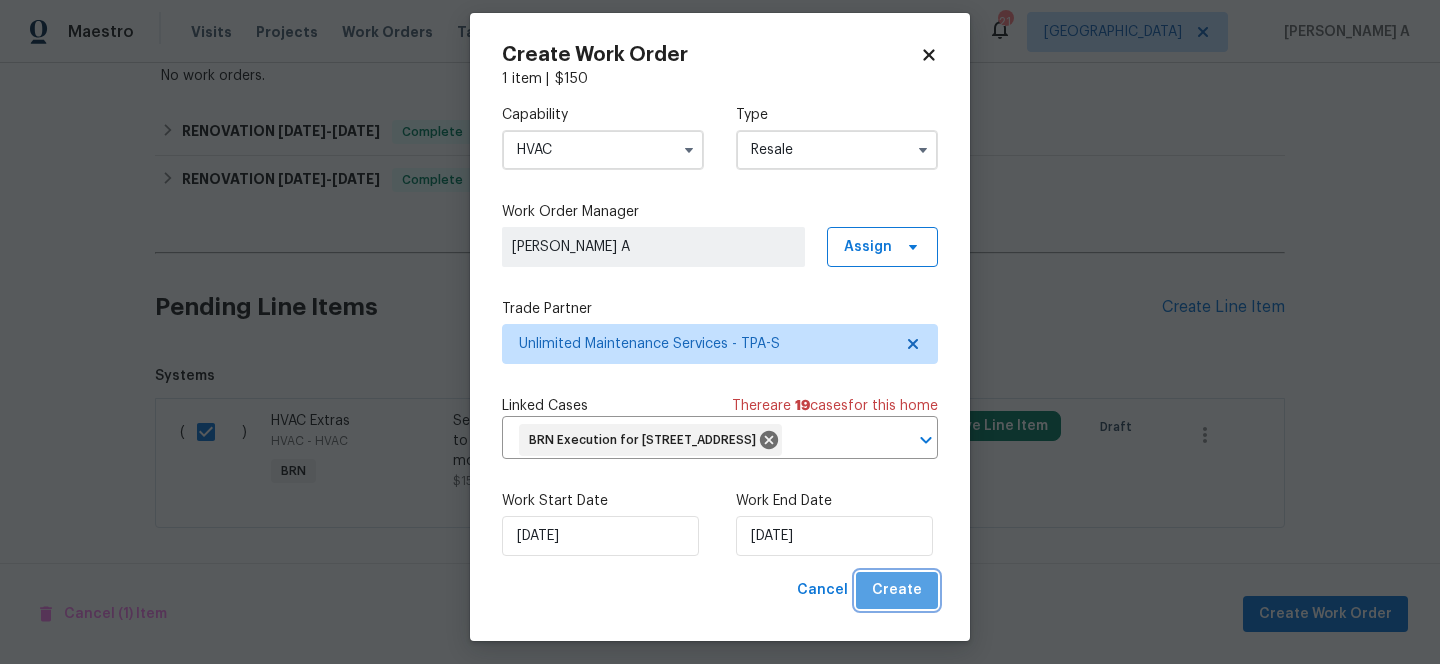 click on "Create" at bounding box center (897, 590) 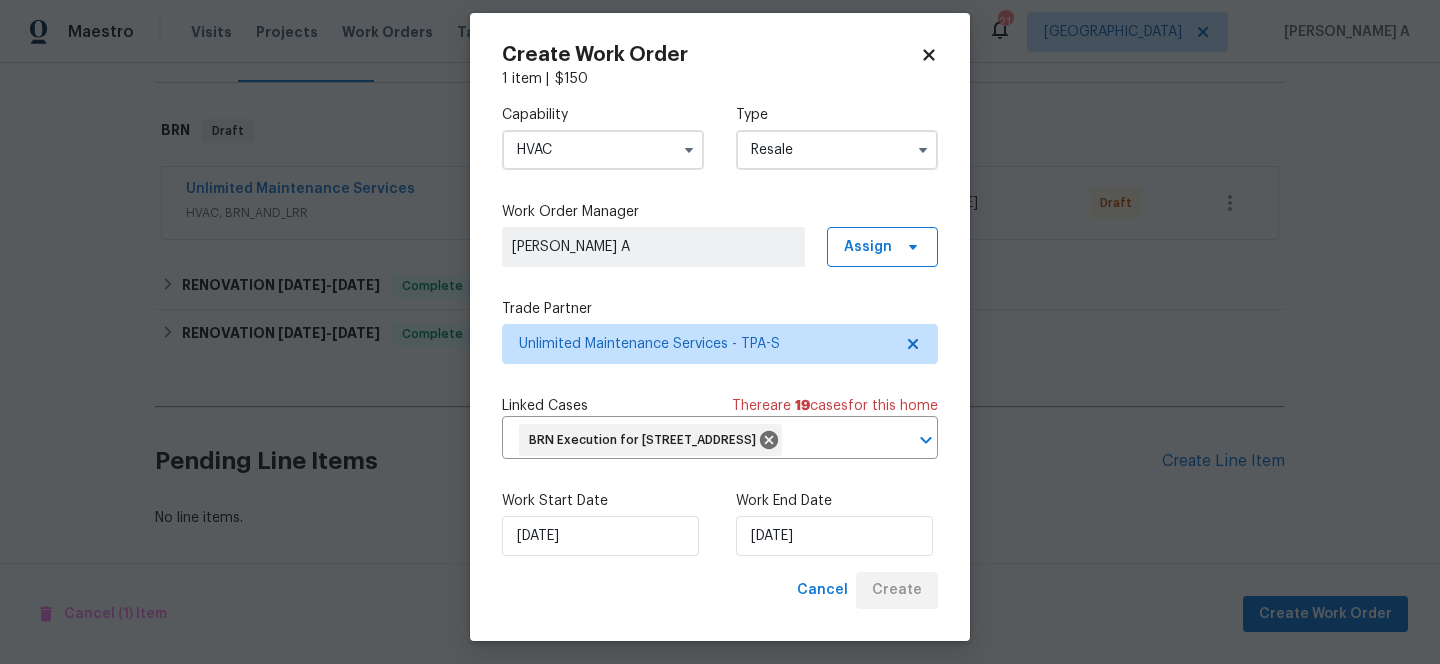 scroll, scrollTop: 280, scrollLeft: 0, axis: vertical 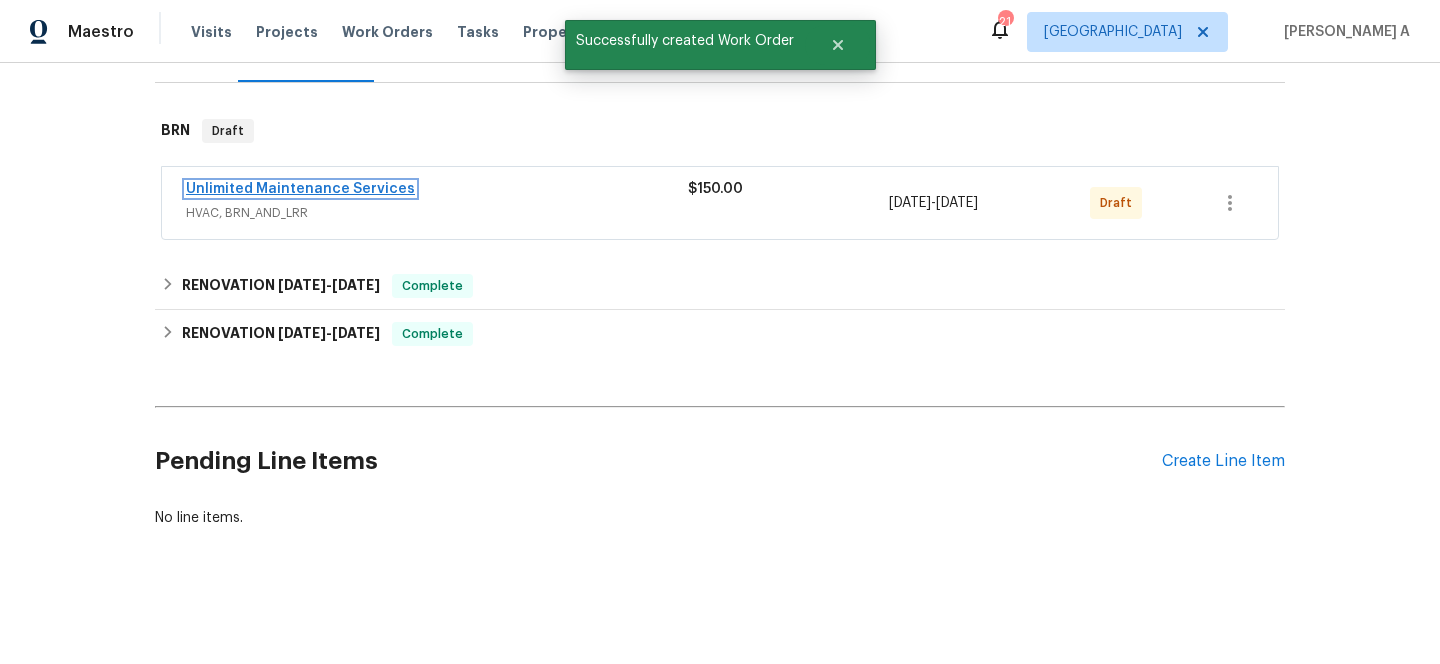 click on "Unlimited Maintenance Services" at bounding box center (300, 189) 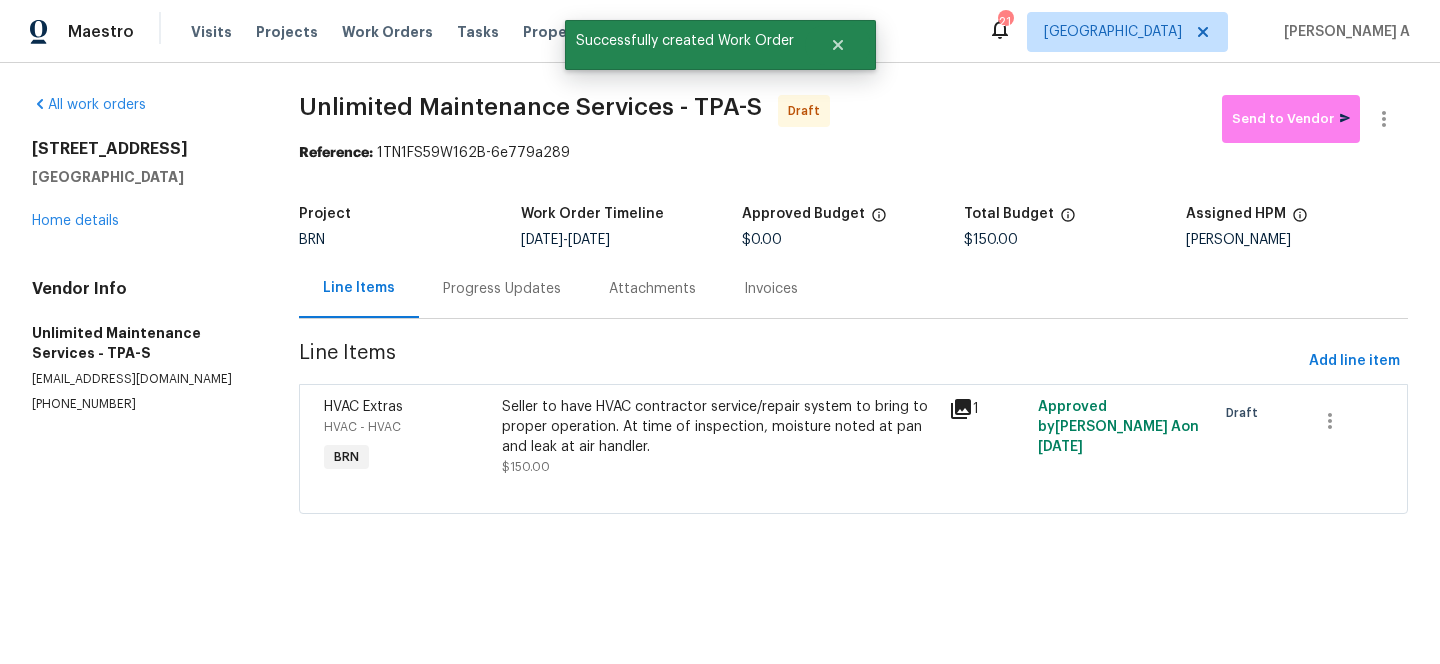 click on "Progress Updates" at bounding box center (502, 288) 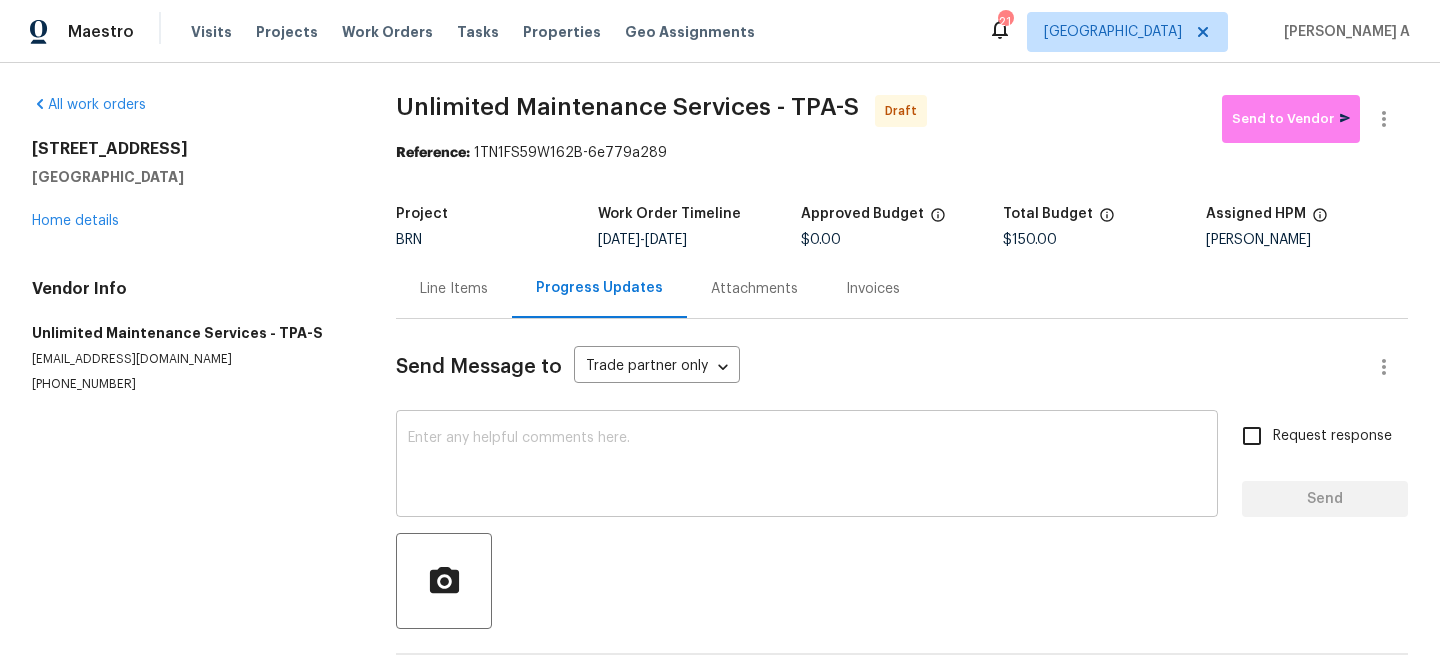 click at bounding box center [807, 466] 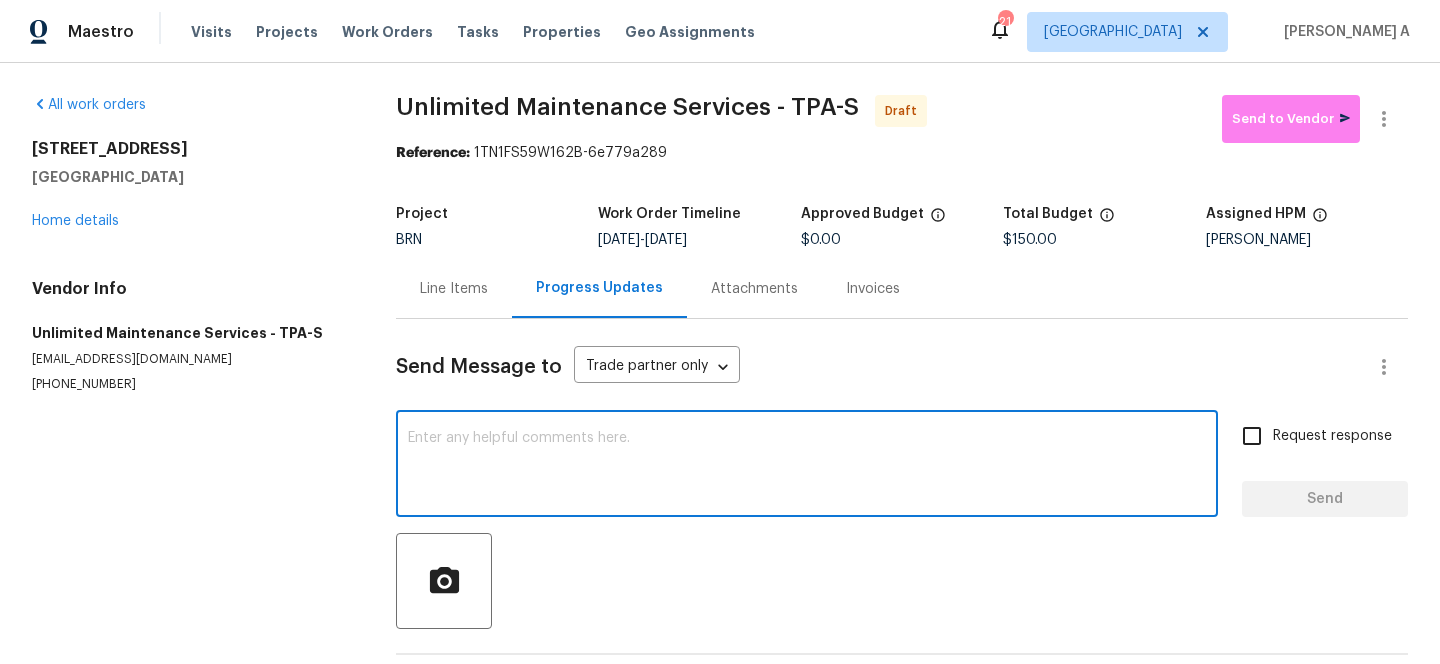 click at bounding box center (807, 466) 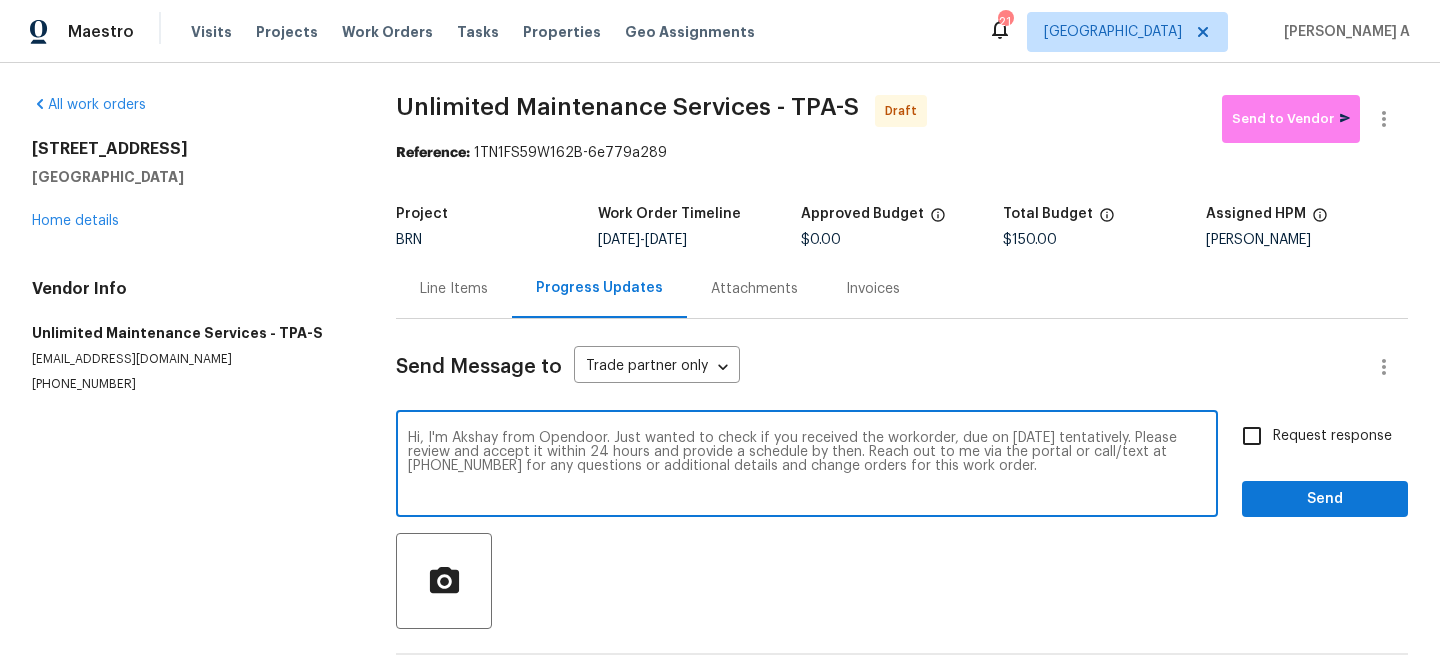 type on "Hi, I'm Akshay from Opendoor. Just wanted to check if you received the workorder, due on [DATE] tentatively. Please review and accept it within 24 hours and provide a schedule by then. Reach out to me via the portal or call/text at [PHONE_NUMBER] for any questions or additional details and change orders for this work order." 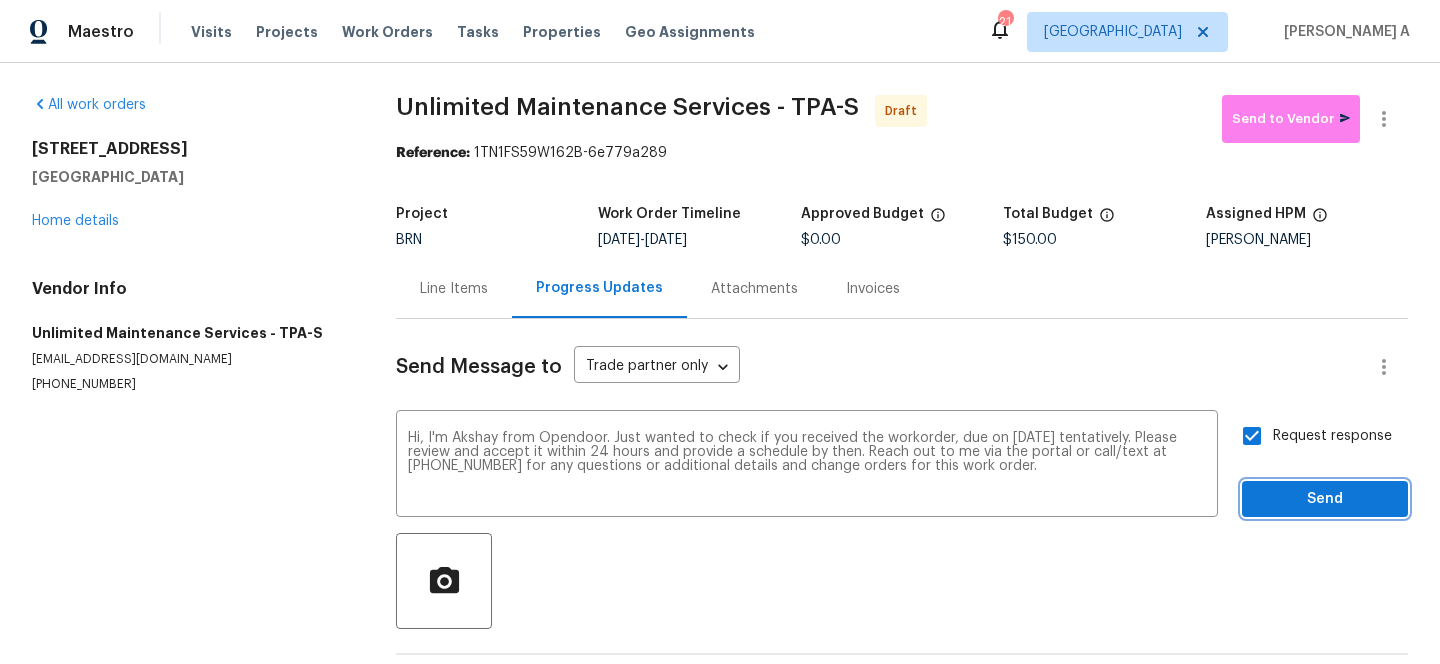 click on "Send" at bounding box center (1325, 499) 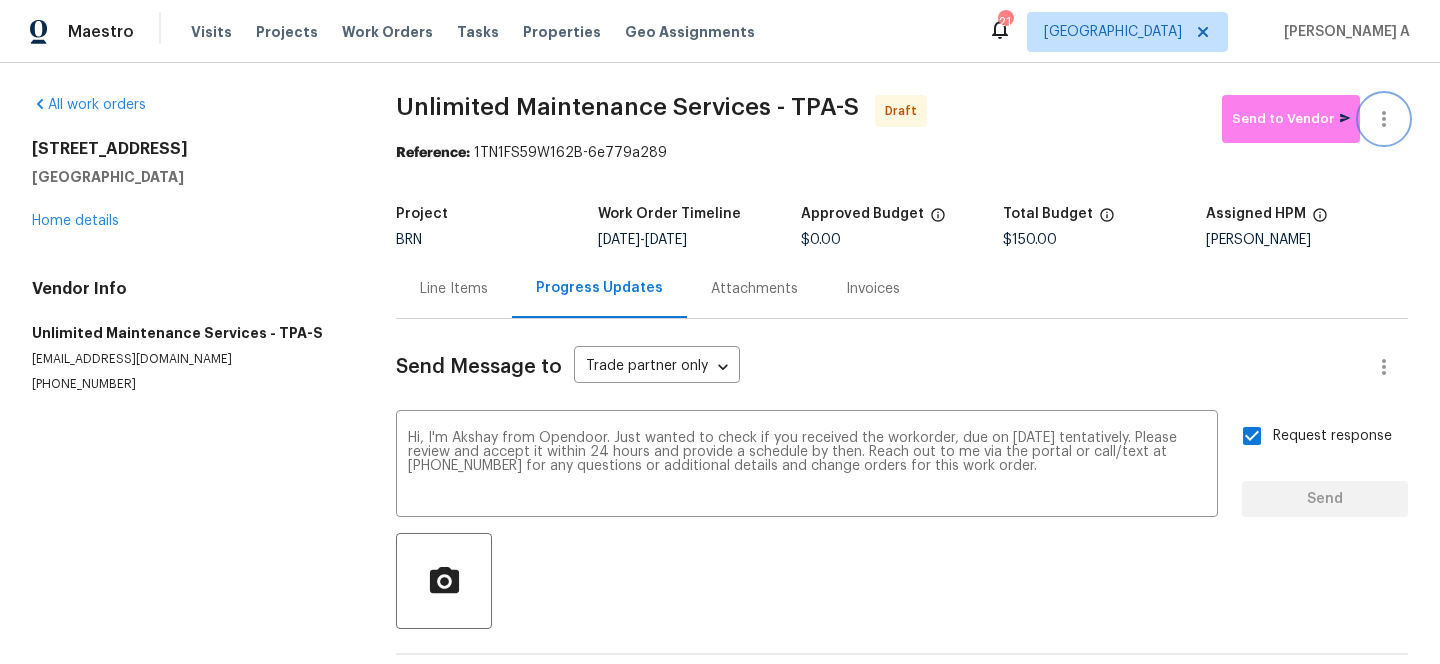 type 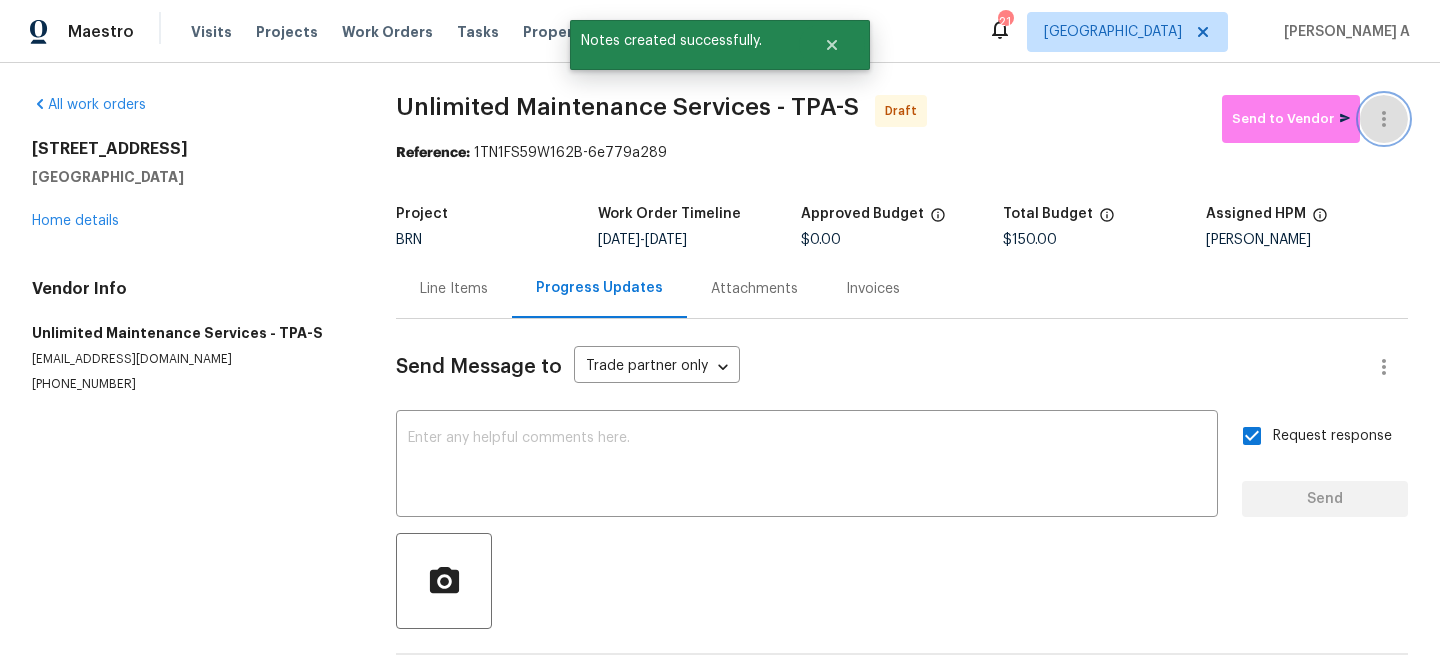 click 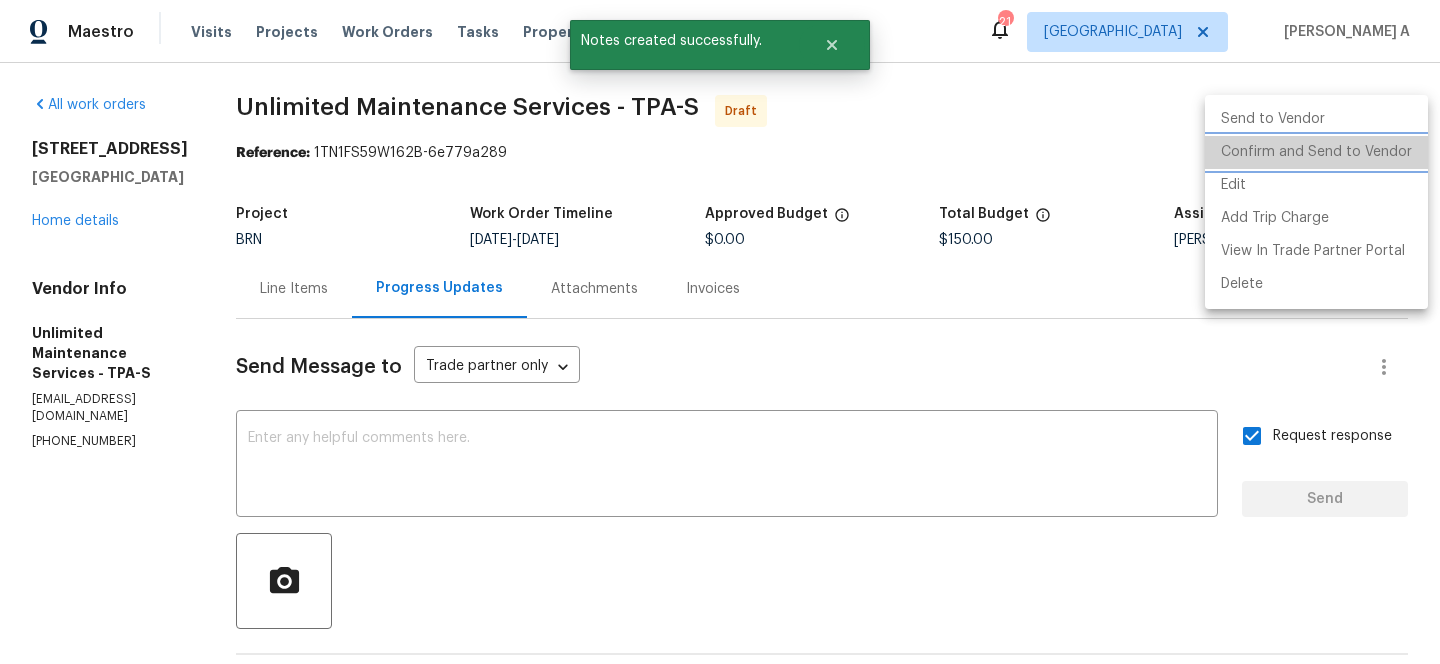 click on "Confirm and Send to Vendor" at bounding box center [1316, 152] 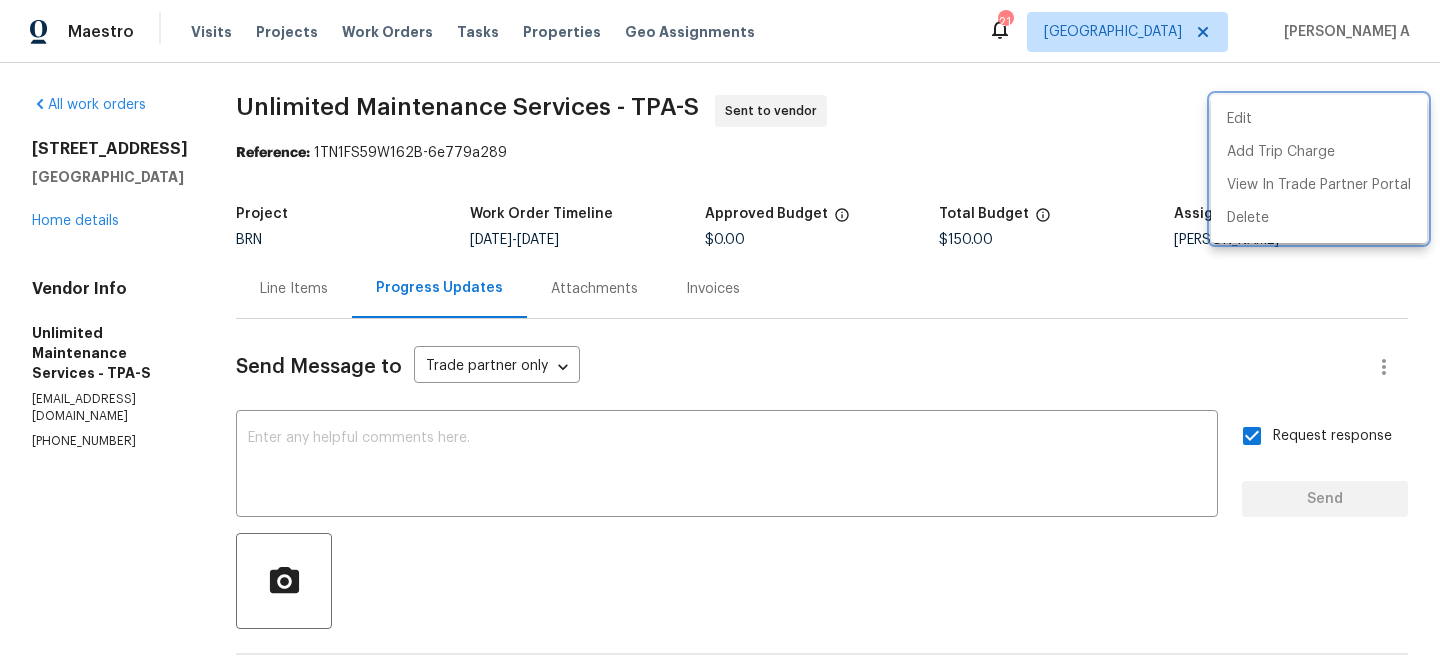 click at bounding box center [720, 332] 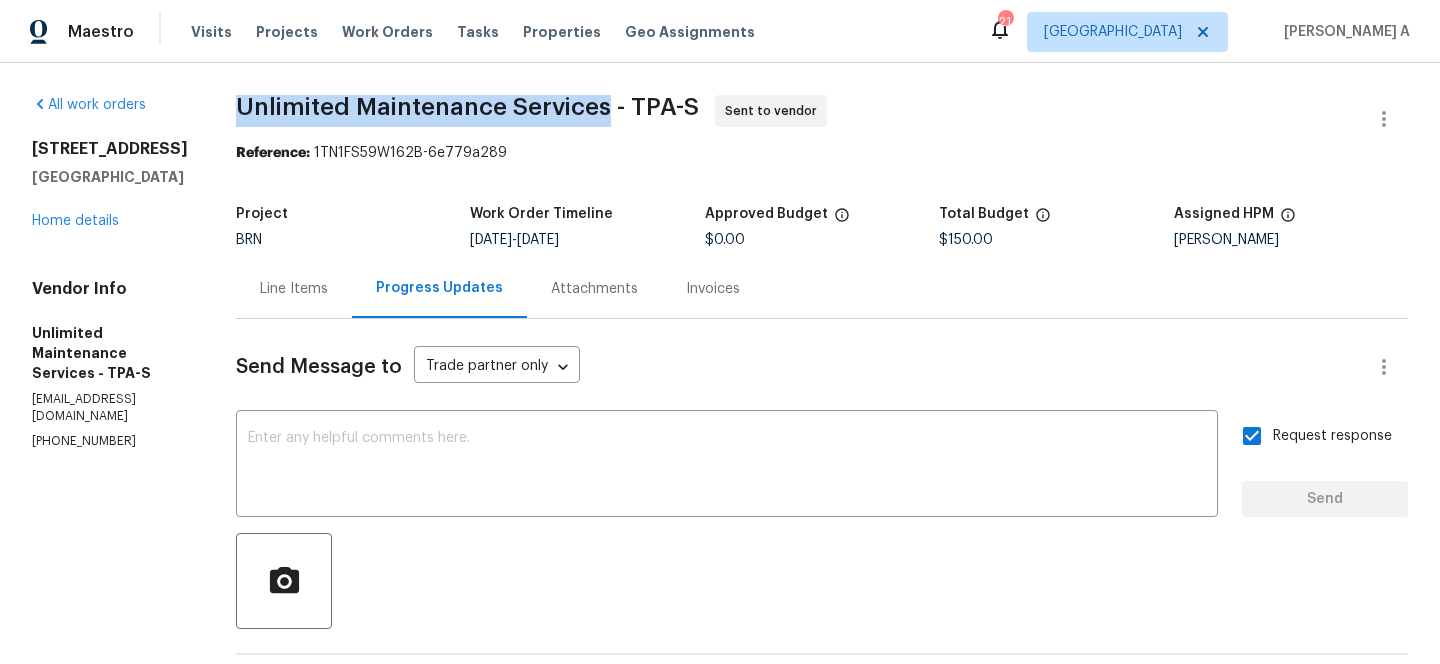 copy on "Unlimited Maintenance Services" 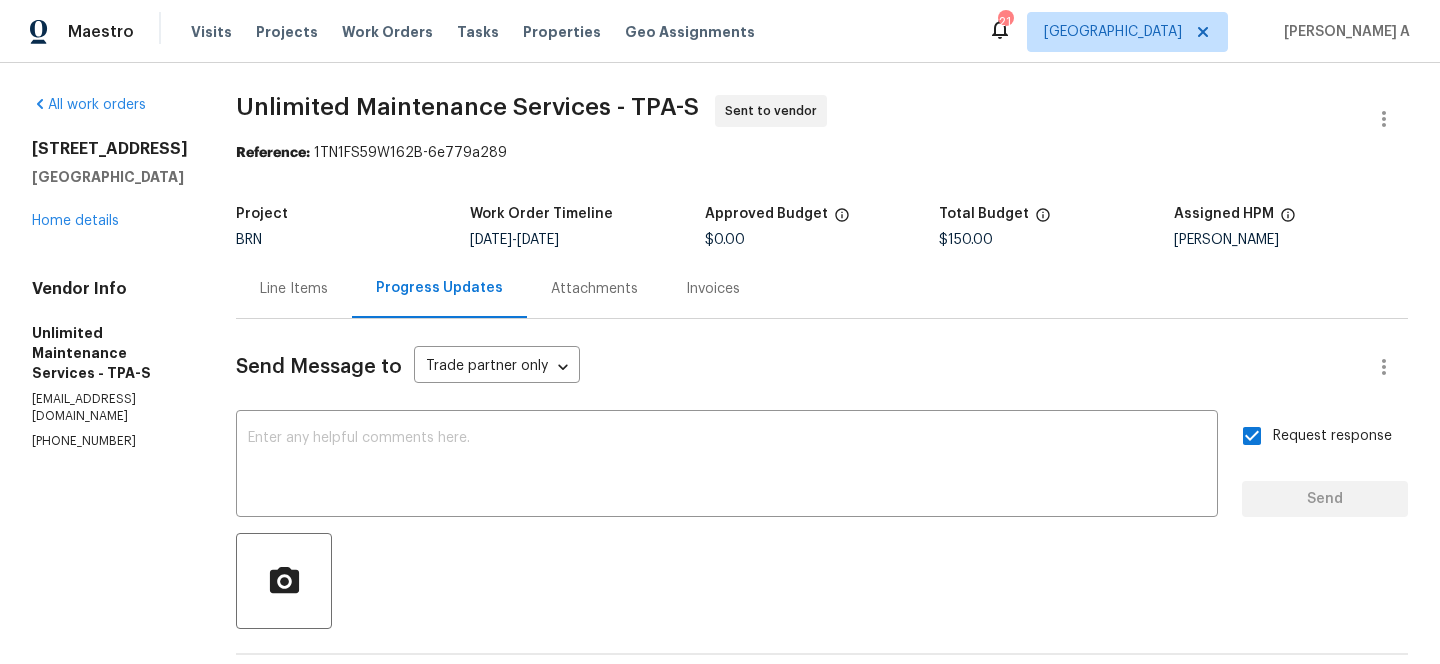 click on "Line Items" at bounding box center (294, 289) 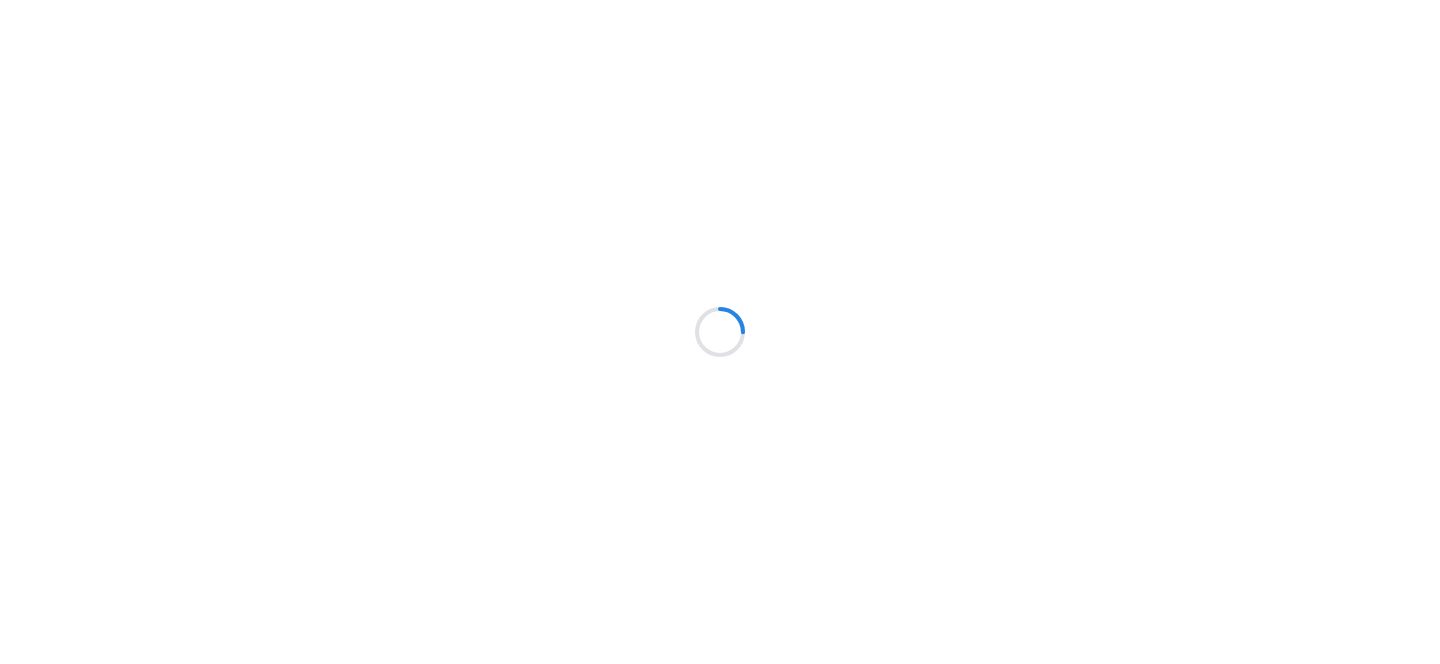 scroll, scrollTop: 0, scrollLeft: 0, axis: both 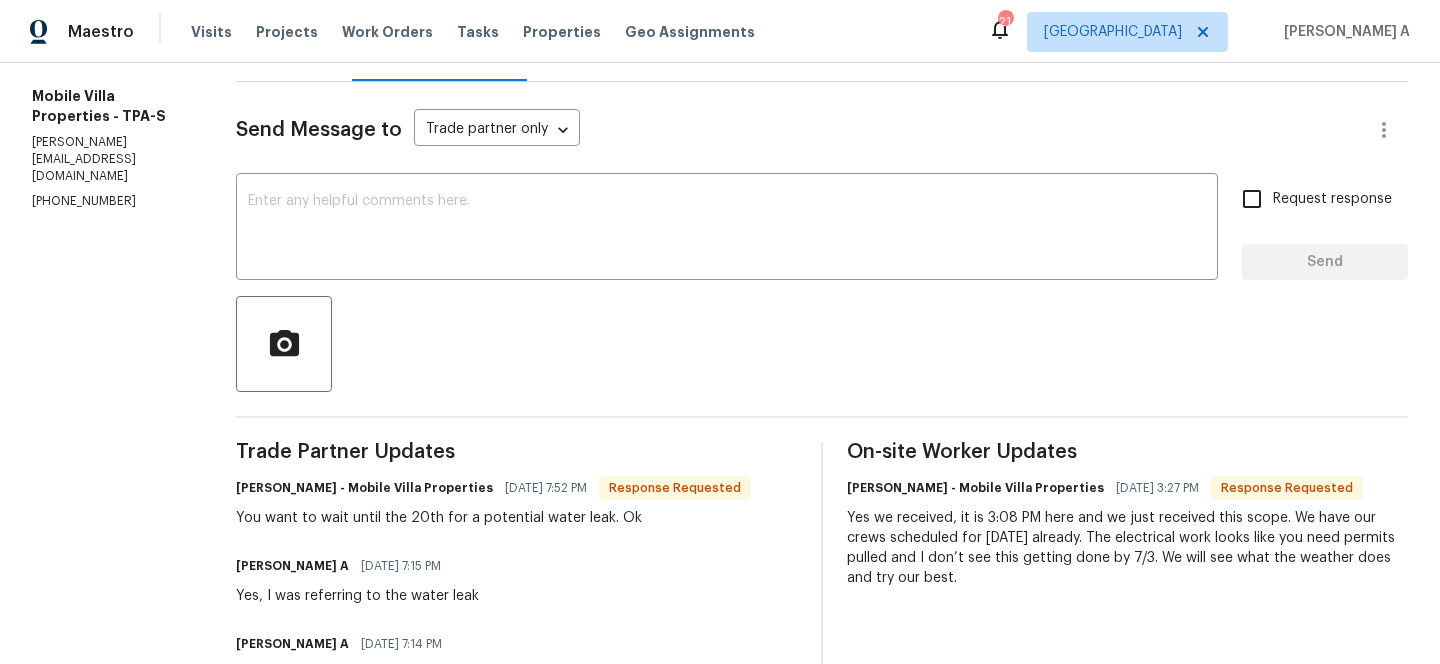 click on "[PERSON_NAME] - Mobile Villa Properties" at bounding box center (364, 488) 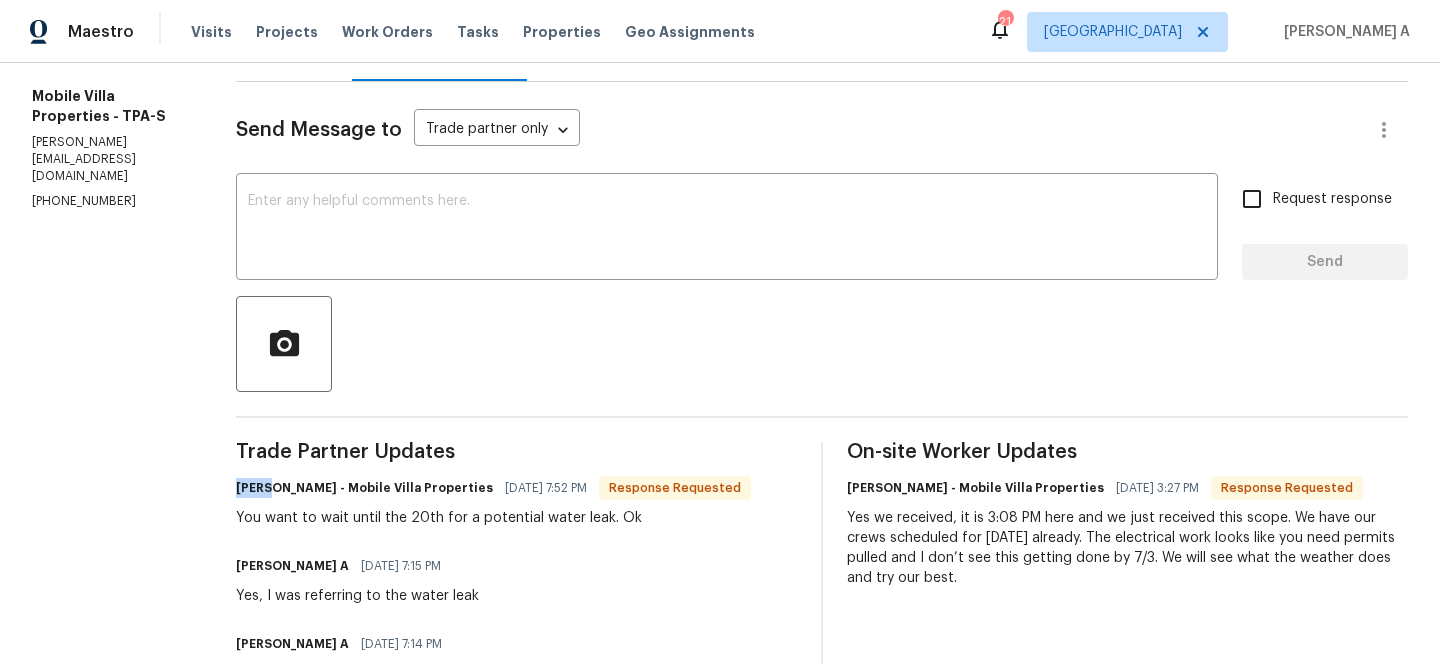click on "[PERSON_NAME] - Mobile Villa Properties" at bounding box center [364, 488] 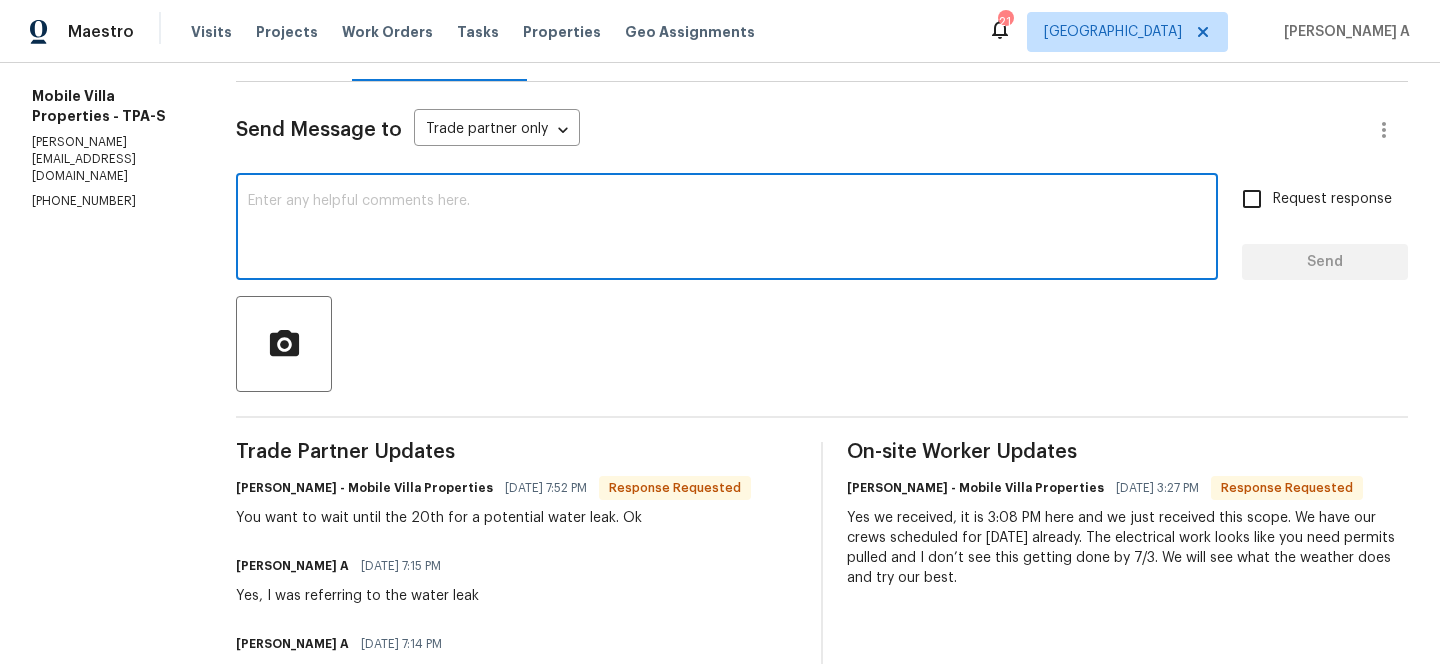 click at bounding box center [727, 229] 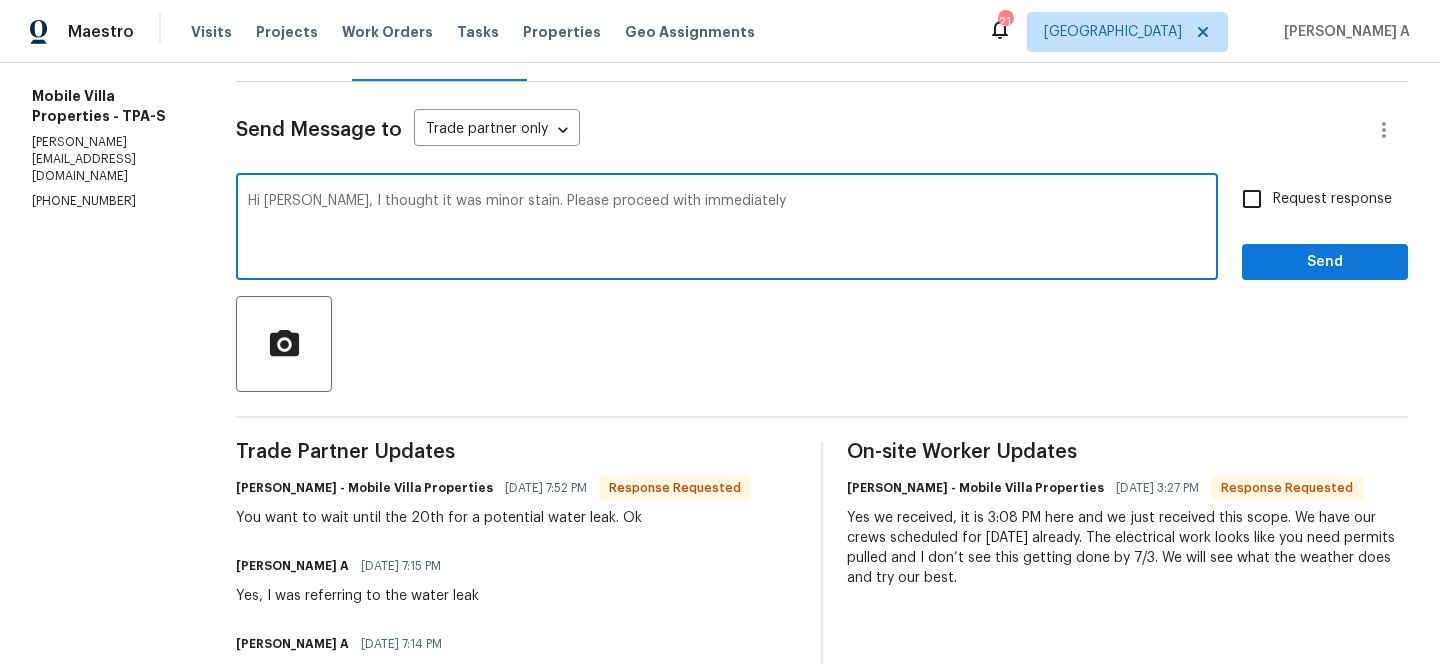 click on "Correct the article" at bounding box center (0, 0) 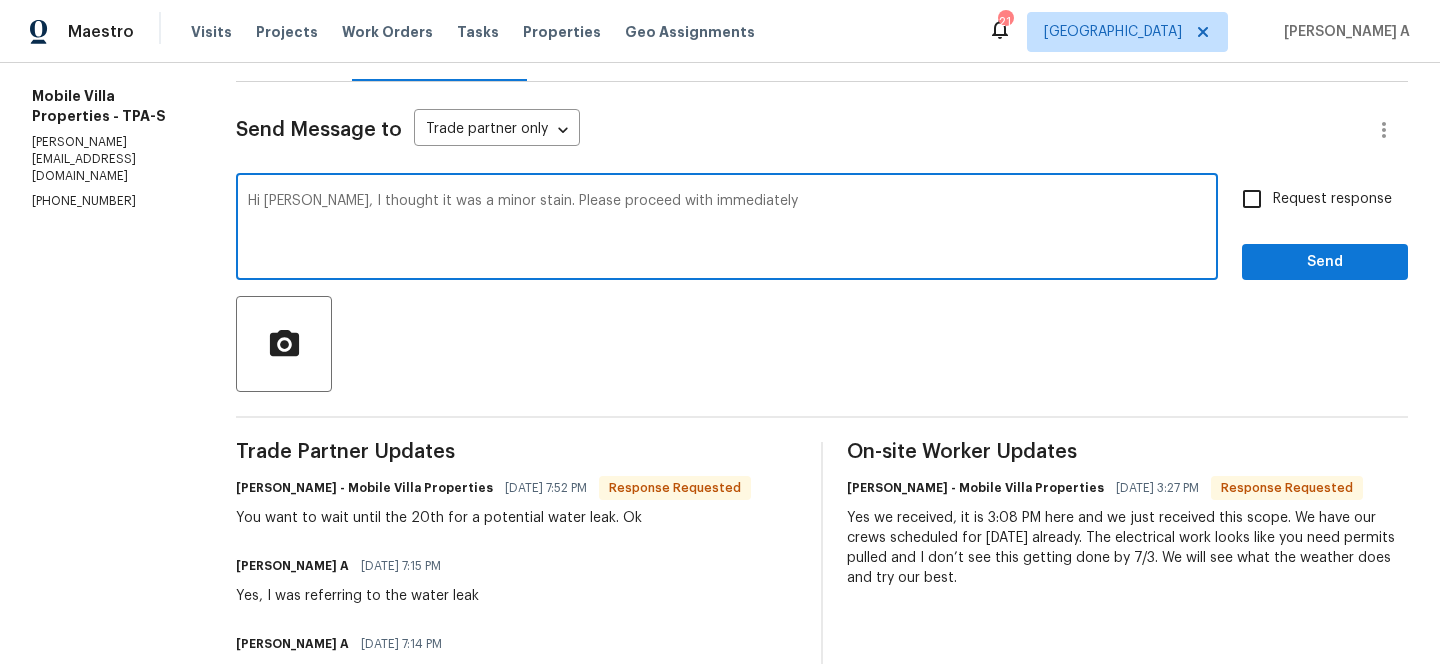 click on "Replace with" at bounding box center (0, 0) 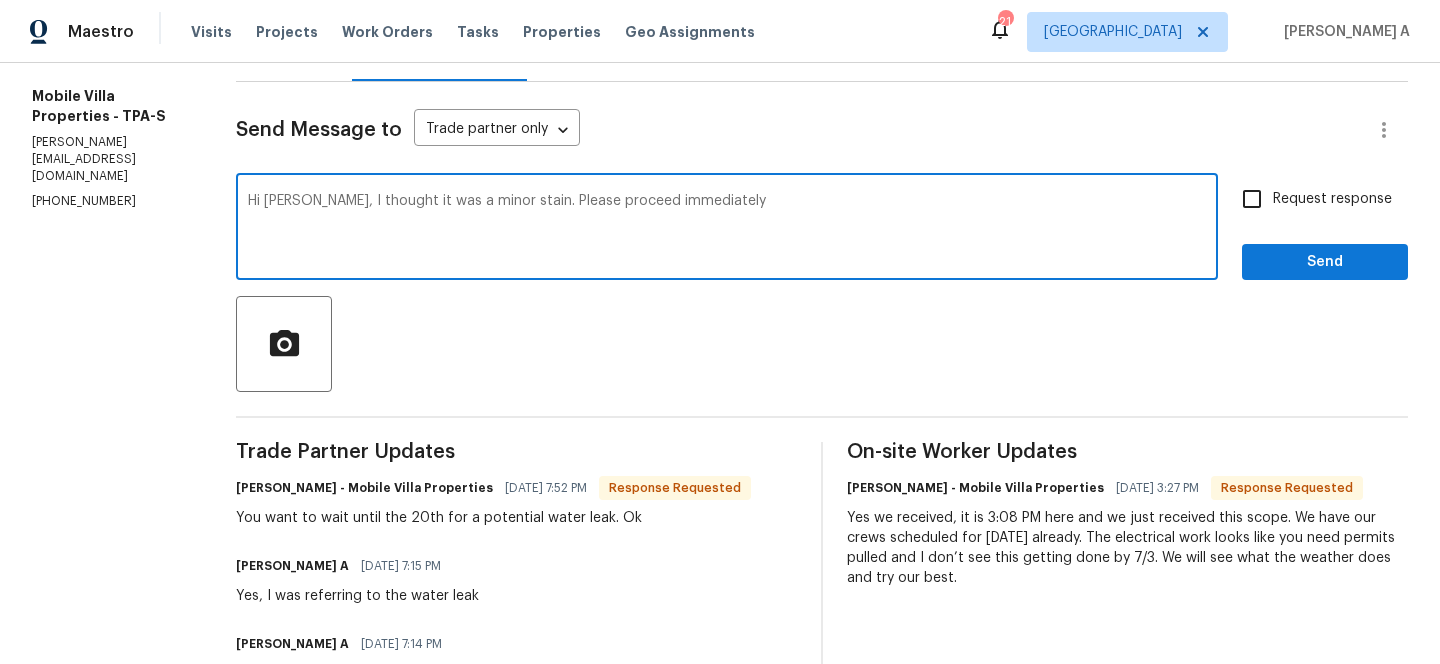 paste on "it's an active issue that needs to be addressed" 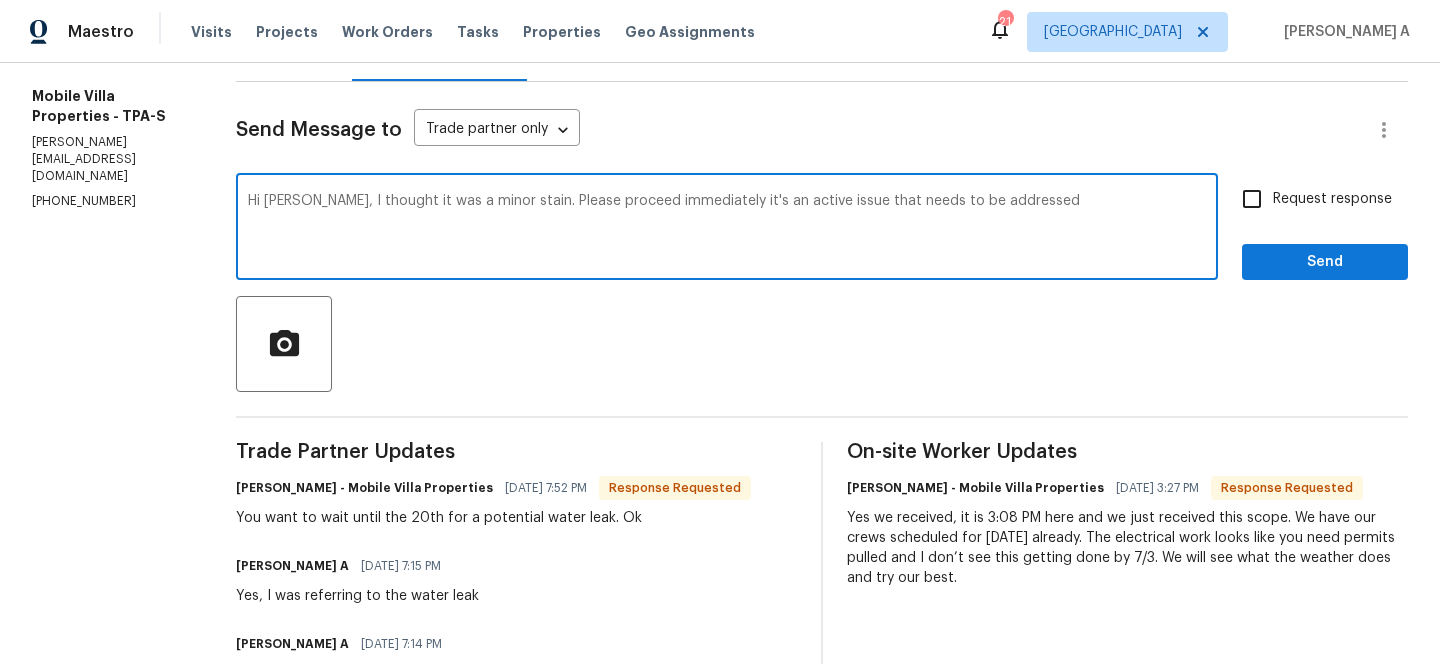 click on "Hi James, I thought it was a minor stain. Please proceed immediately it's an active issue that needs to be addressed" at bounding box center [727, 229] 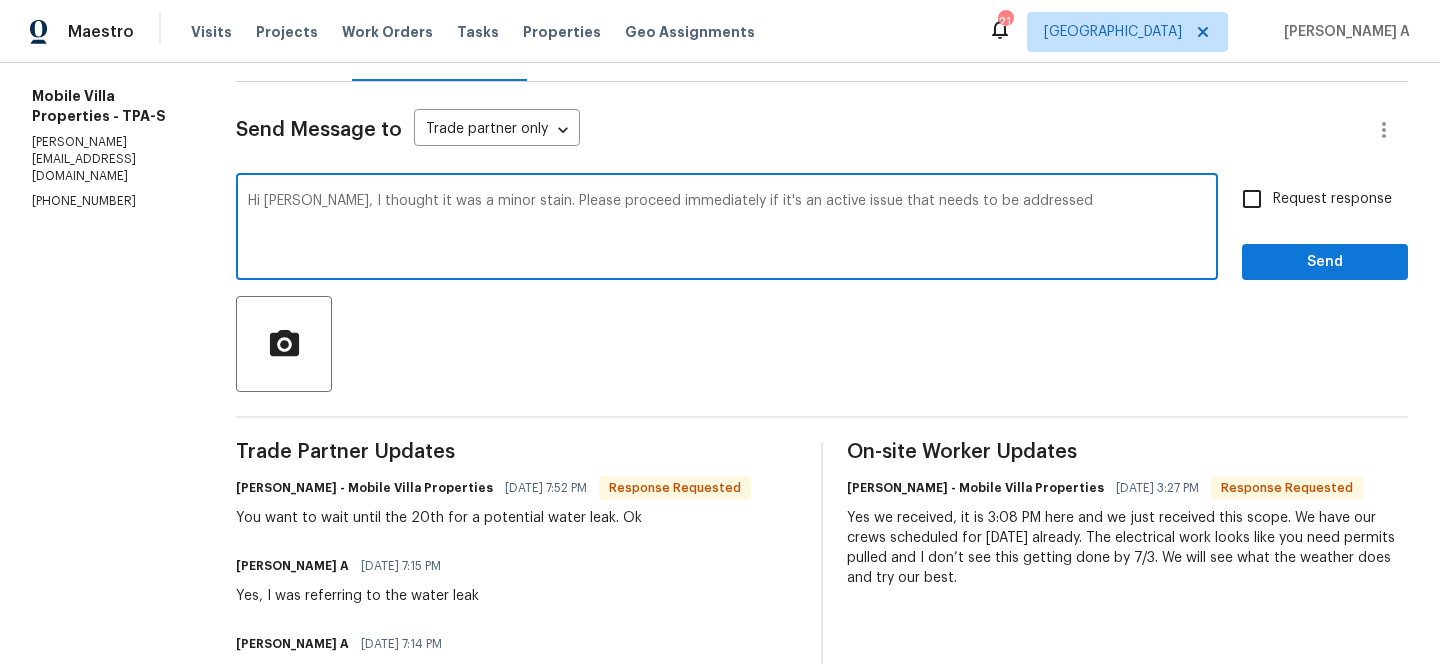 click on "Hi James, I thought it was a minor stain. Please proceed immediately if it's an active issue that needs to be addressed" at bounding box center (727, 229) 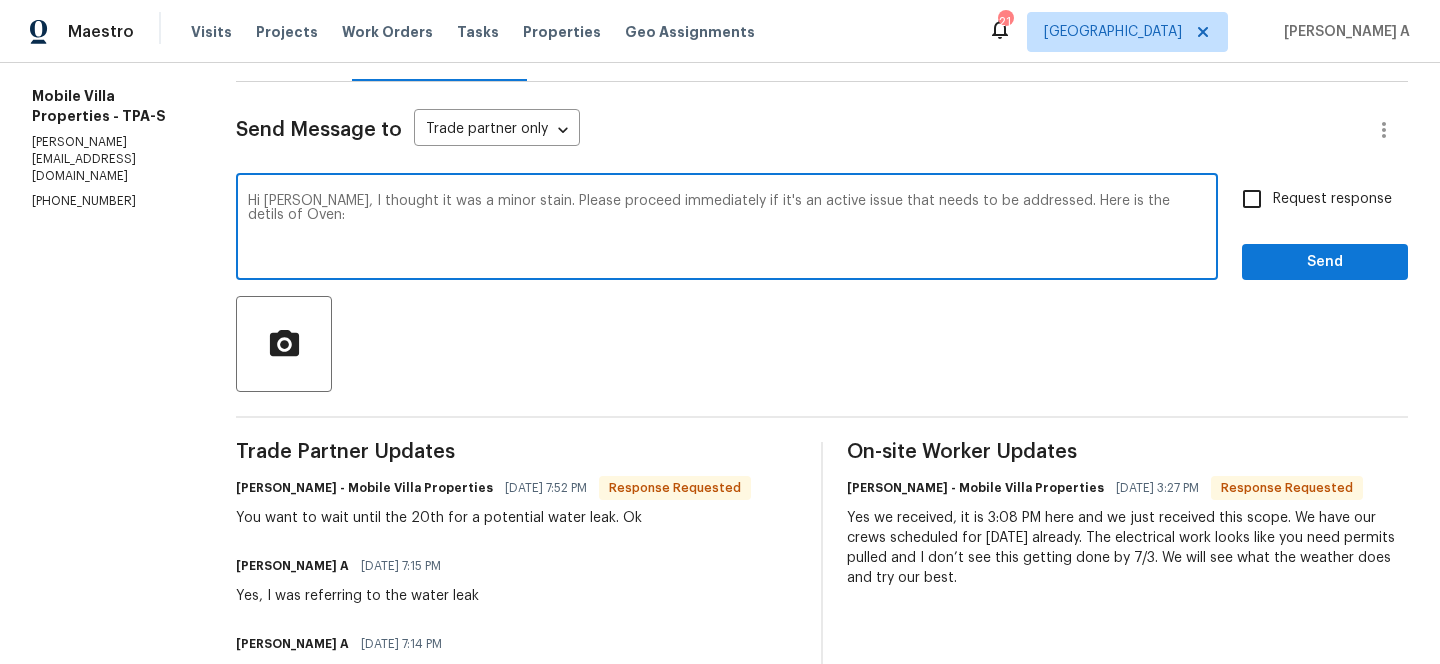 paste on "24 inch Double Electric Wall Oven with Self-cleaning" 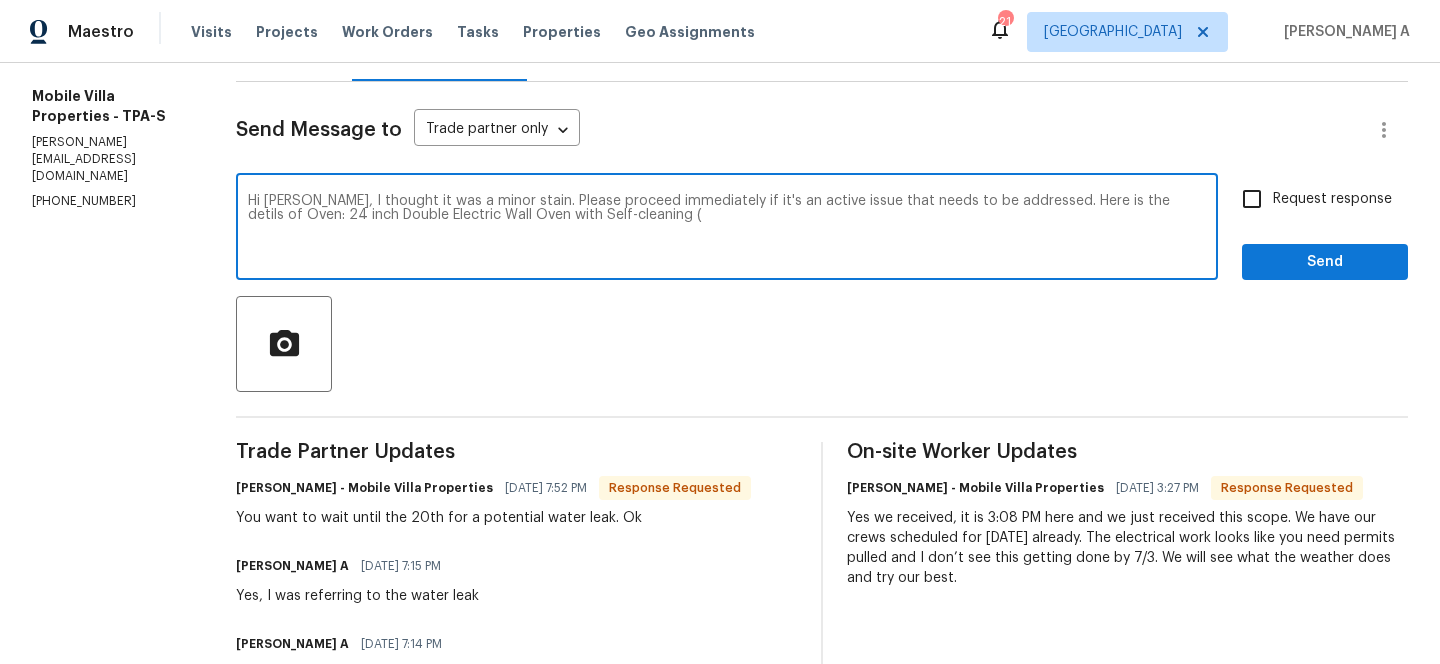 paste on "Stainless steel )" 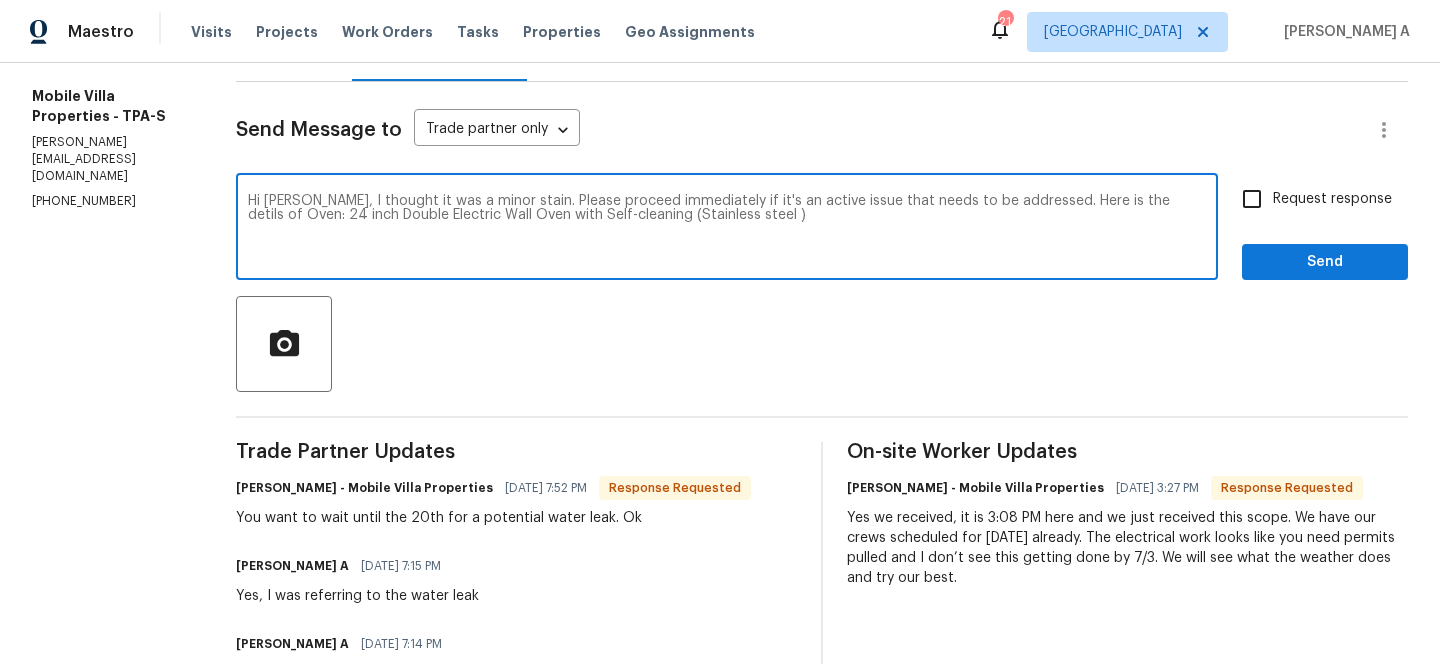click on "All work orders 716 Fox Hills Dr Sun City Center, FL 33573 Home details Vendor Info Mobile Villa Properties - TPA-S james@mv-prop.com (813) 918-3054 Mobile Villa Properties - TPA-S In Progress Reference:   73BG6KQRRWBAS-45f7e5401 Project BRN   Work Order Timeline 7/1/2025  -  7/3/2025 Total Budget $1,804.00 Assigned HPM Paul Springer Line Items Progress Updates Attachments Invoices Send Message to Trade partner only Trade partner only ​ Hi James, I thought it was a minor stain. Please proceed immediately if it's an active issue that needs to be addressed. Here is the detils of Oven: 24 inch Double Electric Wall Oven with Self-cleaning (Stainless steel )  x ​ Request response Send Trade Partner Updates James Carey - Mobile Villa Properties 07/09/2025 7:52 PM Response Requested You want to wait until the 20th for a potential water leak. Ok Akshay Ajaya Kumar A 07/09/2025 7:15 PM Yes, I was referring to the water leak Akshay Ajaya Kumar A 07/09/2025 7:14 PM James Carey - Mobile Villa Properties Thank you!" at bounding box center (720, 1424) 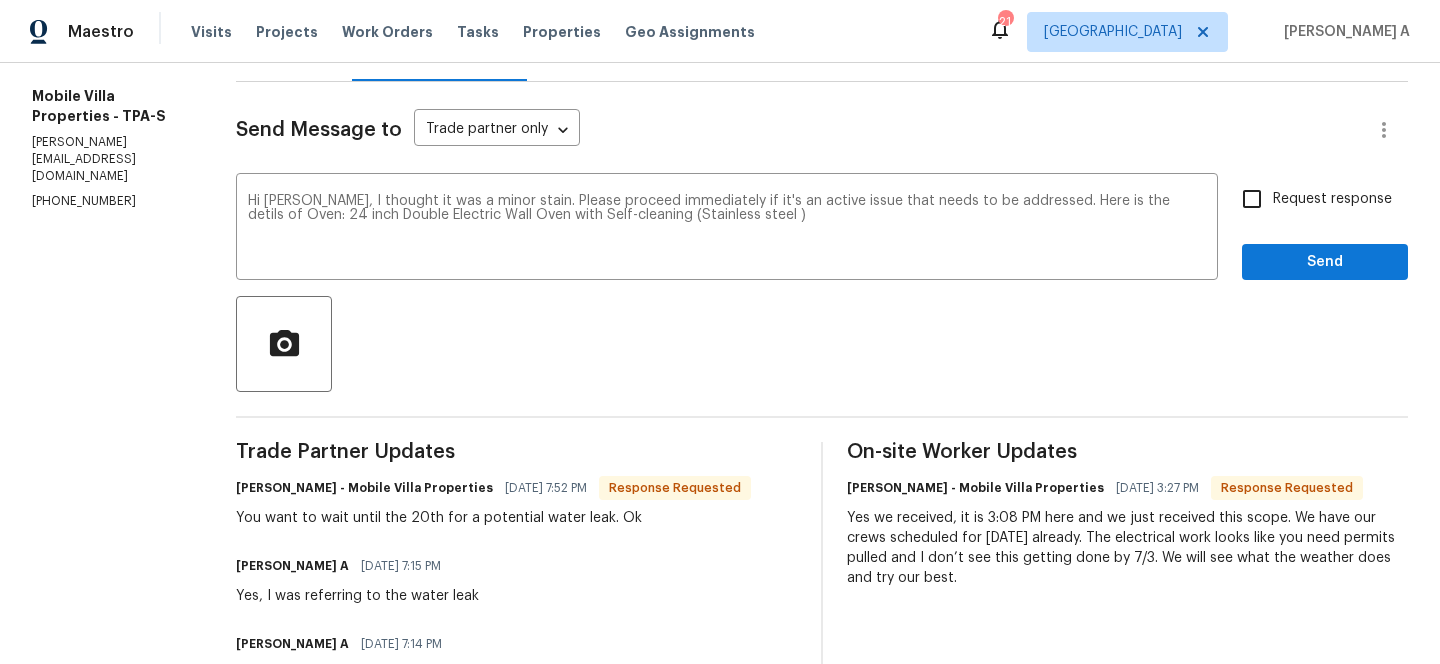 click on "All work orders 716 Fox Hills Dr Sun City Center, FL 33573 Home details Vendor Info Mobile Villa Properties - TPA-S james@mv-prop.com (813) 918-3054 Mobile Villa Properties - TPA-S In Progress Reference:   73BG6KQRRWBAS-45f7e5401 Project BRN   Work Order Timeline 7/1/2025  -  7/3/2025 Total Budget $1,804.00 Assigned HPM Paul Springer Line Items Progress Updates Attachments Invoices Send Message to Trade partner only Trade partner only ​ Hi James, I thought it was a minor stain. Please proceed immediately if it's an active issue that needs to be addressed. Here is the detils of Oven: 24 inch Double Electric Wall Oven with Self-cleaning (Stainless steel )  x ​ Request response Send Trade Partner Updates James Carey - Mobile Villa Properties 07/09/2025 7:52 PM Response Requested You want to wait until the 20th for a potential water leak. Ok Akshay Ajaya Kumar A 07/09/2025 7:15 PM Yes, I was referring to the water leak Akshay Ajaya Kumar A 07/09/2025 7:14 PM James Carey - Mobile Villa Properties Thank you!" at bounding box center [720, 1424] 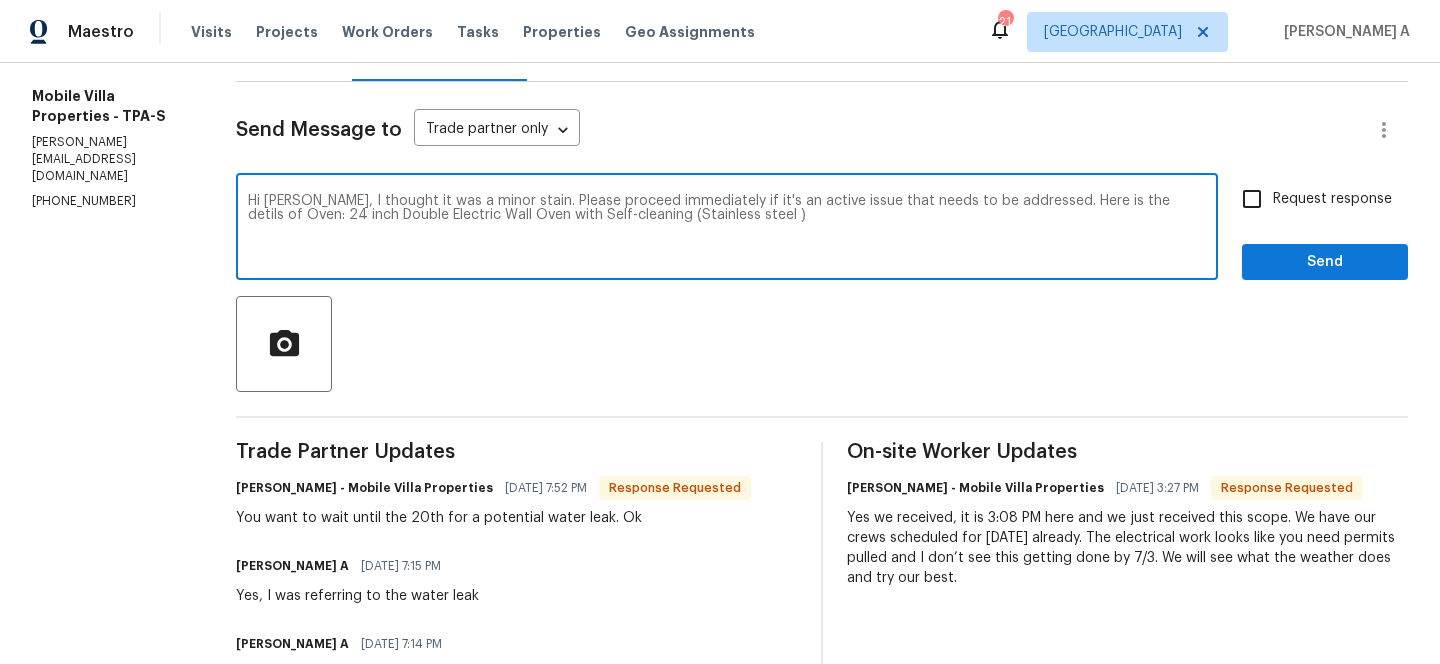 click on "Hi James, I thought it was a minor stain. Please proceed immediately if it's an active issue that needs to be addressed. Here is the detils of Oven: 24 inch Double Electric Wall Oven with Self-cleaning (Stainless steel )" at bounding box center (727, 229) 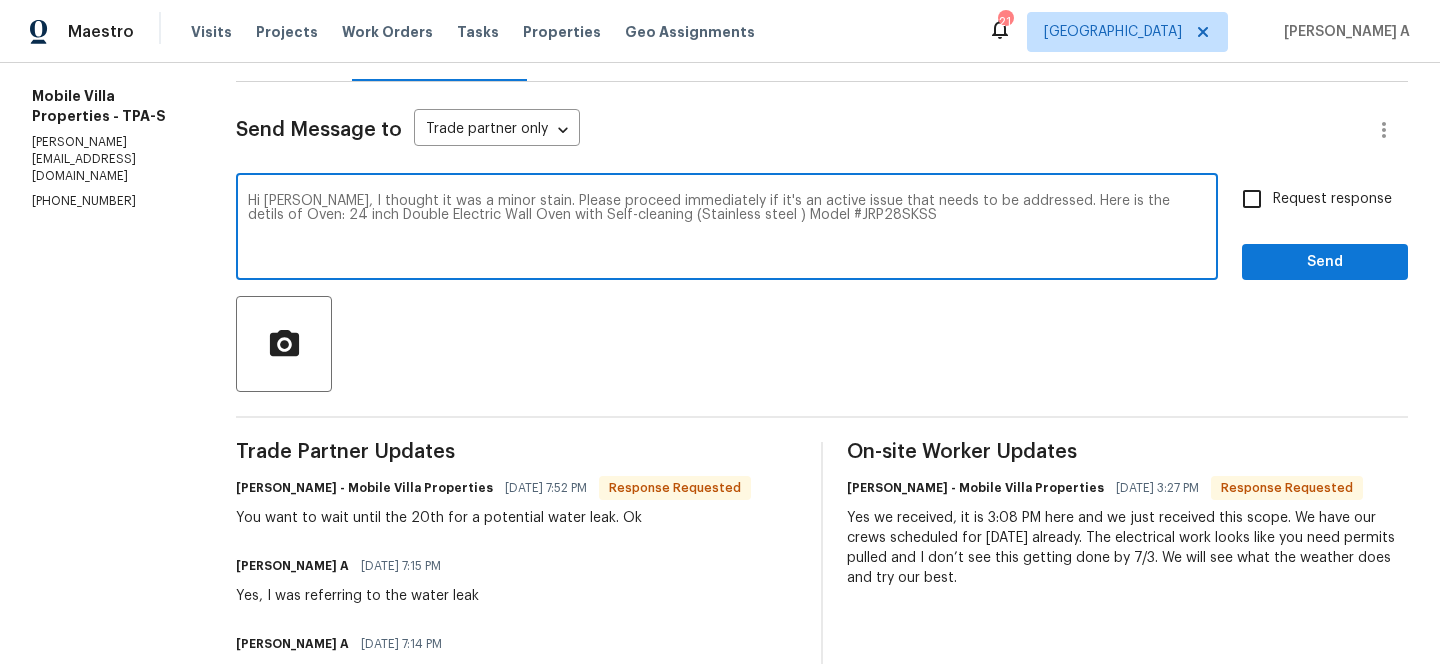 click on "Replace with" at bounding box center [0, 0] 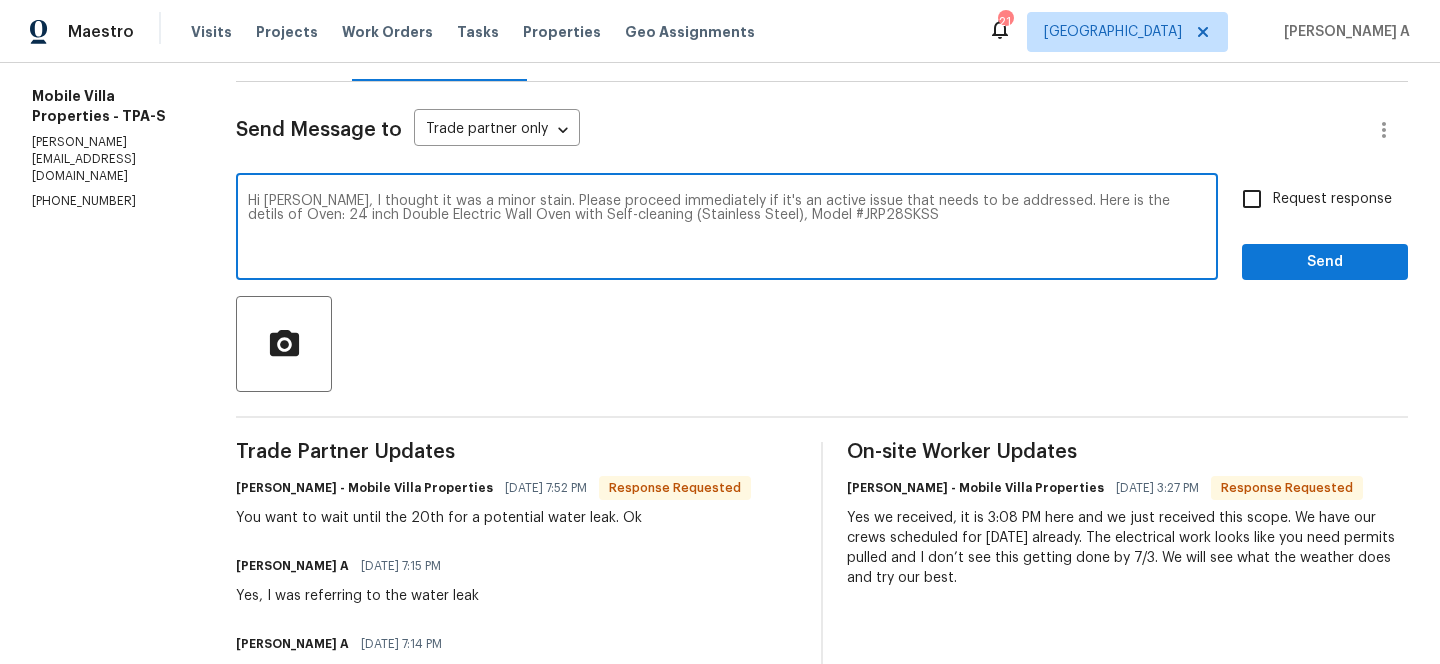 click on "Hi James, I thought it was a minor stain. Please proceed immediately if it's an active issue that needs to be addressed. Here is the detils of Oven: 24 inch Double Electric Wall Oven with Self-cleaning (Stainless Steel), Model #JRP28SKSS" at bounding box center (727, 229) 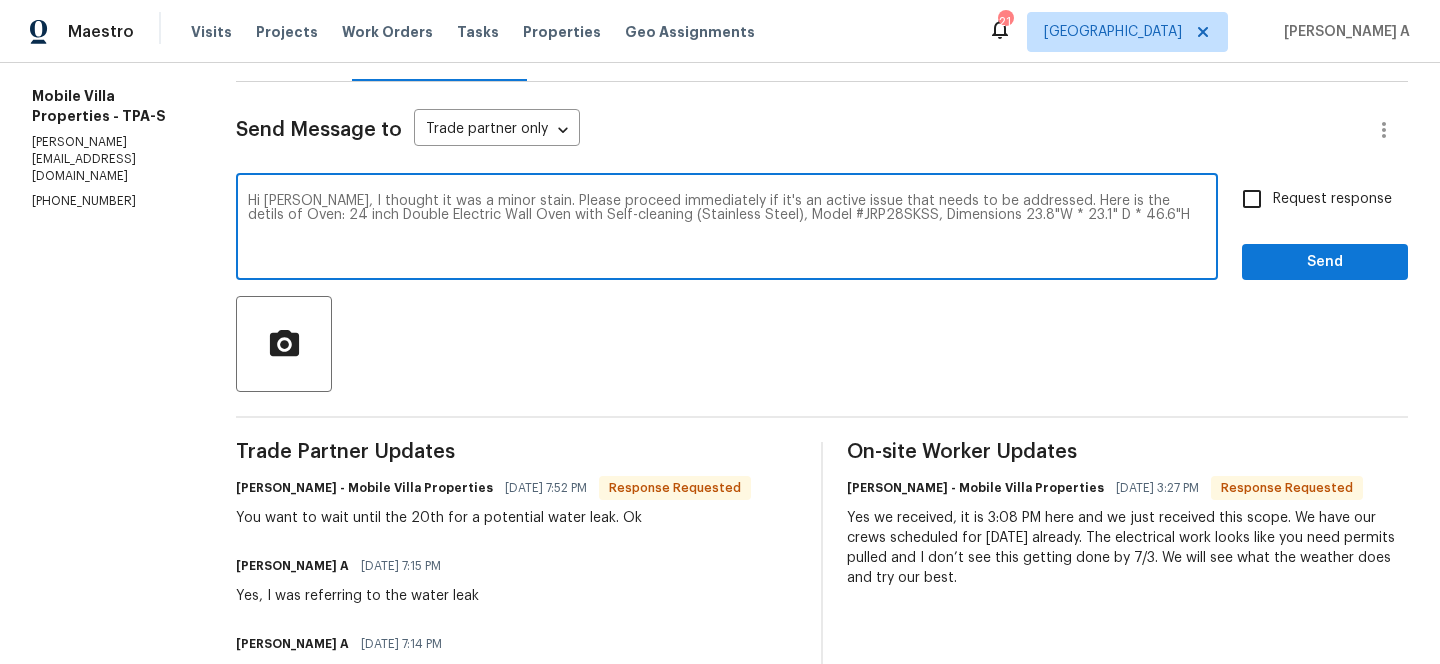 click on "Hi James, I thought it was a minor stain. Please proceed immediately if it's an active issue that needs to be addressed. Here is the detils of Oven: 24 inch Double Electric Wall Oven with Self-cleaning (Stainless Steel), Model #JRP28SKSS, Dimensions 23.8"W * 23.1" D * 46.6"H" at bounding box center [727, 229] 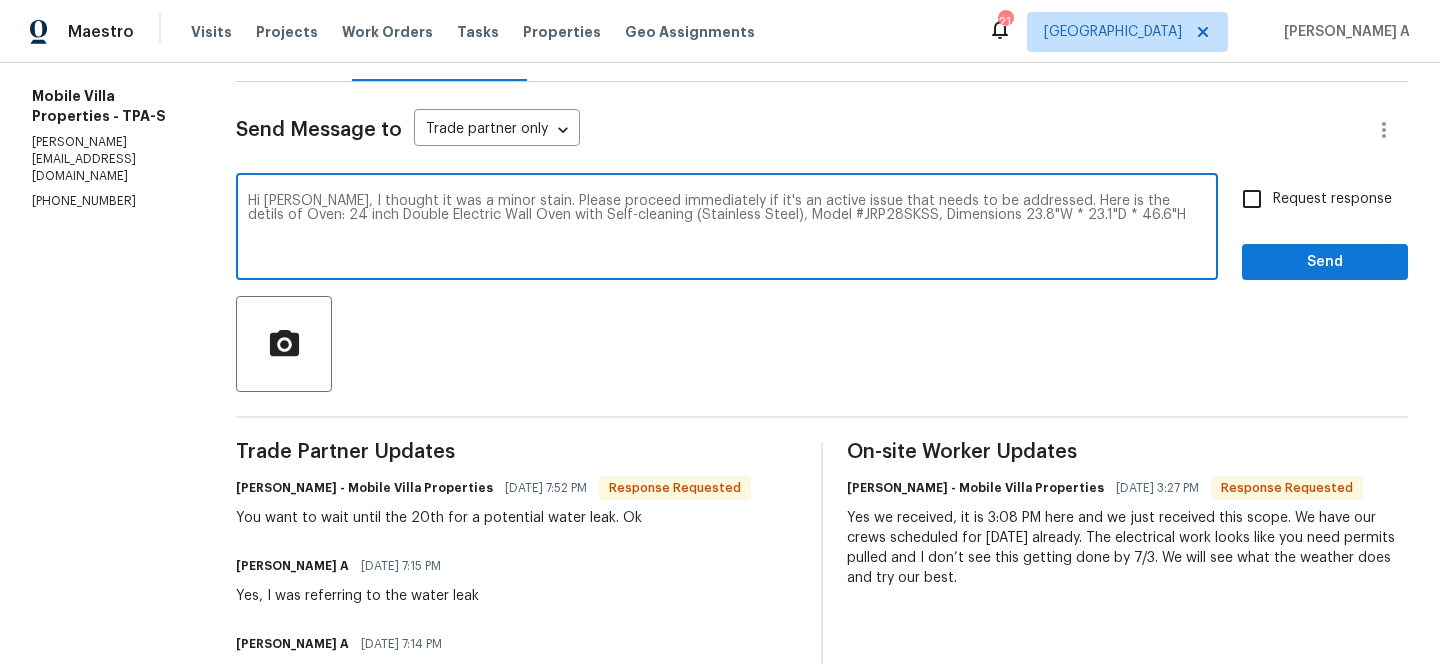 click on "Hi James, I thought it was a minor stain. Please proceed immediately if it's an active issue that needs to be addressed. Here is the detils of Oven: 24 inch Double Electric Wall Oven with Self-cleaning (Stainless Steel), Model #JRP28SKSS, Dimensions 23.8"W * 23.1"D * 46.6"H" at bounding box center (727, 229) 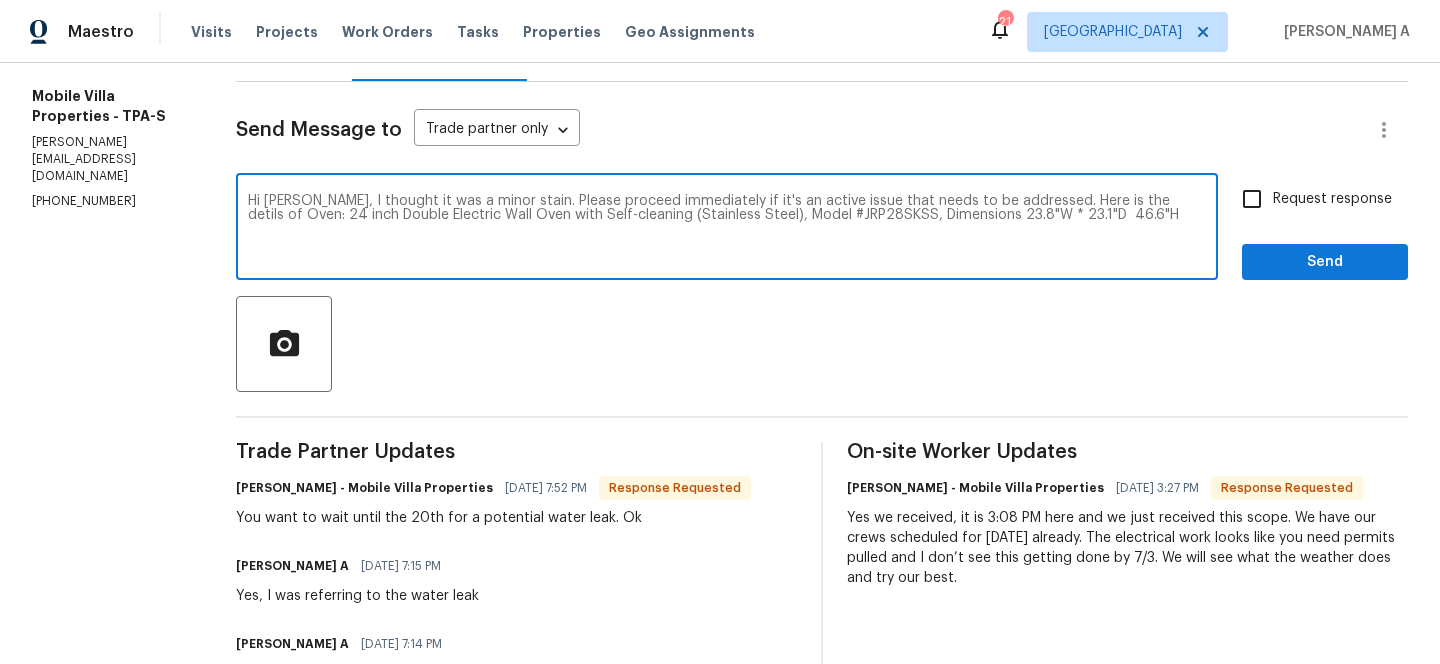 paste on "x" 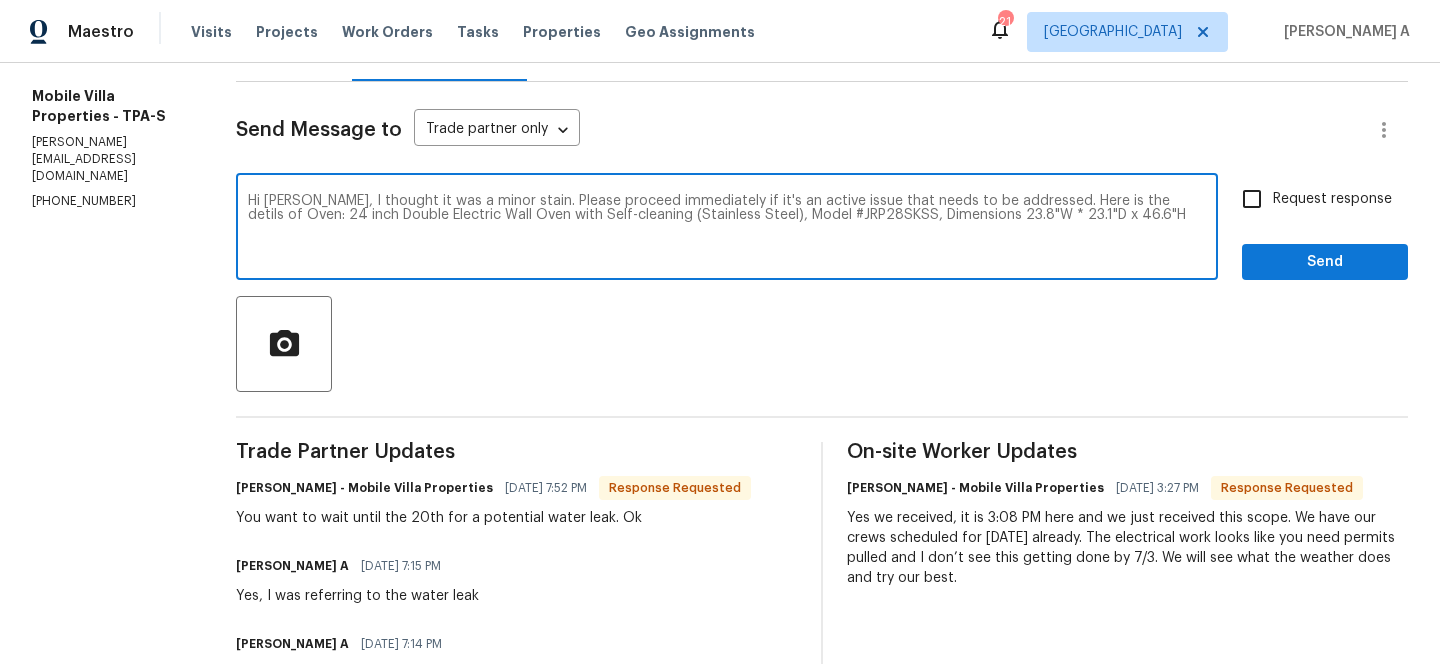 click on "Hi James, I thought it was a minor stain. Please proceed immediately if it's an active issue that needs to be addressed. Here is the detils of Oven: 24 inch Double Electric Wall Oven with Self-cleaning (Stainless Steel), Model #JRP28SKSS, Dimensions 23.8"W * 23.1"D x 46.6"H" at bounding box center (727, 229) 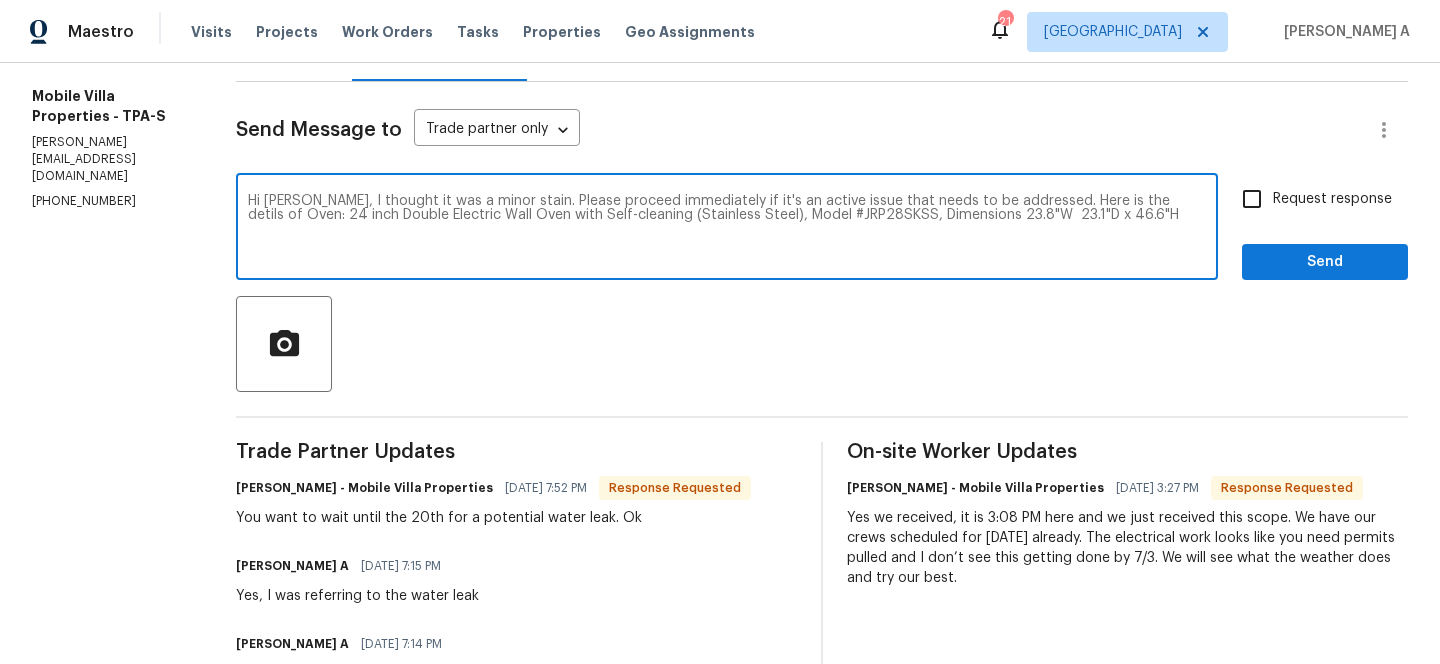 paste on "x" 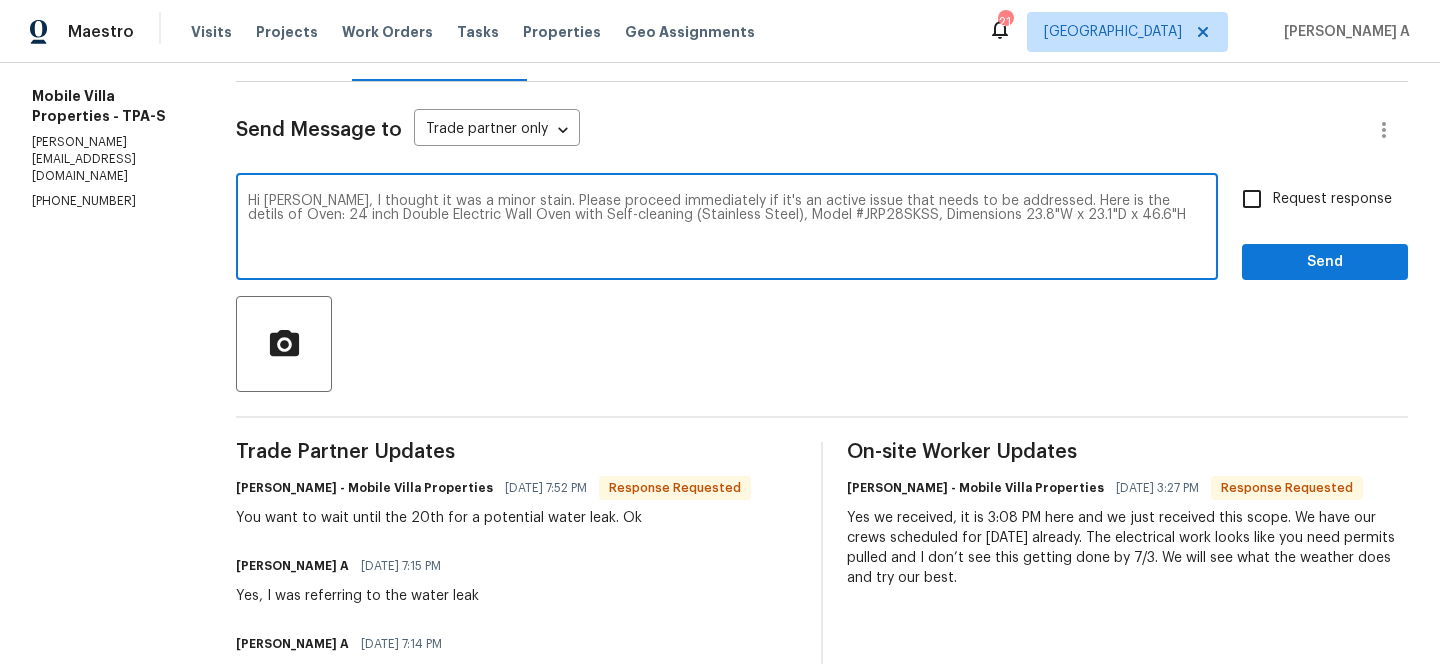 click on "Replace with" at bounding box center (0, 0) 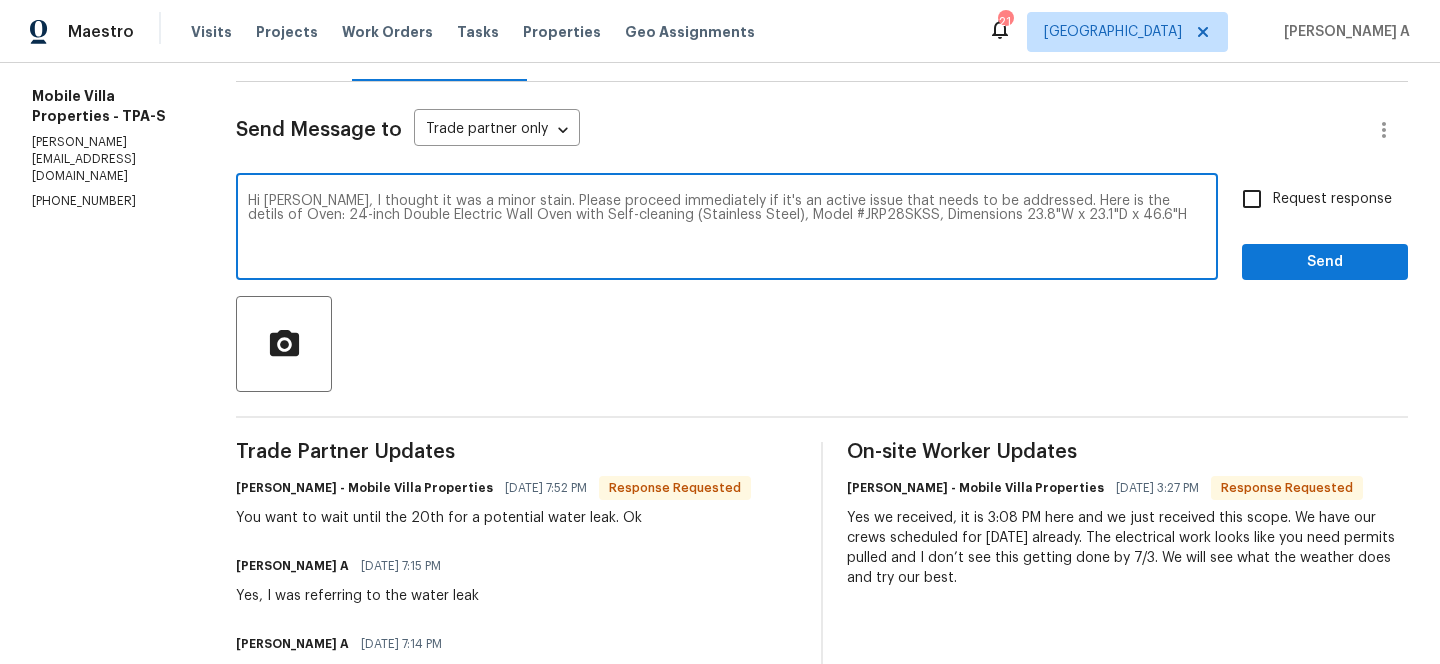 click on "Hi James, I thought it was a minor stain. Please proceed immediately if it's an active issue that needs to be addressed. Here is the detils of Oven: 24-inch Double Electric Wall Oven with Self-cleaning (Stainless Steel), Model #JRP28SKSS, Dimensions 23.8"W x 23.1"D x 46.6"H" at bounding box center (727, 229) 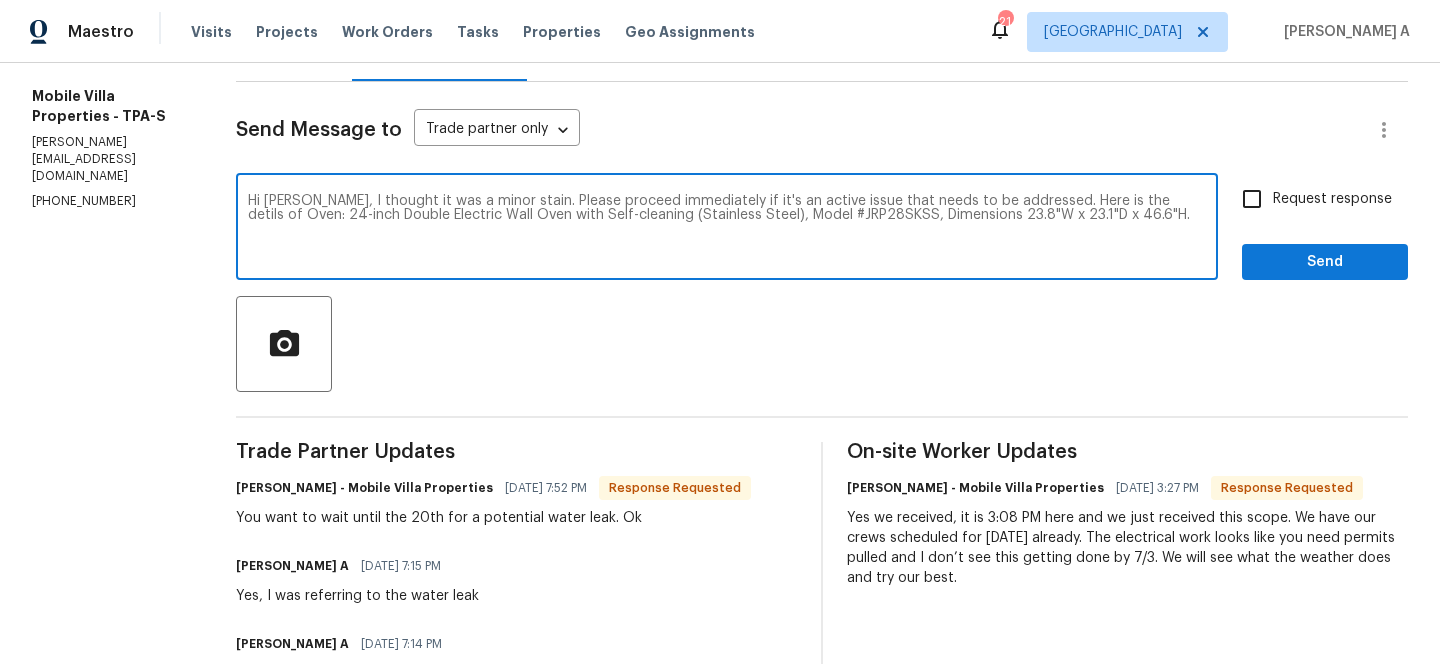 paste on "in case they need to do anything in advance to make it properly fit the space." 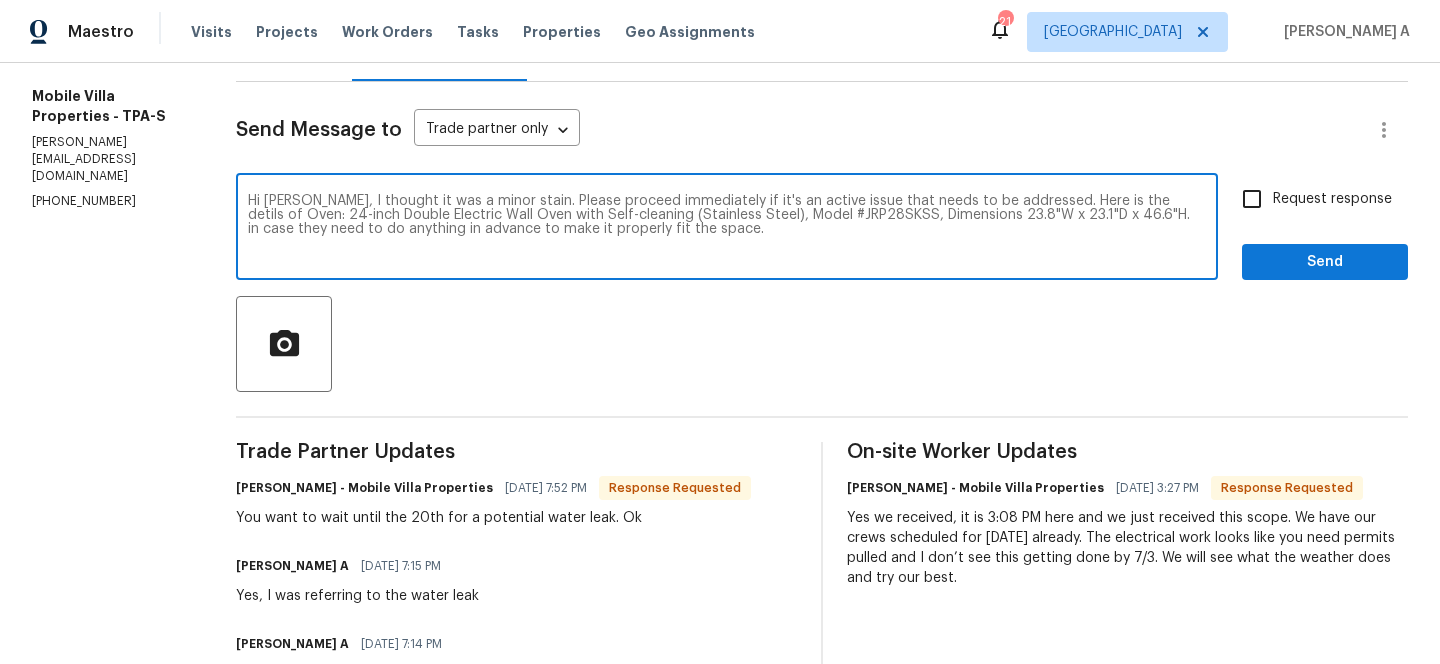 click on "Hi James, I thought it was a minor stain. Please proceed immediately if it's an active issue that needs to be addressed. Here is the detils of Oven: 24-inch Double Electric Wall Oven with Self-cleaning (Stainless Steel), Model #JRP28SKSS, Dimensions 23.8"W x 23.1"D x 46.6"H.  in case they need to do anything in advance to make it properly fit the space." at bounding box center [727, 229] 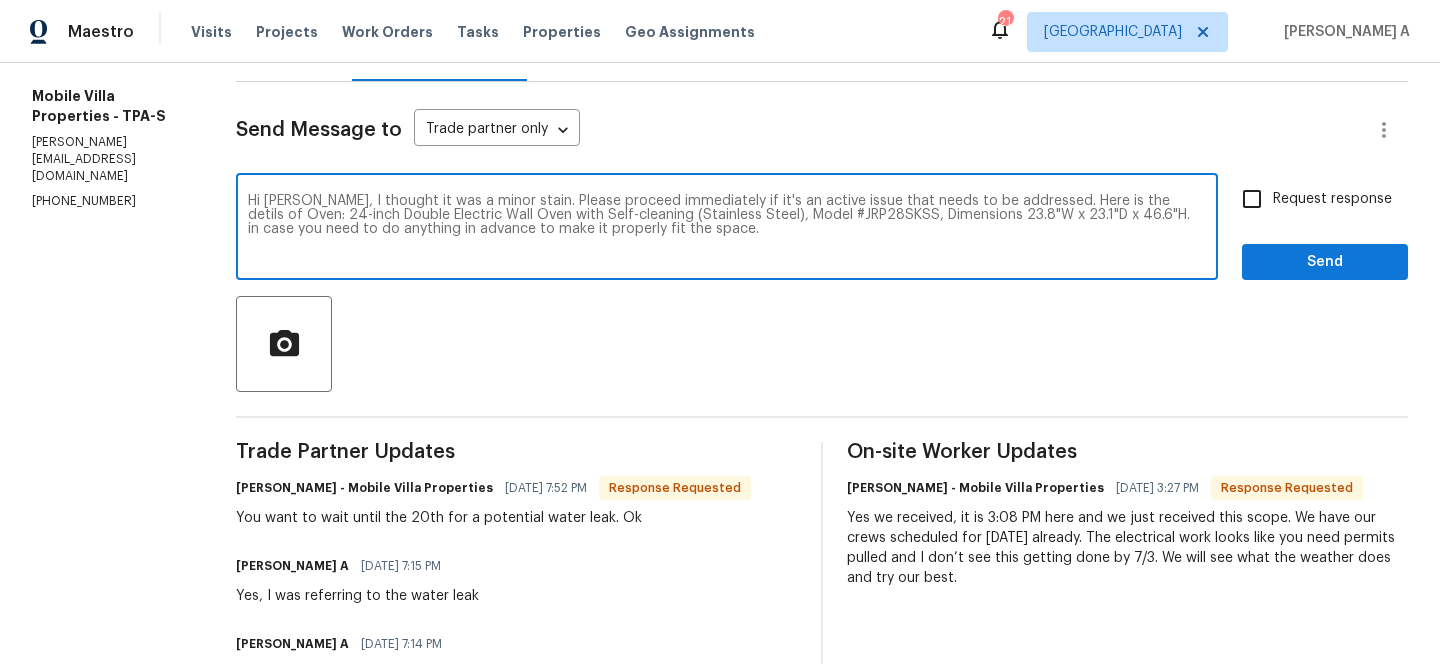 click on "Replace with" at bounding box center [0, 0] 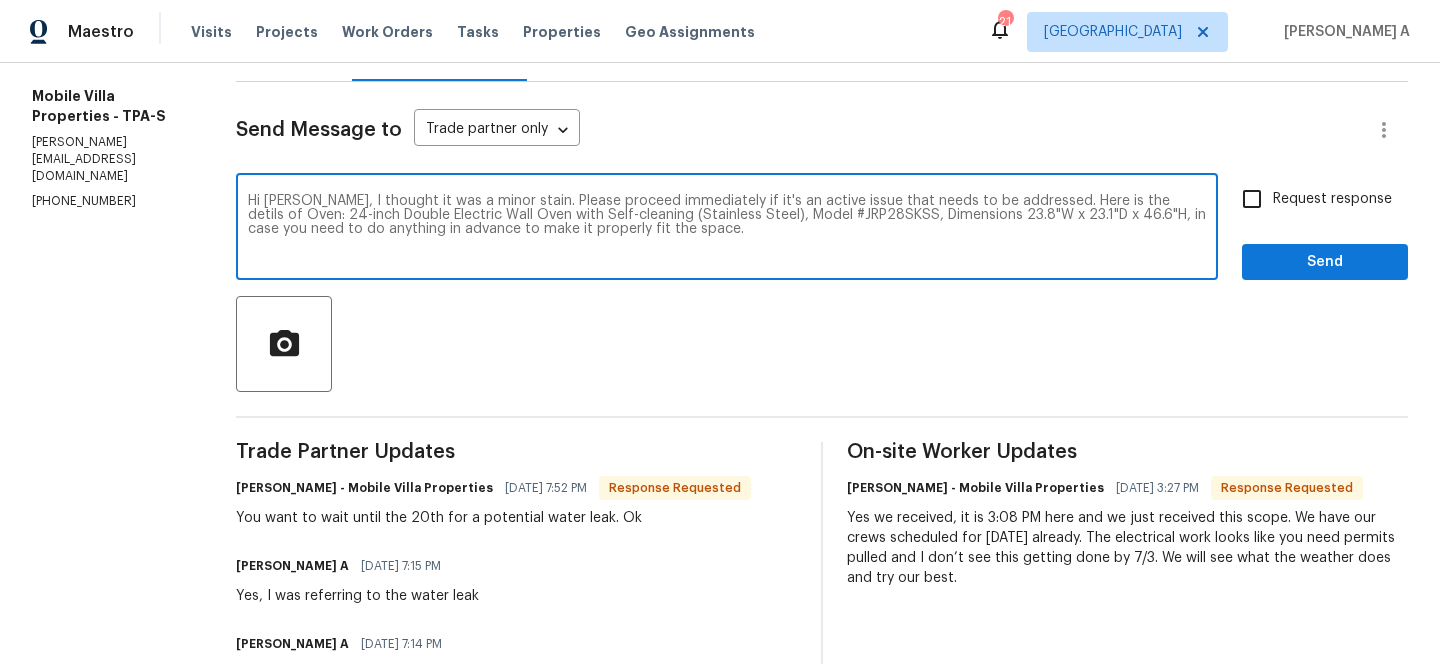 click on "Hi James, I thought it was a minor stain. Please proceed immediately if it's an active issue that needs to be addressed. Here is the detils of Oven: 24-inch Double Electric Wall Oven with Self-cleaning (Stainless Steel), Model #JRP28SKSS, Dimensions 23.8"W x 23.1"D x 46.6"H, in case you need to do anything in advance to make it properly fit the space." at bounding box center [727, 229] 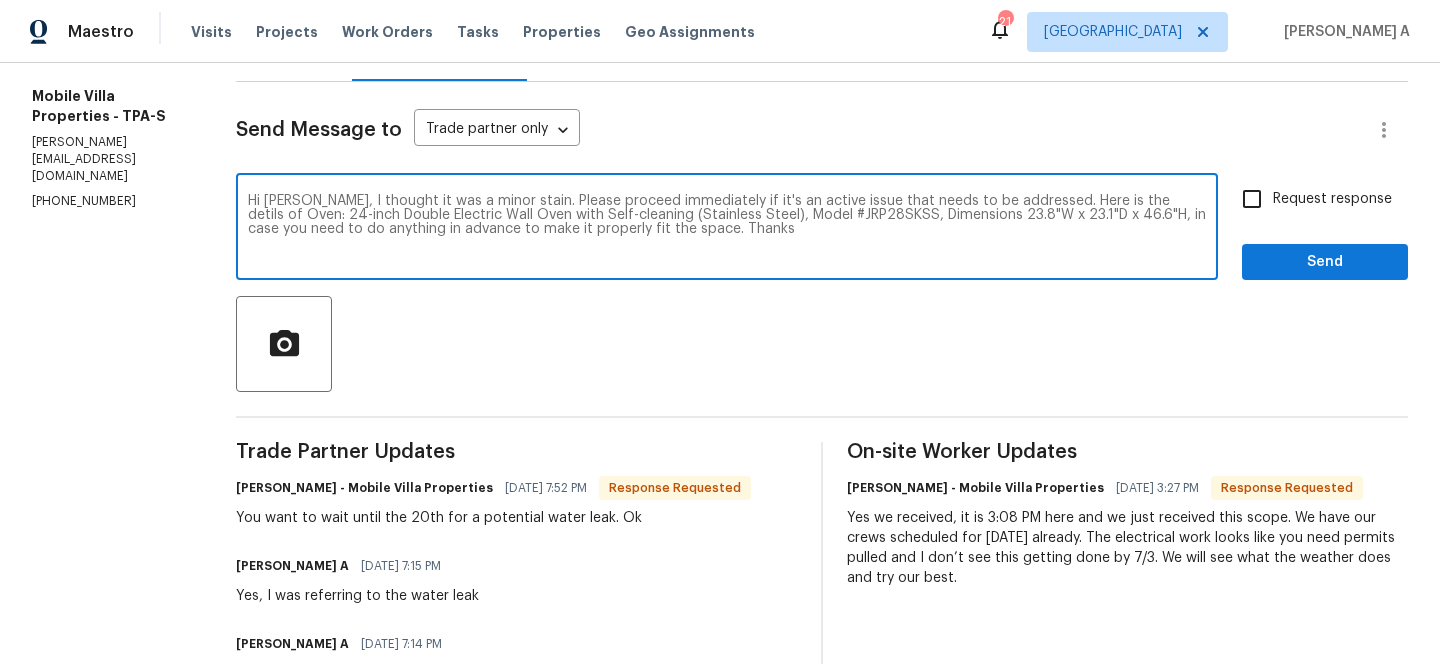 type on "Hi [PERSON_NAME], I thought it was a minor stain. Please proceed immediately if it's an active issue that needs to be addressed. Here is the detils of Oven: 24-inch Double Electric Wall Oven with Self-cleaning (Stainless Steel), Model #JRP28SKSS, Dimensions 23.8"W x 23.1"D x 46.6"H, in case you need to do anything in advance to make it properly fit the space. Thanks" 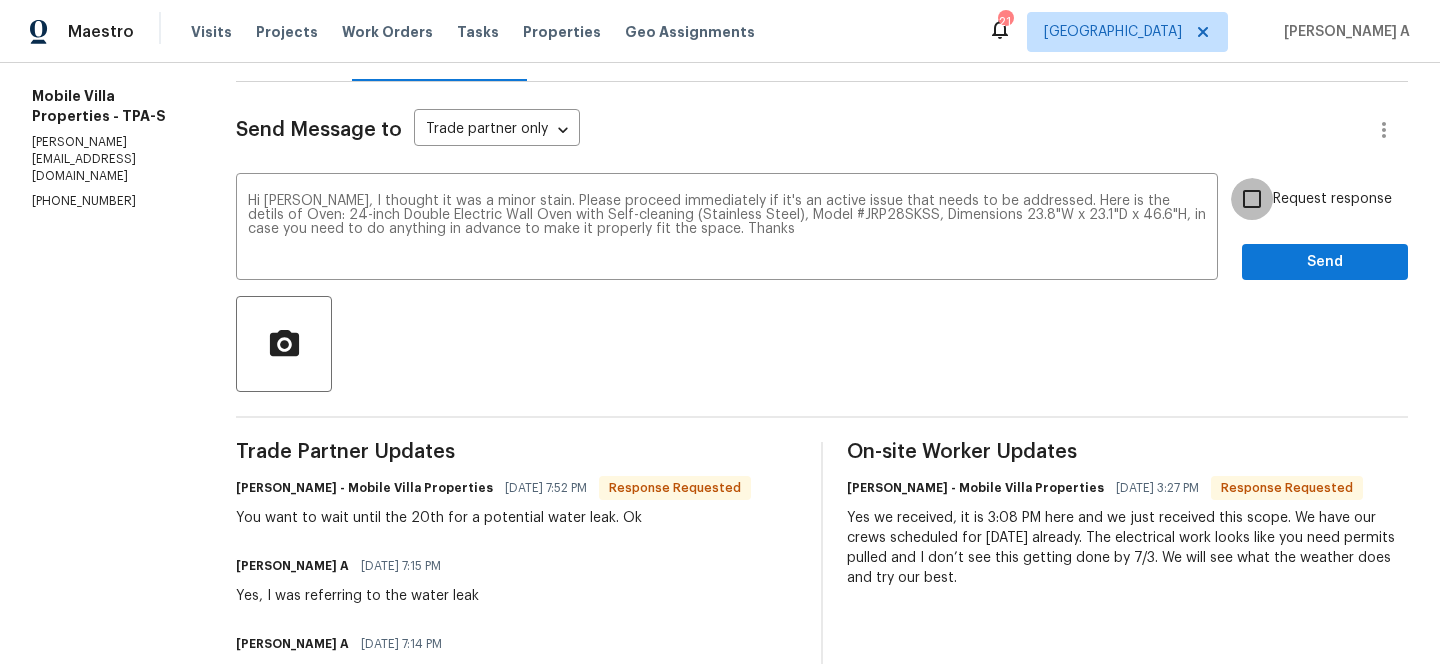 click on "Request response" at bounding box center (1252, 199) 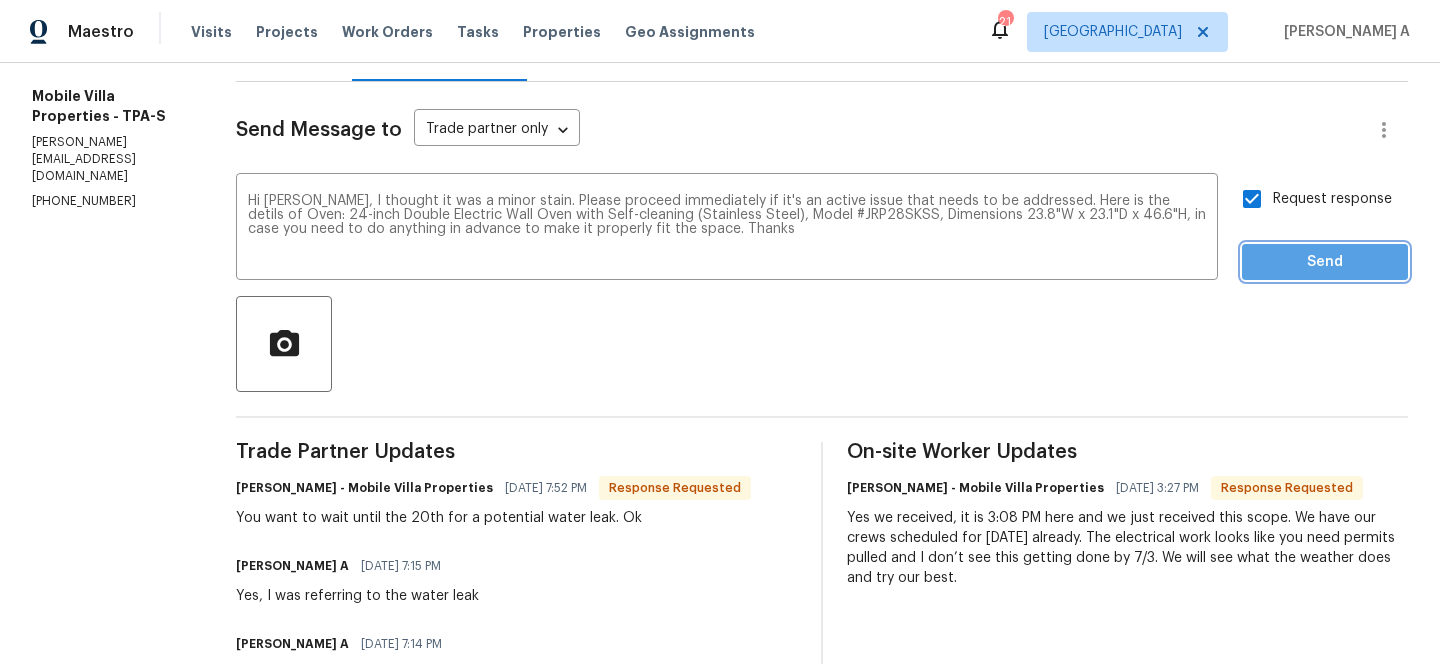 click on "Send" at bounding box center [1325, 262] 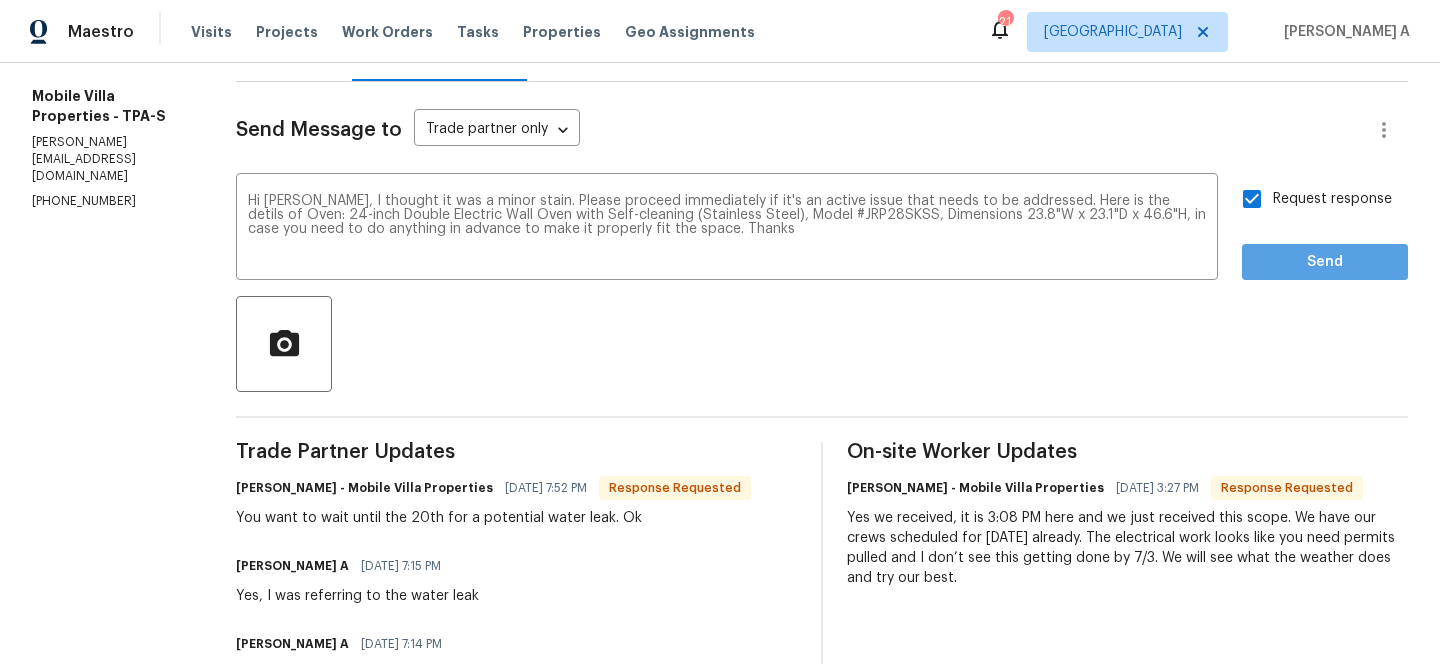 scroll, scrollTop: 157, scrollLeft: 0, axis: vertical 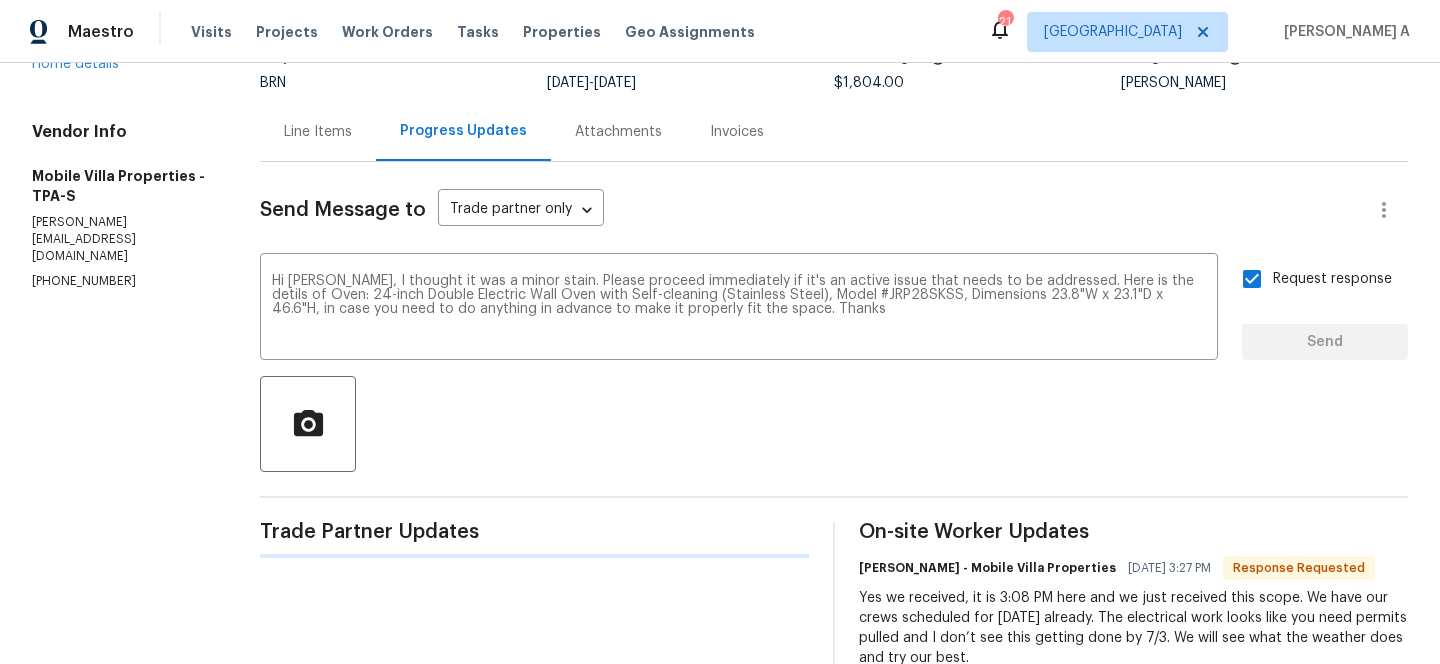 type 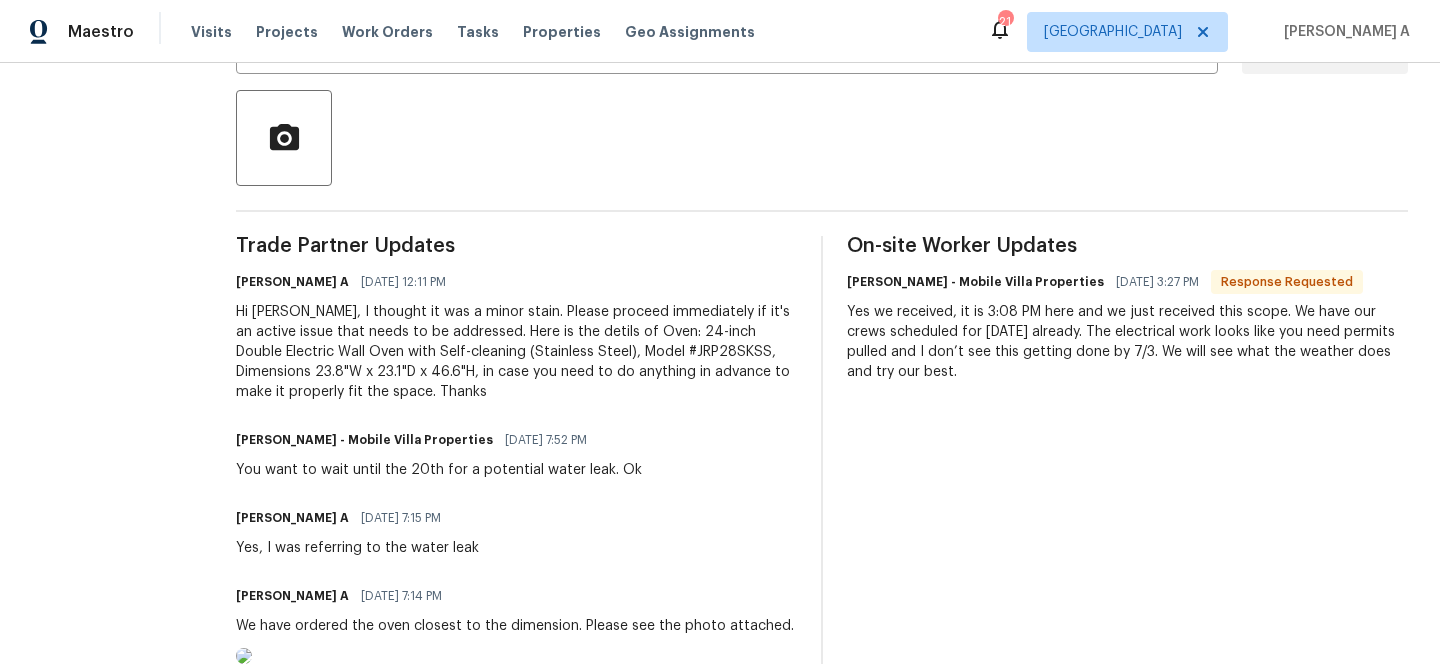 scroll, scrollTop: 0, scrollLeft: 0, axis: both 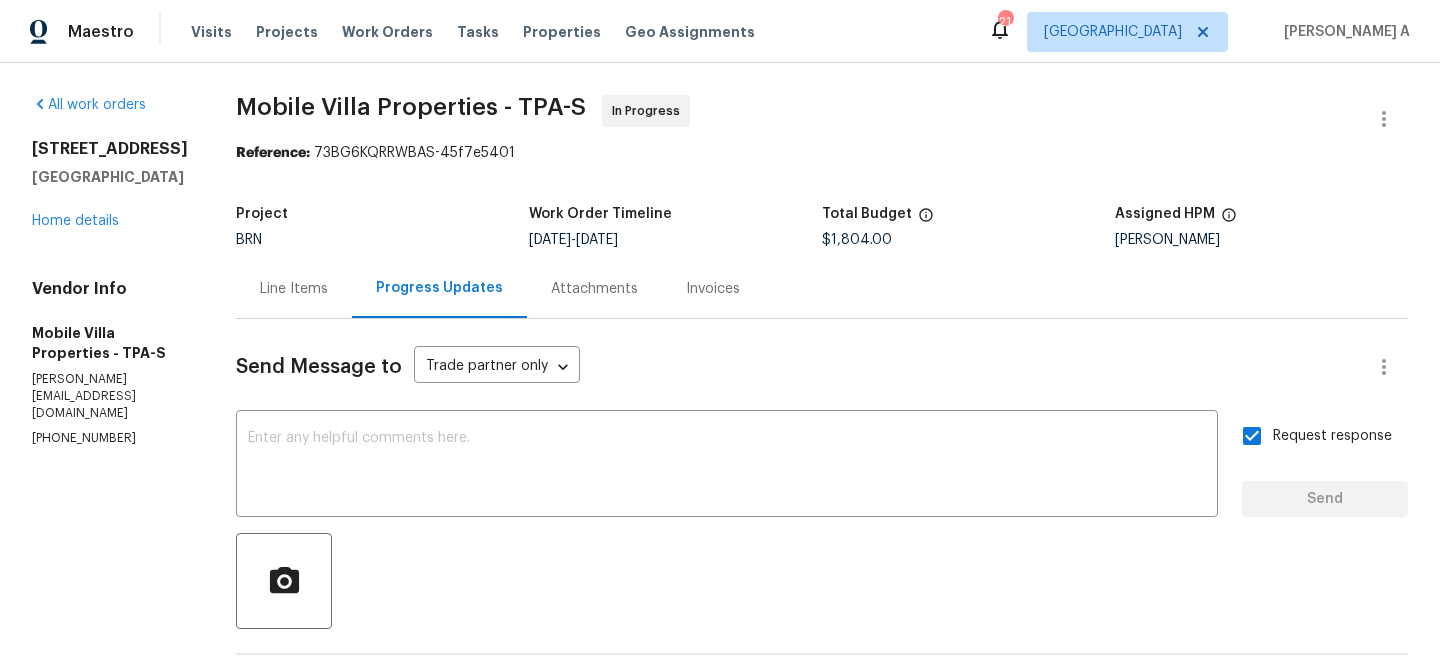 click on "Line Items" at bounding box center (294, 288) 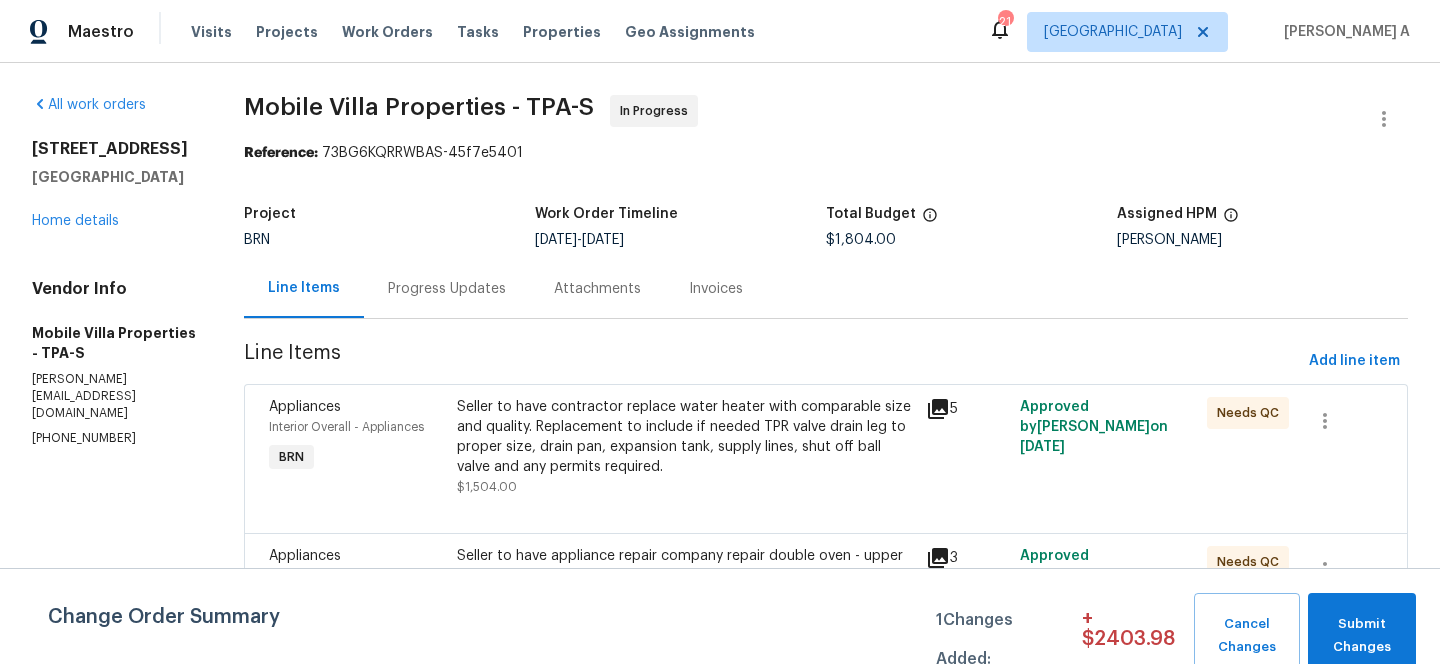scroll, scrollTop: 206, scrollLeft: 0, axis: vertical 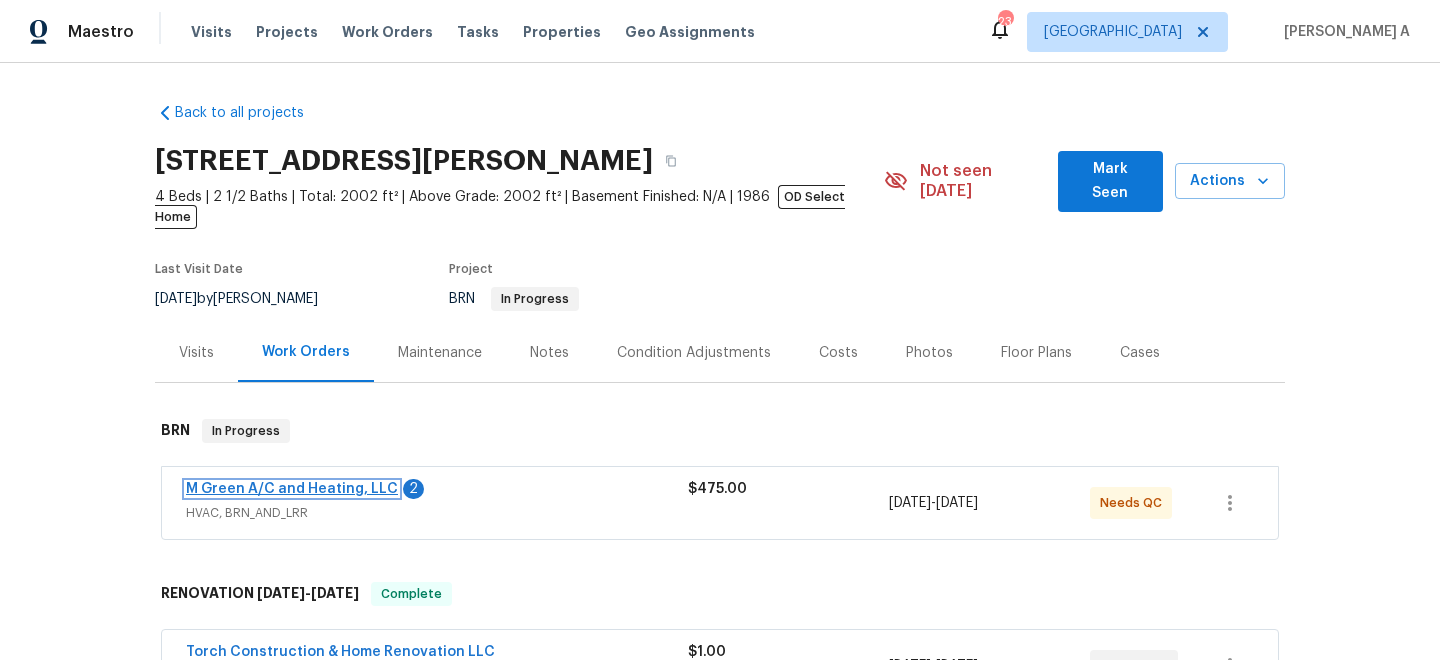 click on "M Green A/C and Heating, LLC" at bounding box center [292, 489] 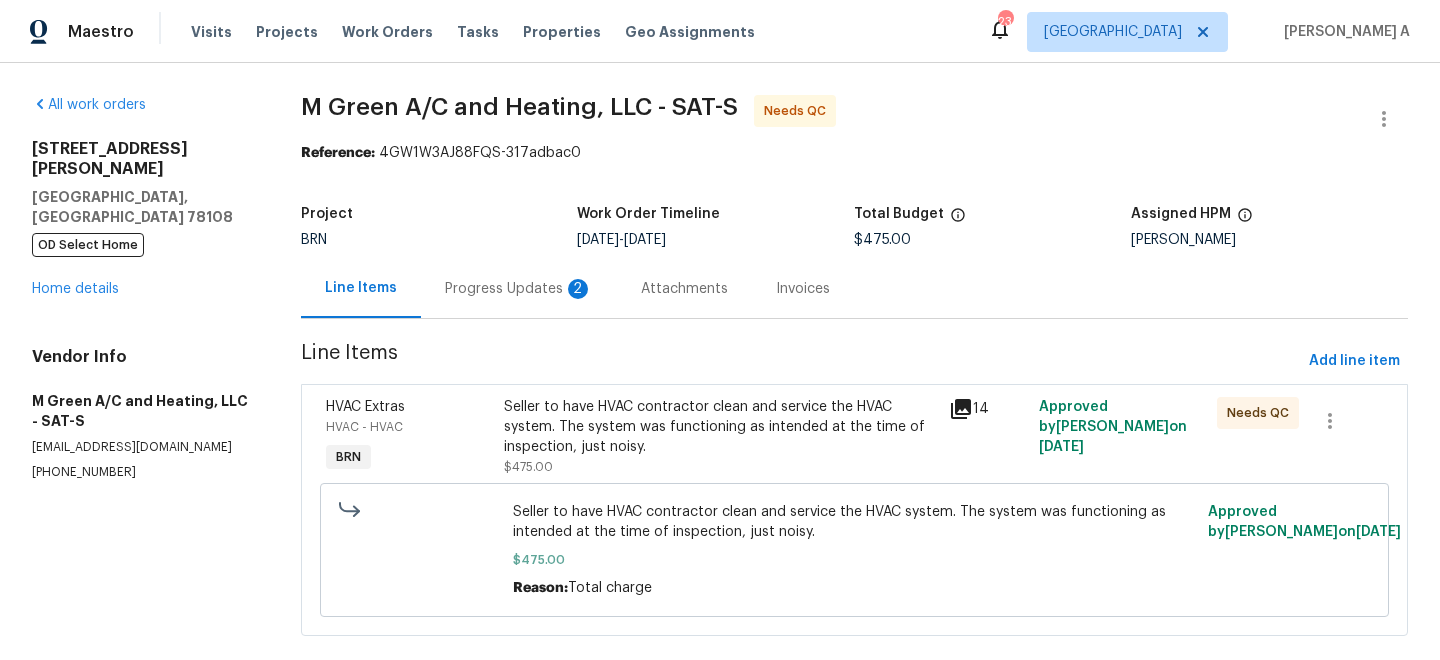 click on "Progress Updates 2" at bounding box center [519, 288] 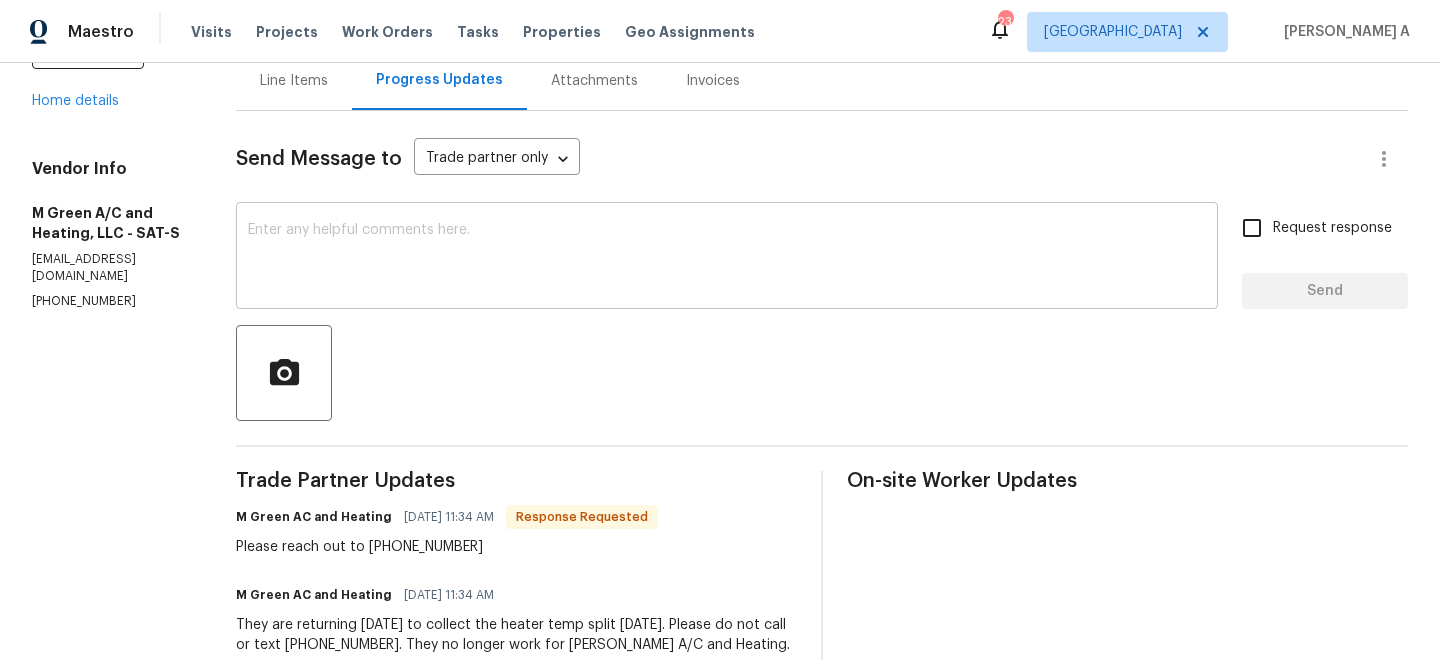 scroll, scrollTop: 196, scrollLeft: 0, axis: vertical 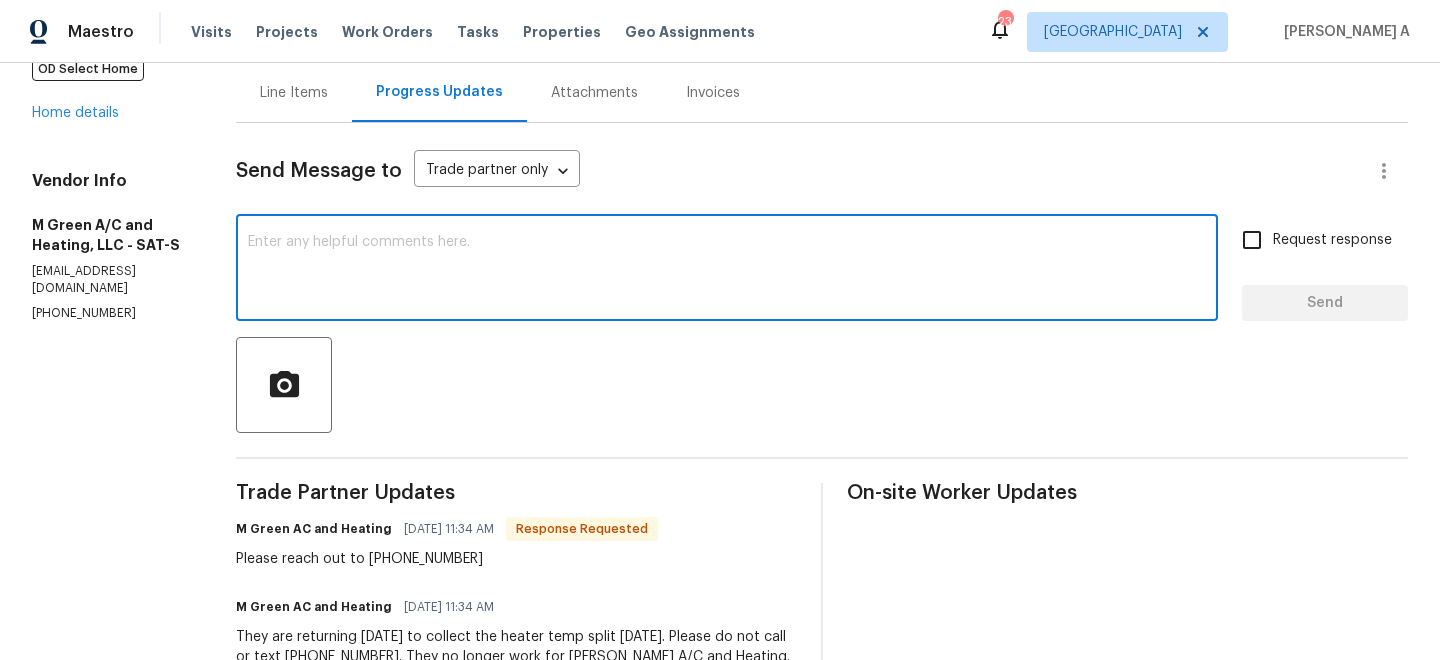 click at bounding box center [727, 270] 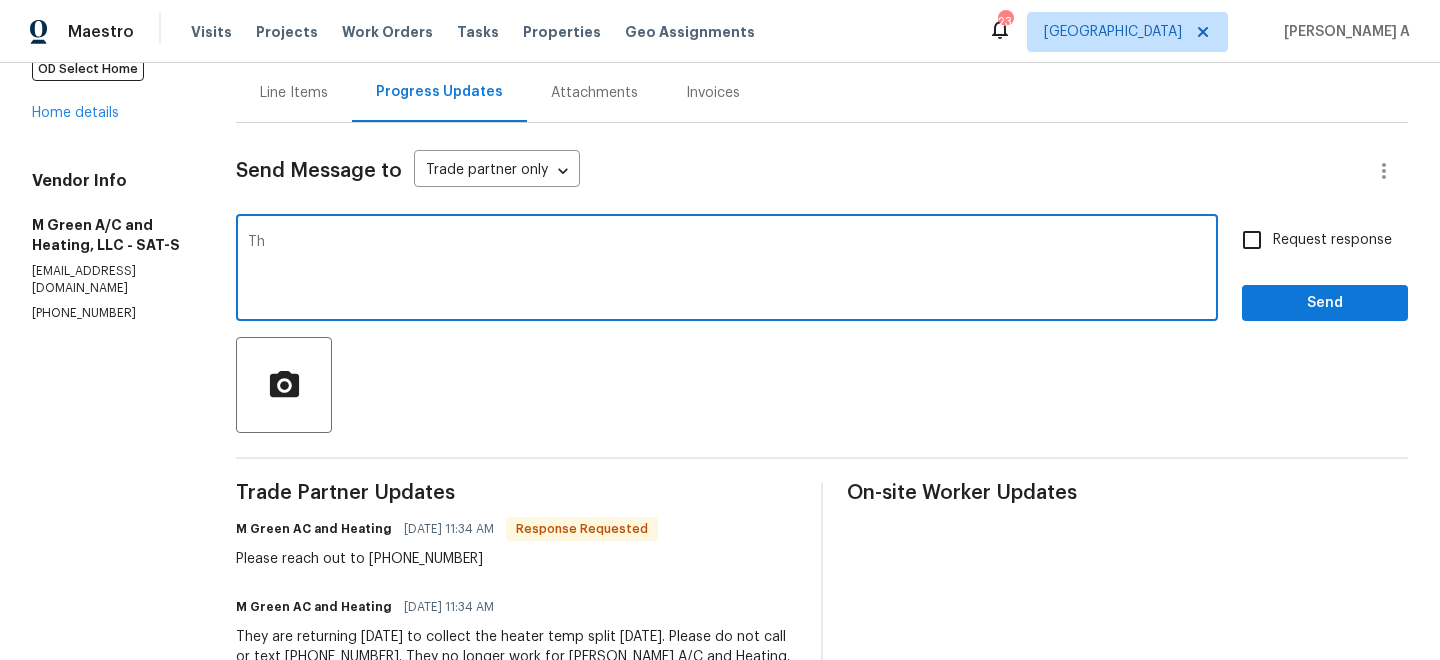 type on "T" 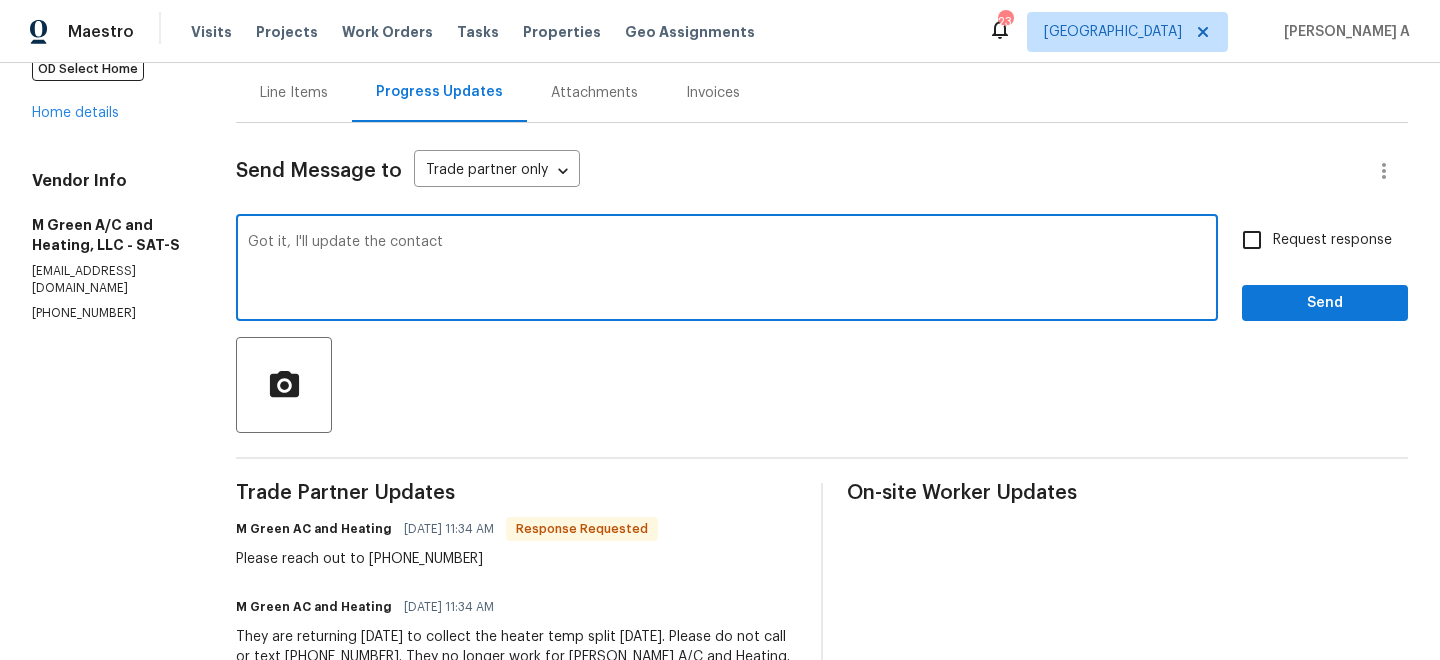 drag, startPoint x: 342, startPoint y: 243, endPoint x: 655, endPoint y: 238, distance: 313.03995 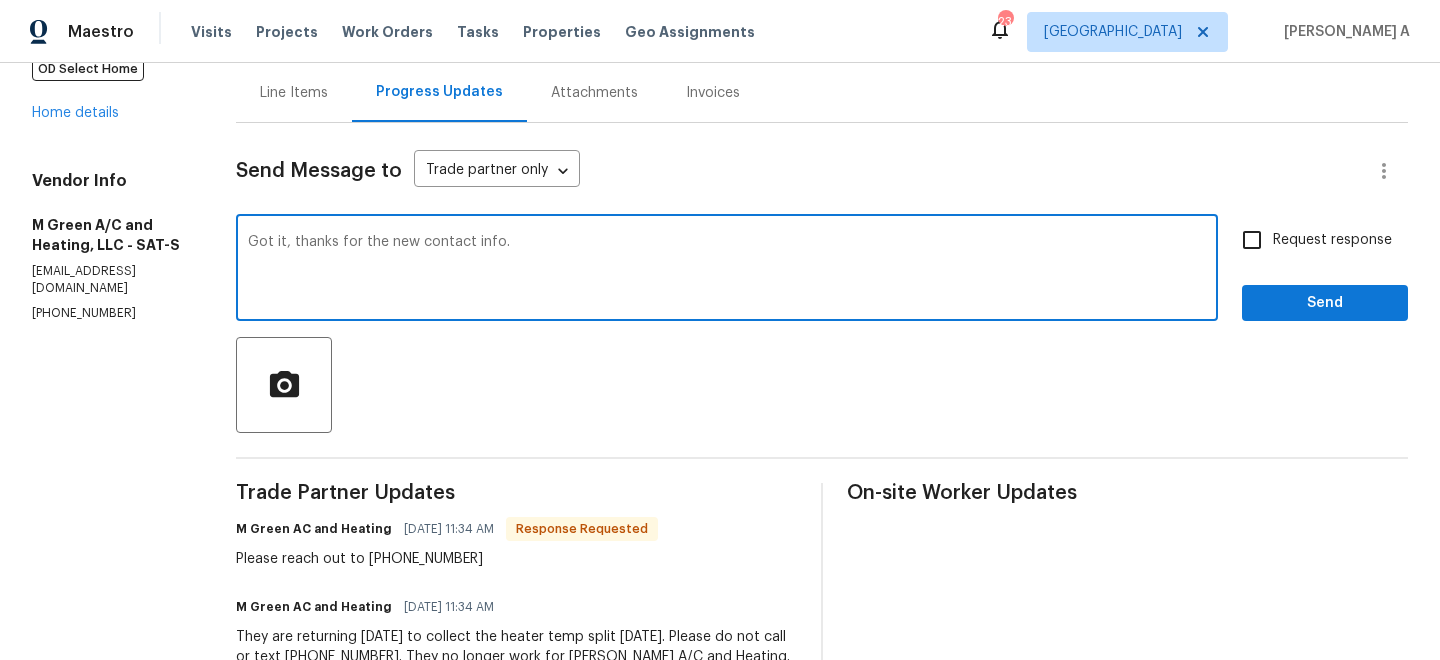 type on "Got it, thanks for the new contact info." 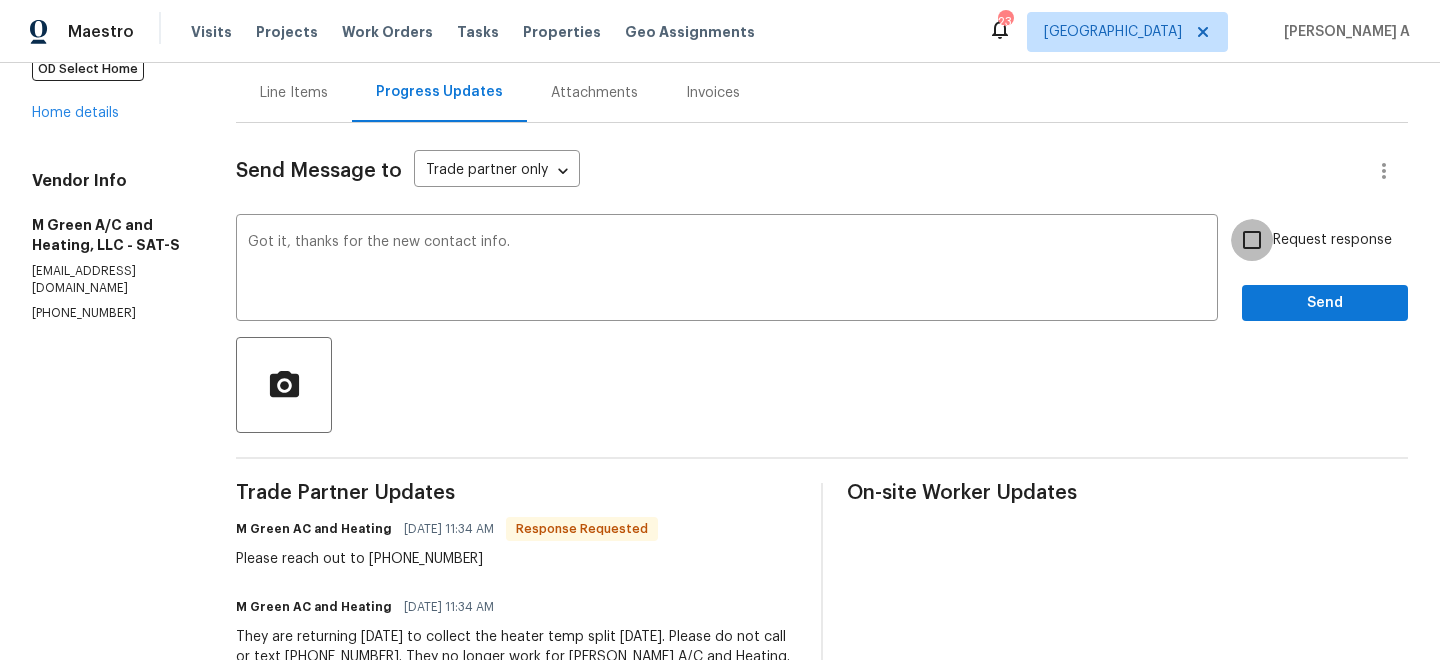click on "Request response" at bounding box center [1252, 240] 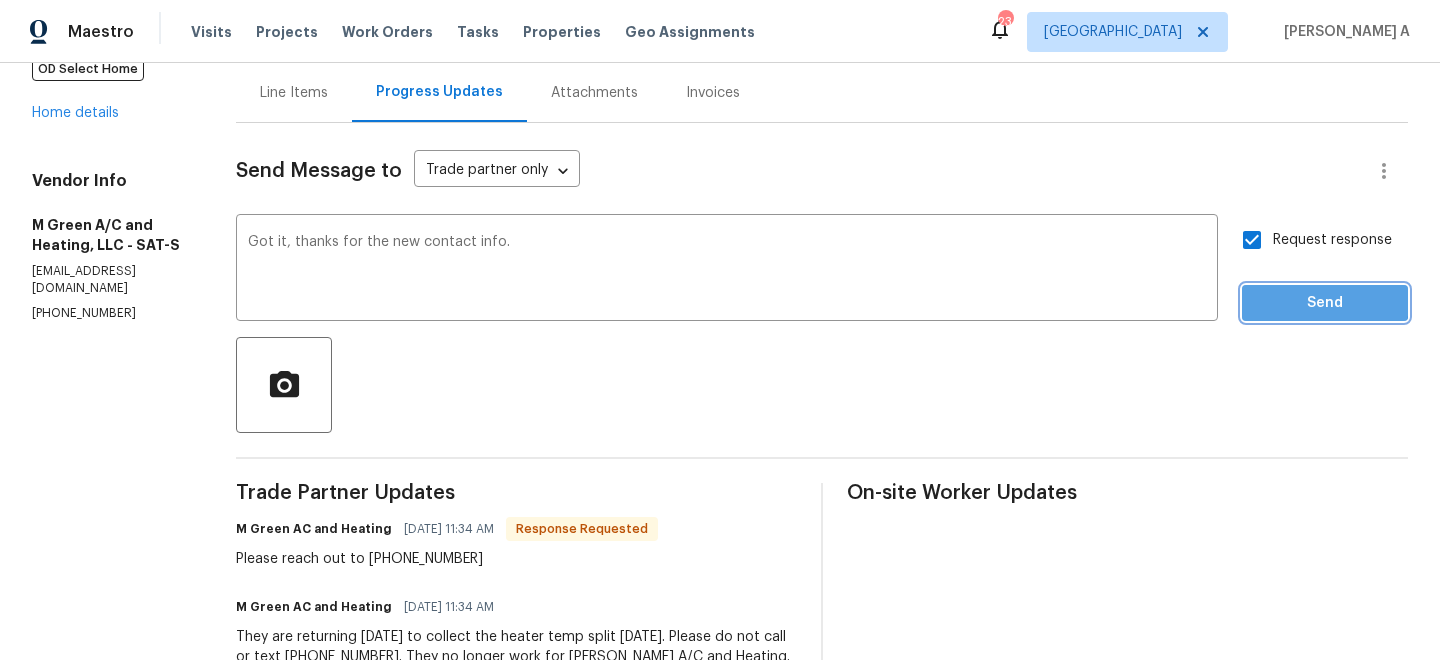 click on "Send" at bounding box center (1325, 303) 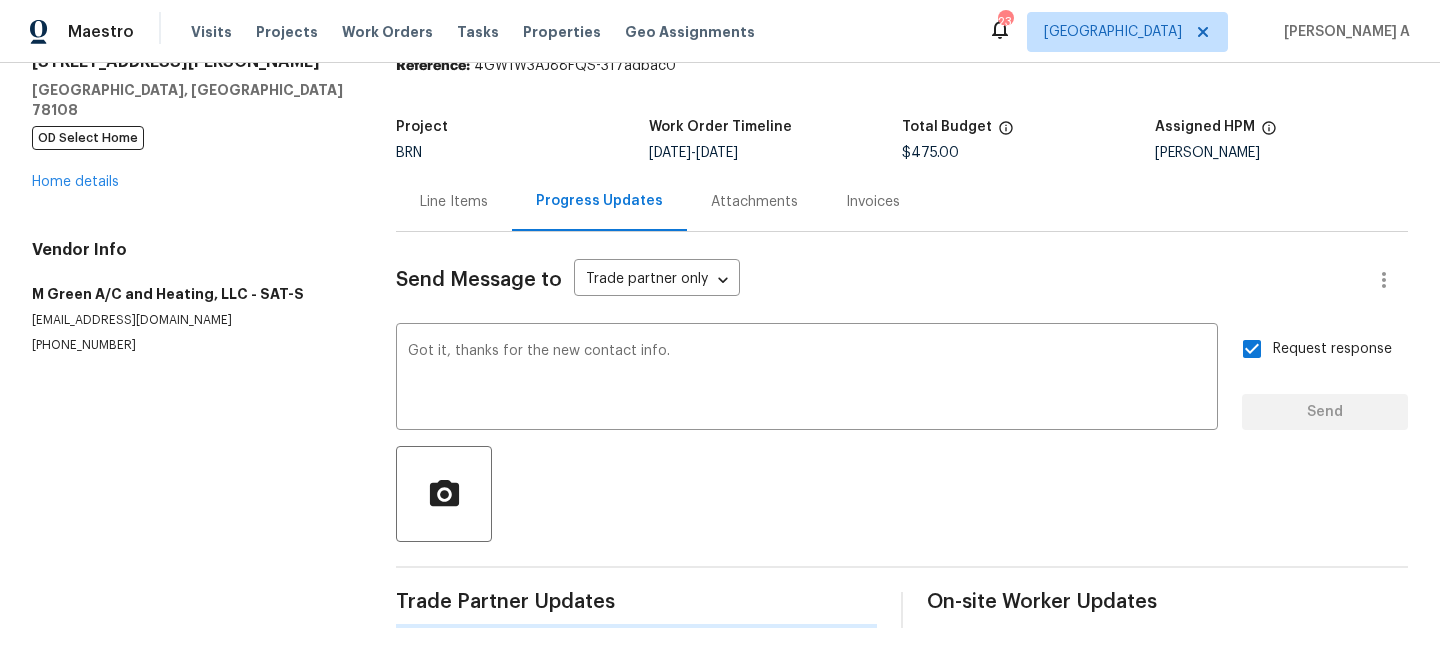 type 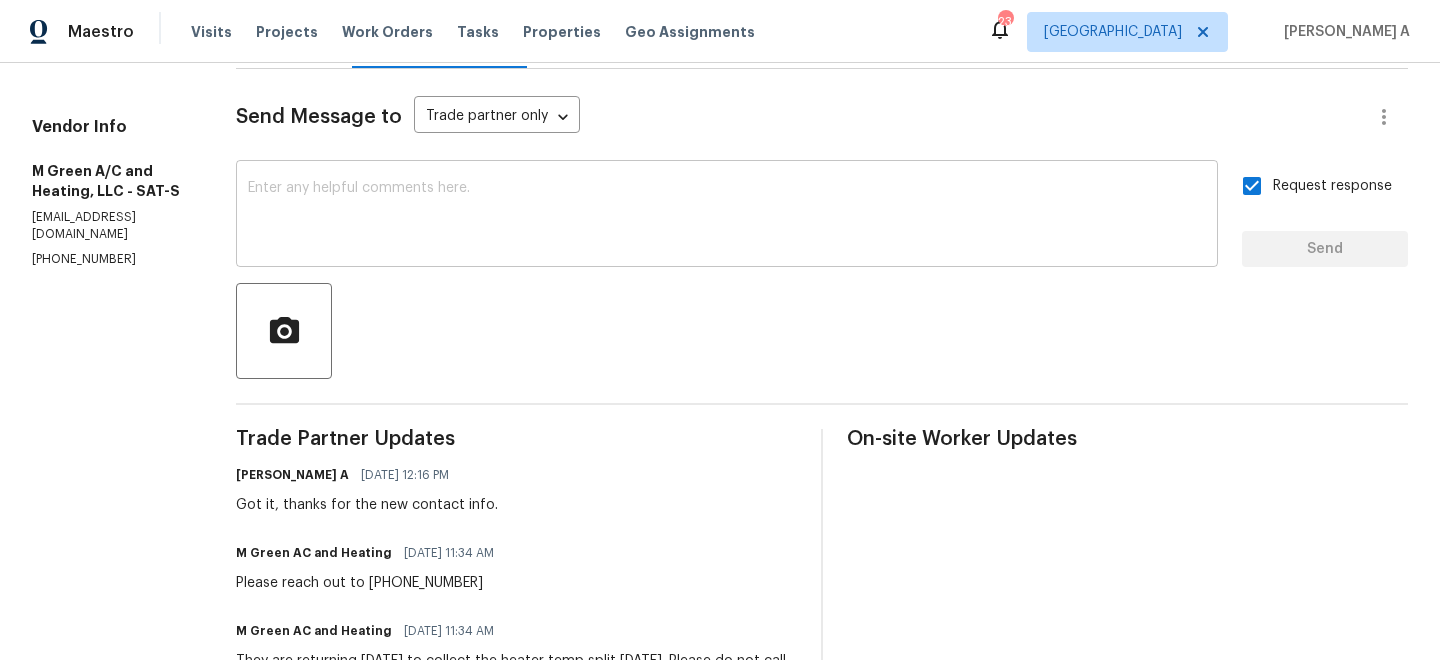 scroll, scrollTop: 0, scrollLeft: 0, axis: both 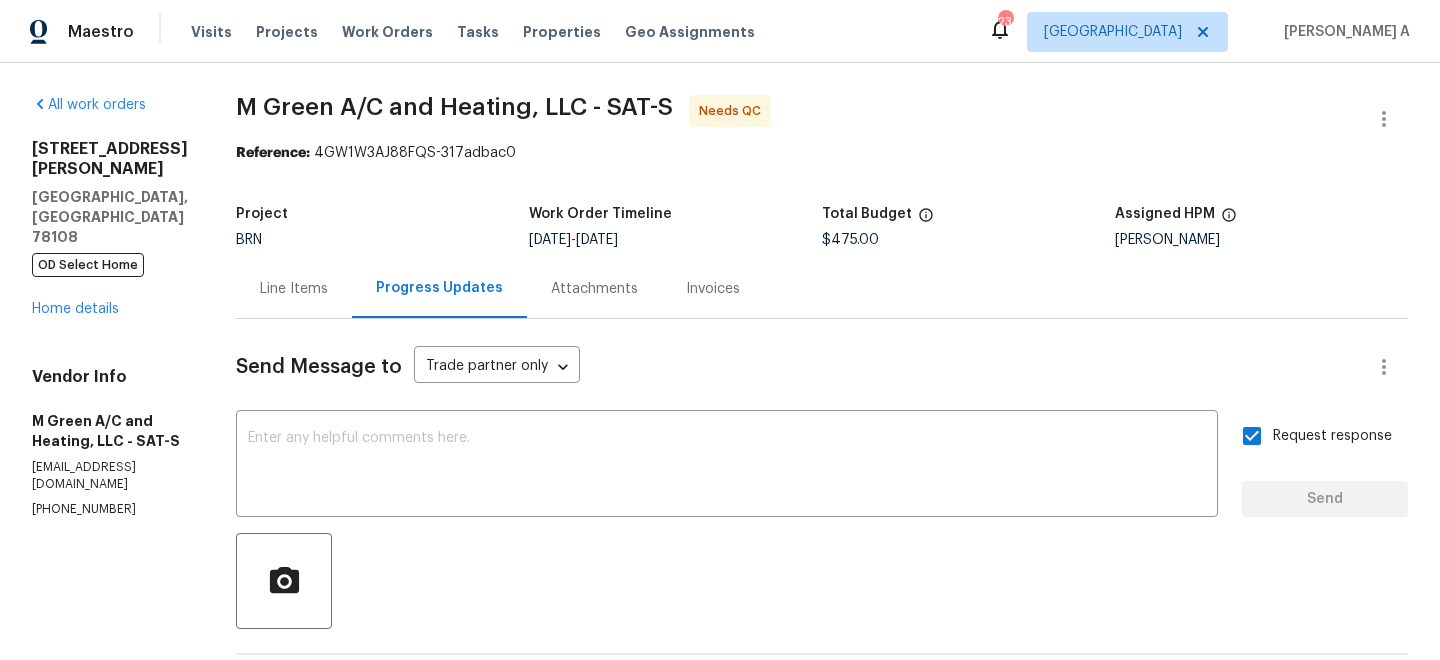 click on "Line Items" at bounding box center (294, 289) 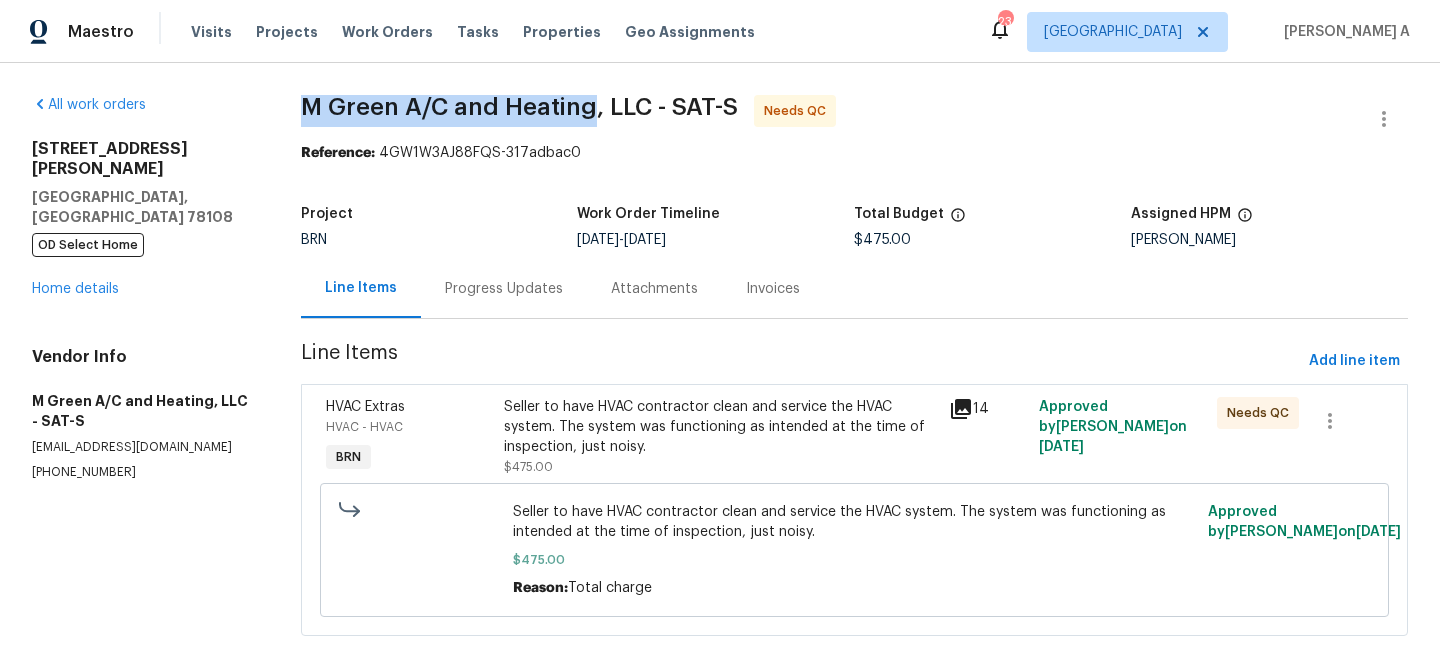 copy on "M Green A/C and Heating" 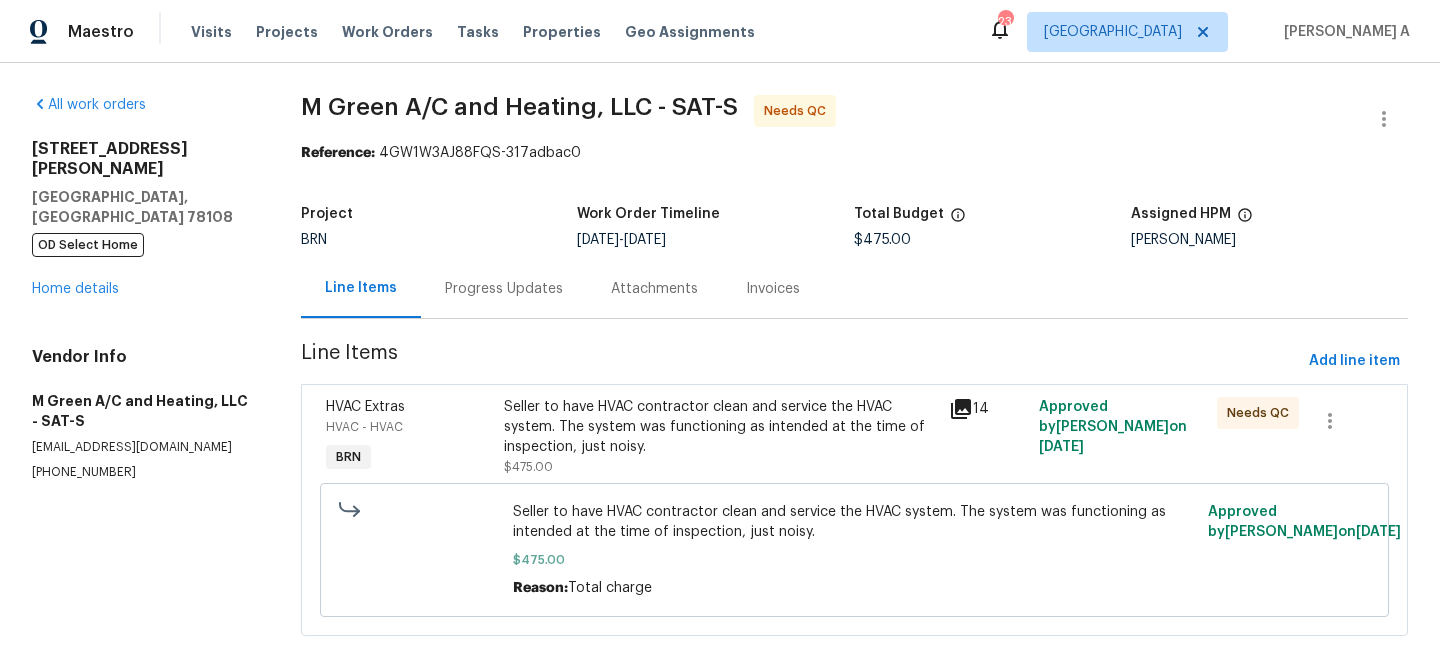click on "Progress Updates" at bounding box center [504, 289] 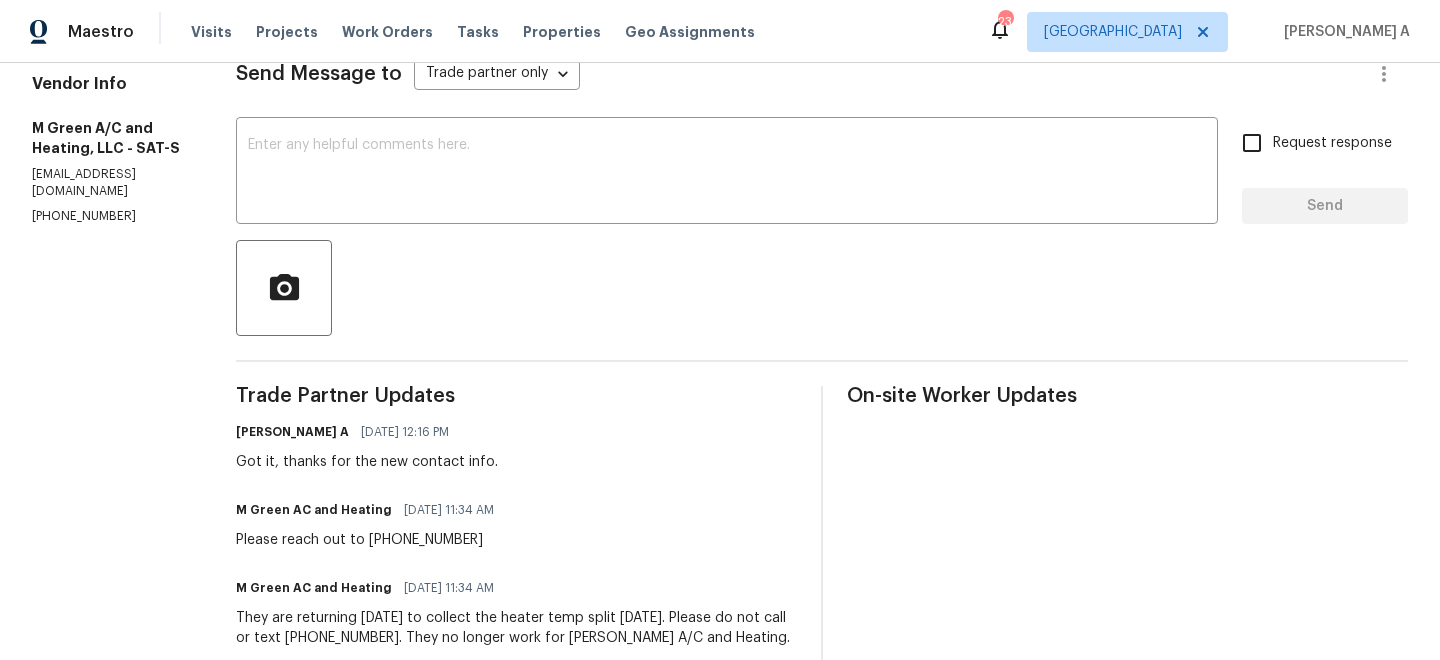 scroll, scrollTop: 175, scrollLeft: 0, axis: vertical 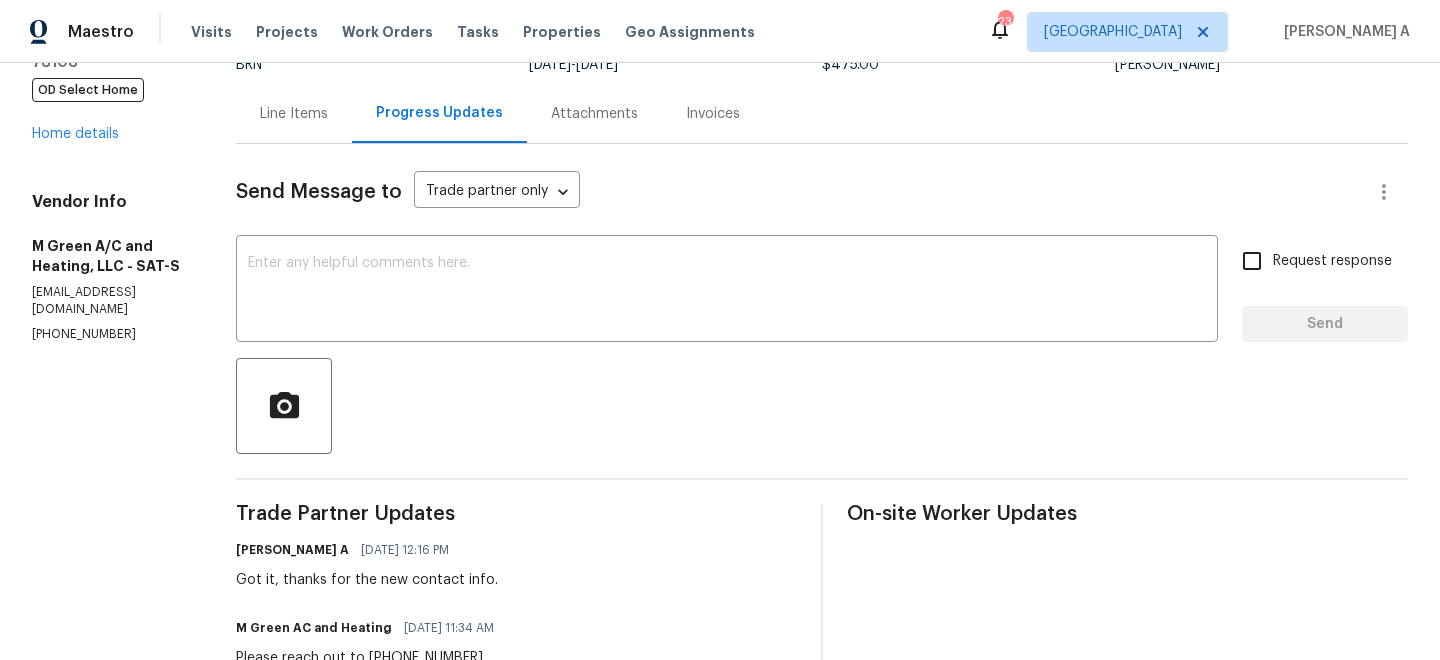 click on "(214) 500-1084" at bounding box center [110, 334] 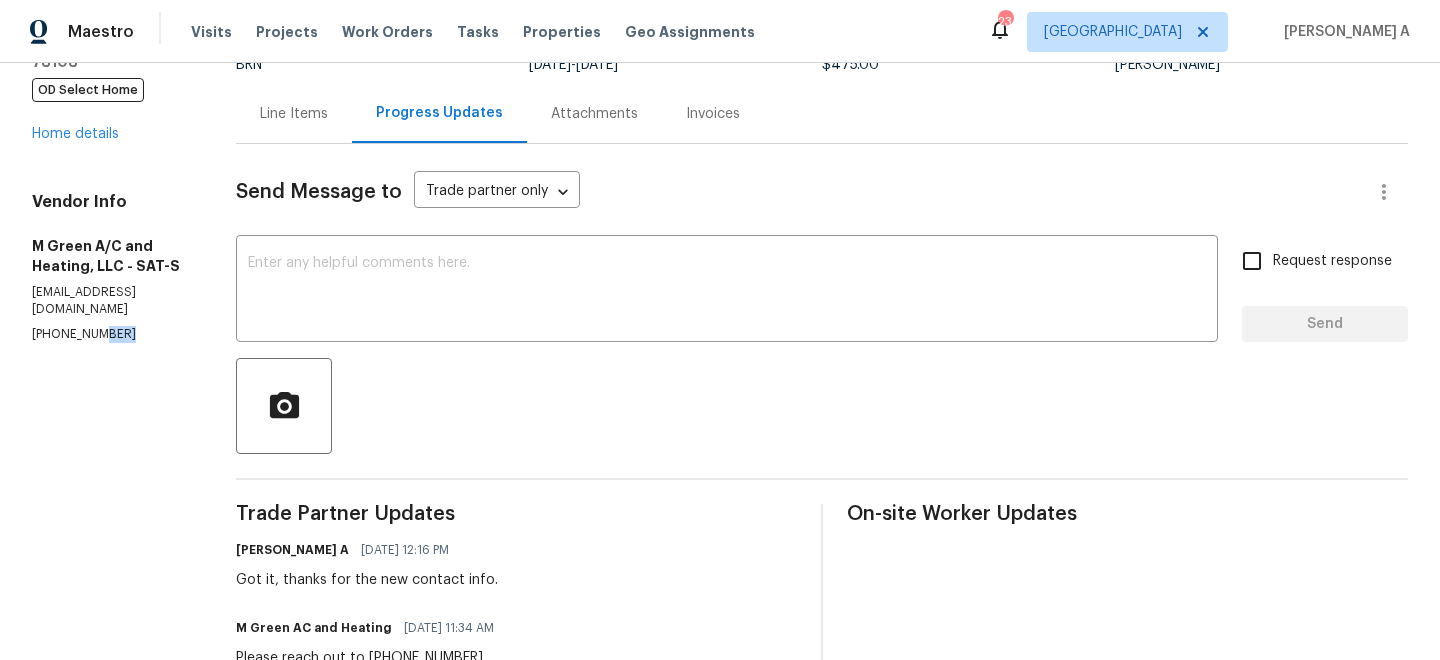 click on "(214) 500-1084" at bounding box center (110, 334) 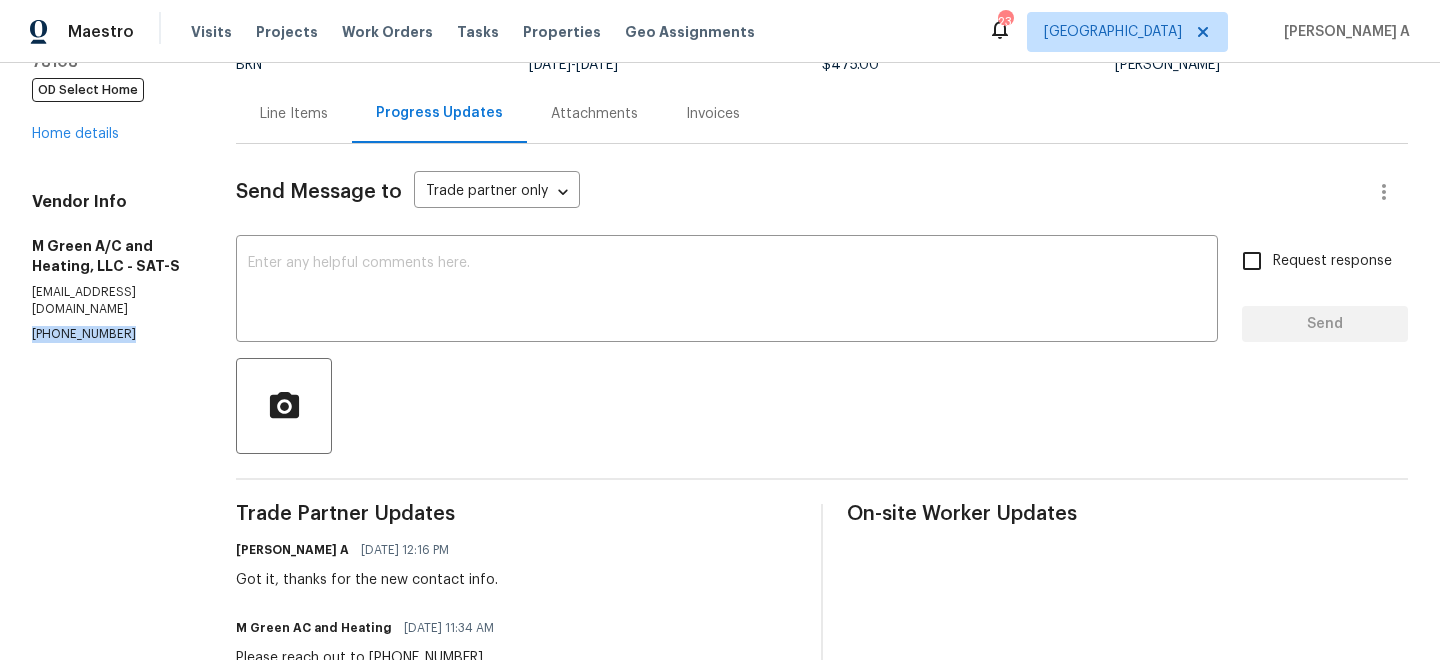 click on "(214) 500-1084" at bounding box center [110, 334] 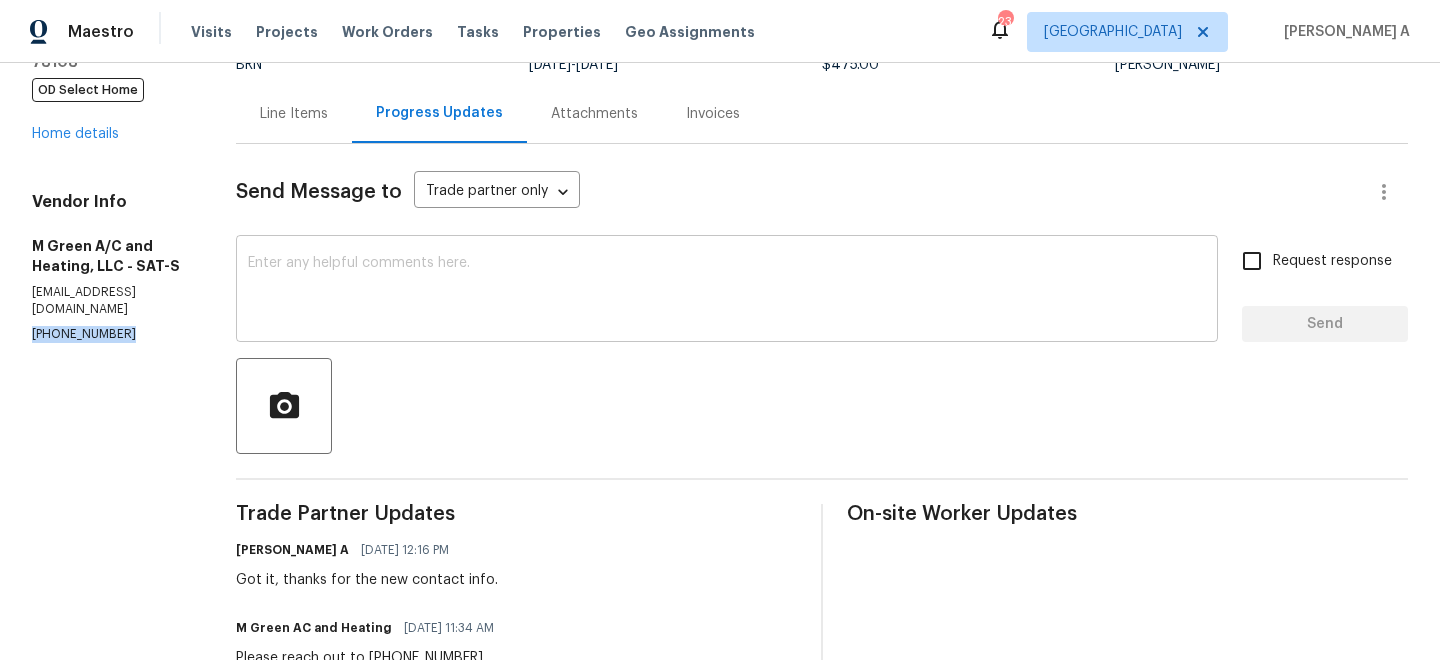 scroll, scrollTop: 485, scrollLeft: 0, axis: vertical 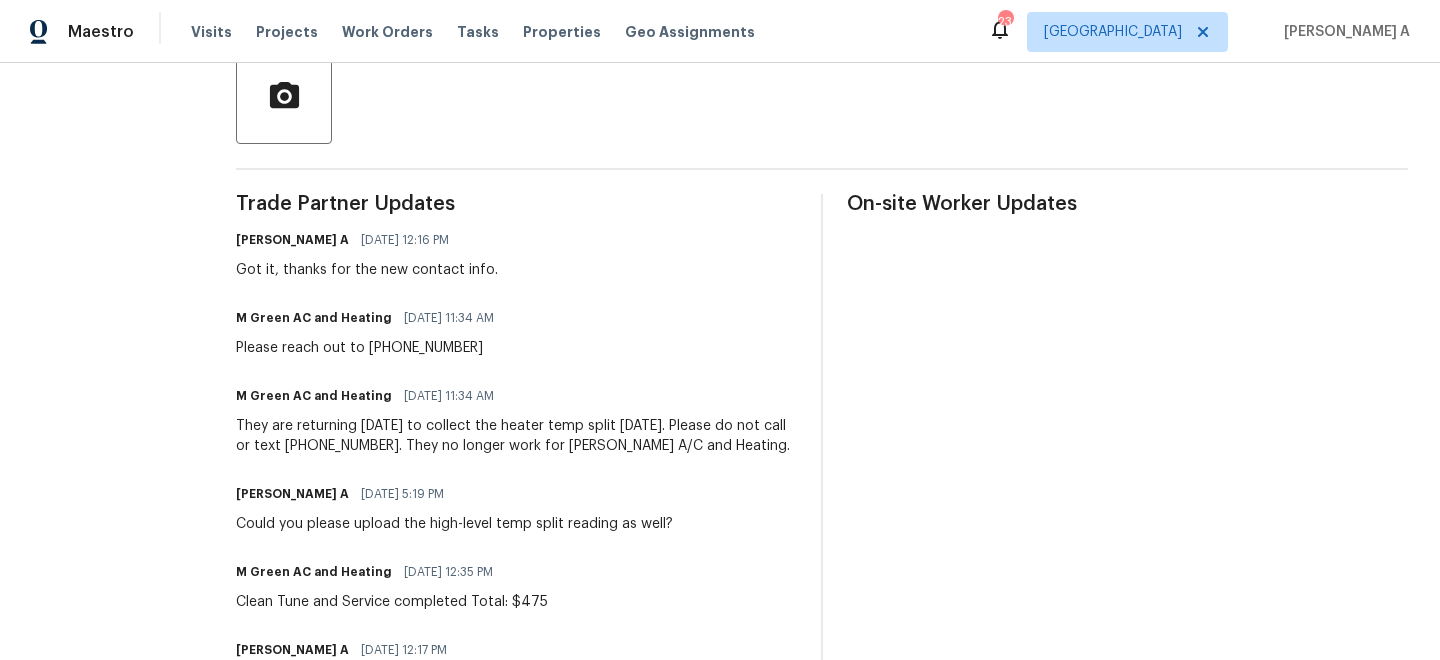 click on "Please reach out to 972-415-3696" at bounding box center (371, 348) 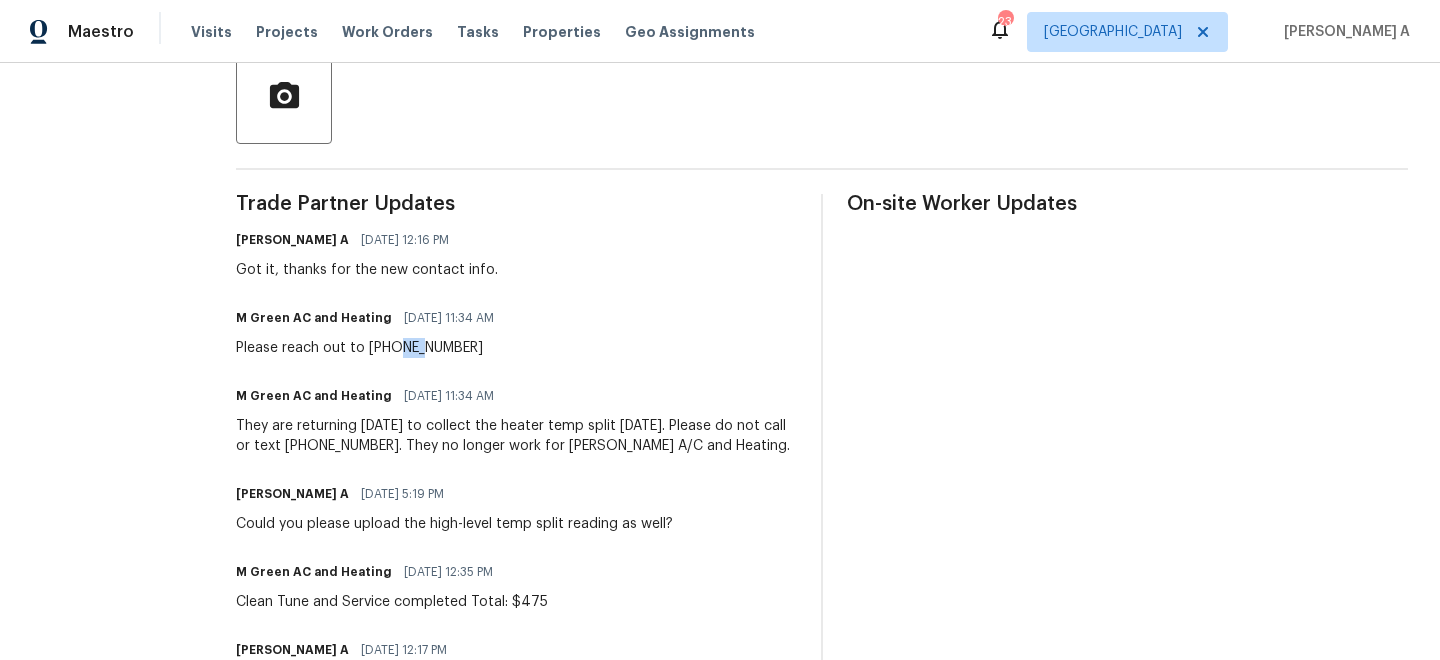 click on "Please reach out to 972-415-3696" at bounding box center [371, 348] 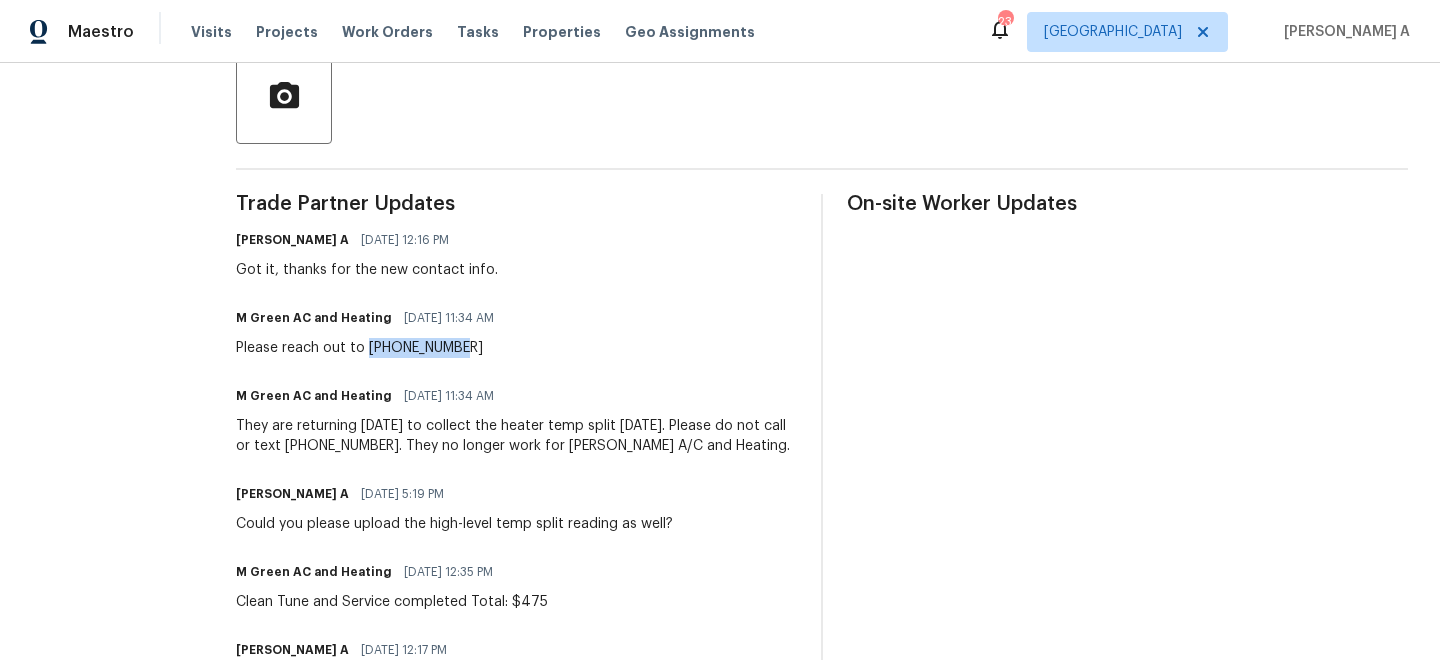 drag, startPoint x: 416, startPoint y: 348, endPoint x: 538, endPoint y: 353, distance: 122.10242 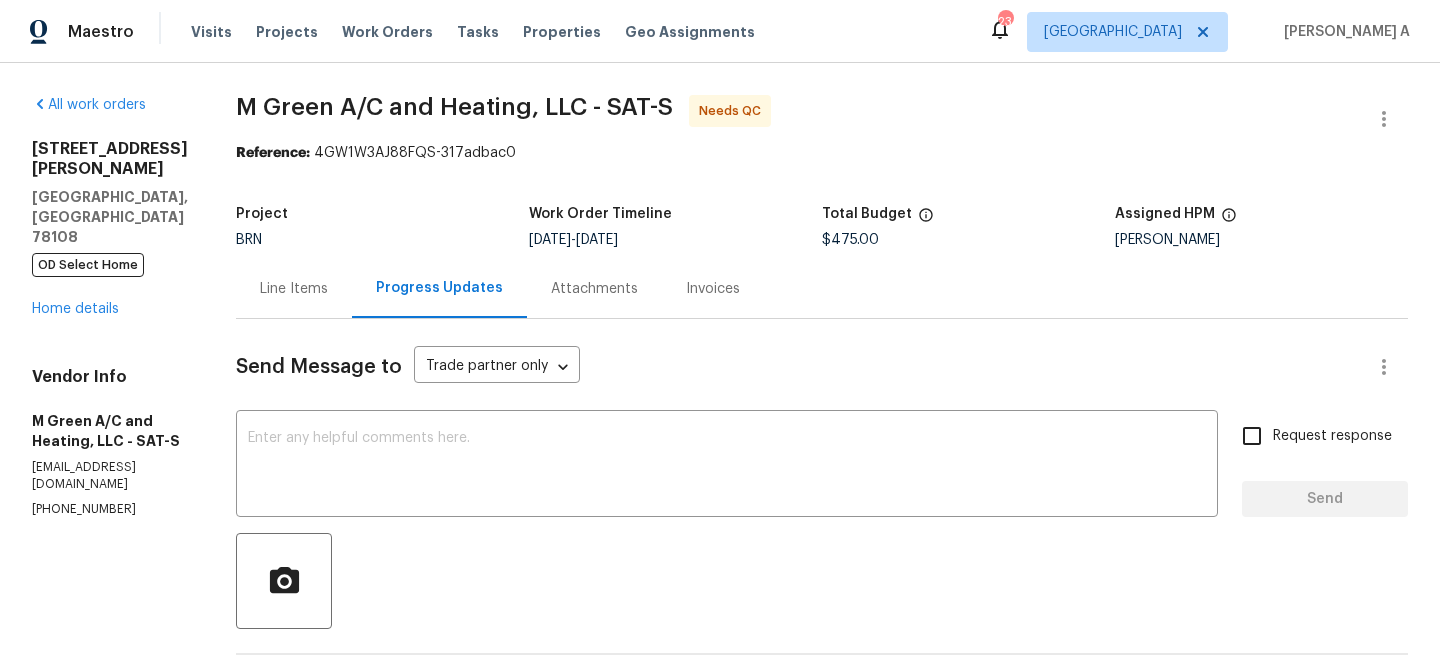click on "Line Items" at bounding box center (294, 289) 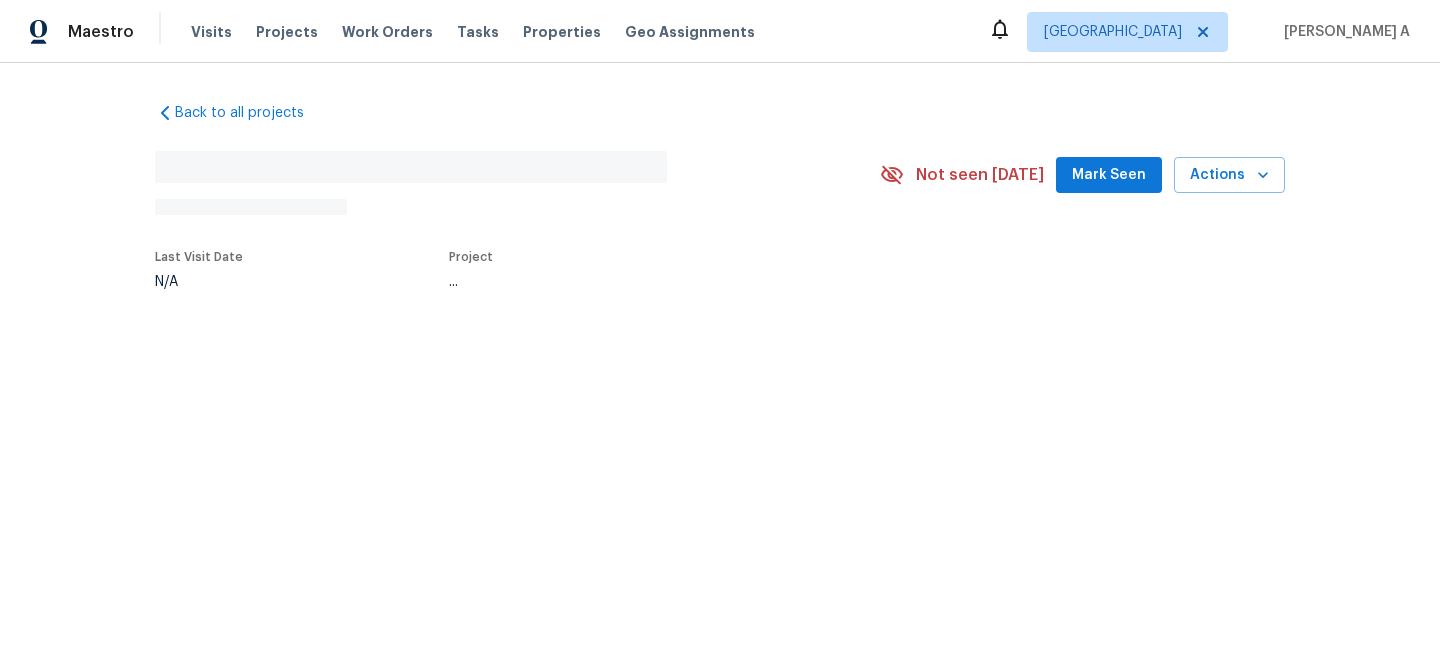 scroll, scrollTop: 0, scrollLeft: 0, axis: both 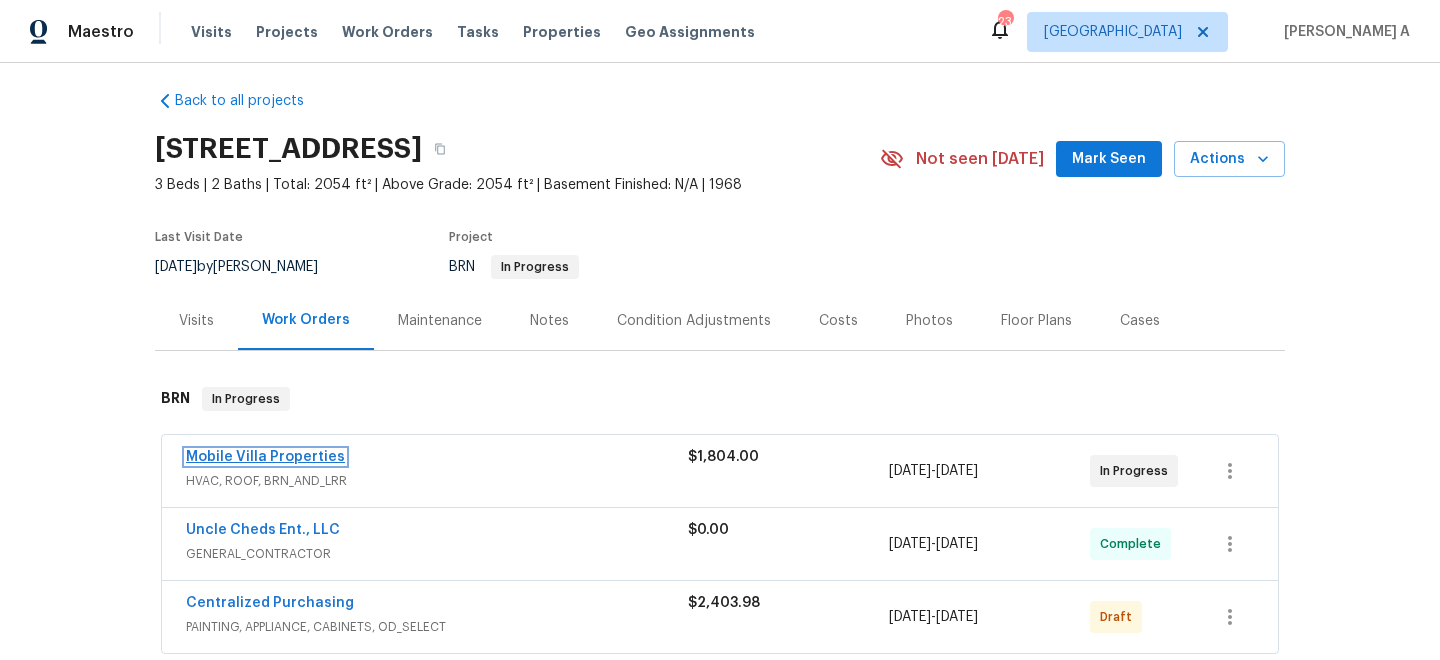 click on "Mobile Villa Properties" at bounding box center [265, 457] 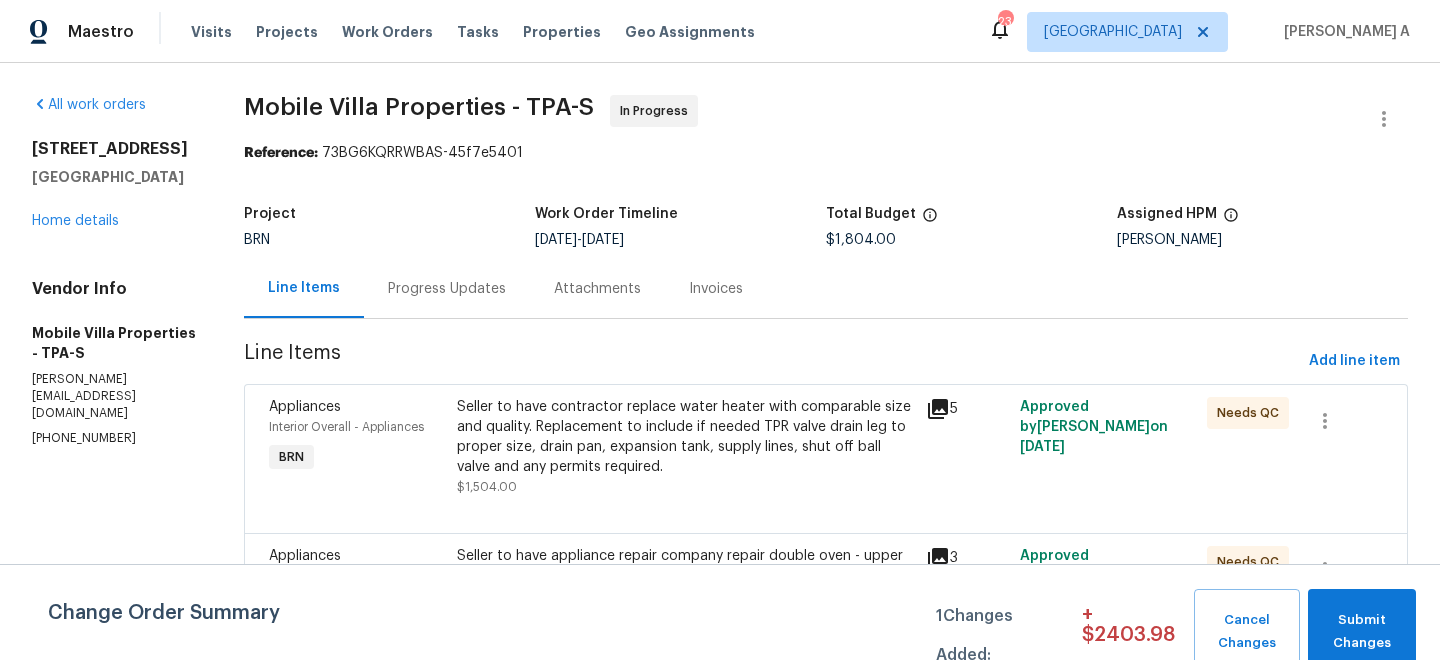 click on "Progress Updates" at bounding box center [447, 288] 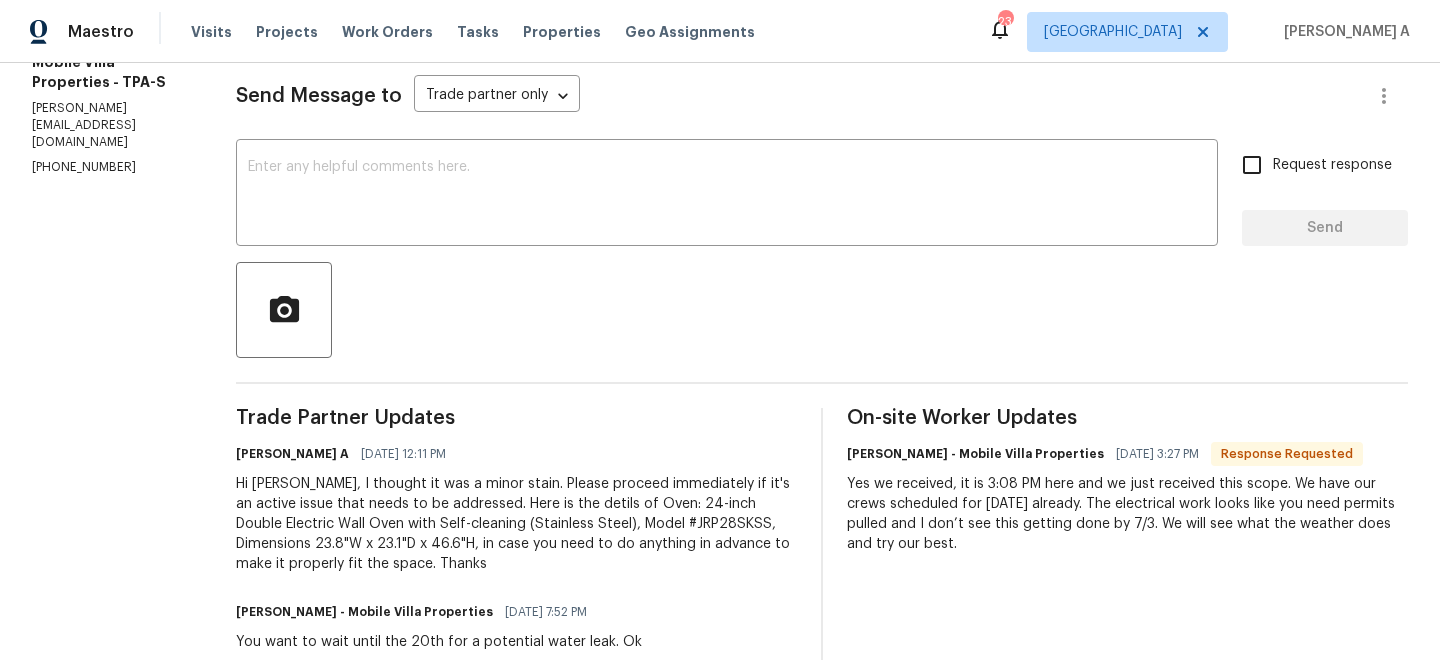 scroll, scrollTop: 0, scrollLeft: 0, axis: both 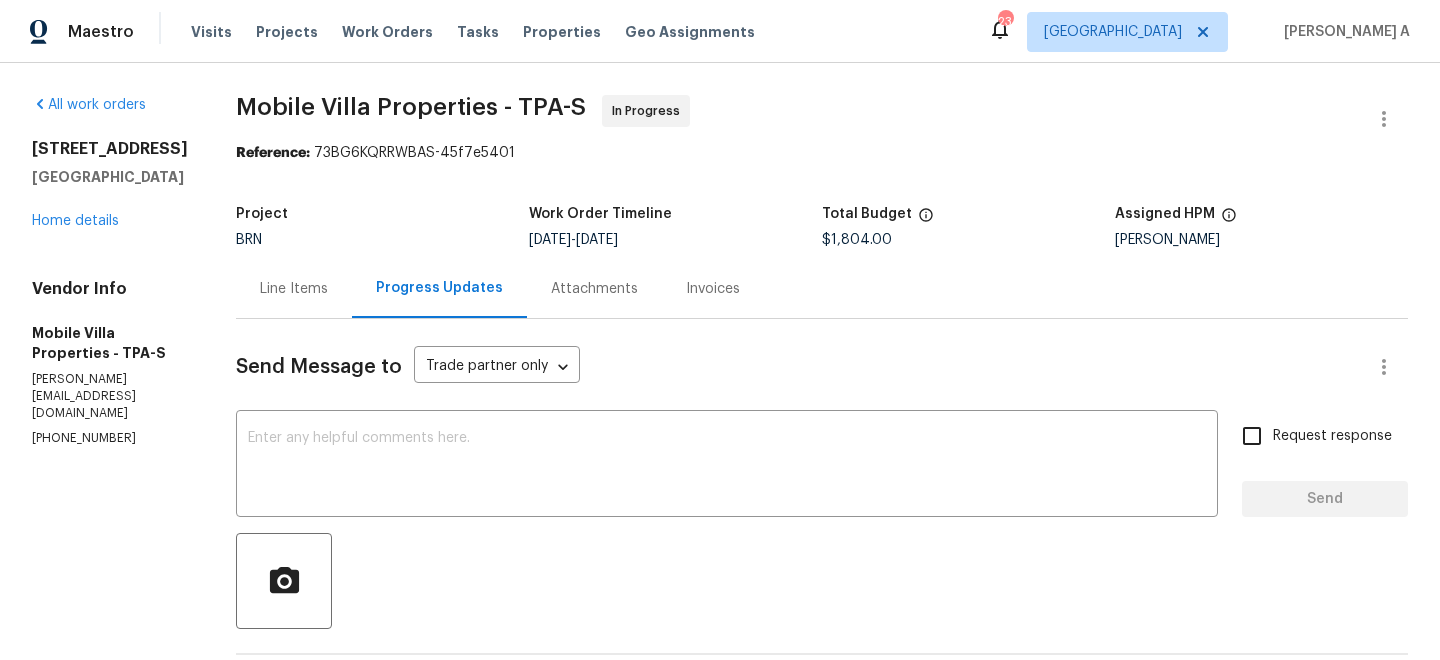 click on "Line Items" at bounding box center (294, 288) 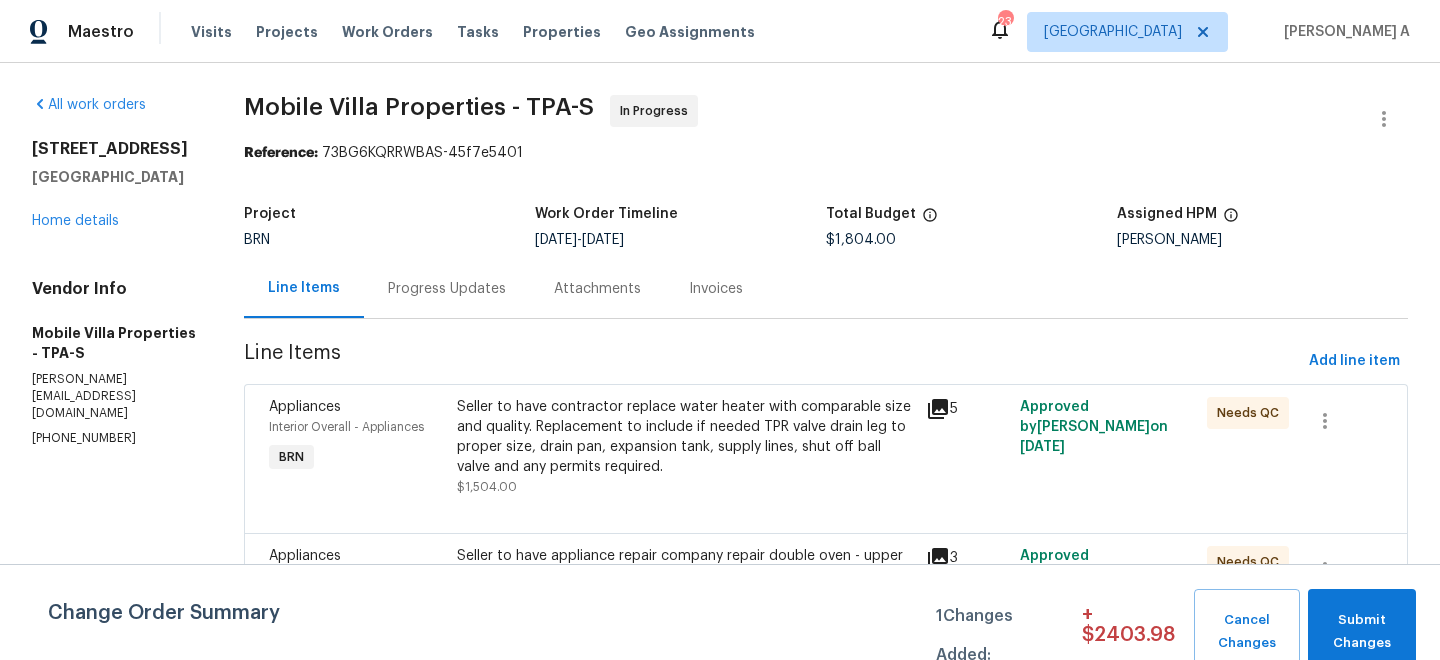 scroll, scrollTop: 210, scrollLeft: 0, axis: vertical 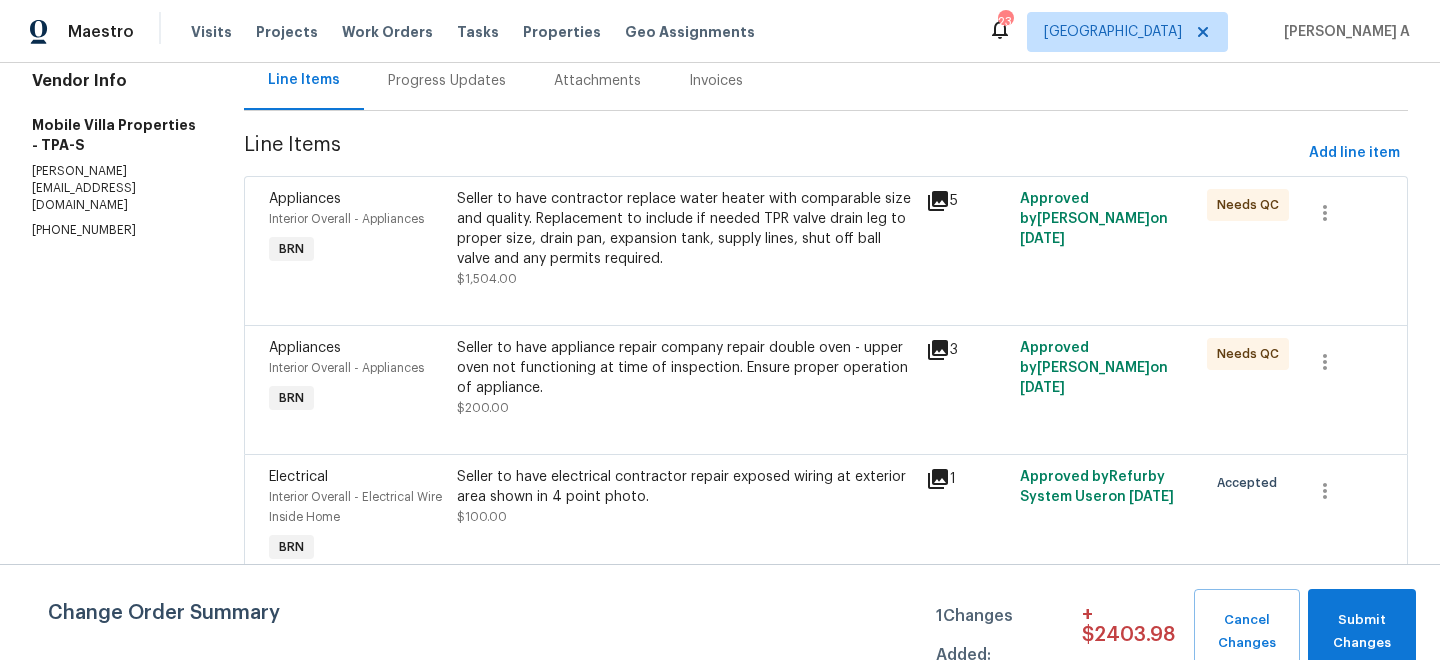 click on "Seller to have contractor replace water heater with comparable size and quality. Replacement to include if needed TPR valve drain leg to proper size, drain pan, expansion tank, supply lines, shut off ball valve and any permits required." at bounding box center [685, 229] 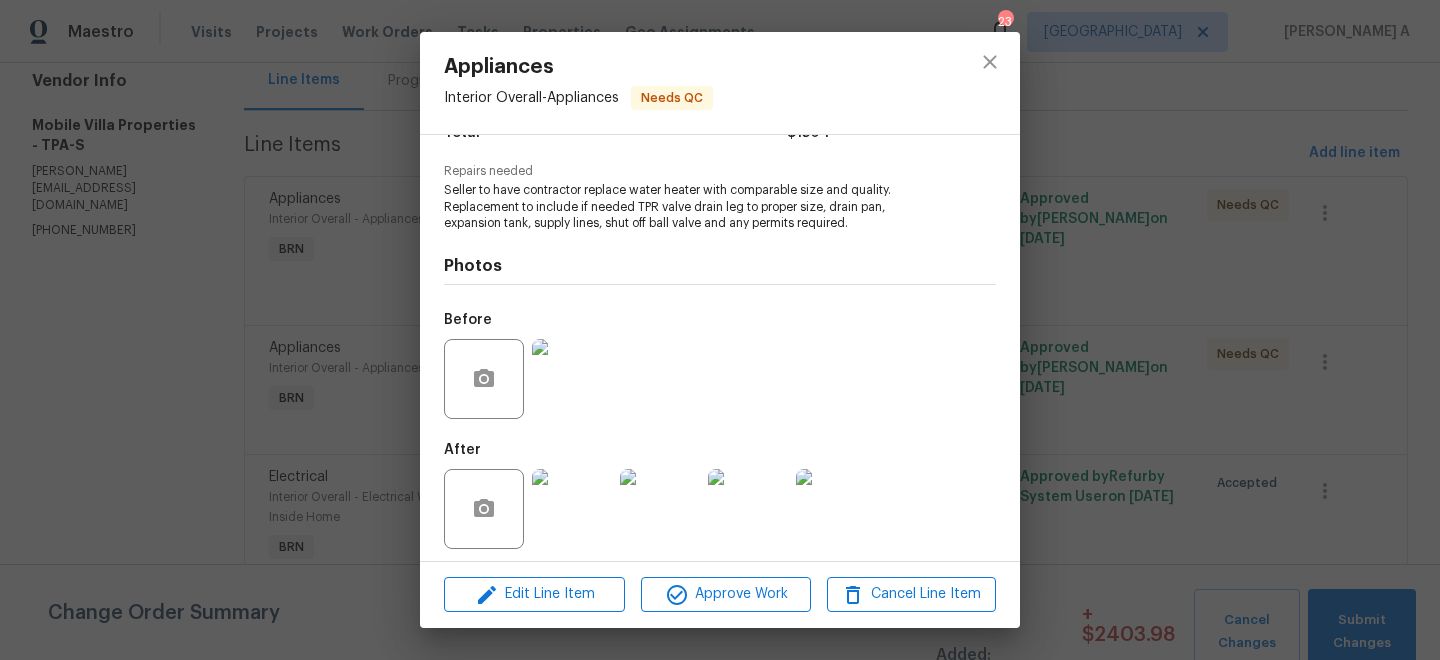 scroll, scrollTop: 194, scrollLeft: 0, axis: vertical 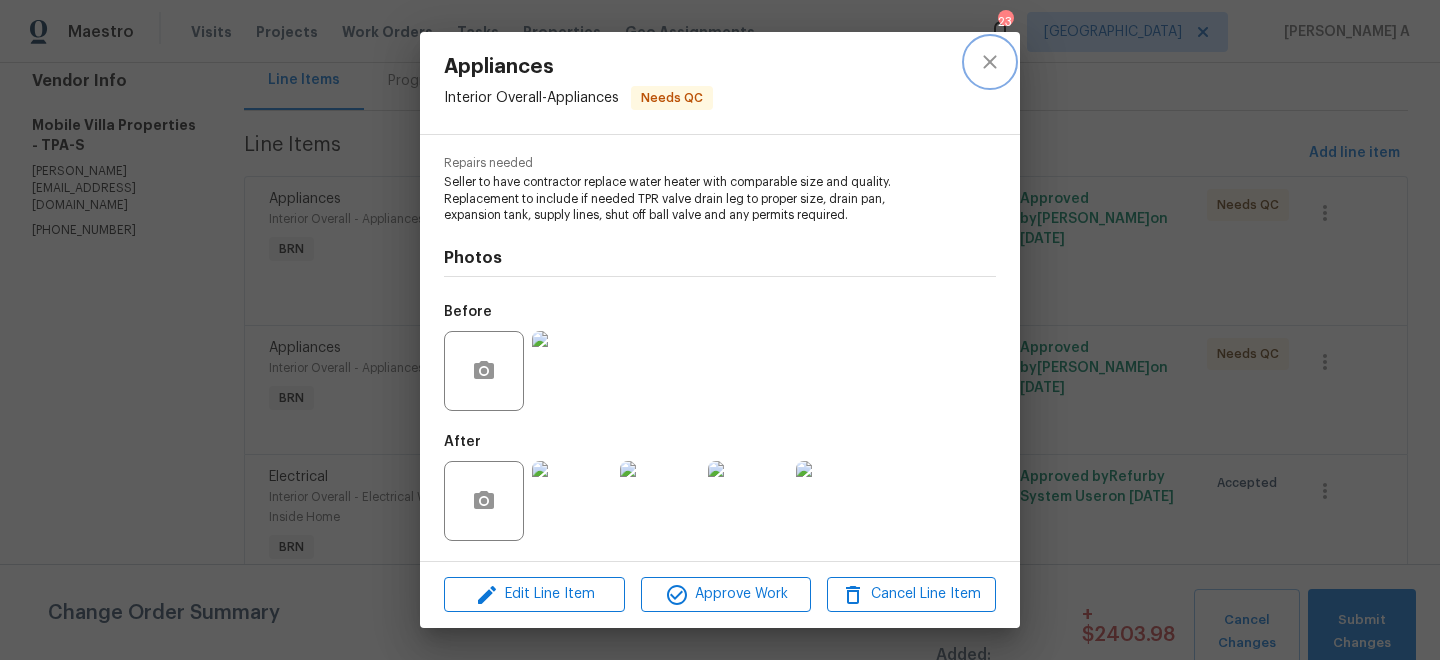click 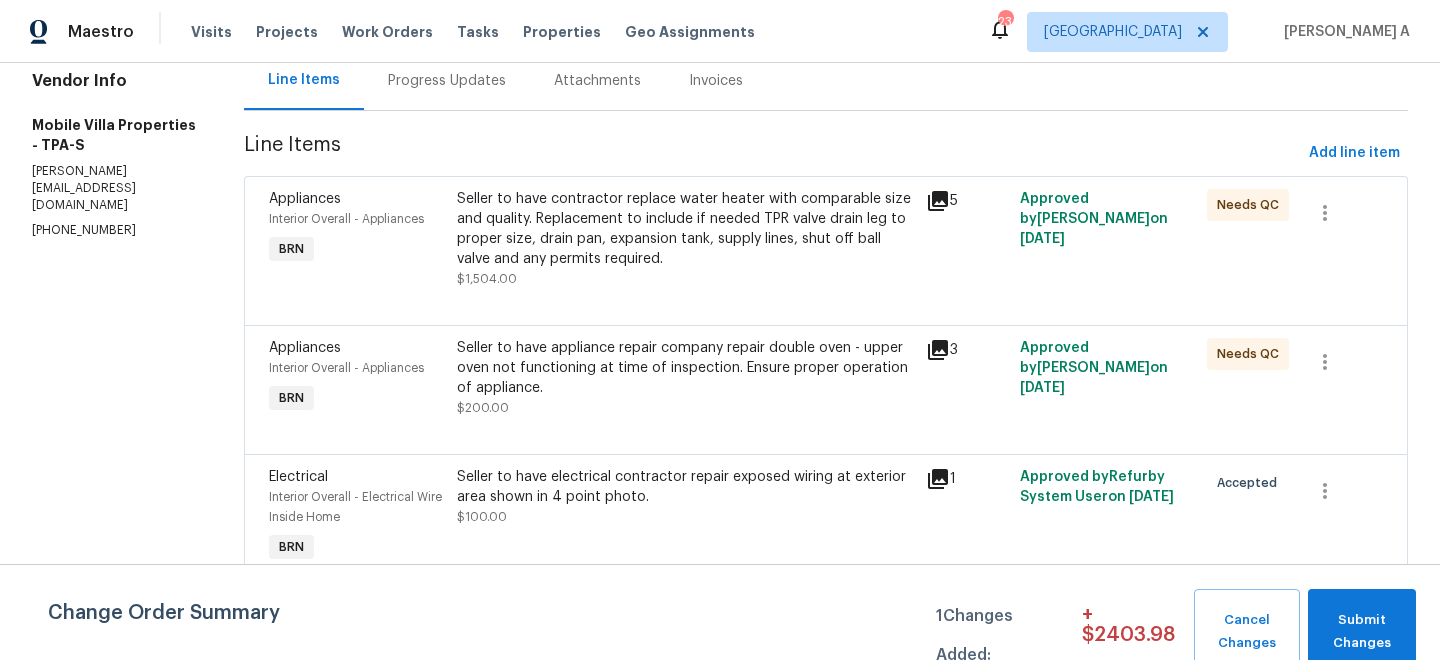 scroll, scrollTop: 82, scrollLeft: 0, axis: vertical 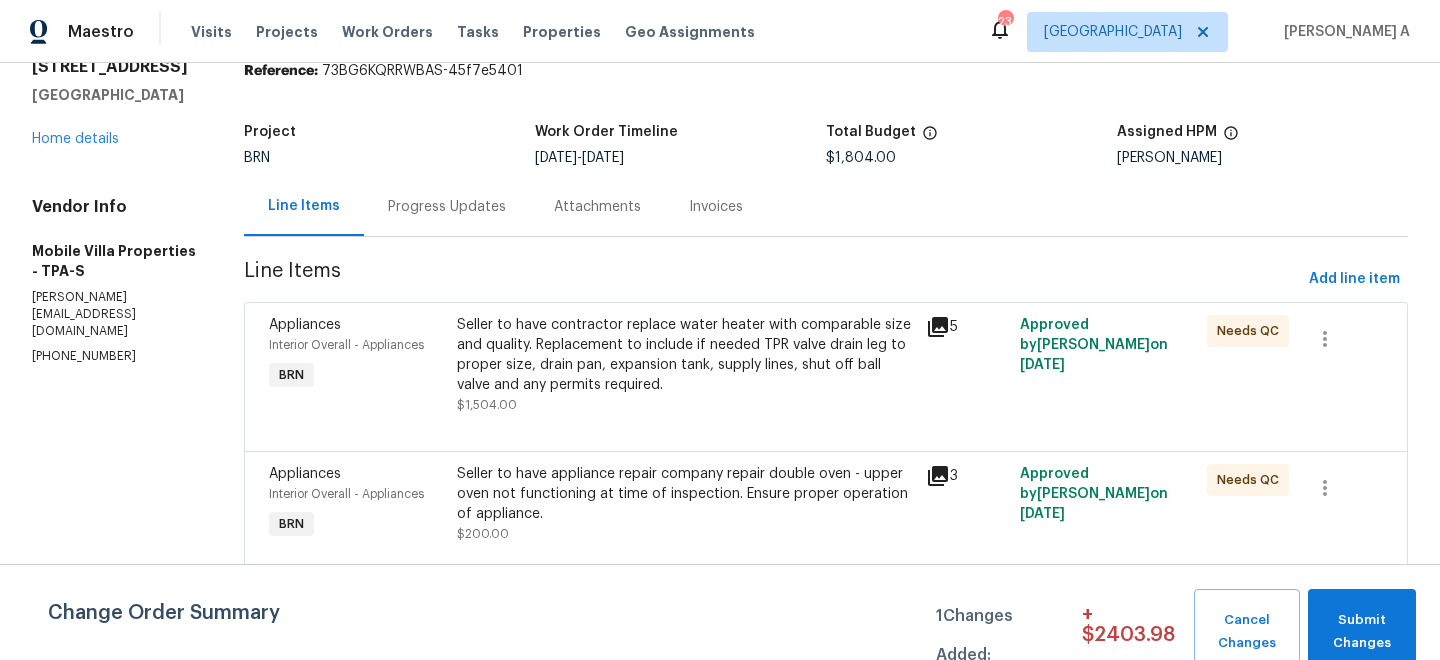 click on "Seller to have contractor replace water heater with comparable size and quality. Replacement to include if needed TPR valve drain leg to proper size, drain pan, expansion tank, supply lines, shut off ball valve and any permits required." at bounding box center (685, 355) 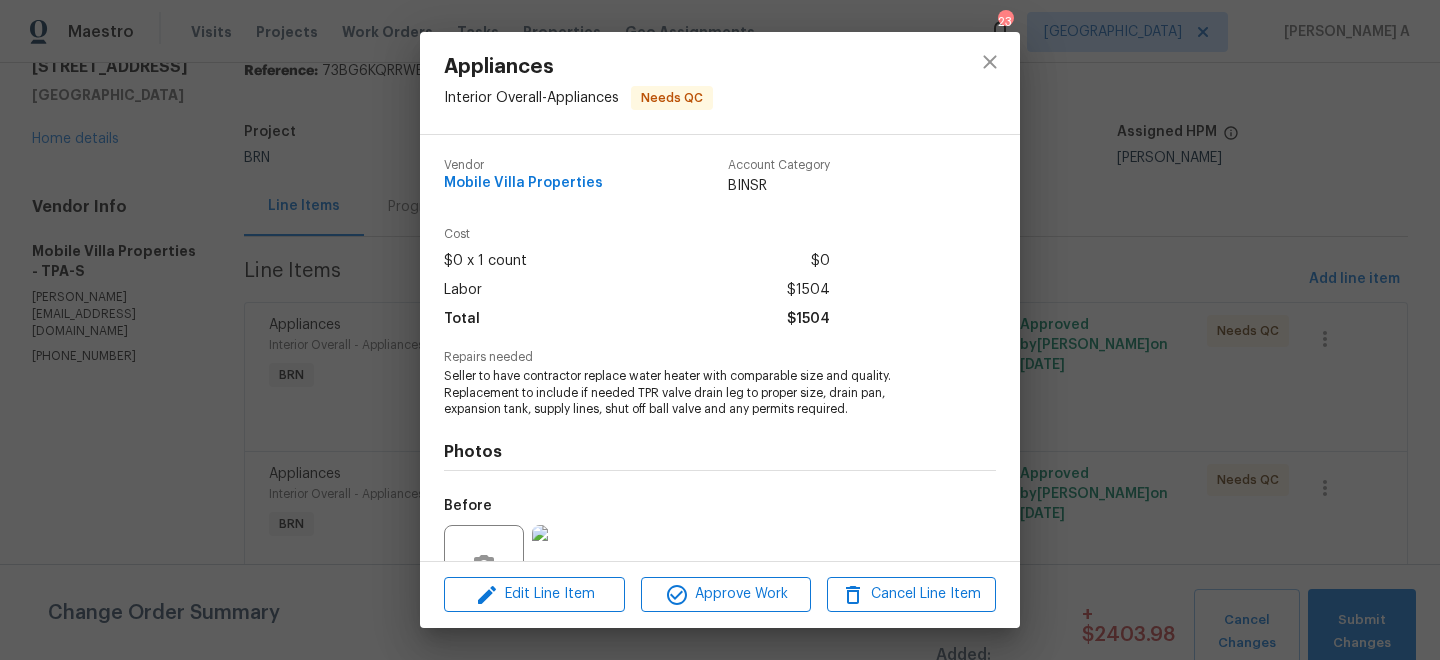 scroll, scrollTop: 194, scrollLeft: 0, axis: vertical 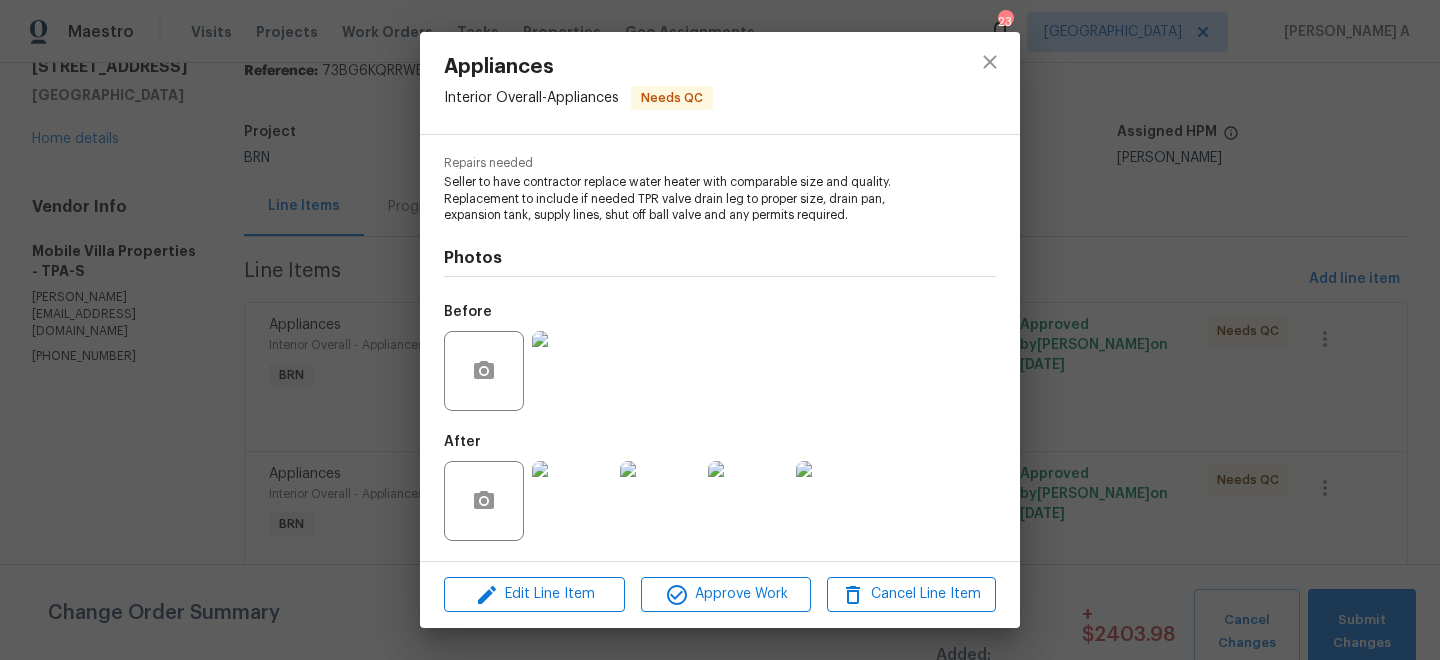 click at bounding box center [572, 501] 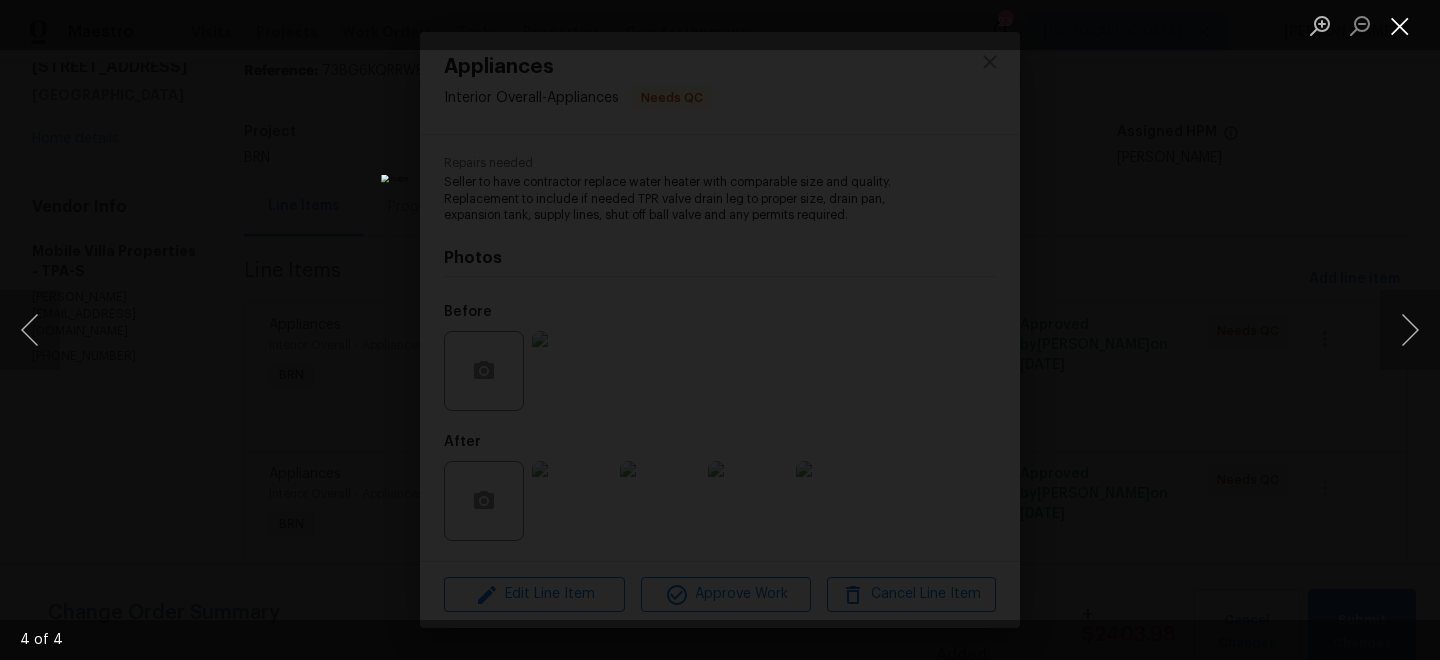 click at bounding box center (1400, 25) 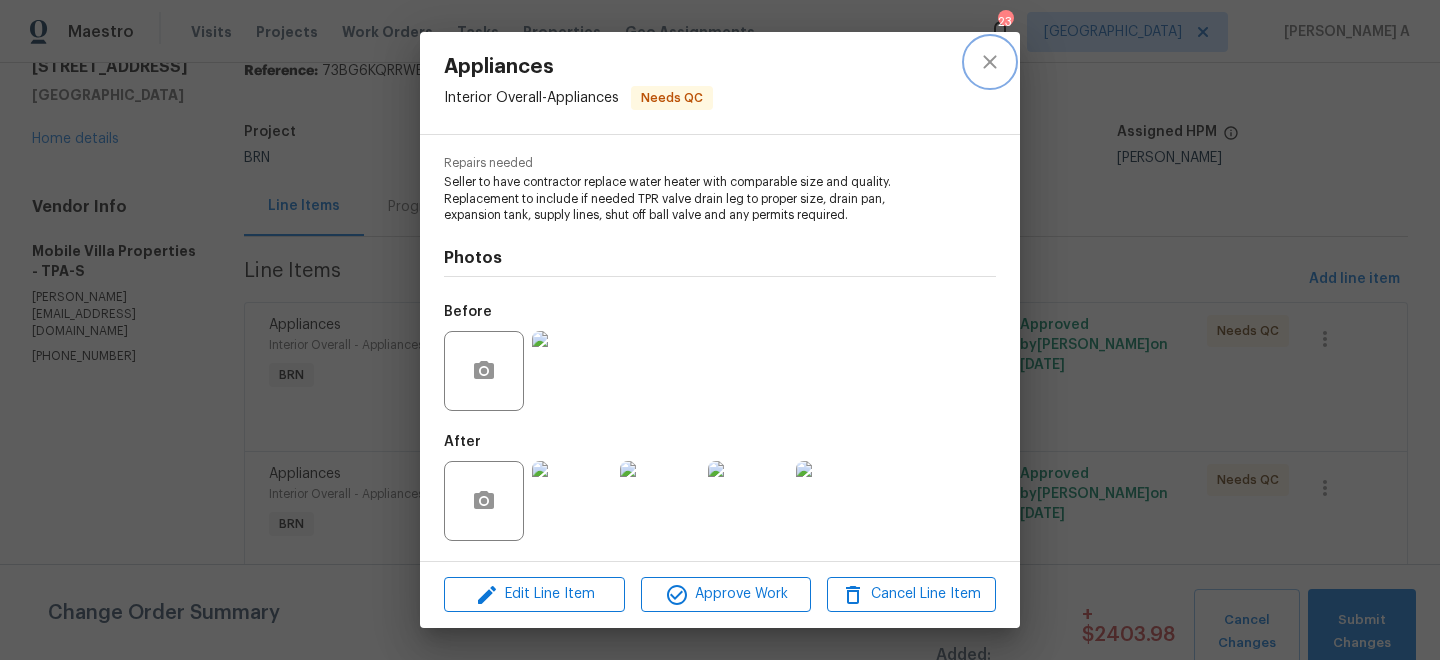 click at bounding box center [990, 62] 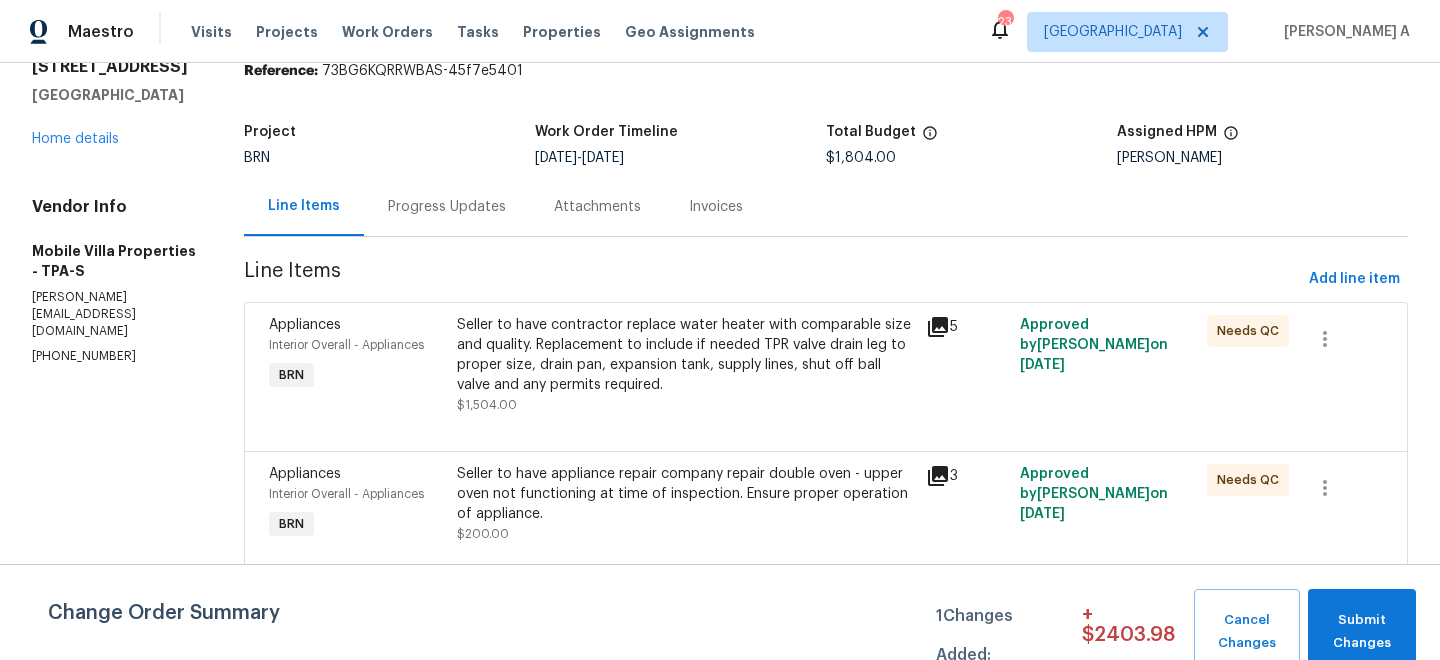 scroll, scrollTop: 210, scrollLeft: 0, axis: vertical 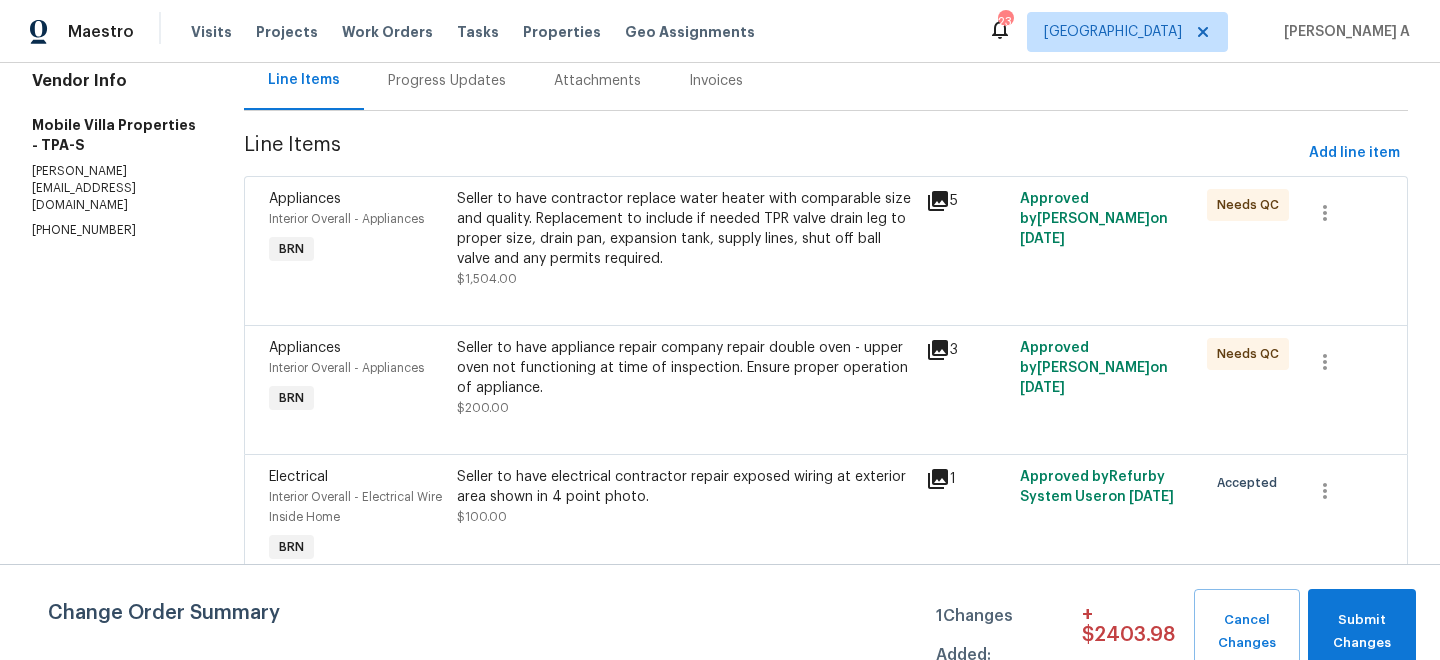 click on "Seller to have electrical contractor repair exposed wiring at exterior area shown in 4 point photo. $100.00" at bounding box center [685, 497] 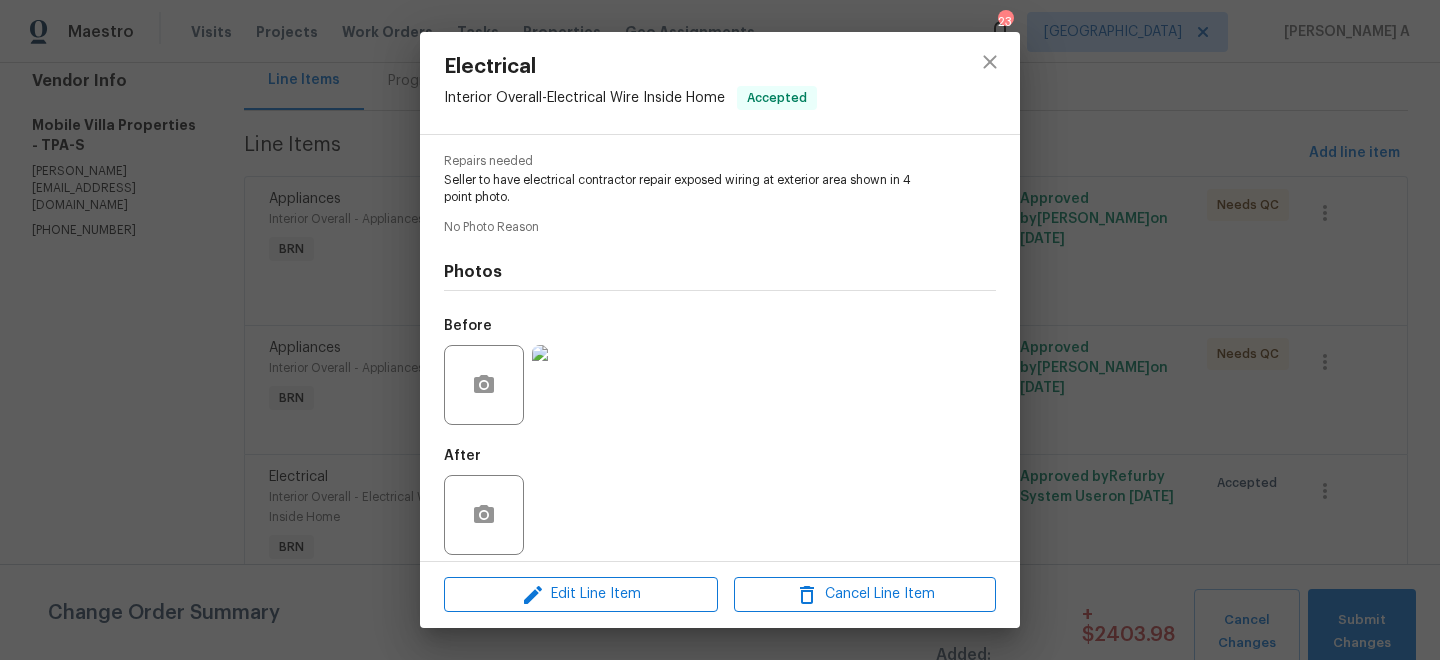 scroll, scrollTop: 210, scrollLeft: 0, axis: vertical 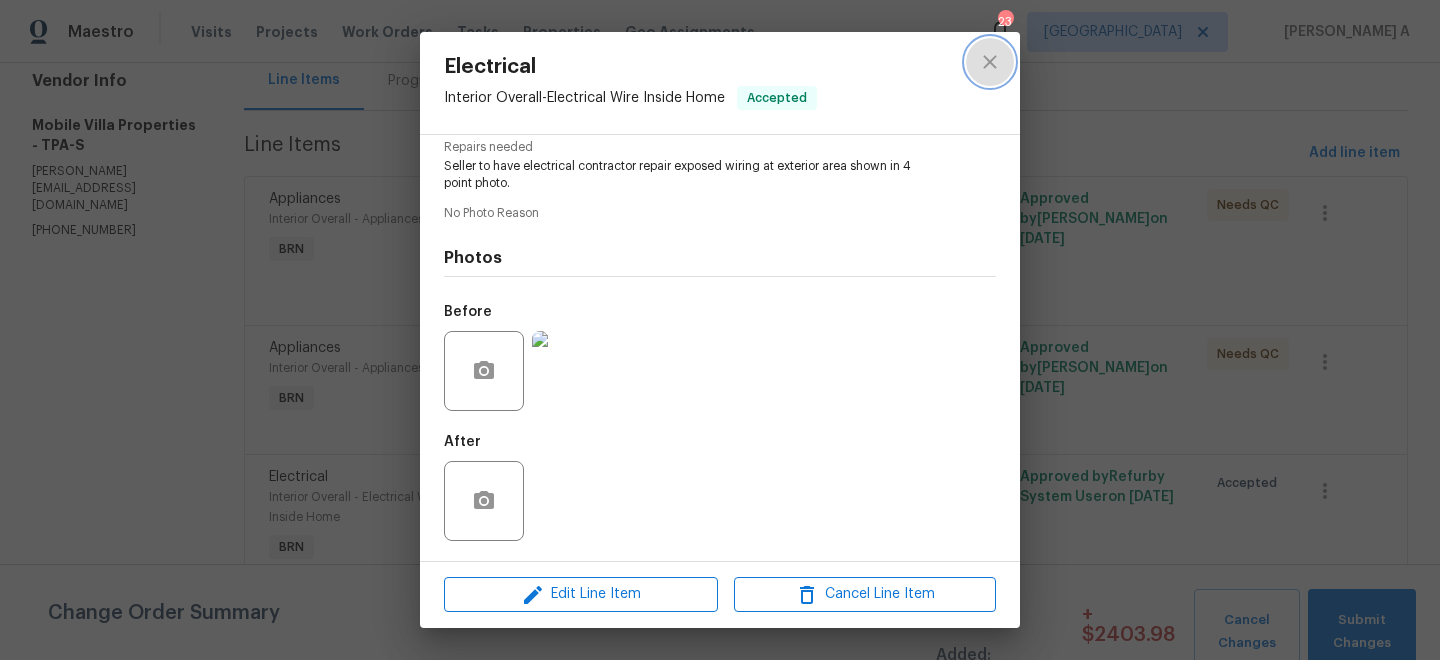 click 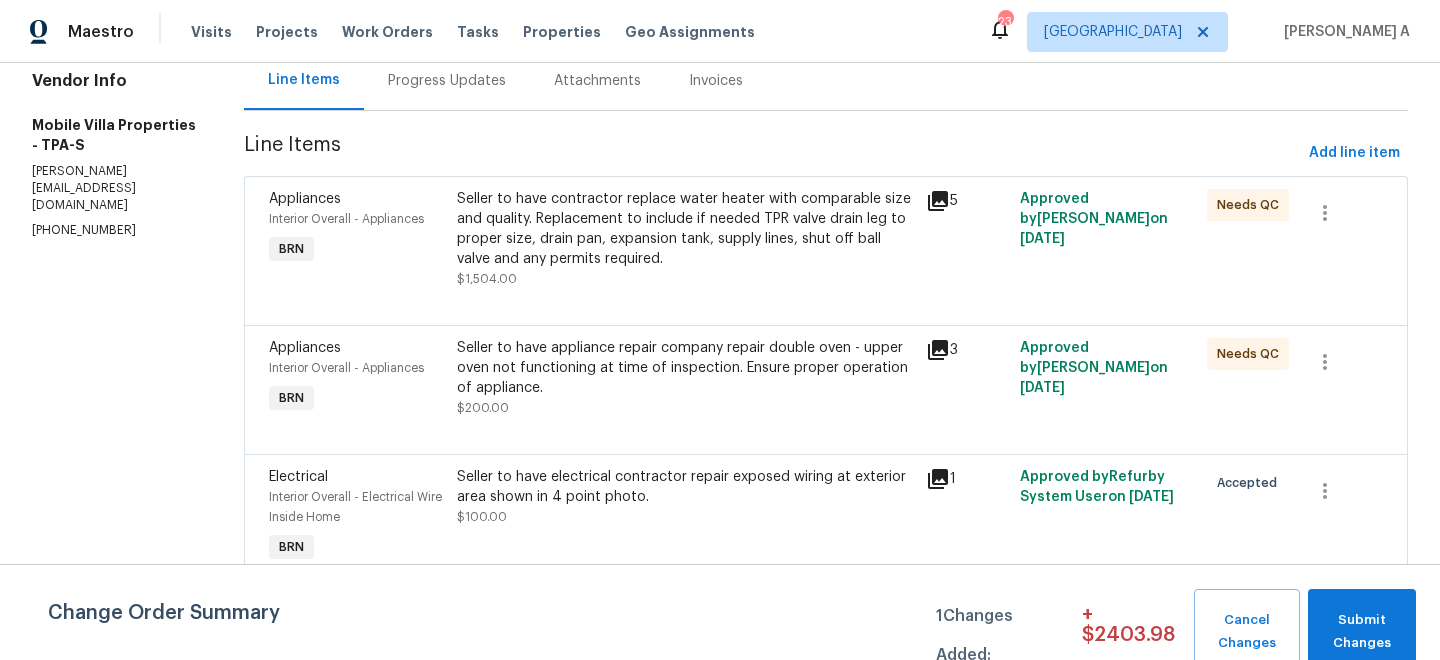 scroll, scrollTop: 0, scrollLeft: 0, axis: both 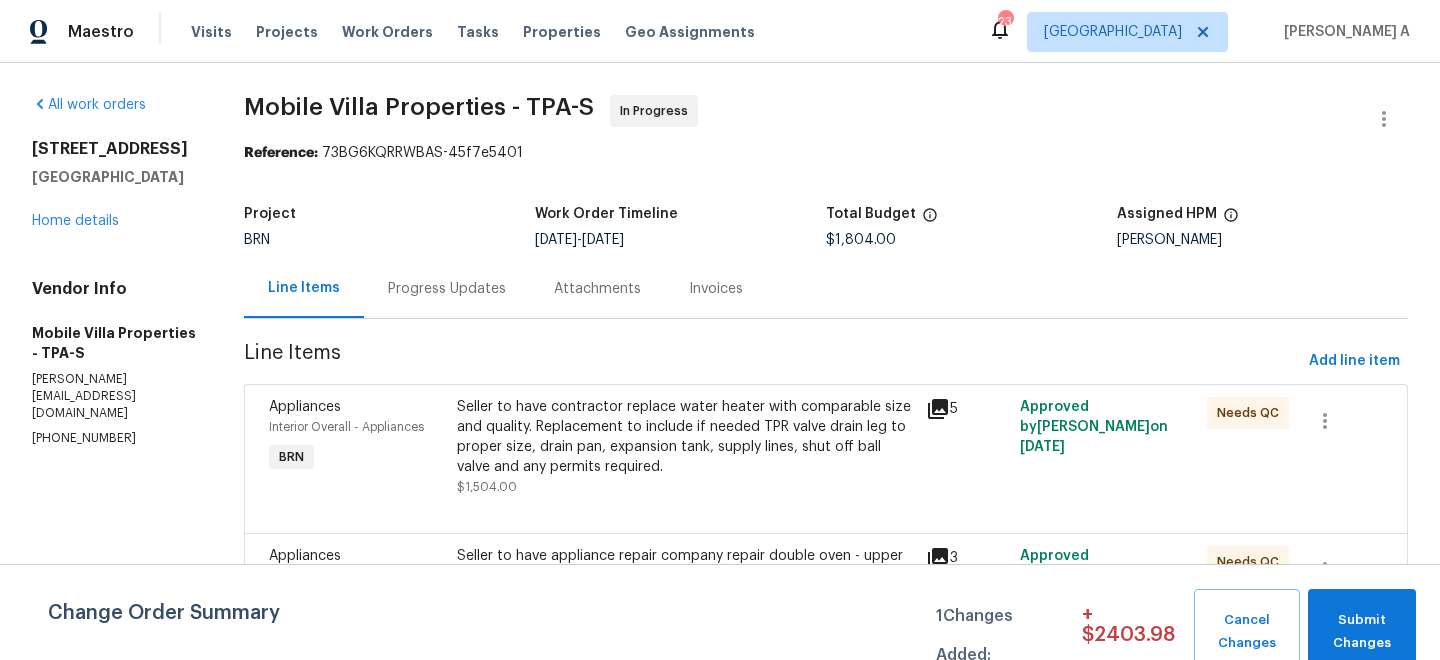 click on "Progress Updates" at bounding box center (447, 289) 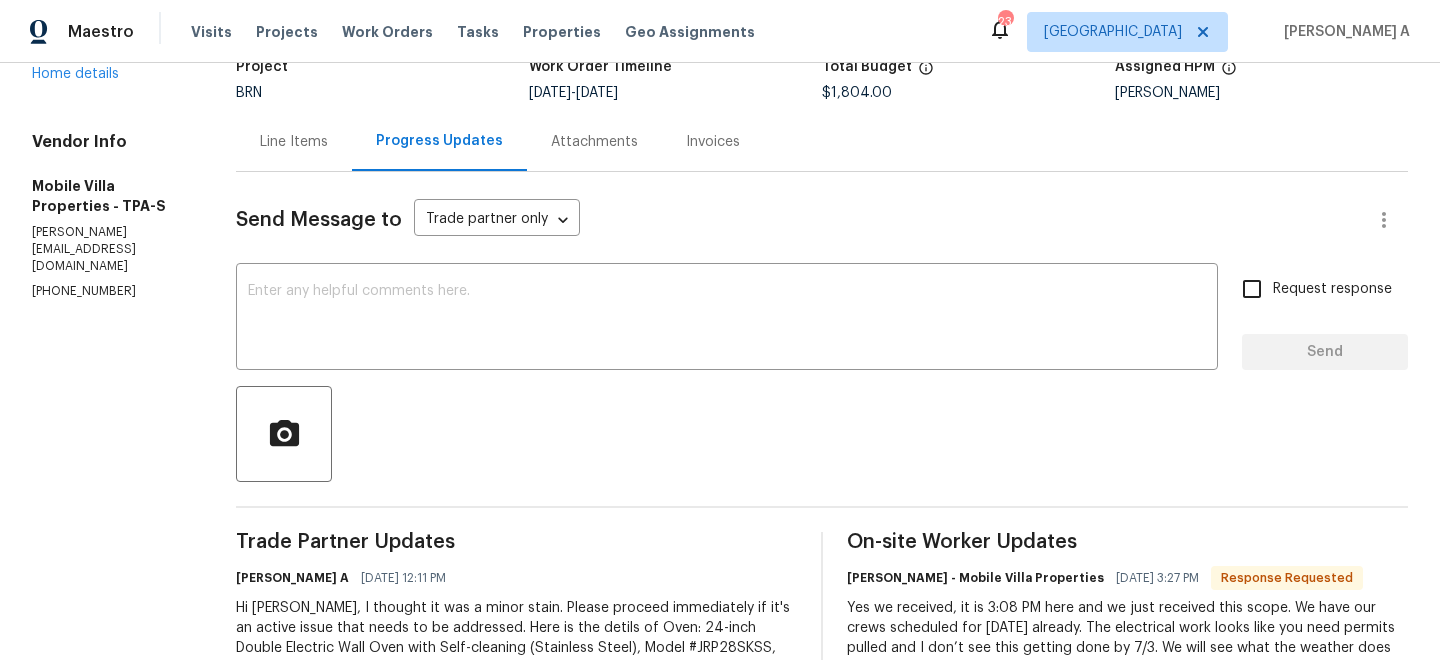scroll, scrollTop: 0, scrollLeft: 0, axis: both 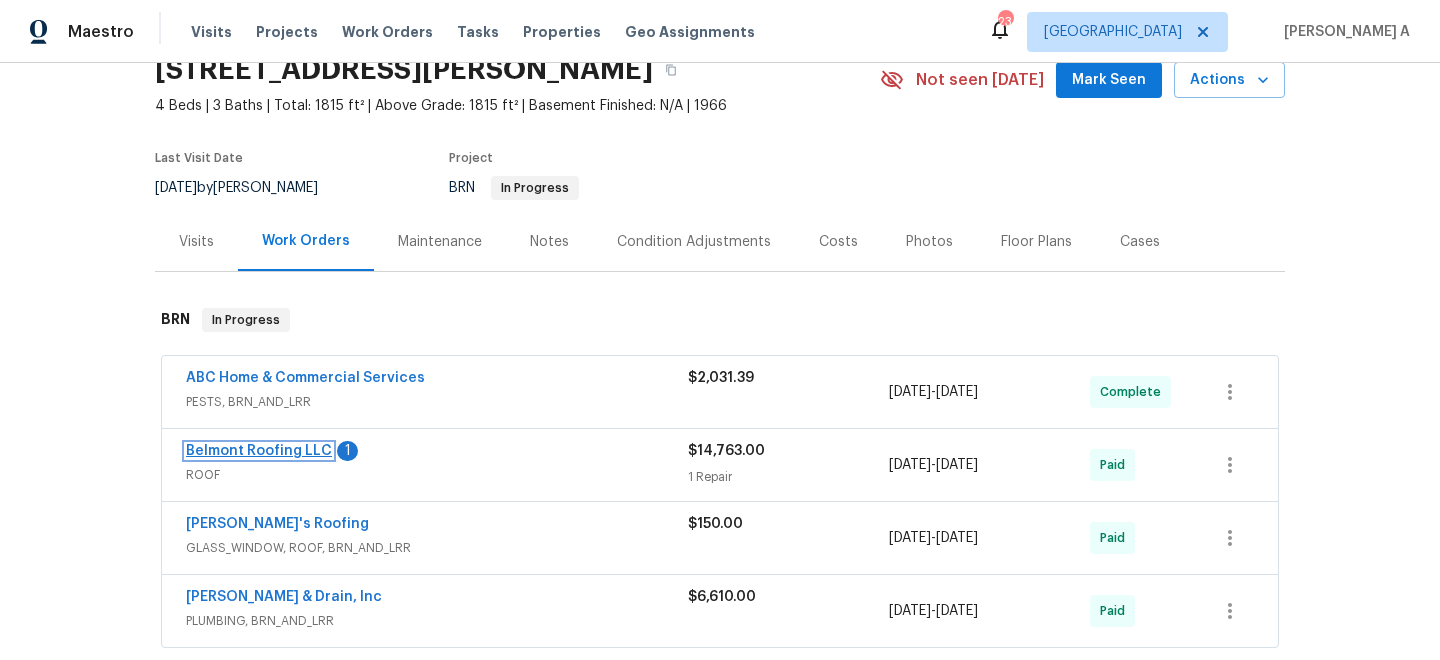 click on "Belmont Roofing LLC" at bounding box center (259, 451) 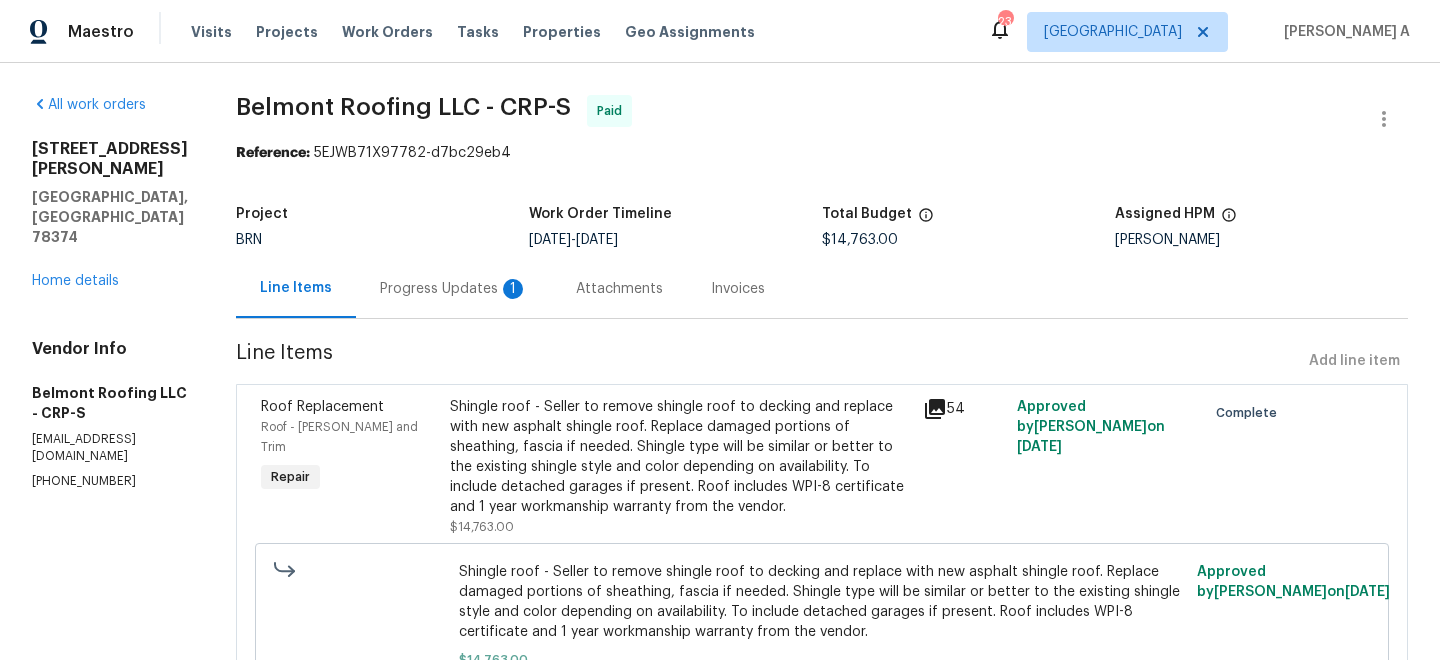 click on "Progress Updates 1" at bounding box center (454, 288) 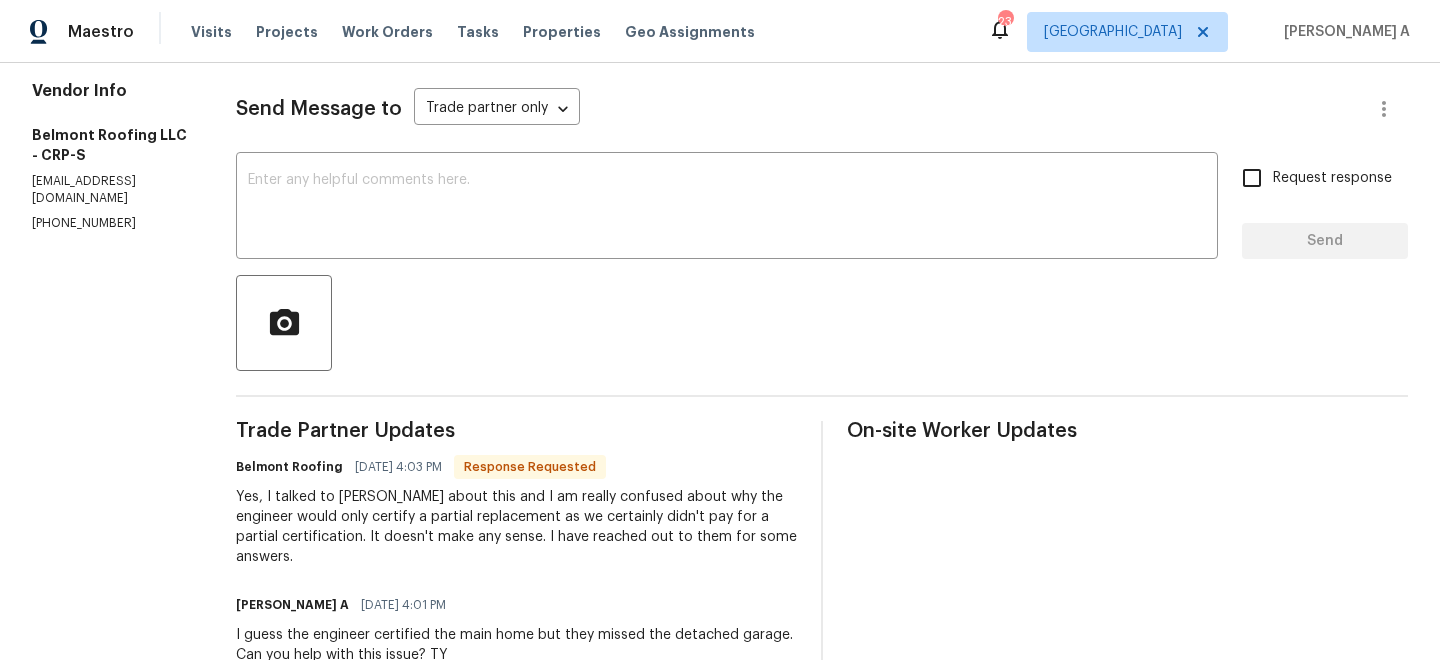 scroll, scrollTop: 259, scrollLeft: 0, axis: vertical 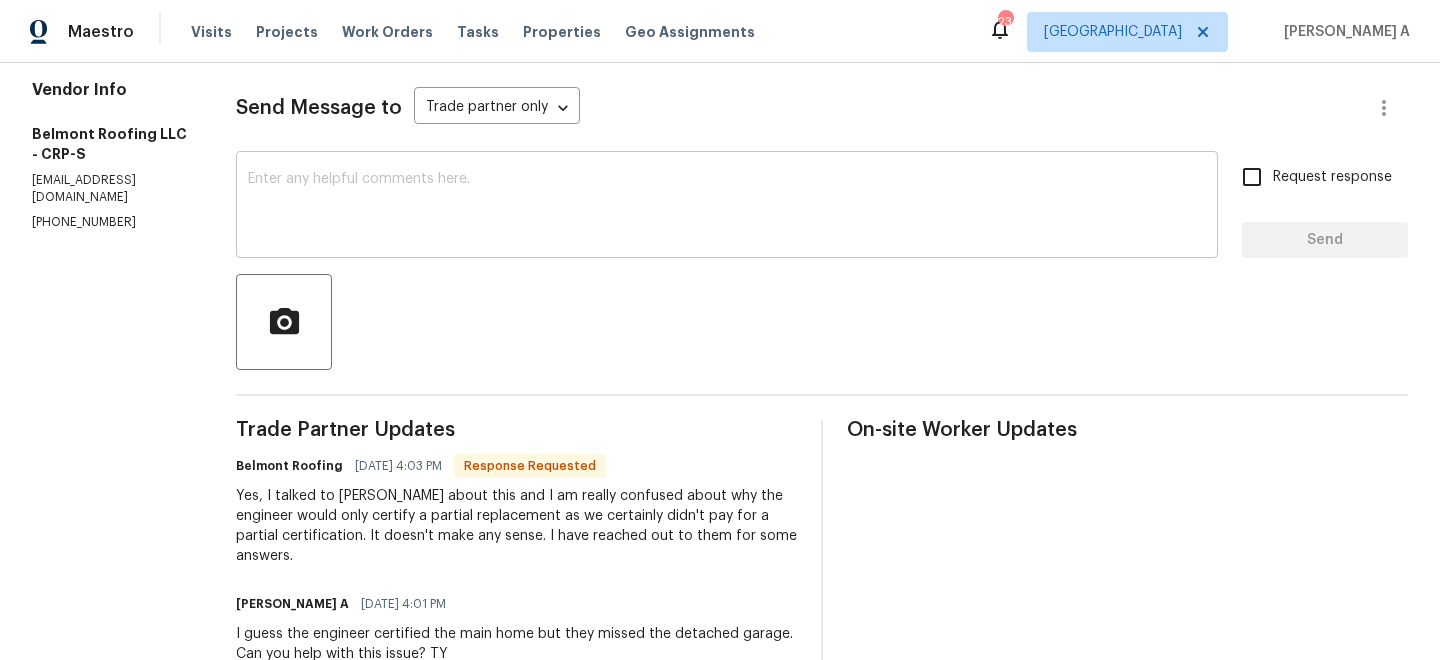 click on "x ​" at bounding box center (727, 207) 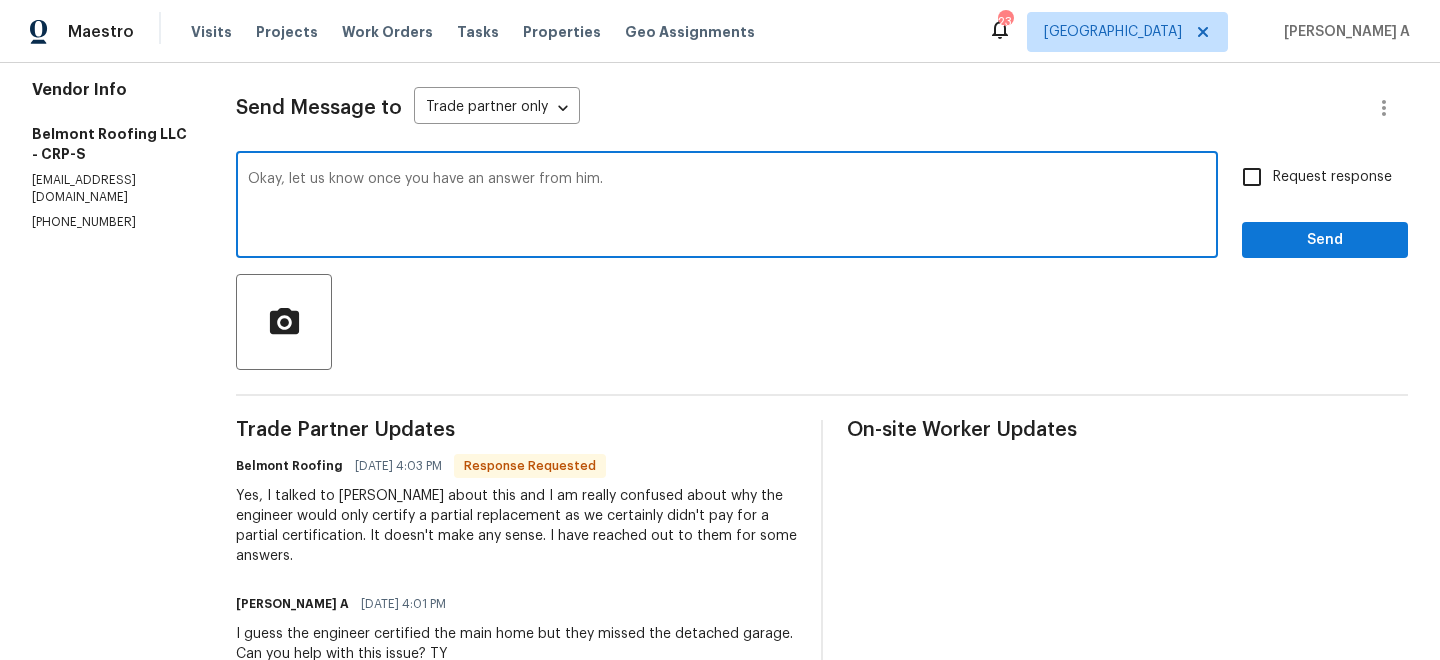 drag, startPoint x: 328, startPoint y: 176, endPoint x: 202, endPoint y: 182, distance: 126.14278 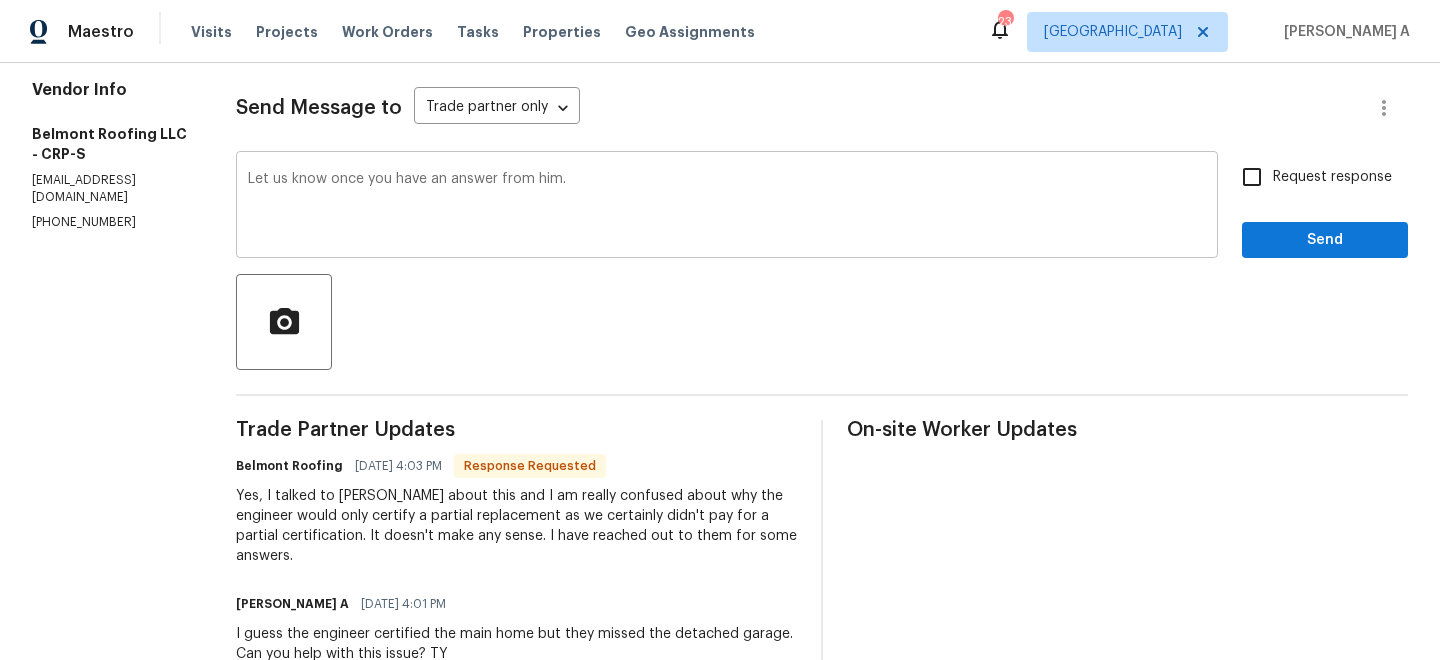 click on "Let us know once you have an answer from him. x ​" at bounding box center [727, 207] 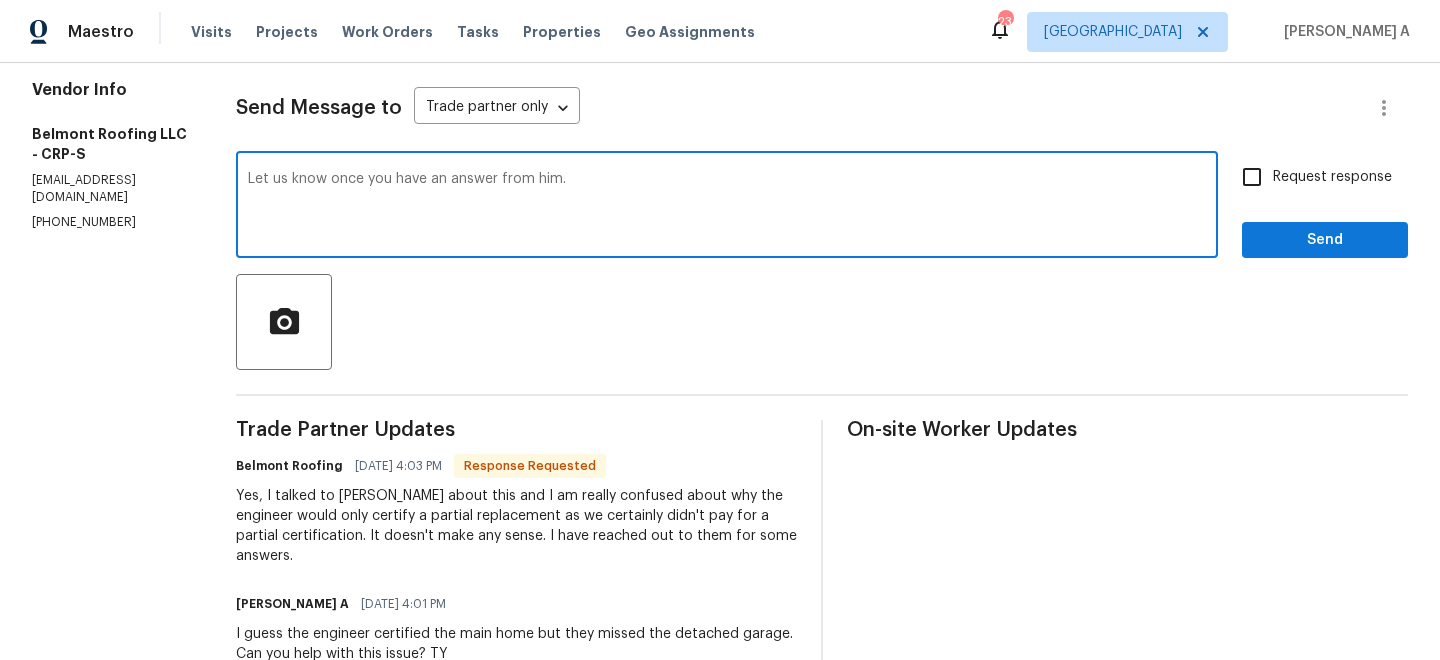 click on "Let us know once you have an answer from him." at bounding box center [727, 207] 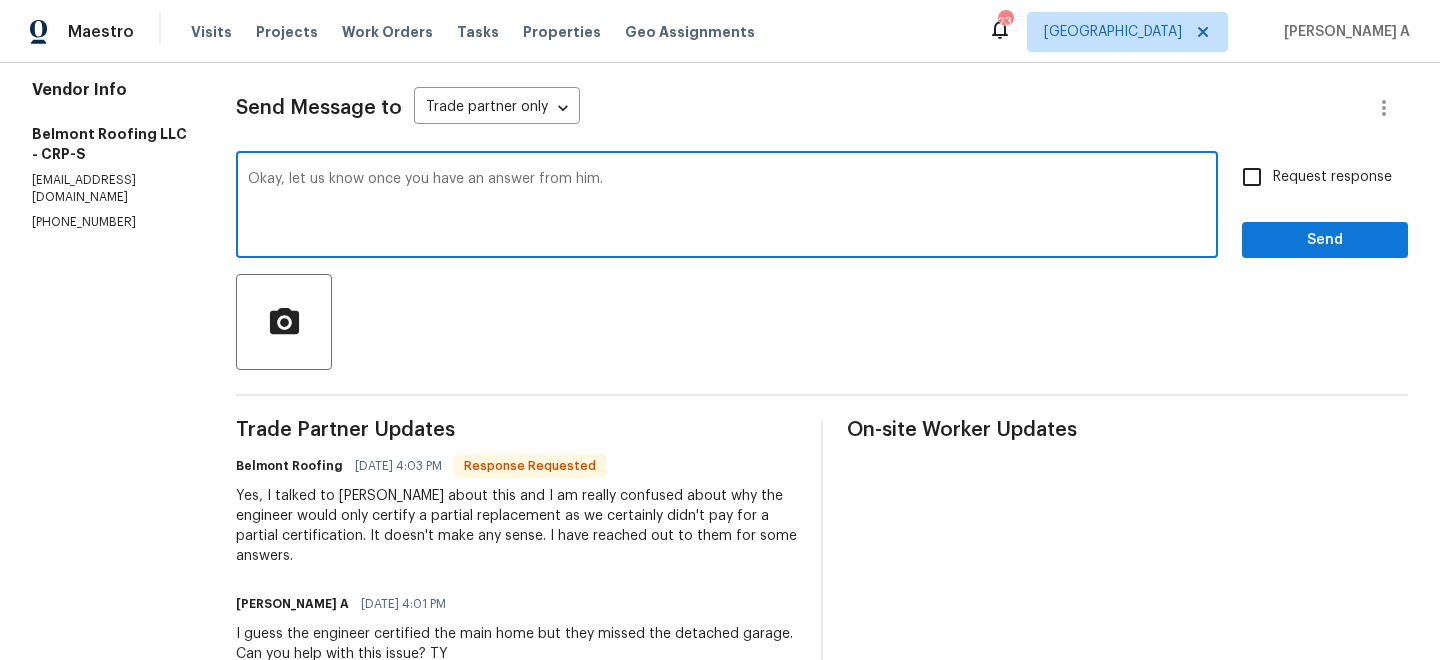 click on "Okay, let us know once you have an answer from him." at bounding box center [727, 207] 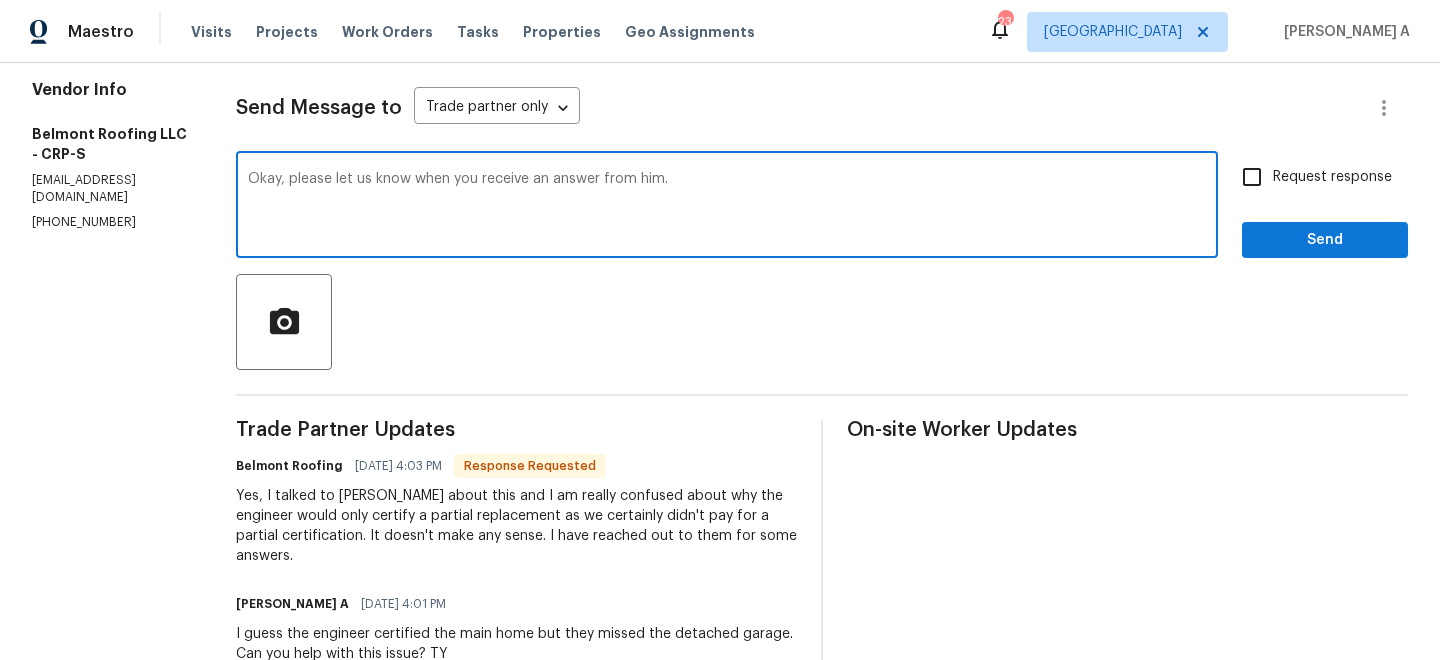 click on "Okay, please let us know when you receive an answer from him." at bounding box center [727, 207] 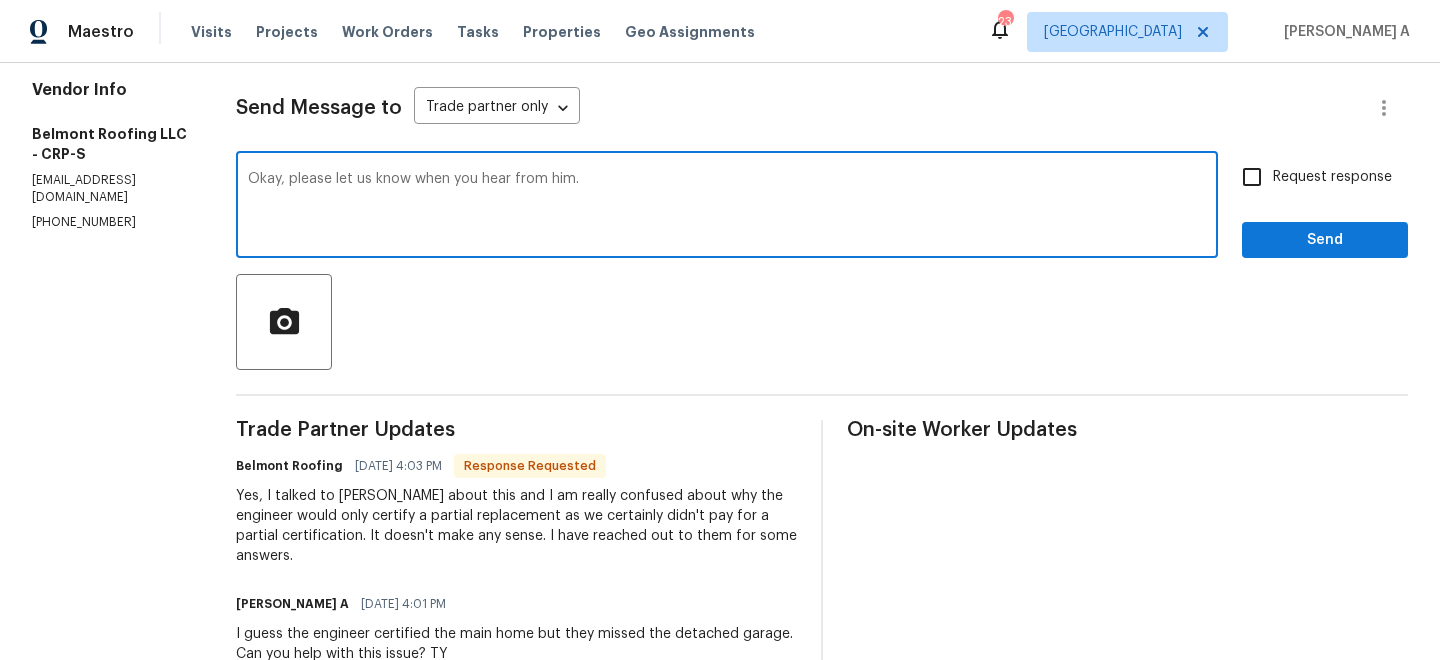 type on "Okay, please let us know when you hear from him." 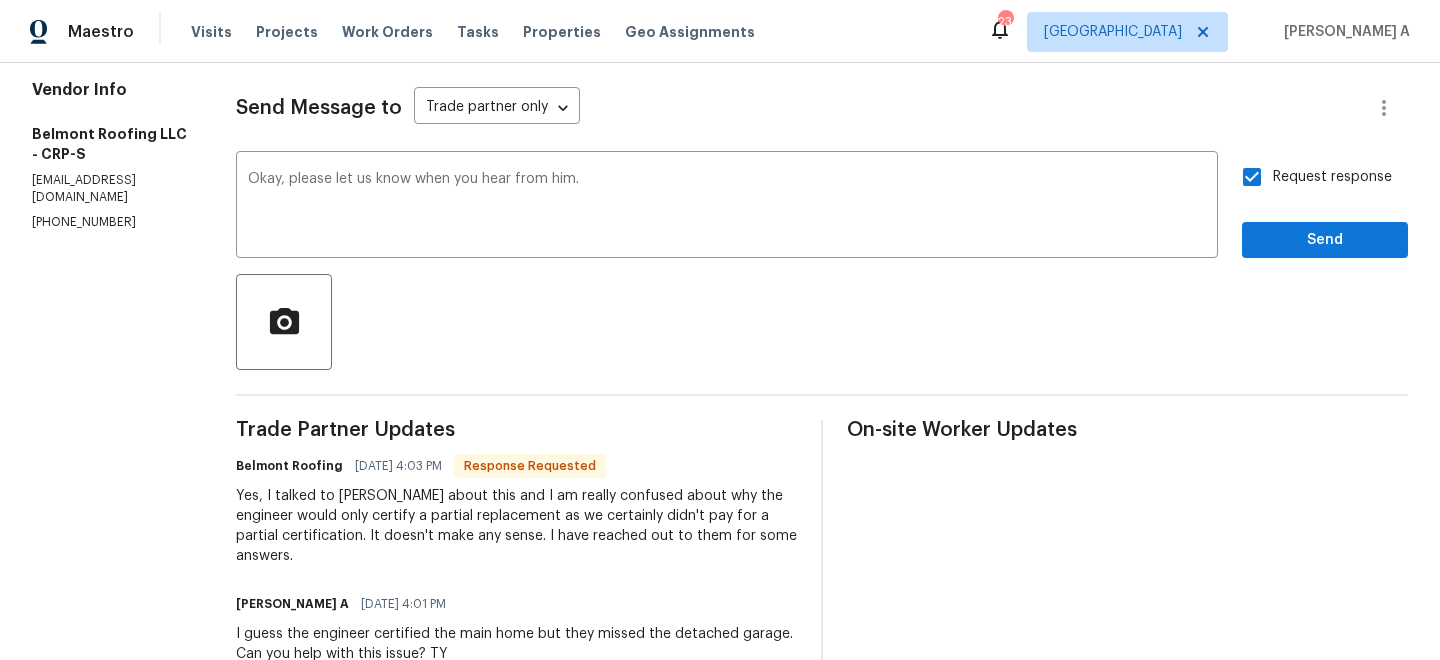 click on "Request response Send" at bounding box center [1325, 207] 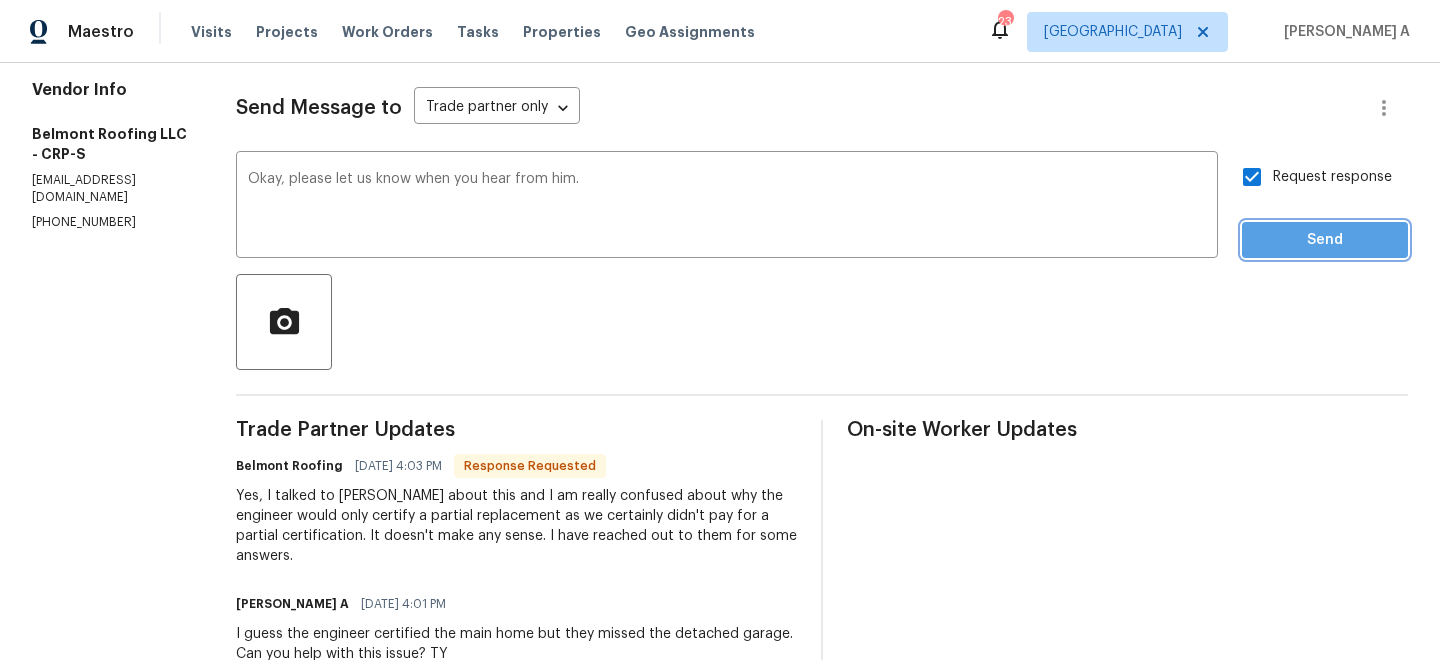 click on "Send" at bounding box center (1325, 240) 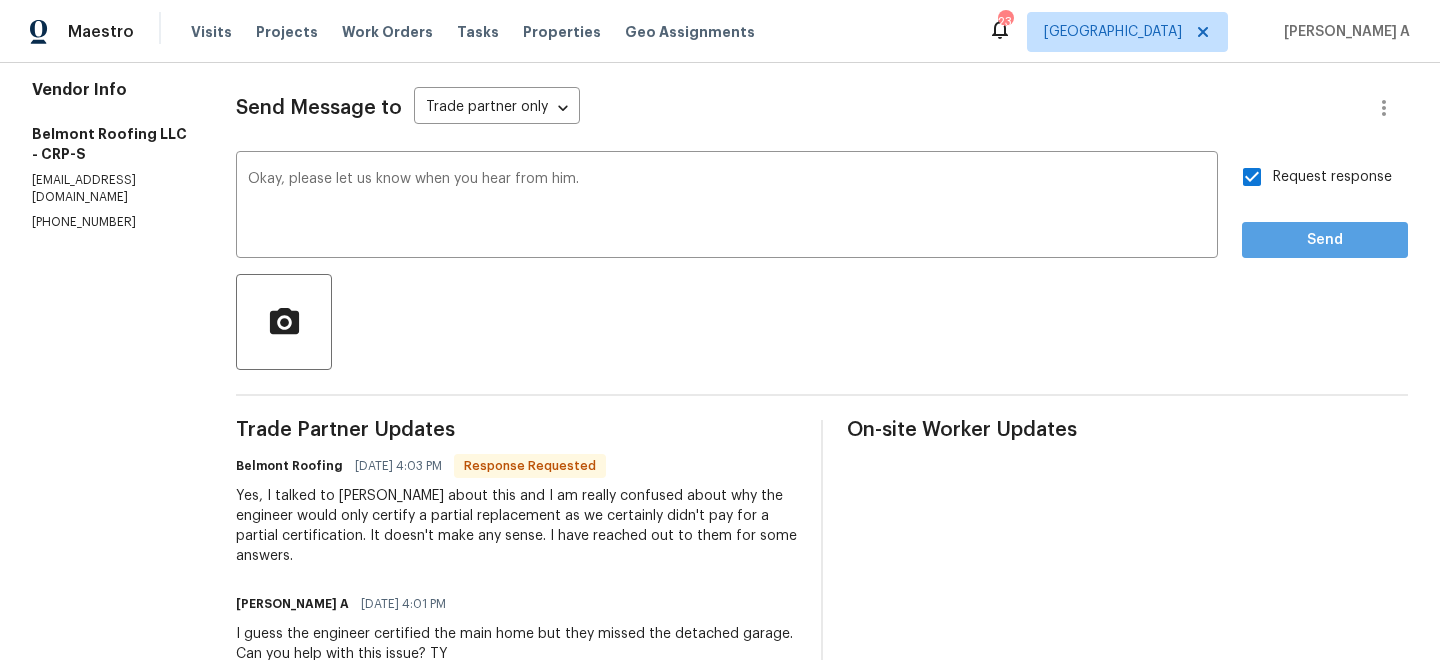 scroll, scrollTop: 87, scrollLeft: 0, axis: vertical 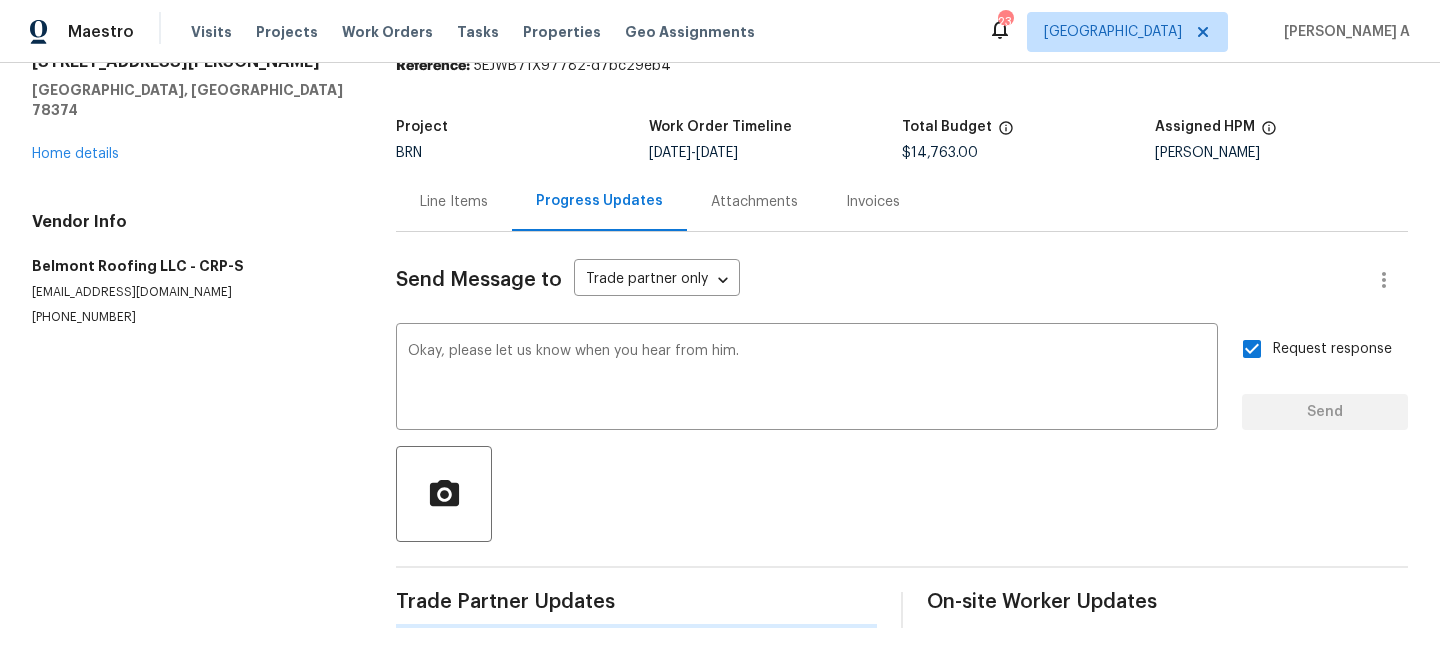 type 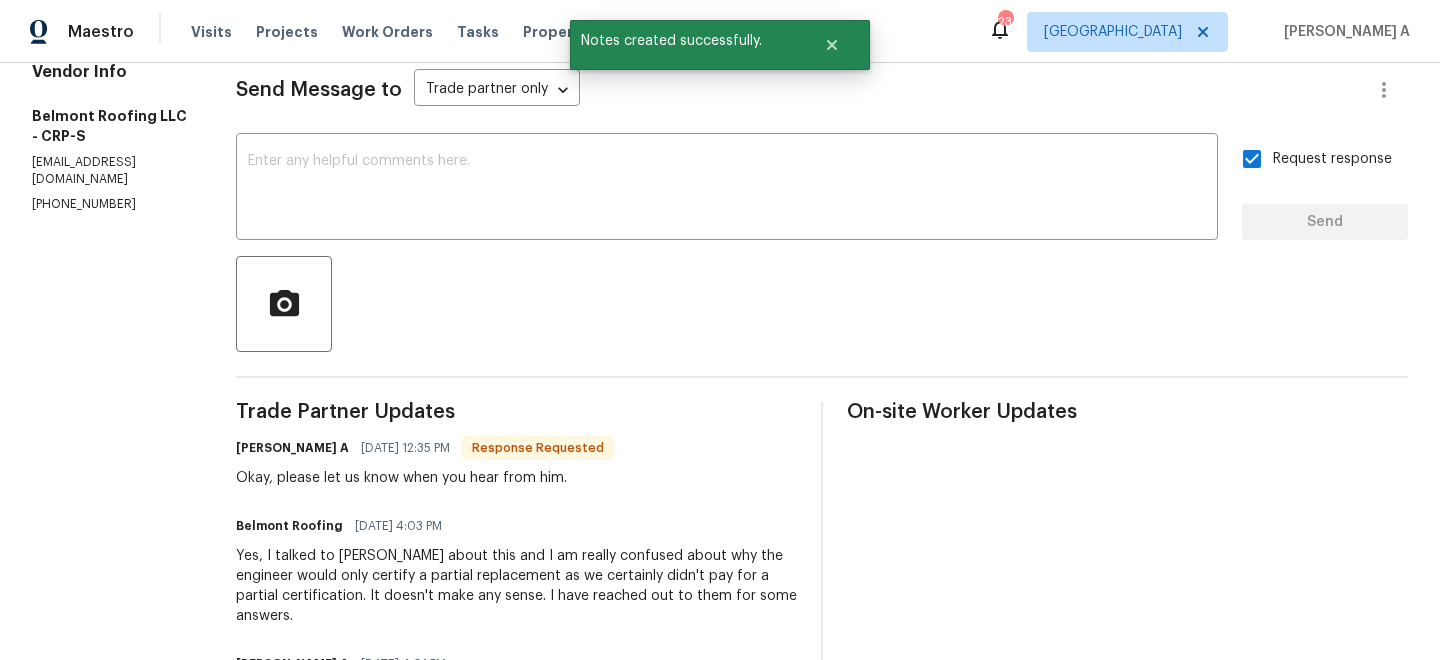 scroll, scrollTop: 280, scrollLeft: 0, axis: vertical 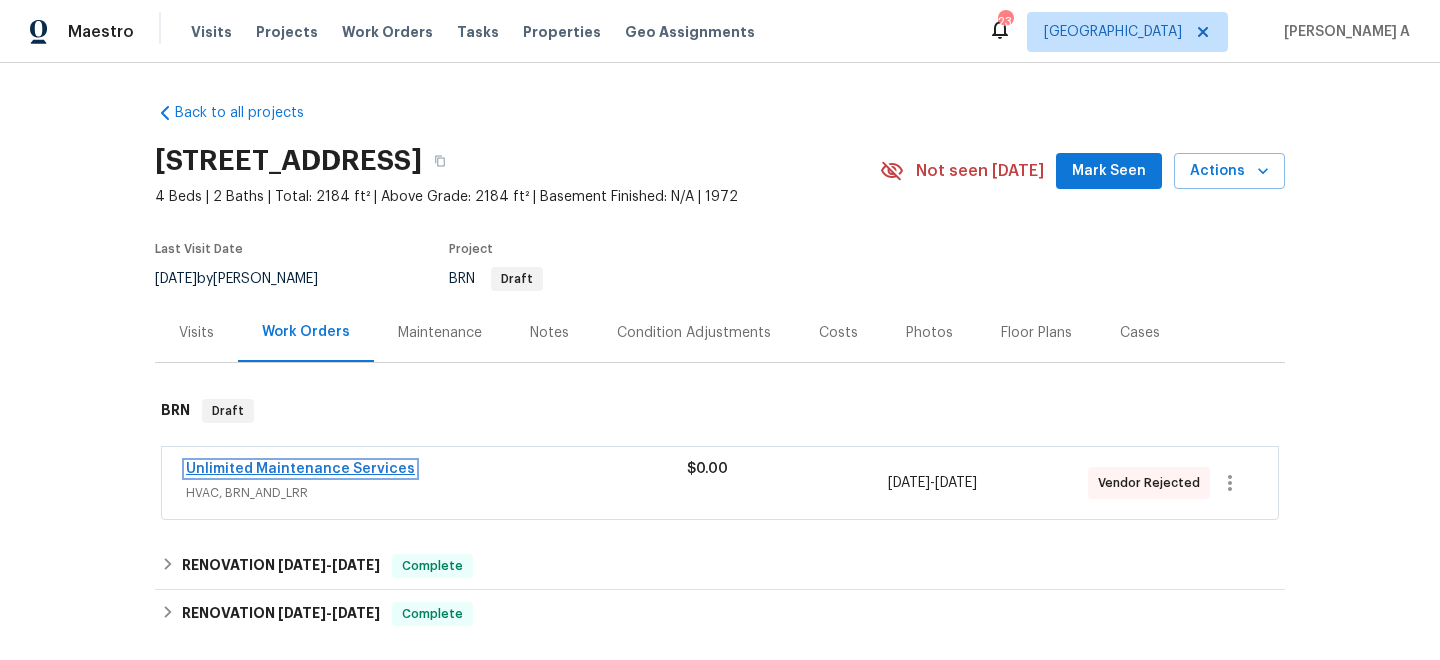 click on "Unlimited Maintenance Services" at bounding box center (300, 469) 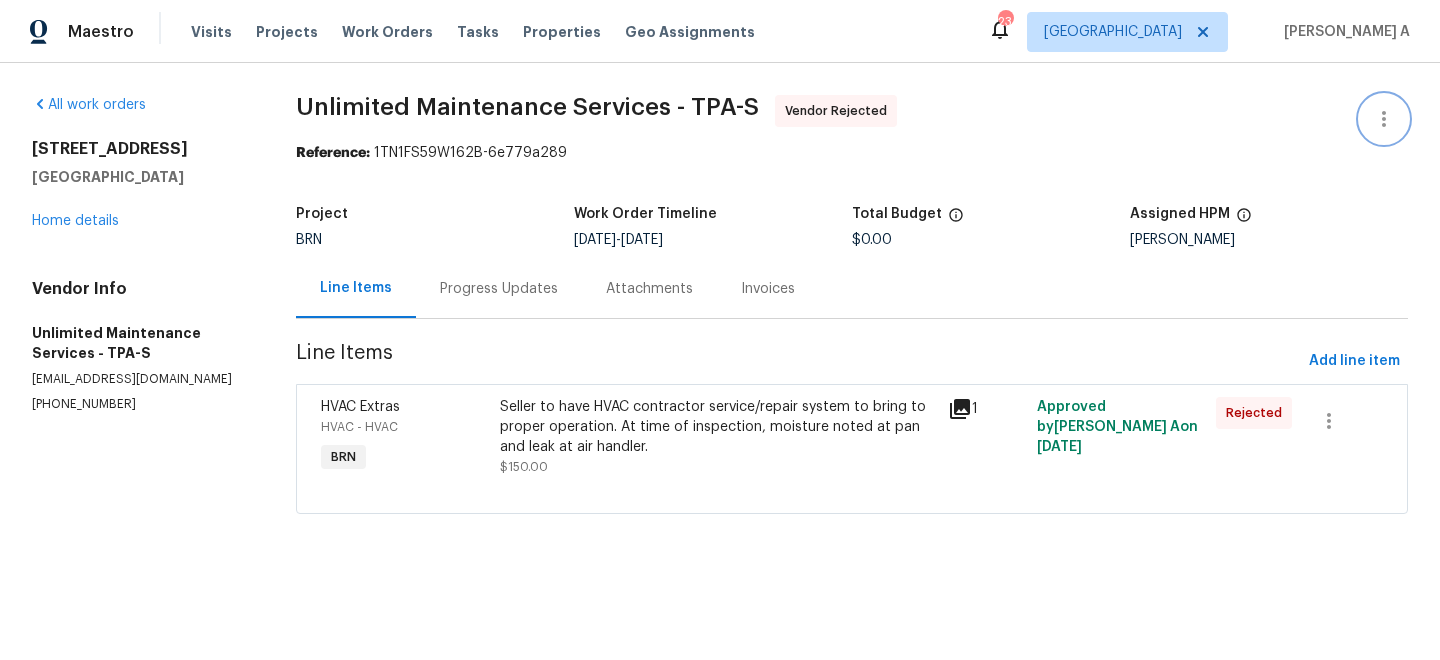 click 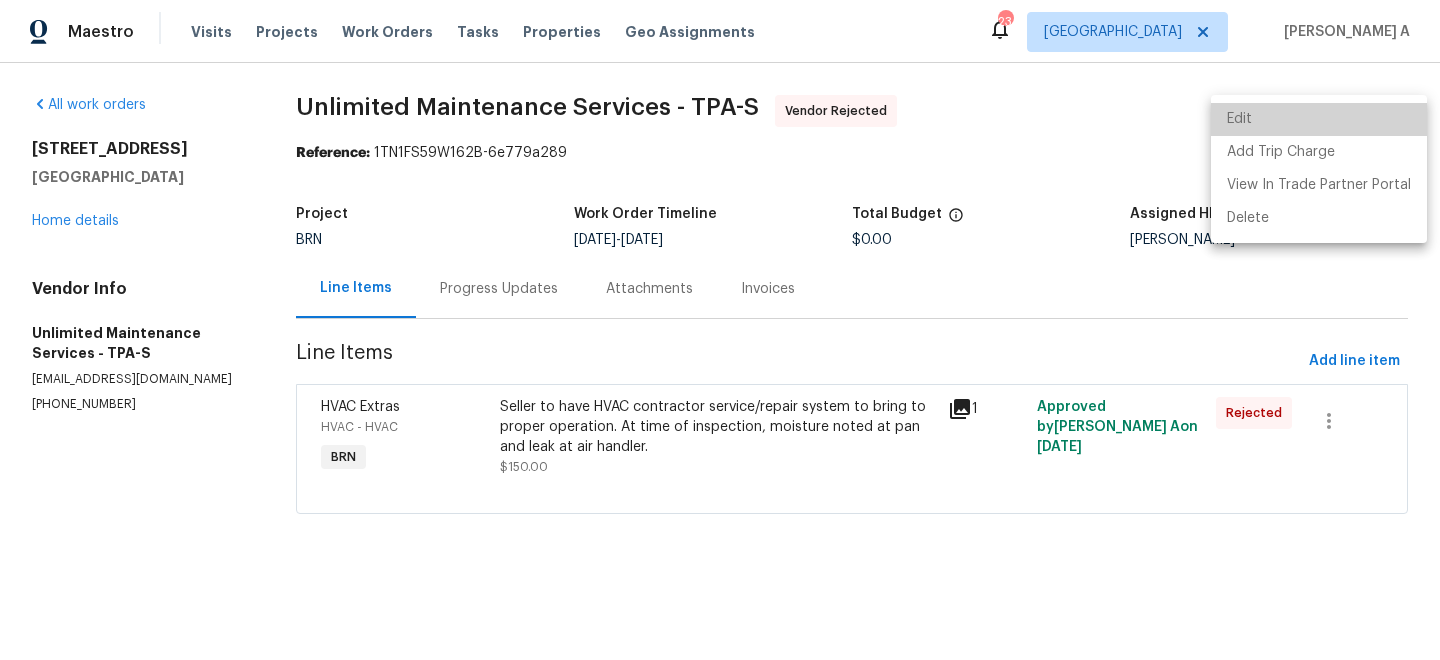 click on "Edit" at bounding box center [1319, 119] 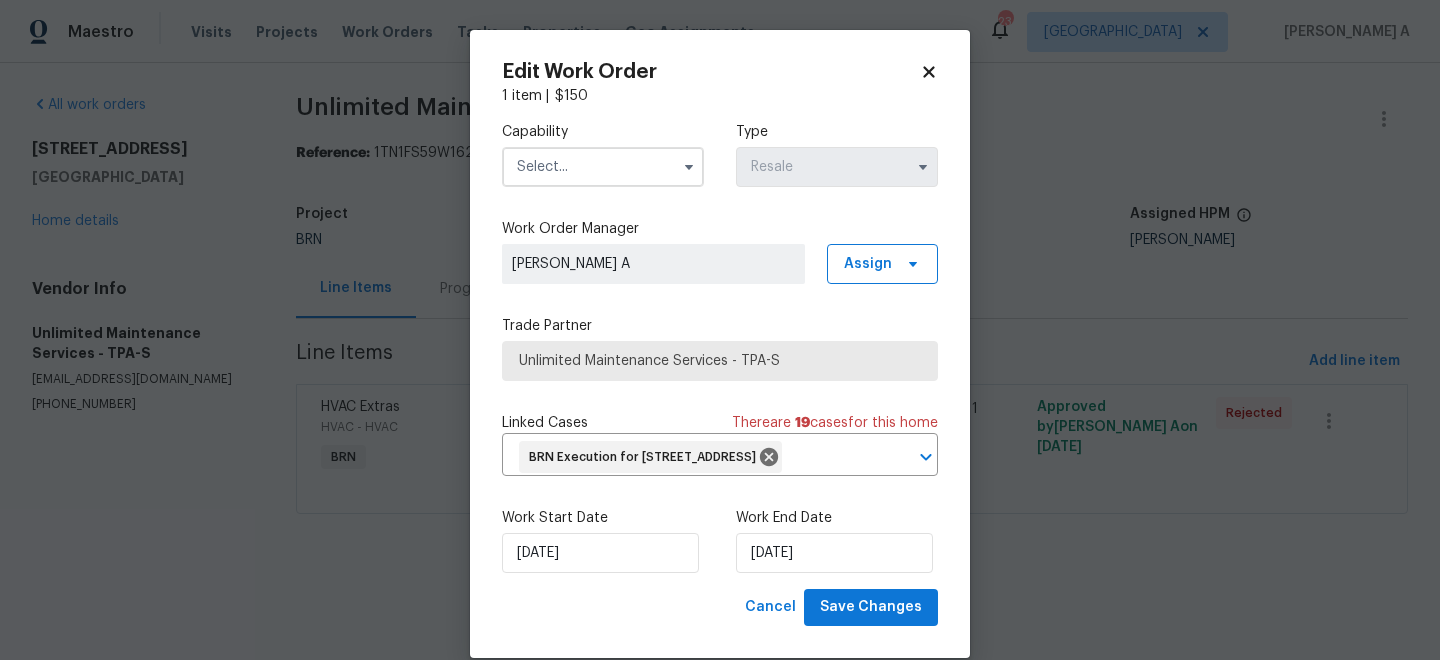 click at bounding box center (603, 167) 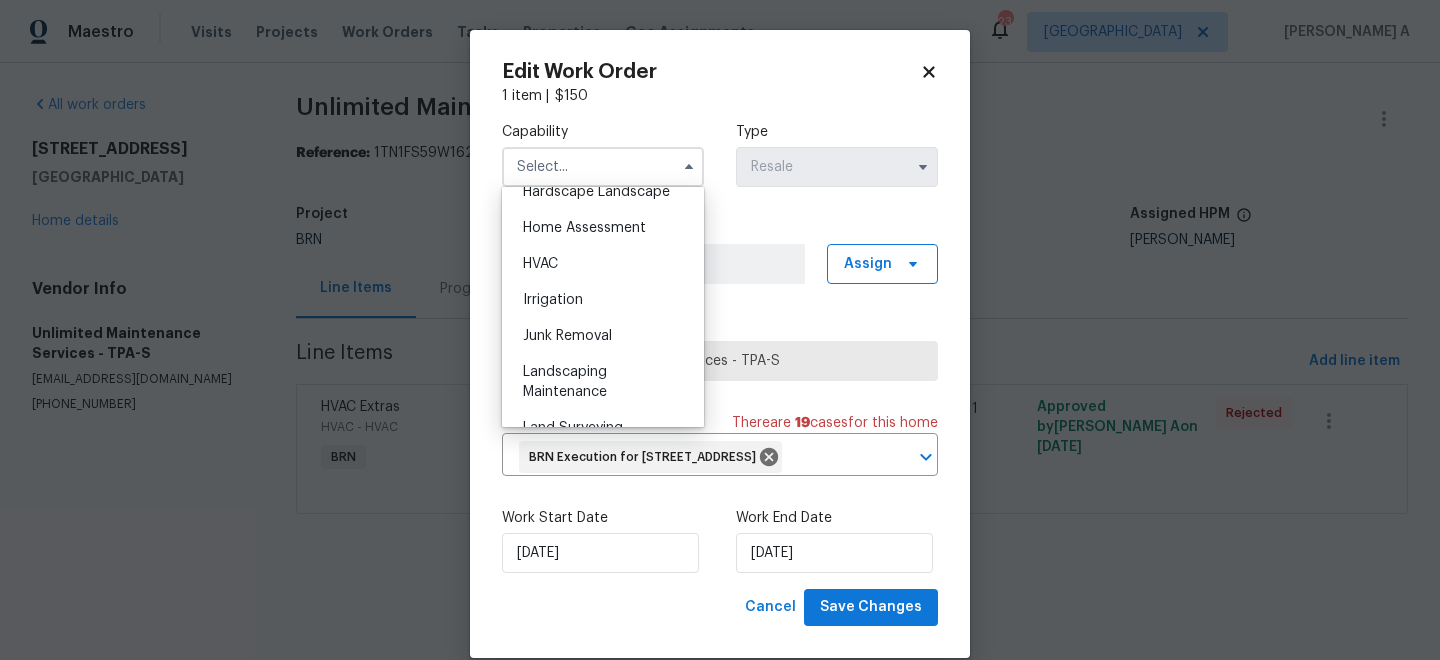 scroll, scrollTop: 1201, scrollLeft: 0, axis: vertical 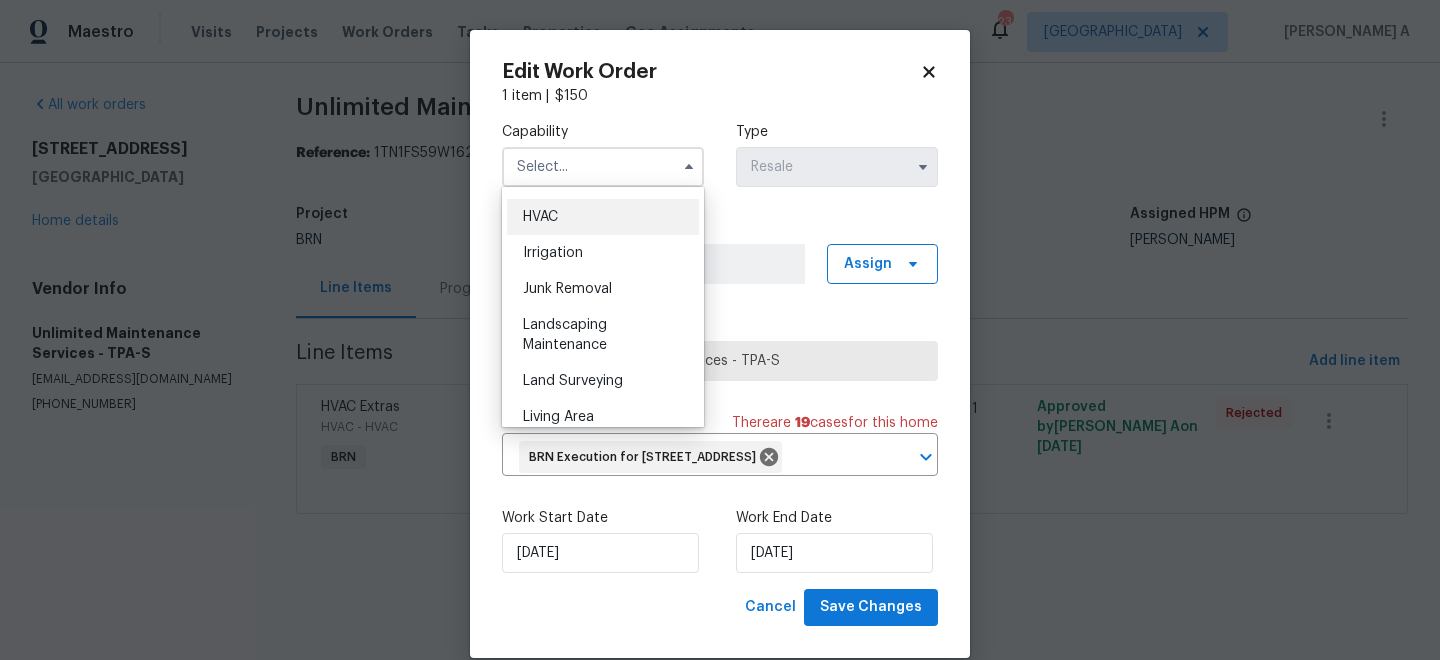 click on "HVAC" at bounding box center (603, 217) 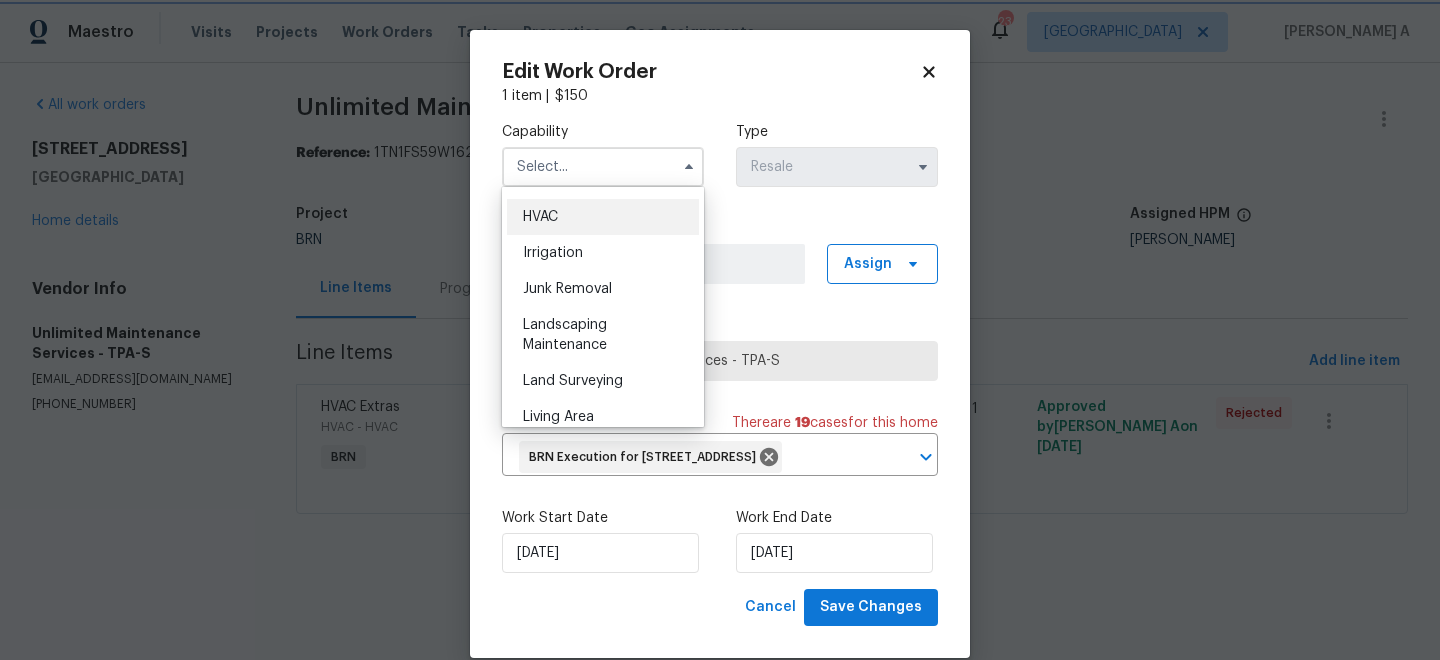 type on "HVAC" 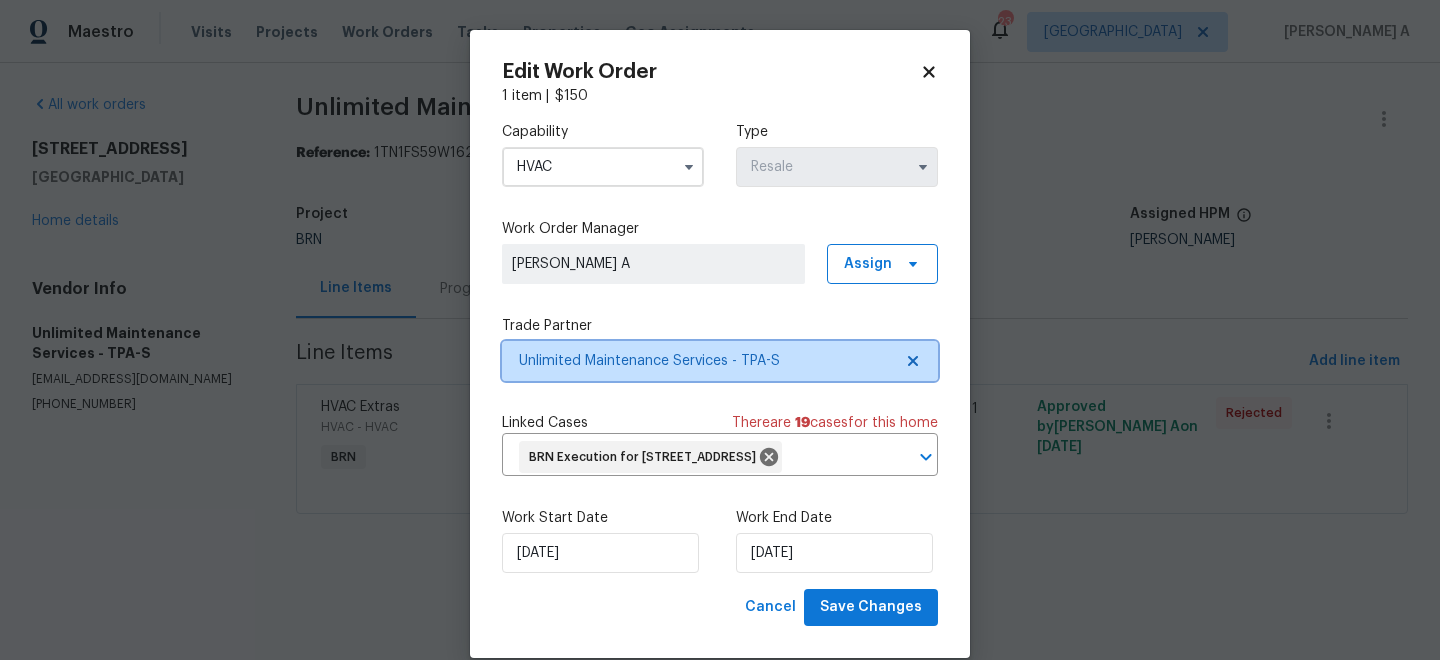 click 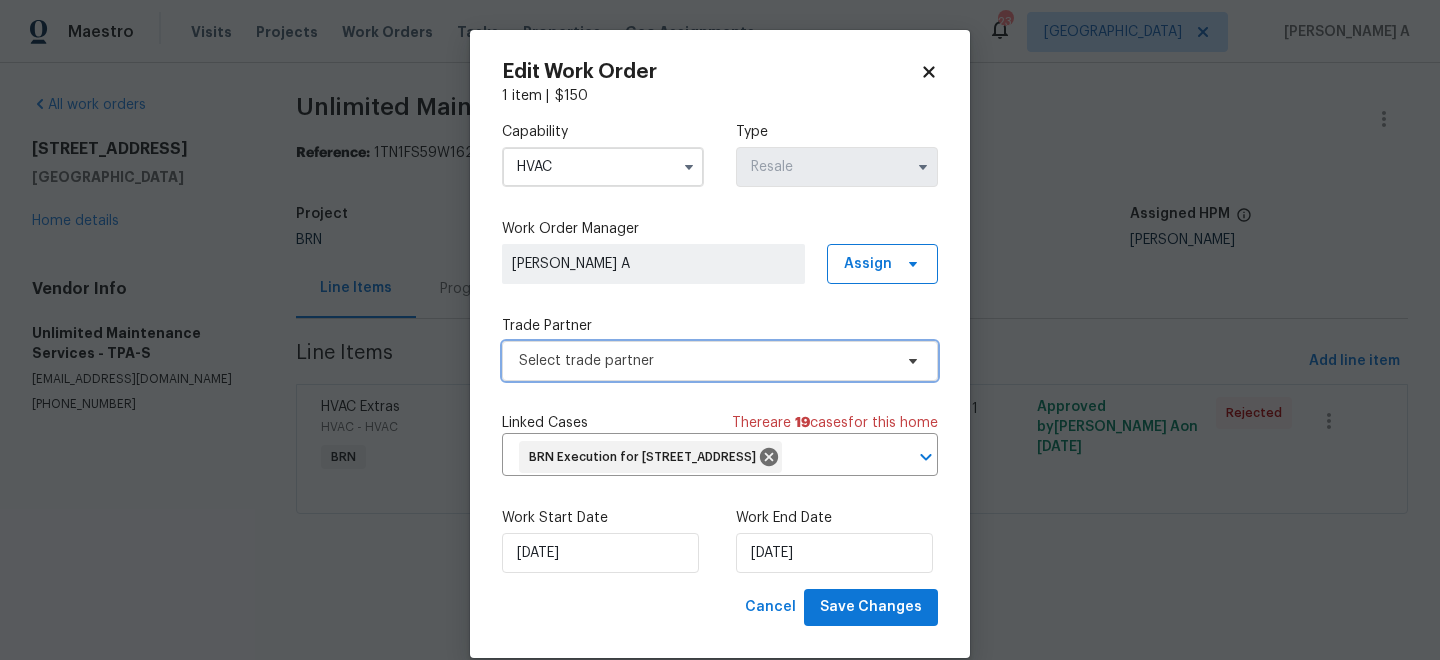 click on "Select trade partner" at bounding box center [720, 361] 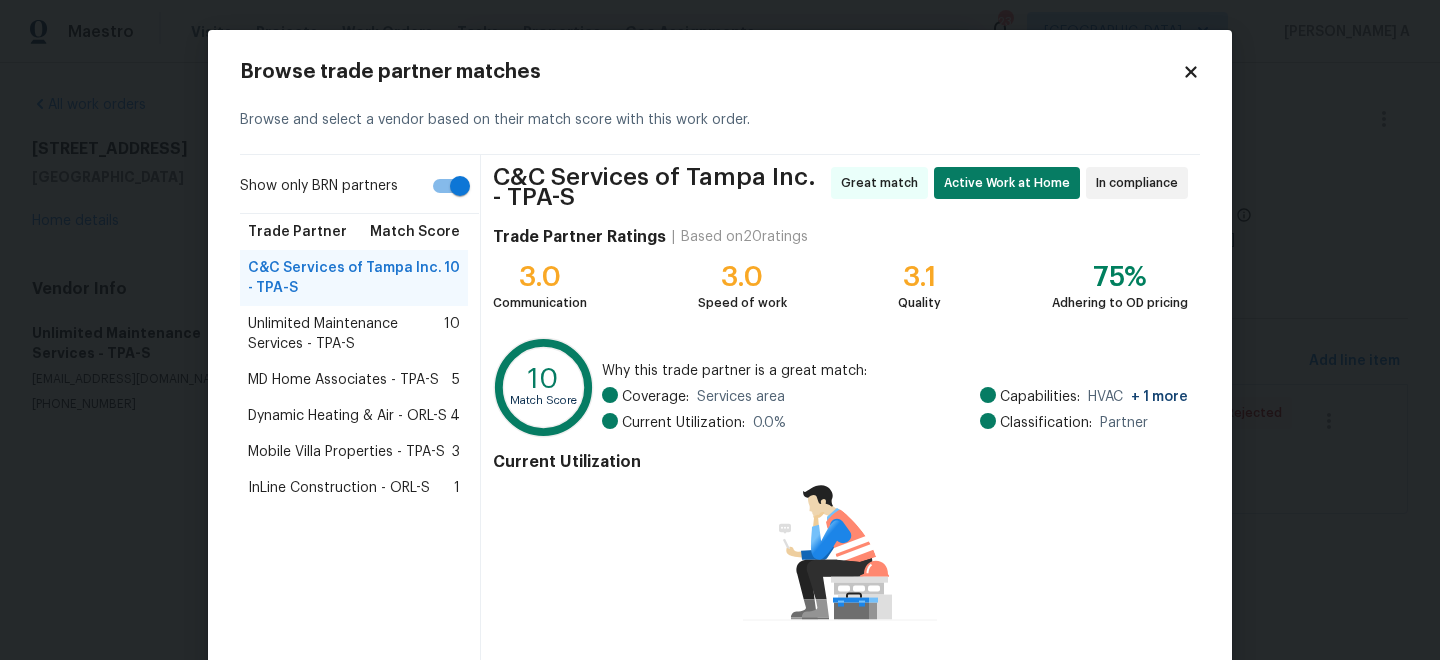 click on "Mobile Villa Properties - TPA-S" at bounding box center (346, 452) 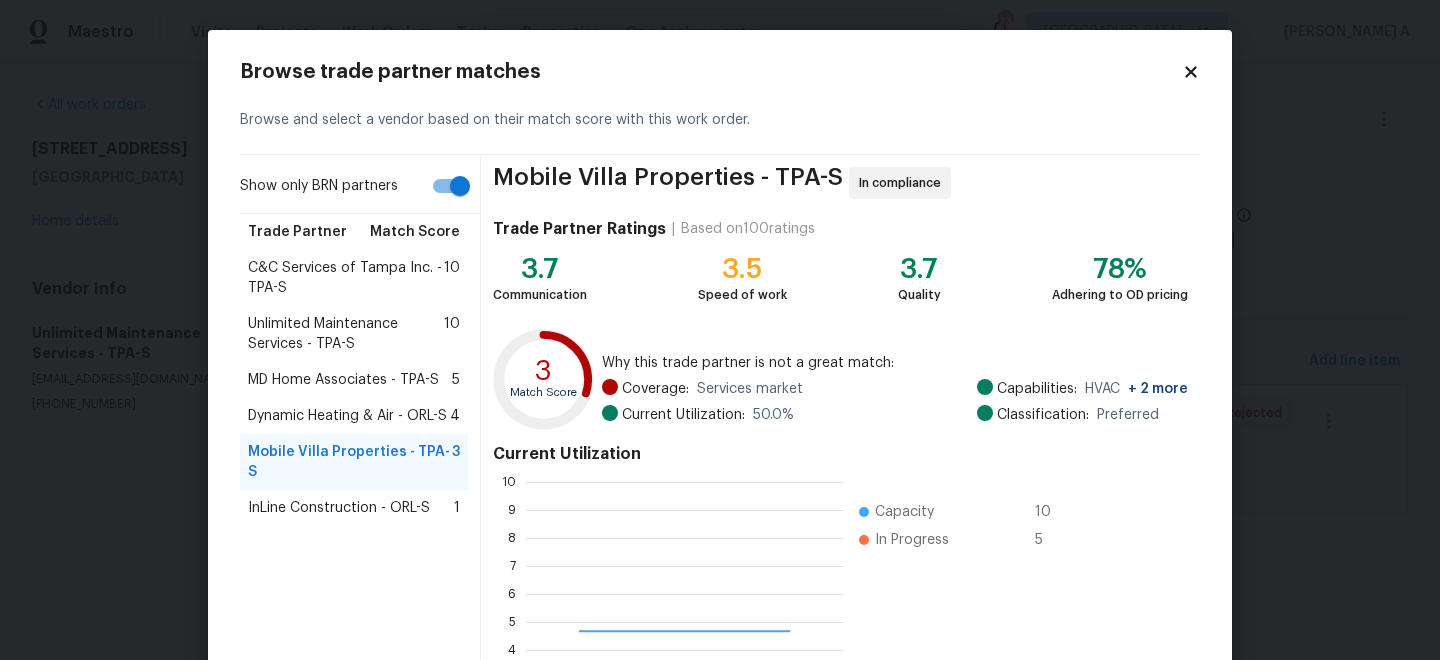 scroll, scrollTop: 2, scrollLeft: 2, axis: both 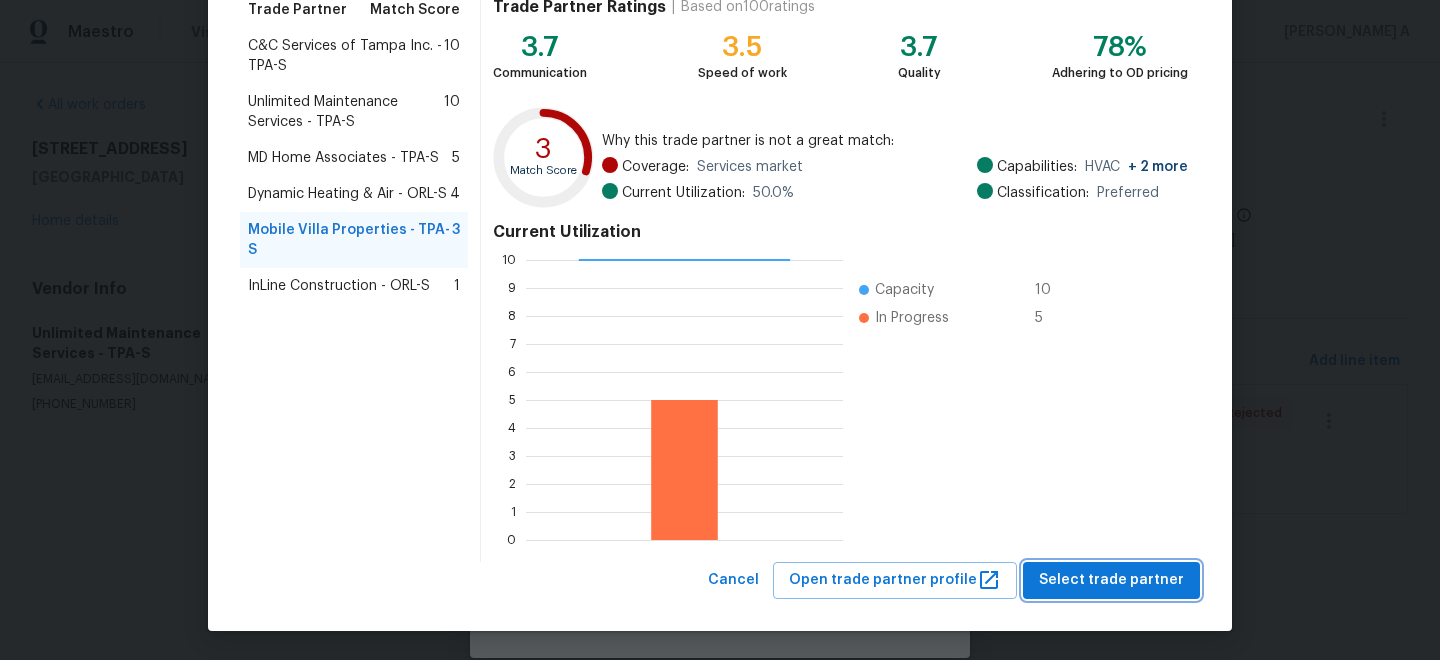 click on "Select trade partner" at bounding box center [1111, 580] 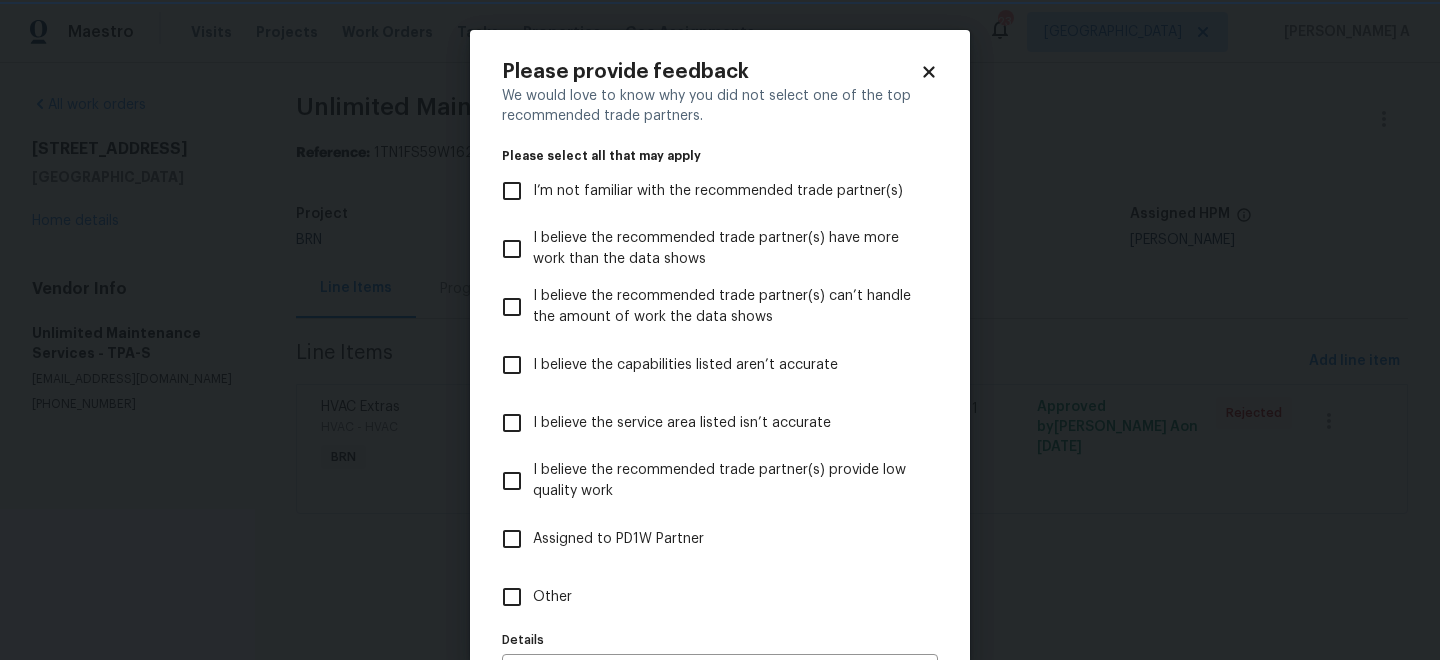 scroll, scrollTop: 0, scrollLeft: 0, axis: both 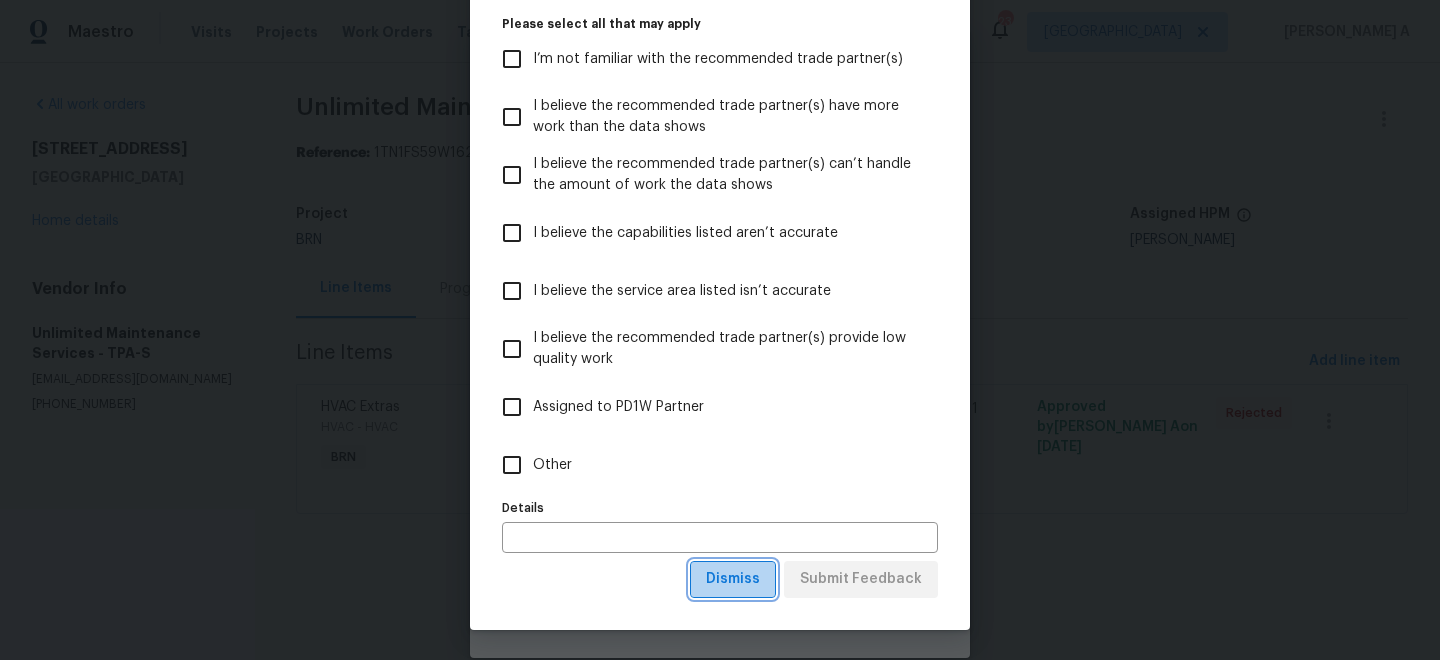 click on "Dismiss" at bounding box center (733, 579) 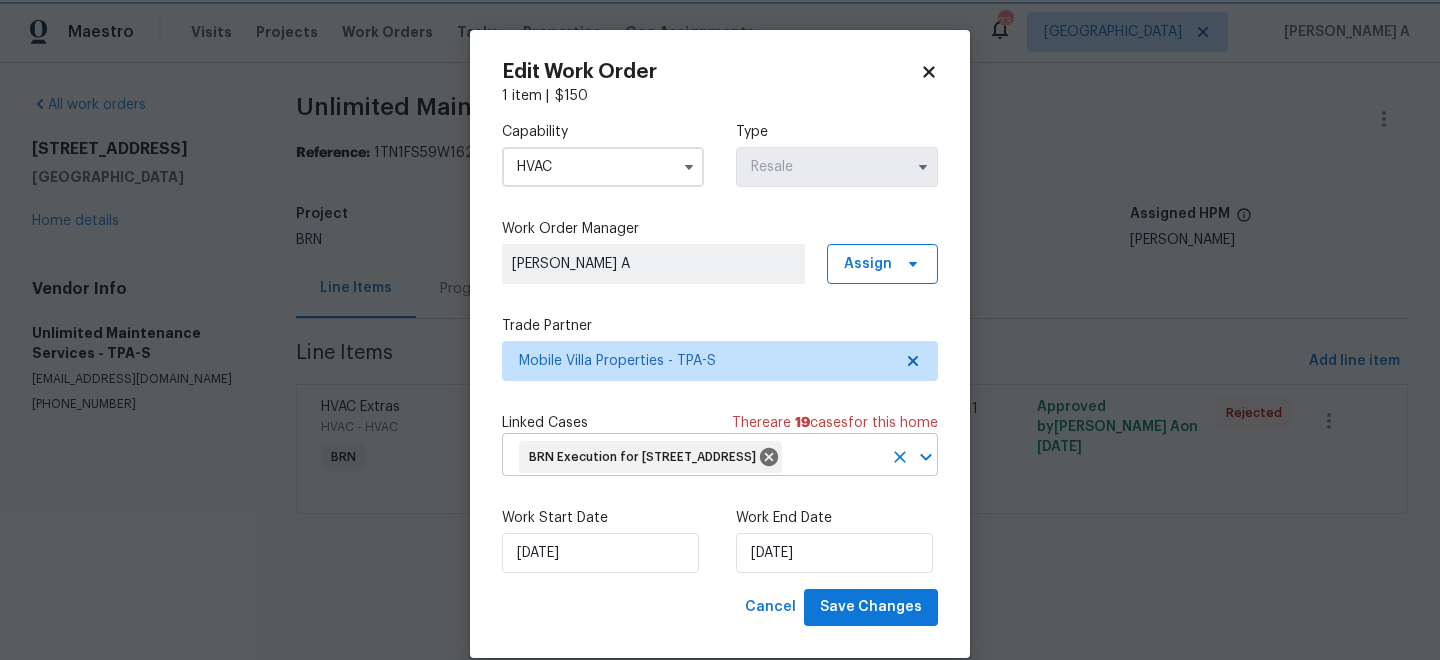 scroll, scrollTop: 0, scrollLeft: 0, axis: both 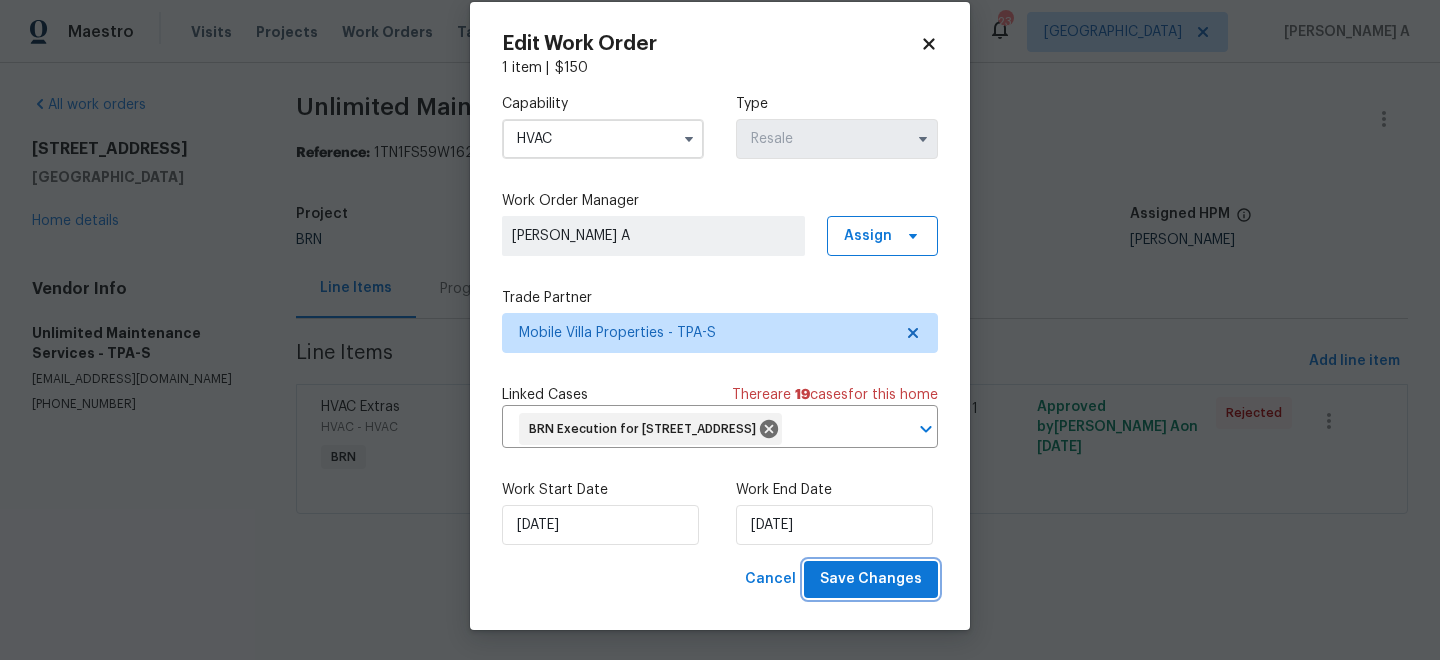 click on "Save Changes" at bounding box center [871, 579] 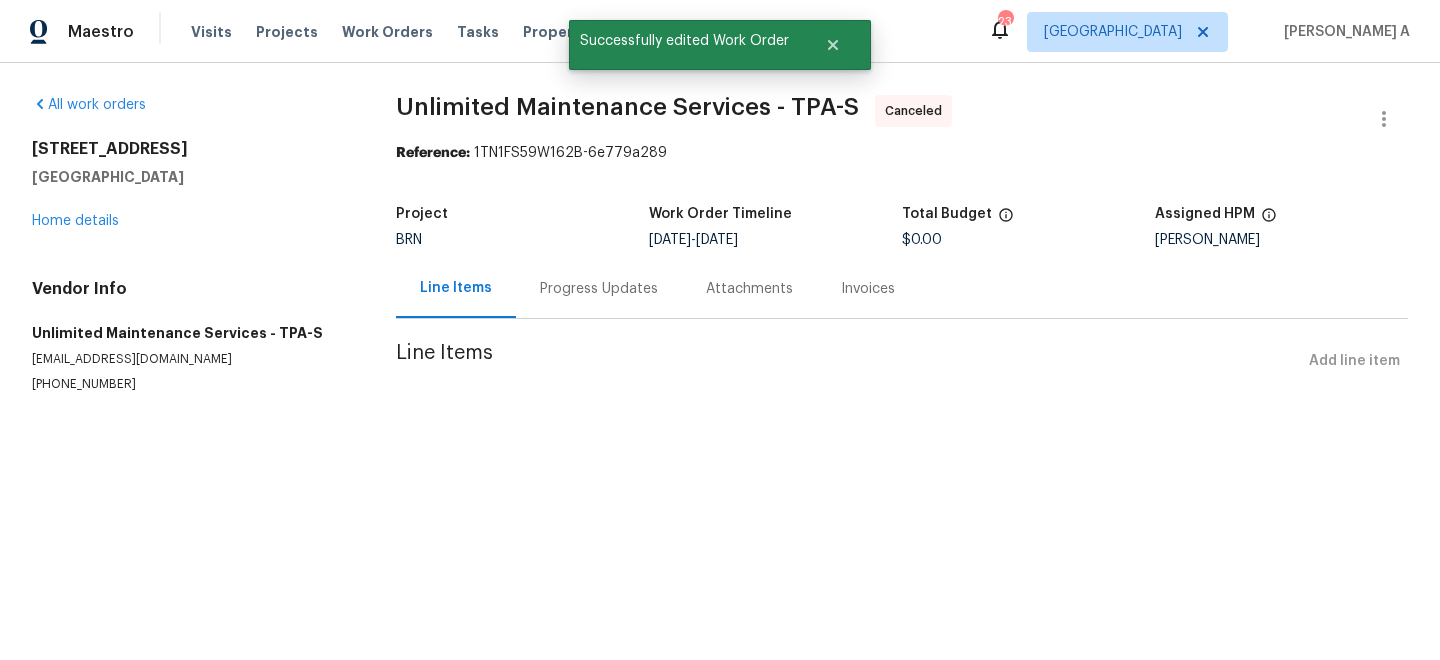 scroll, scrollTop: 0, scrollLeft: 0, axis: both 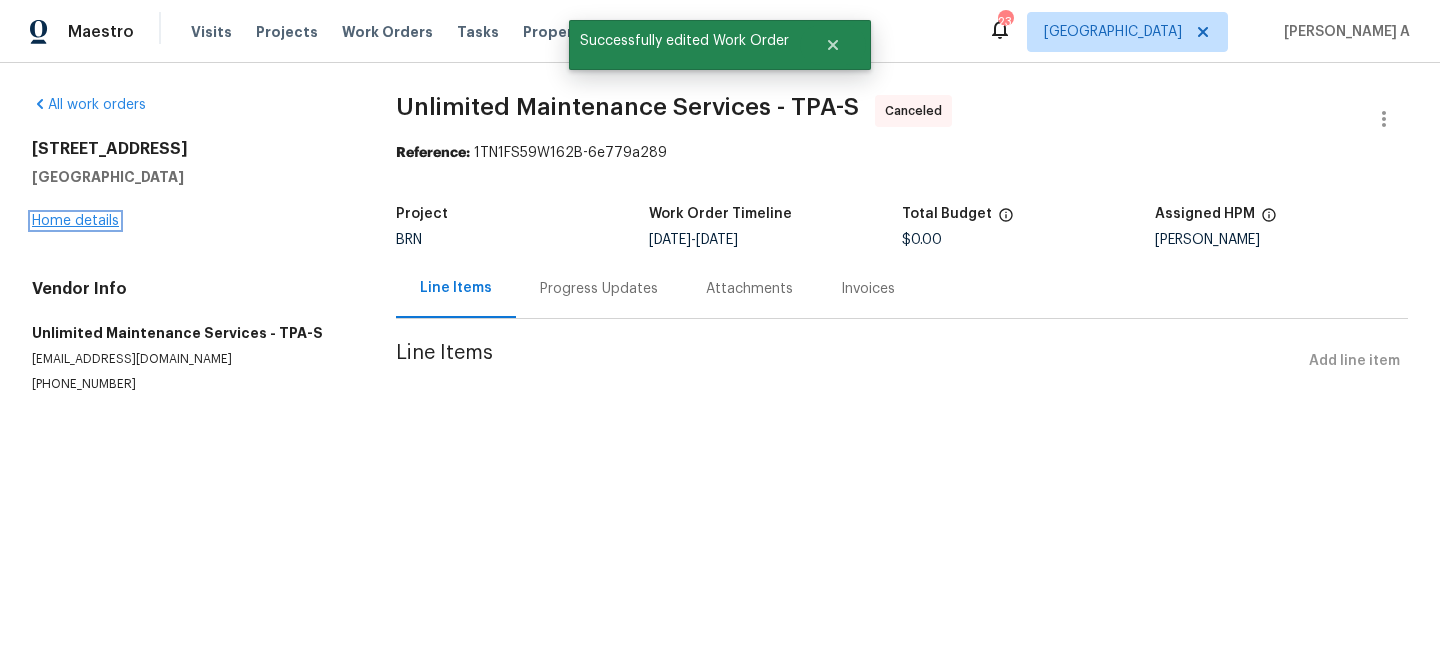 click on "Home details" at bounding box center [75, 221] 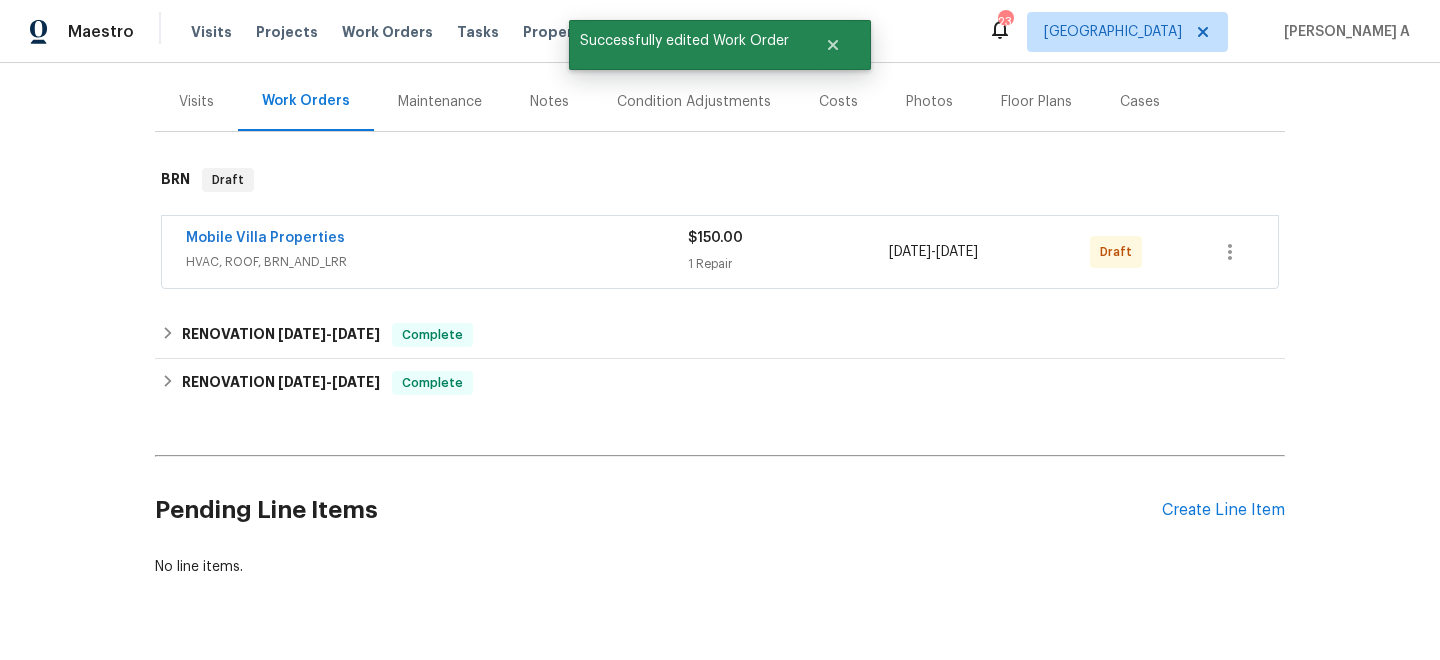 scroll, scrollTop: 0, scrollLeft: 0, axis: both 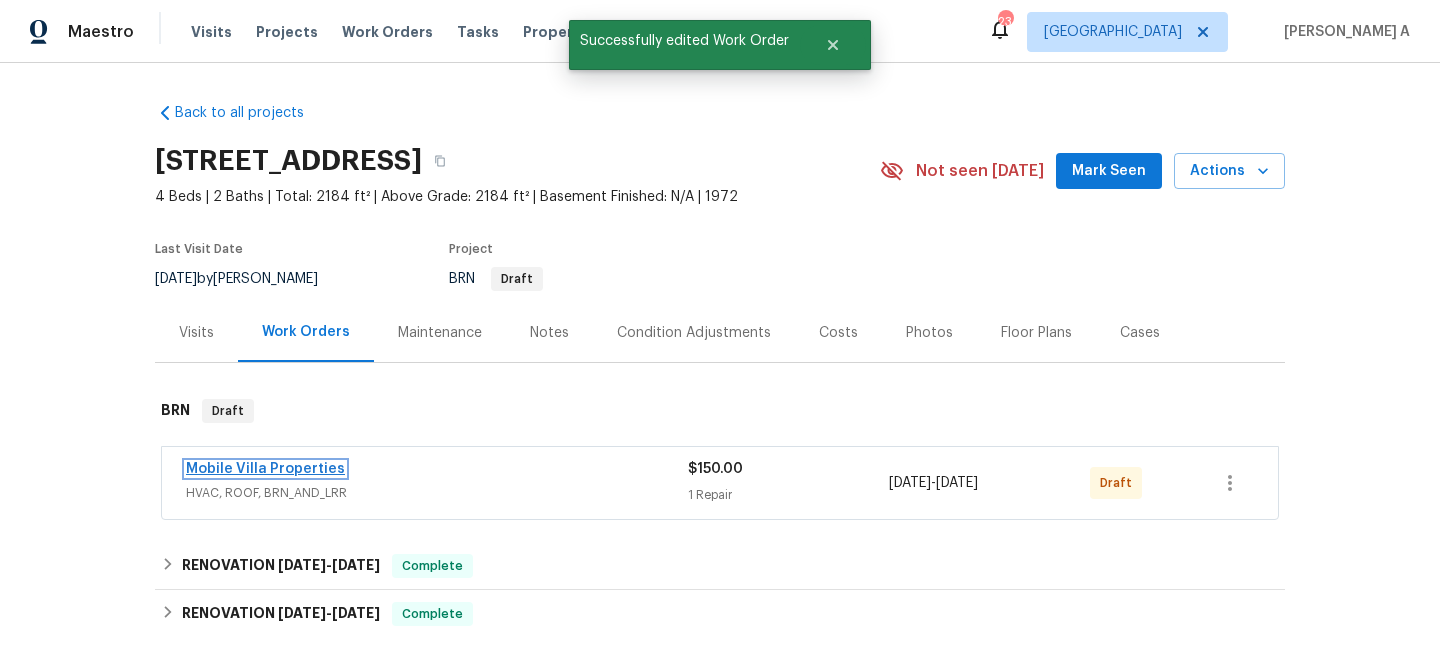 click on "Mobile Villa Properties" at bounding box center (265, 469) 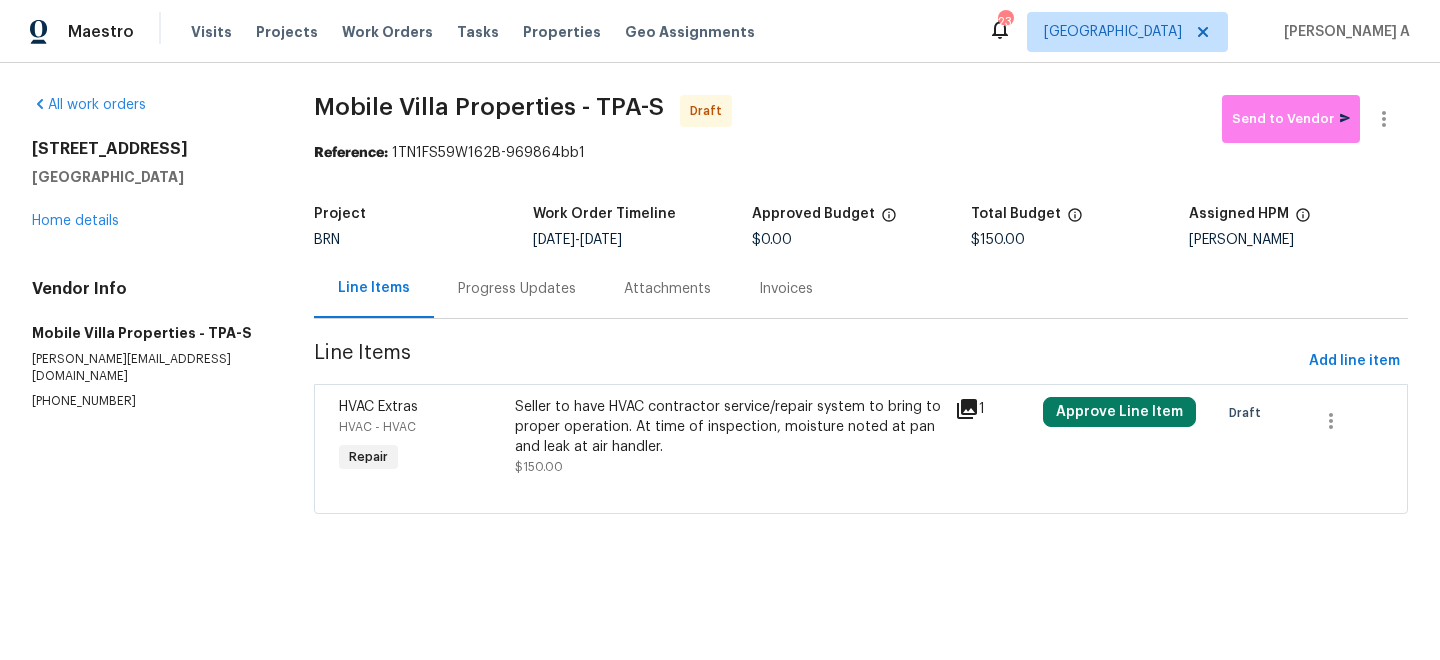 click on "Progress Updates" at bounding box center (517, 289) 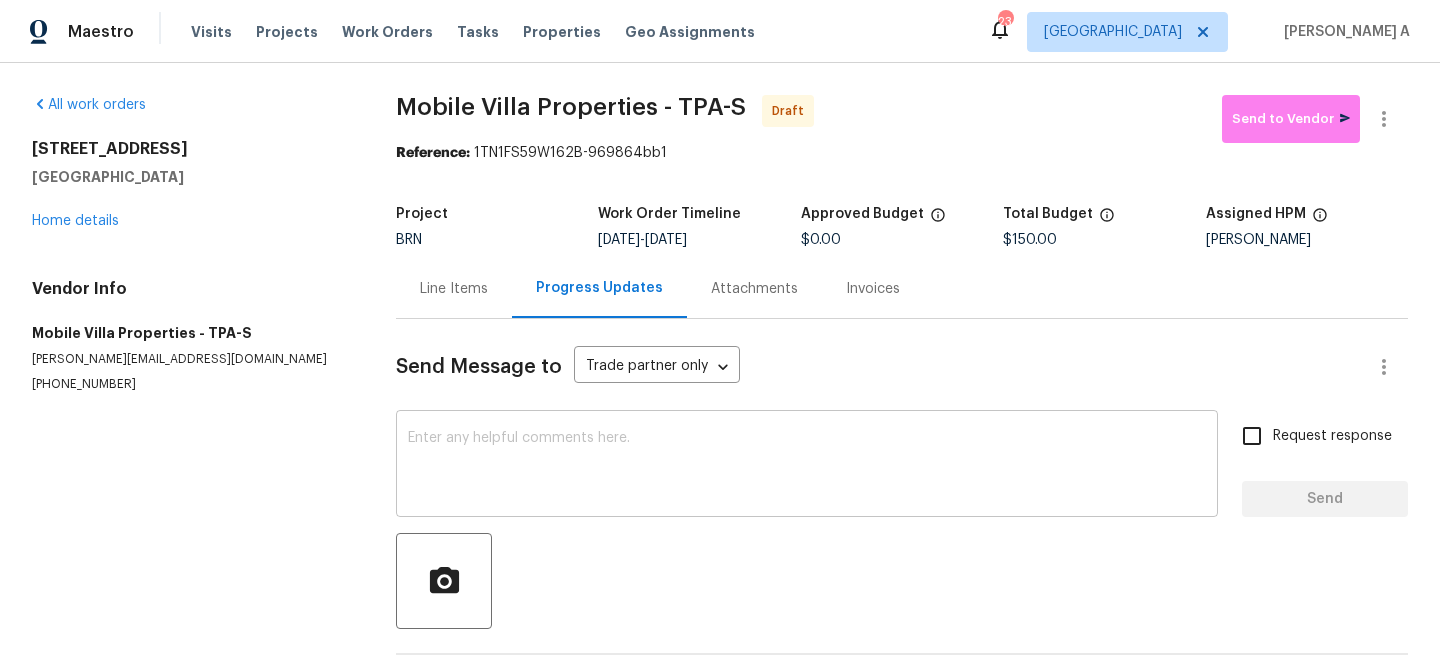 scroll, scrollTop: 83, scrollLeft: 0, axis: vertical 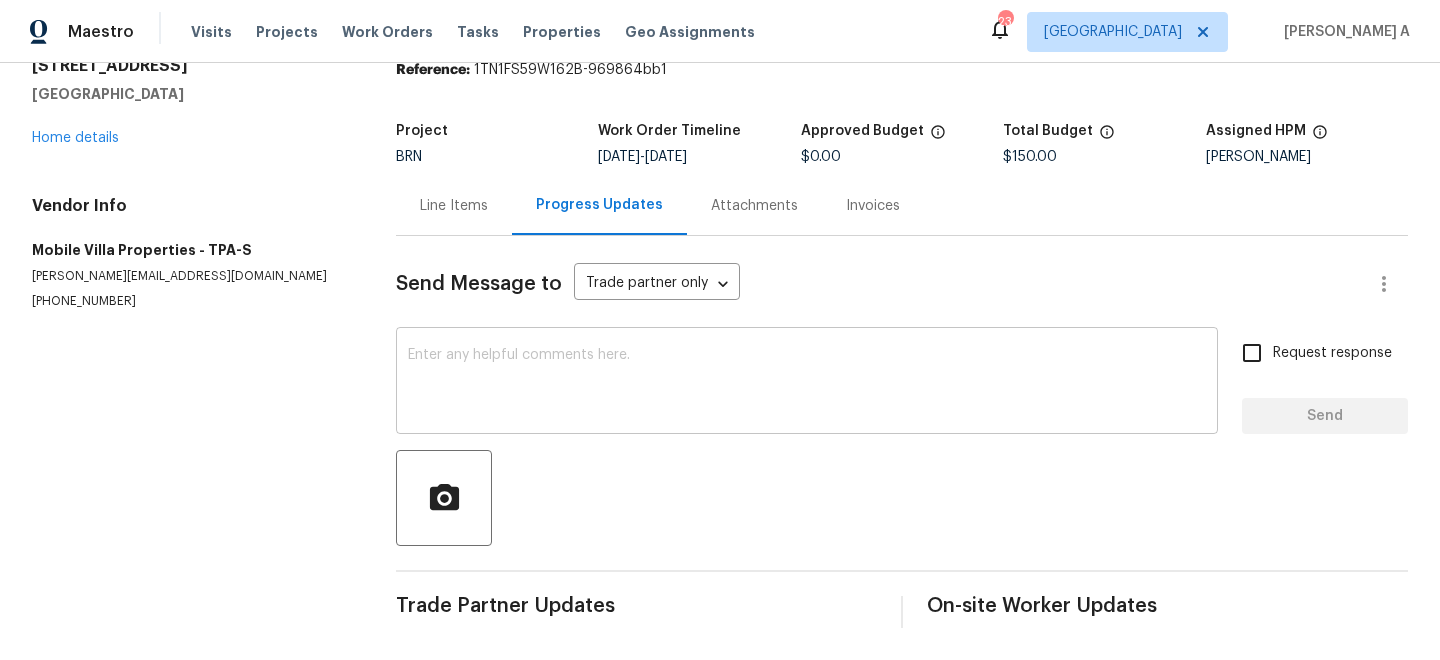 click on "x ​" at bounding box center (807, 383) 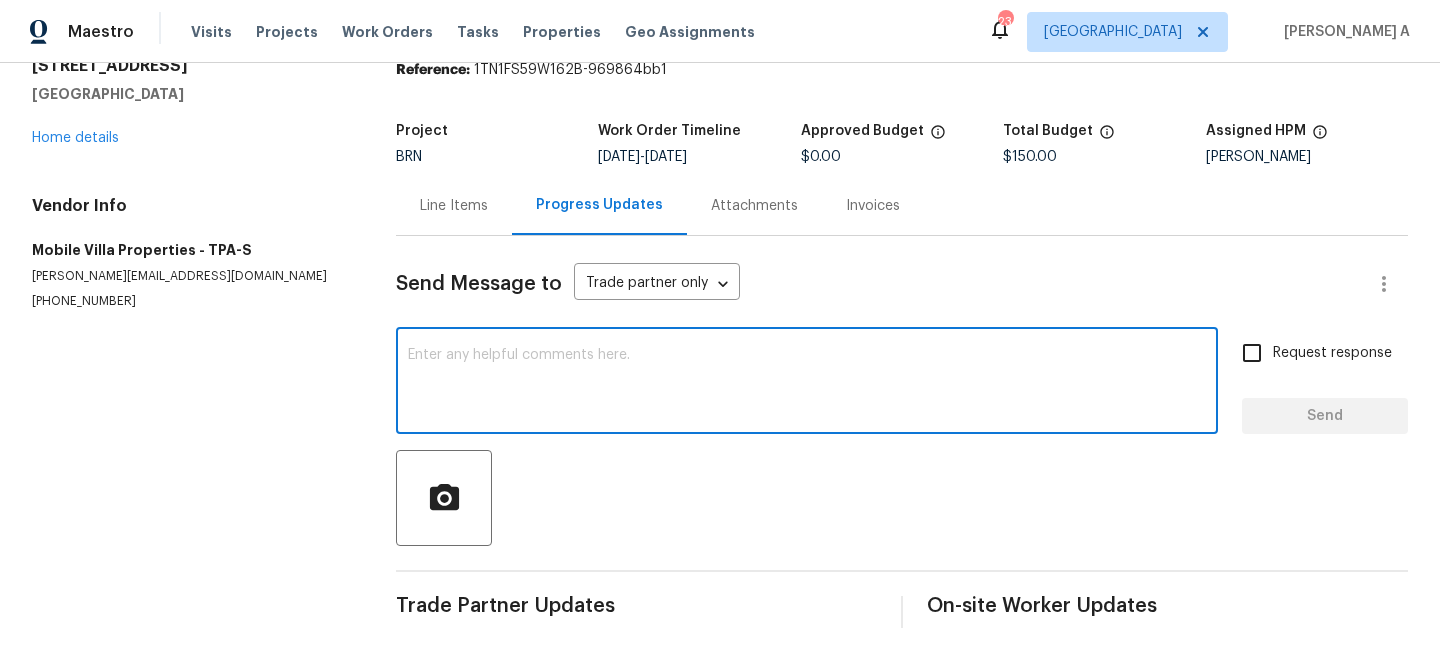 paste on "Hi, I'm Akshay from Opendoor. Just wanted to check if you received the workorder, due on 07/12/2025 tentatively. Please review and accept it within 24 hours and provide a schedule by then. Reach out to me via the portal or call/text at 650-800-9524 for any questions or additional details and change orders for this work order." 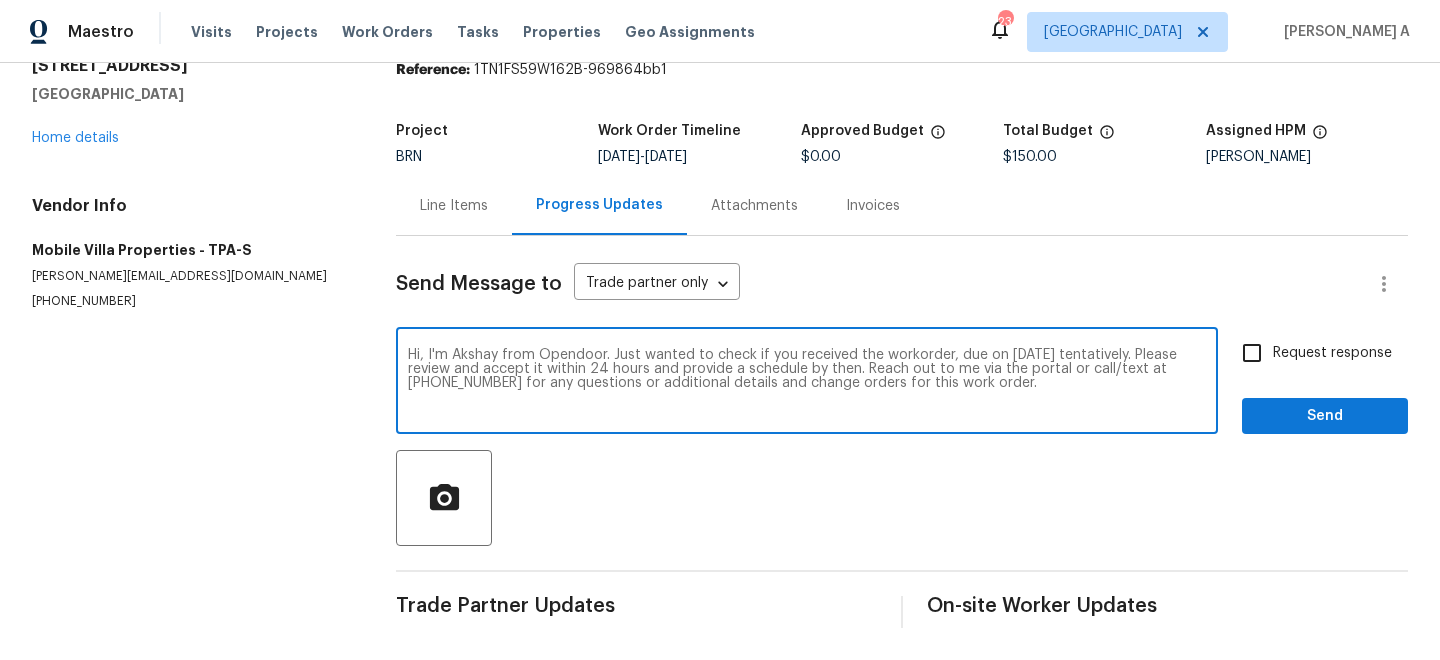 type on "Hi, I'm Akshay from Opendoor. Just wanted to check if you received the workorder, due on 07/12/2025 tentatively. Please review and accept it within 24 hours and provide a schedule by then. Reach out to me via the portal or call/text at 650-800-9524 for any questions or additional details and change orders for this work order." 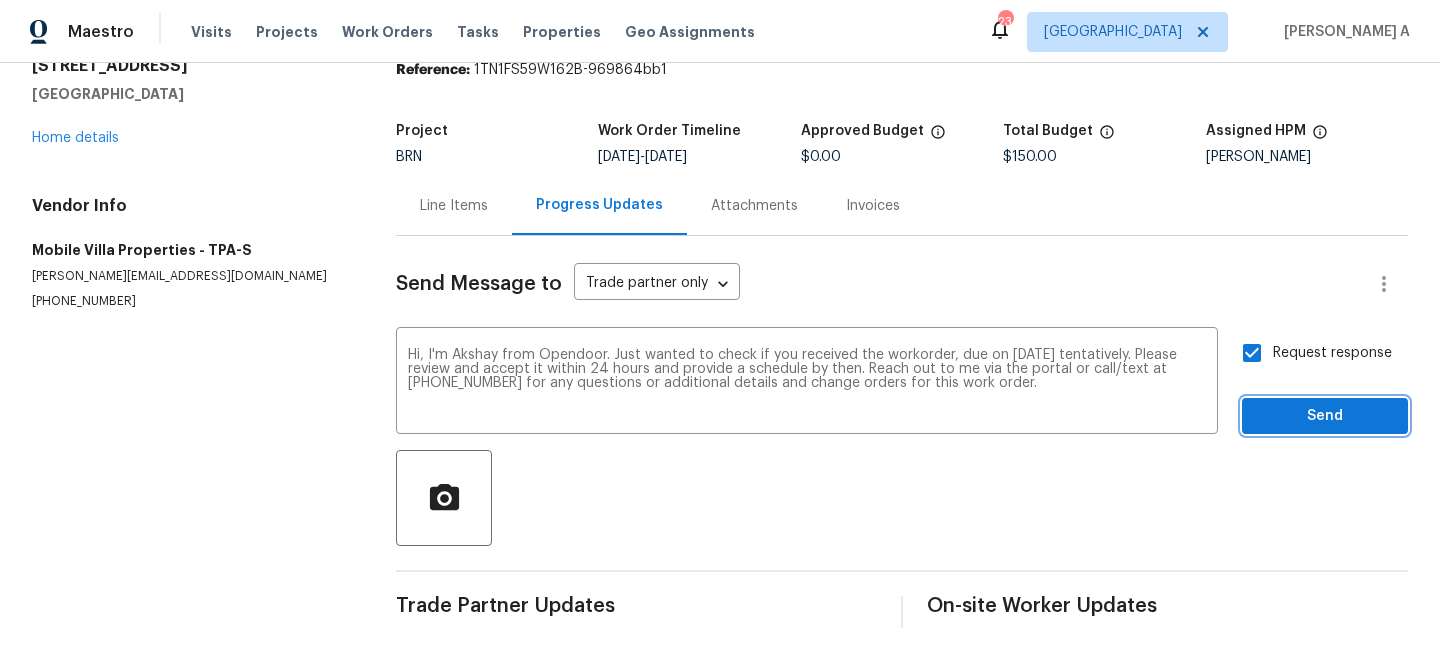 click on "Send" at bounding box center (1325, 416) 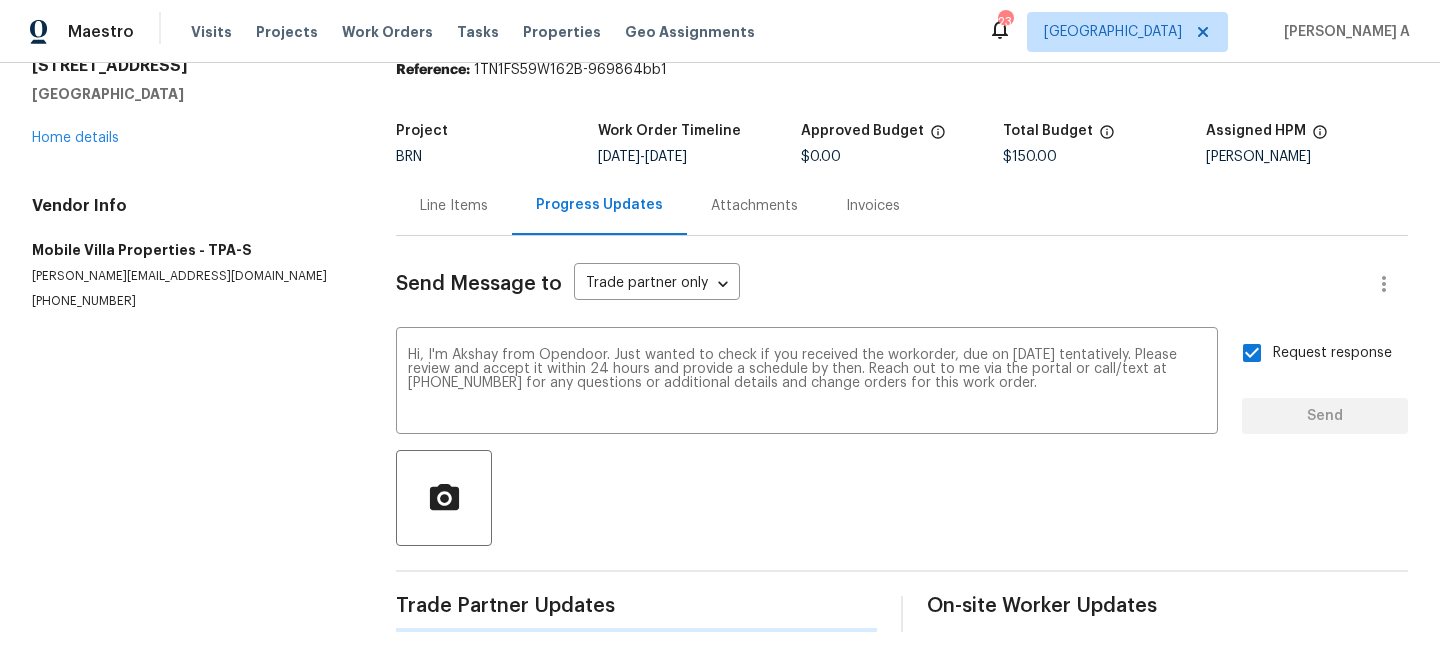scroll, scrollTop: 0, scrollLeft: 0, axis: both 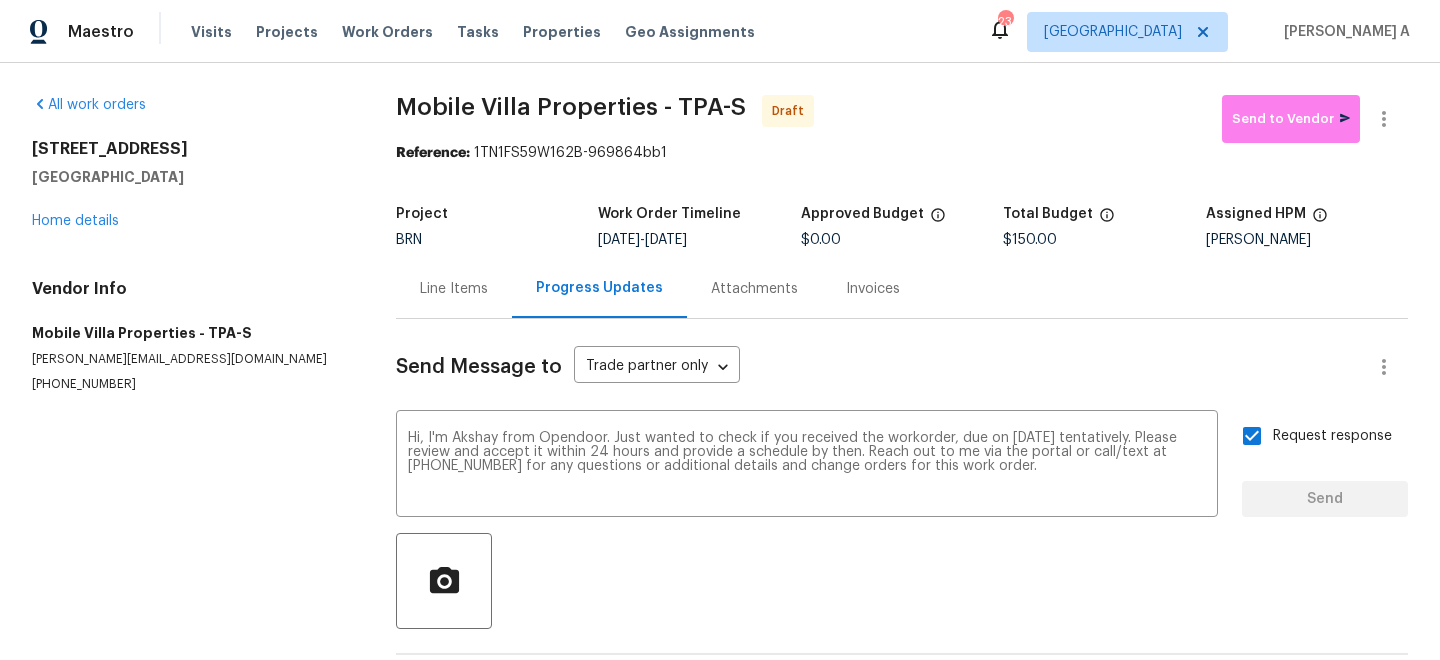 type 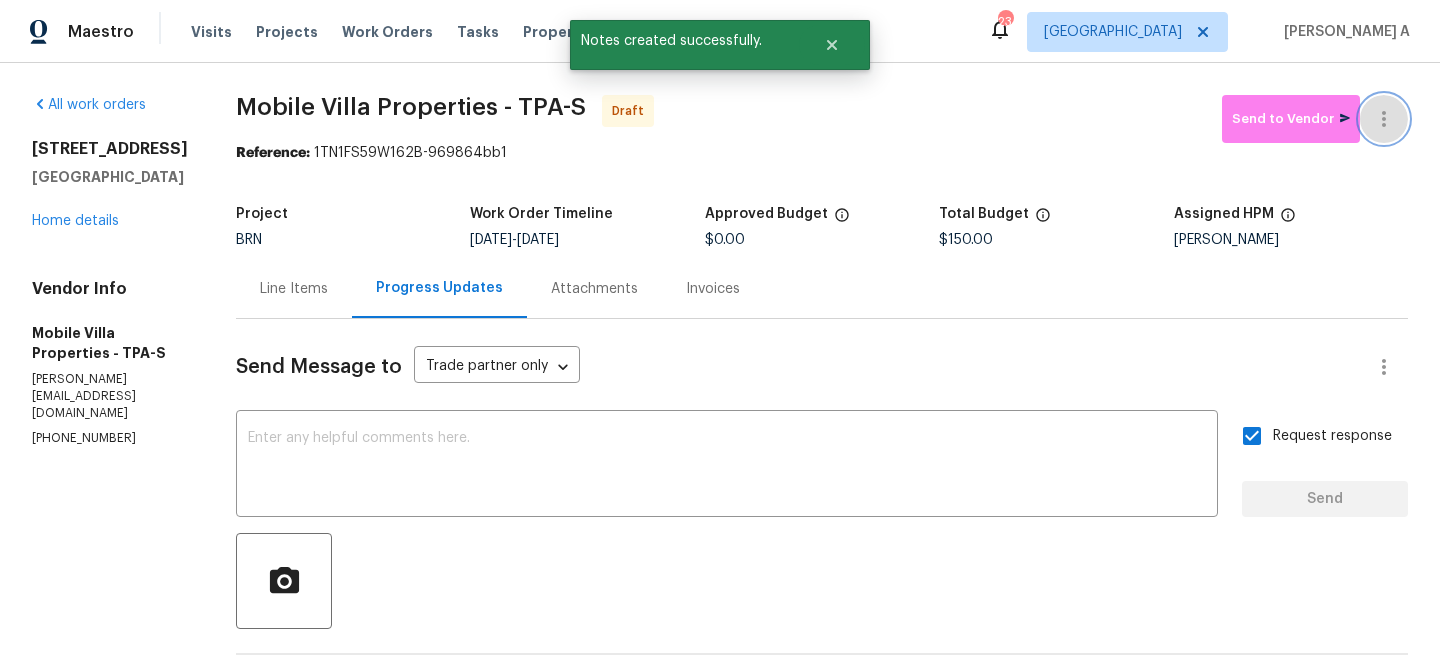 click 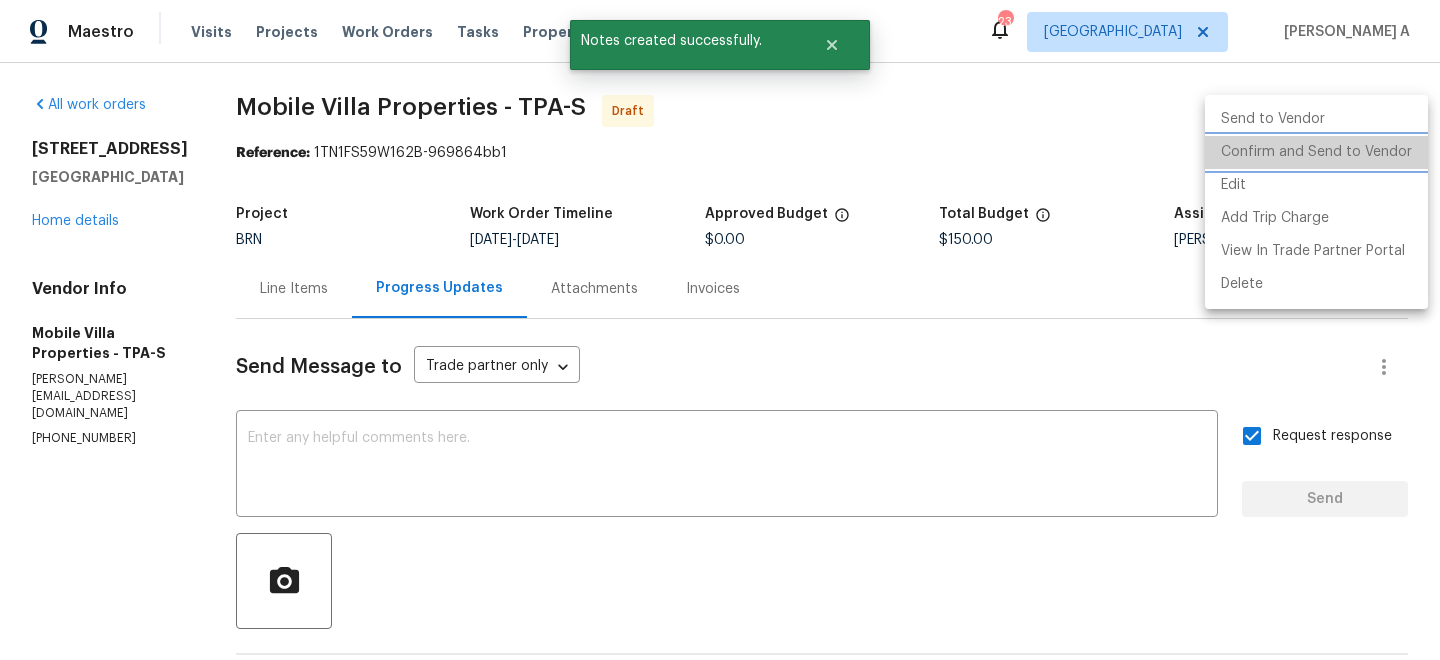 click on "Confirm and Send to Vendor" at bounding box center [1316, 152] 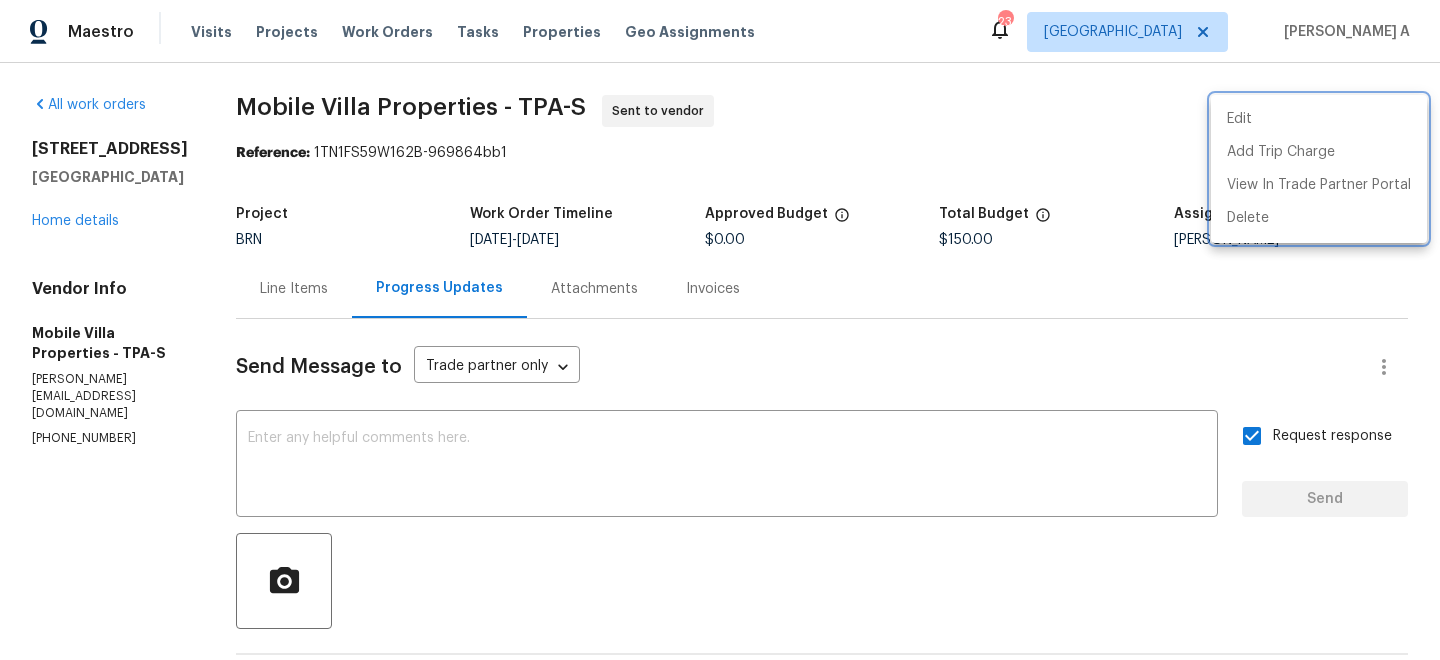 click at bounding box center (720, 330) 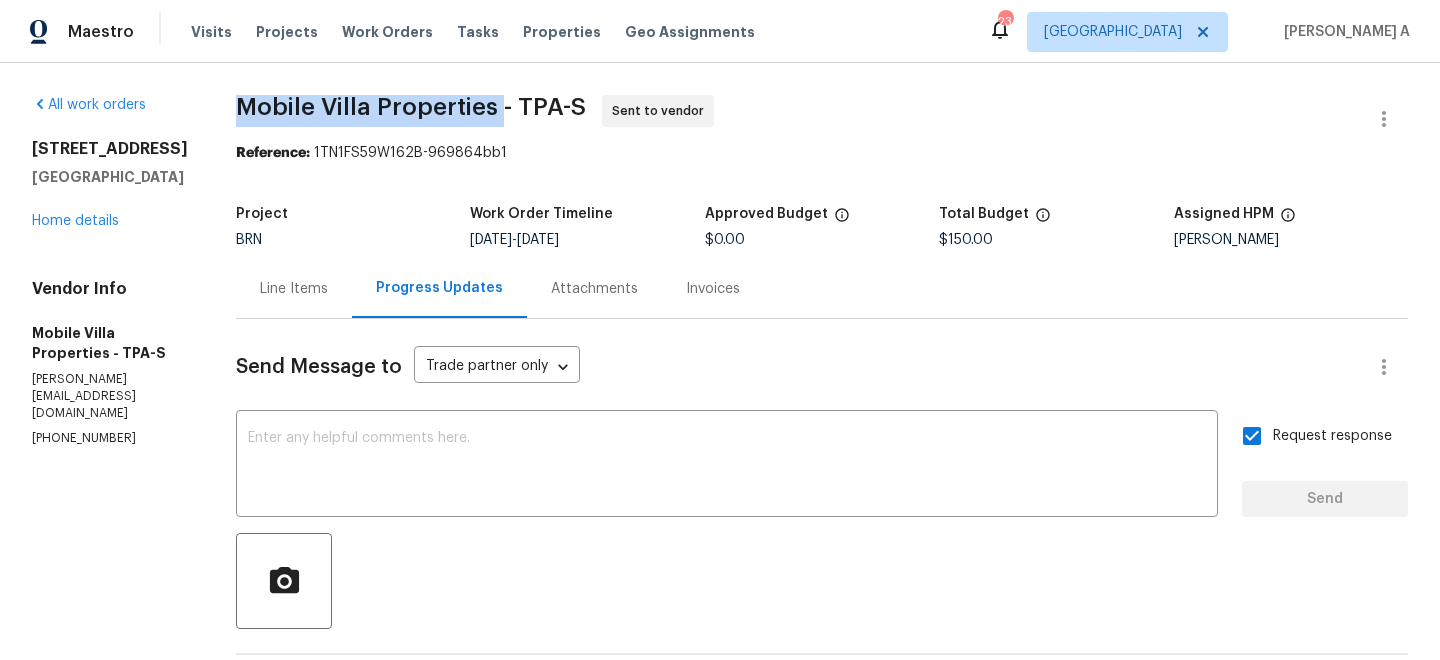 copy on "Mobile Villa Properties" 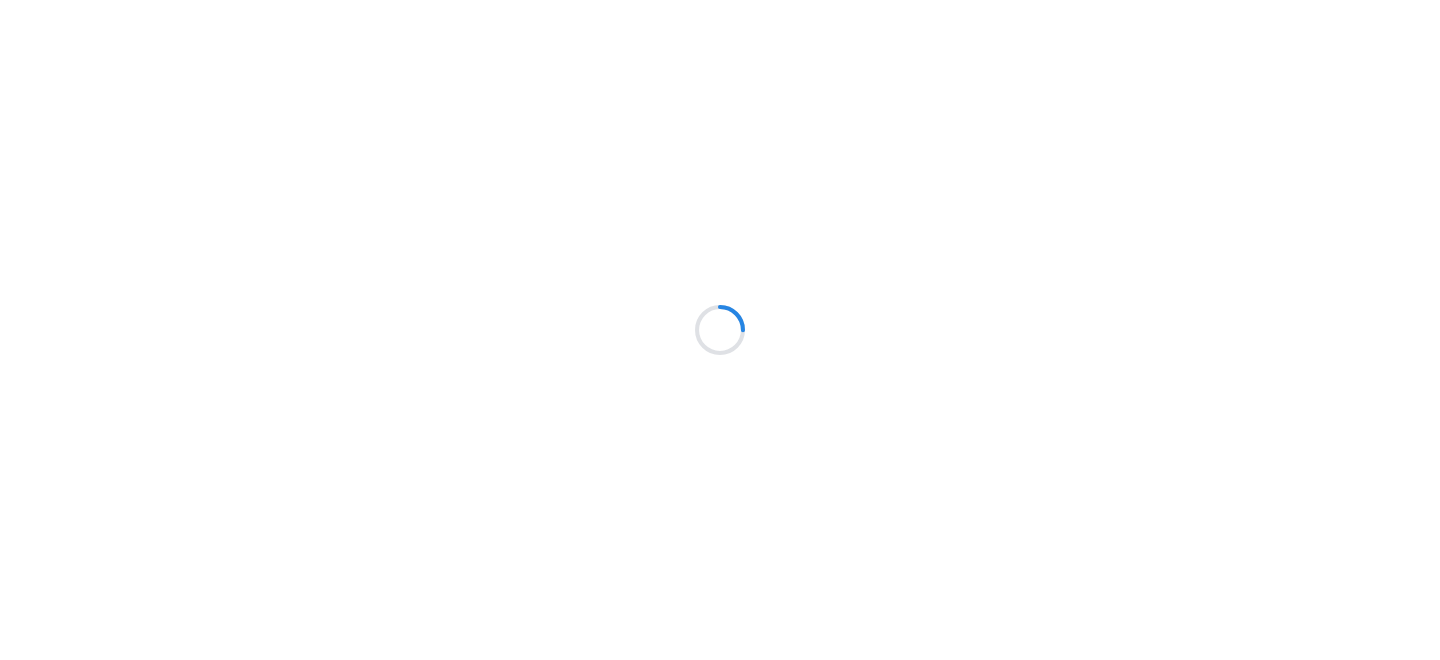 scroll, scrollTop: 0, scrollLeft: 0, axis: both 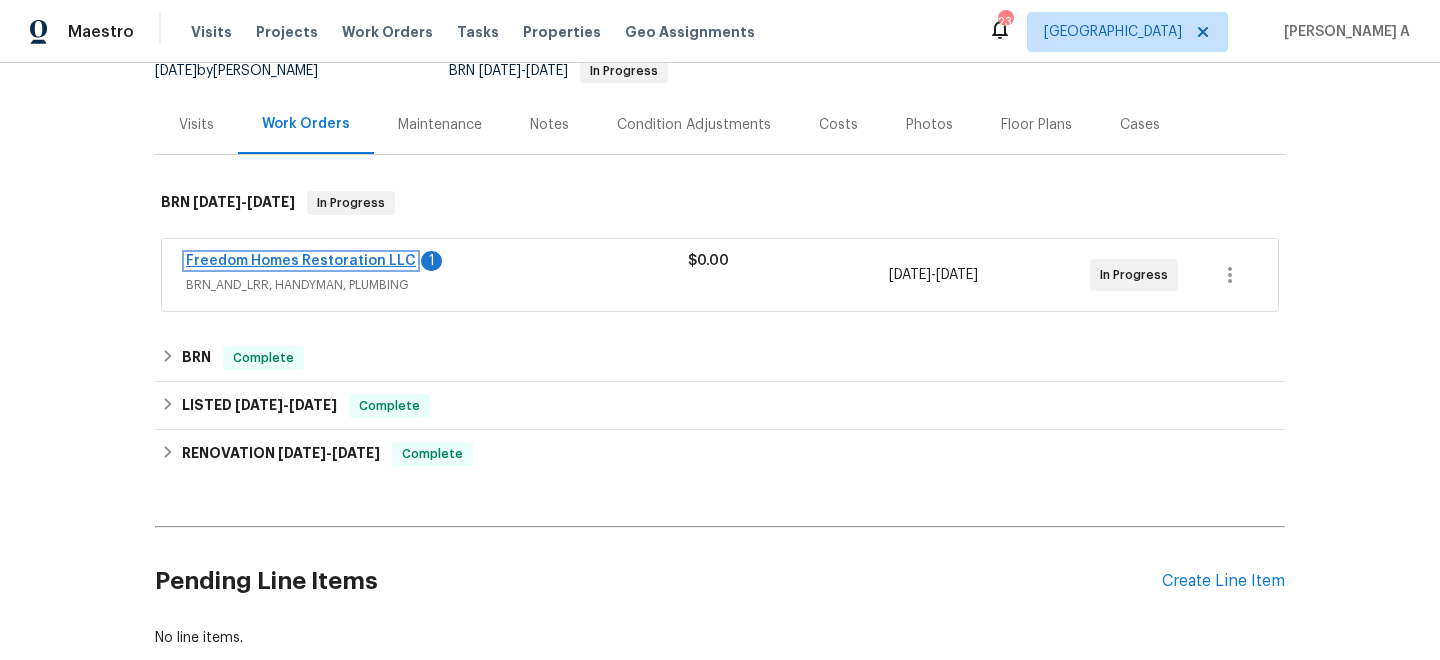 click on "Freedom Homes Restoration LLC" at bounding box center [301, 261] 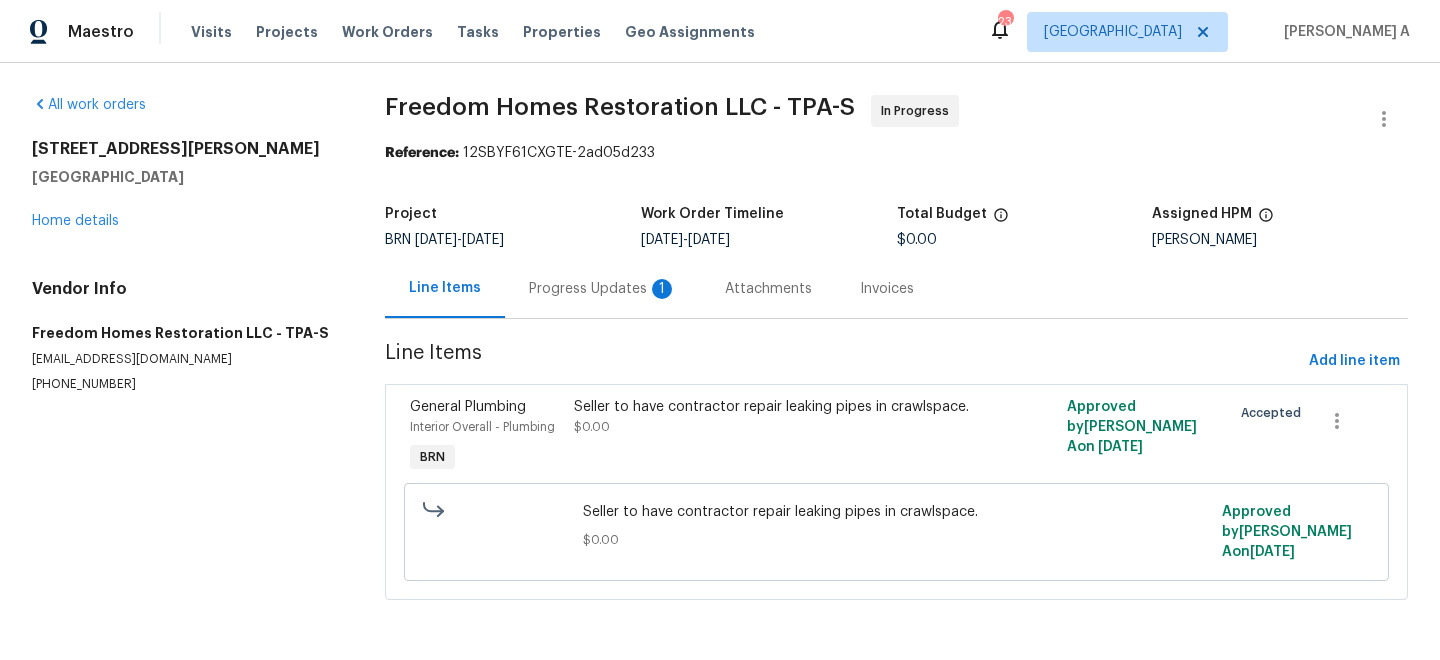 click on "Progress Updates 1" at bounding box center [603, 288] 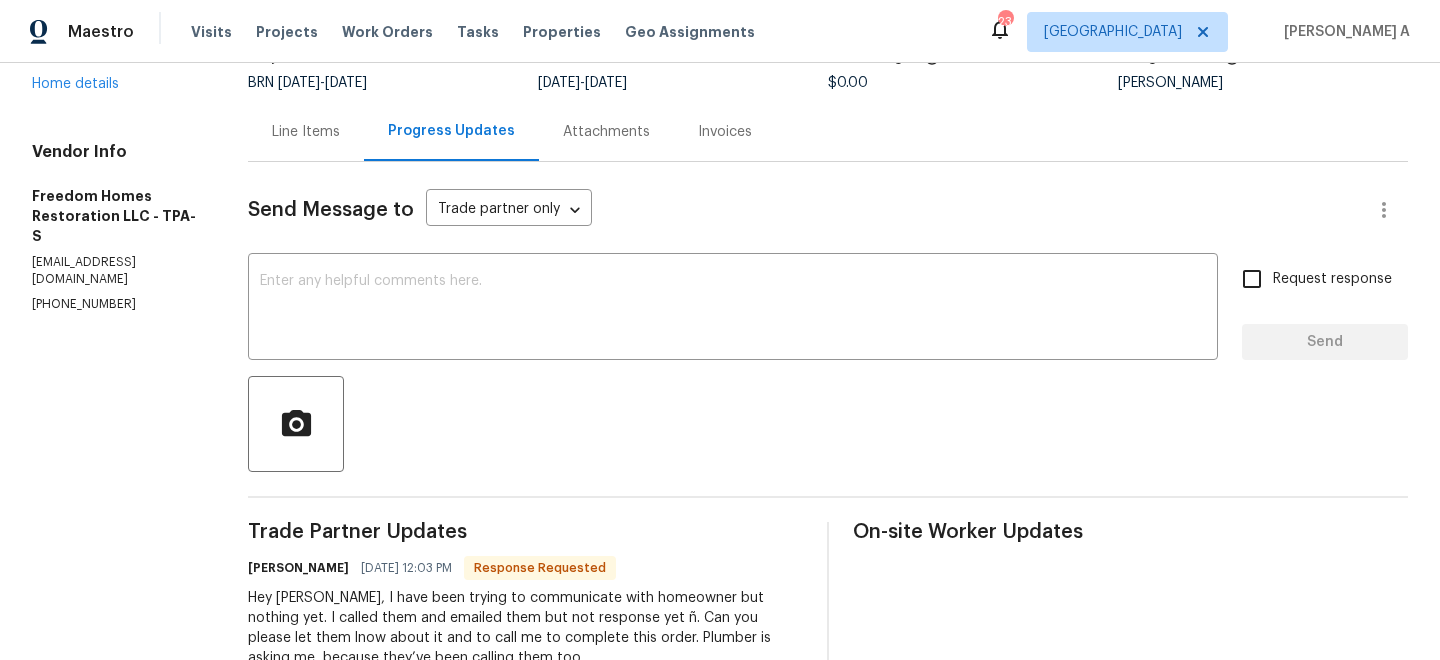 scroll, scrollTop: 48, scrollLeft: 0, axis: vertical 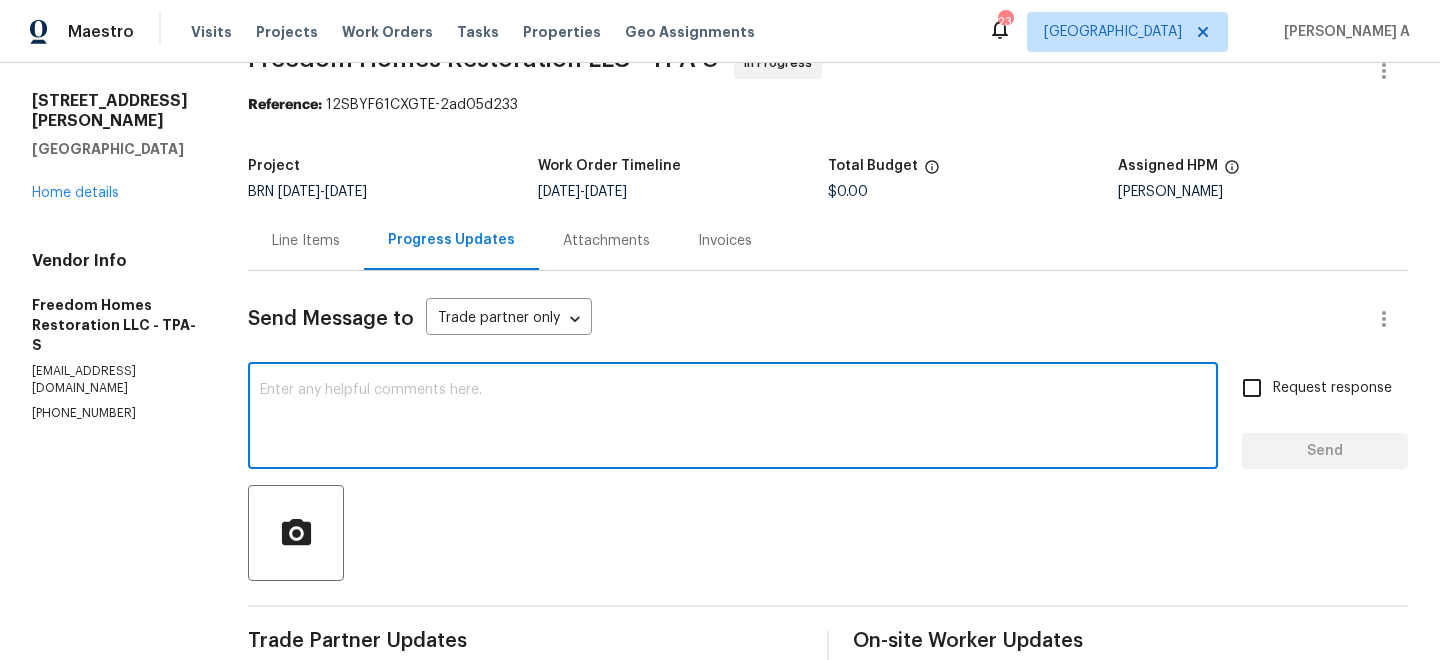 click at bounding box center [733, 418] 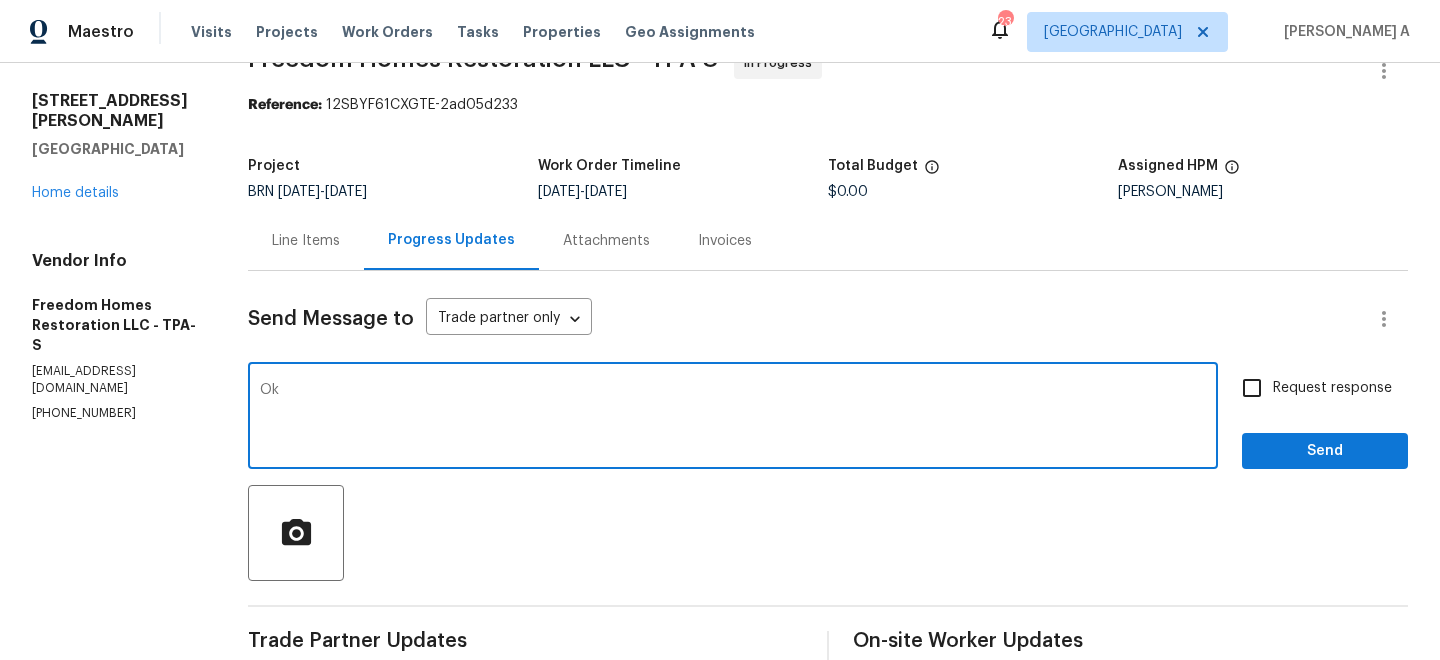 type on "O" 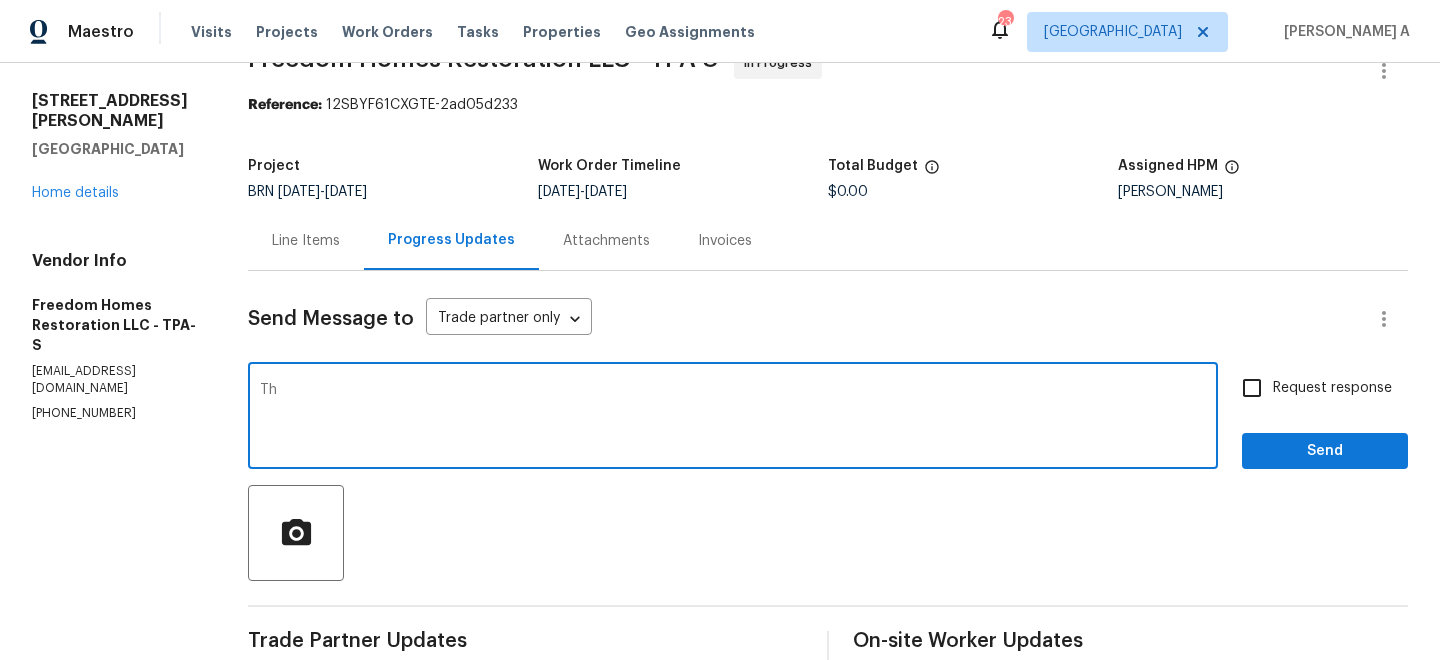 type on "T" 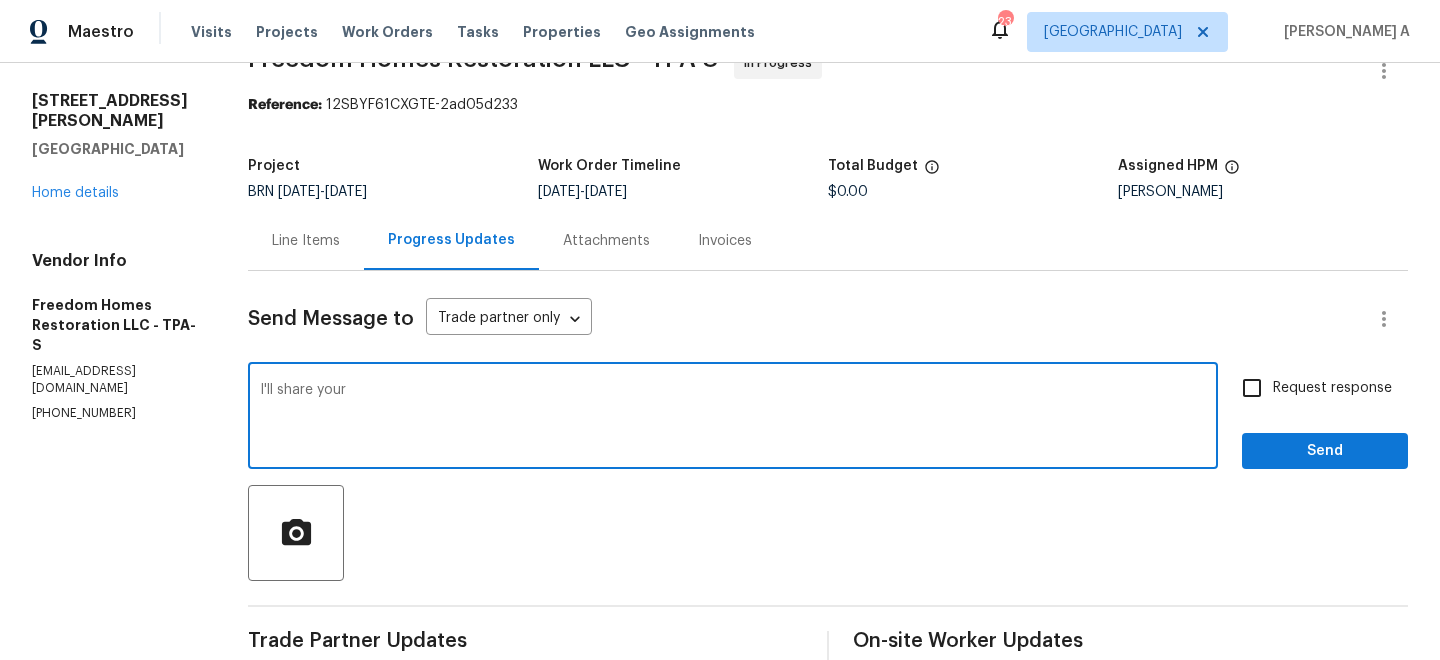 click on "All work orders 2845 Ellis Ave Lakeland, FL 33803 Home details Vendor Info Freedom Homes Restoration LLC - TPA-S freedomhomesr@gmail.com (561) 352-5288" at bounding box center [116, 757] 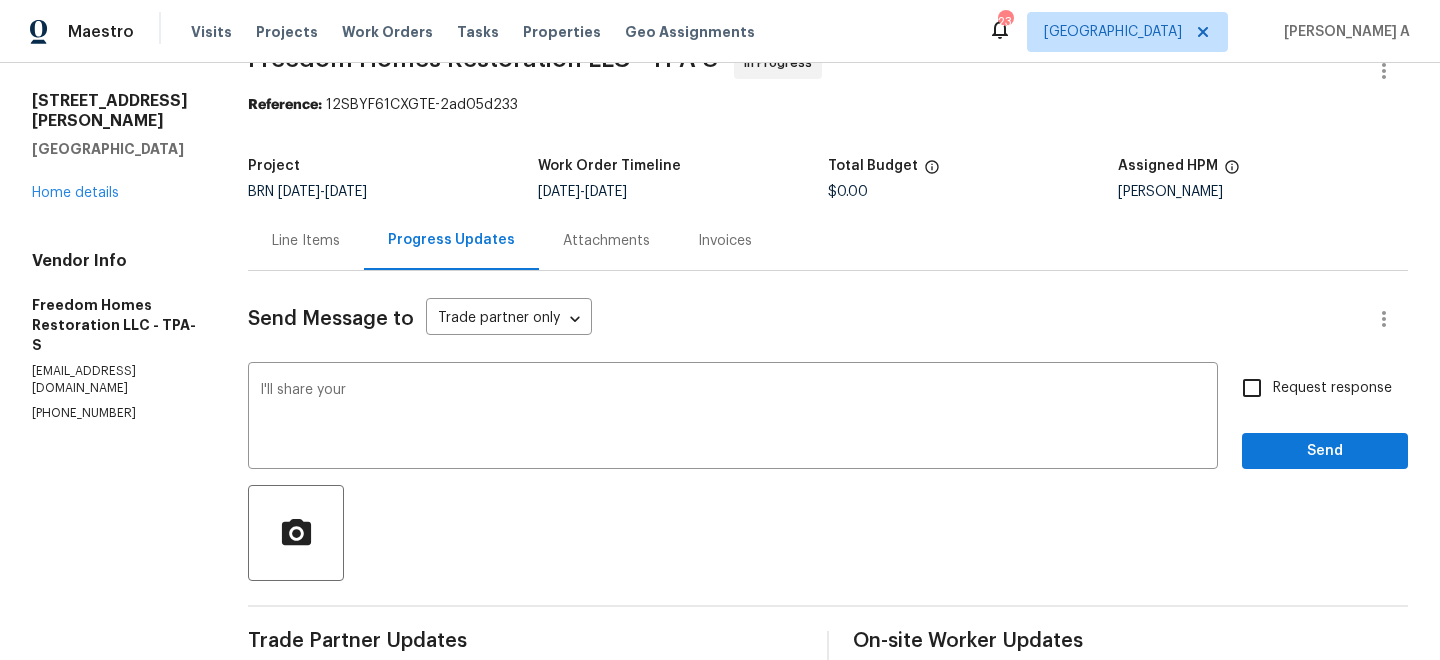 click on "All work orders 2845 Ellis Ave Lakeland, FL 33803 Home details Vendor Info Freedom Homes Restoration LLC - TPA-S freedomhomesr@gmail.com (561) 352-5288" at bounding box center [116, 757] 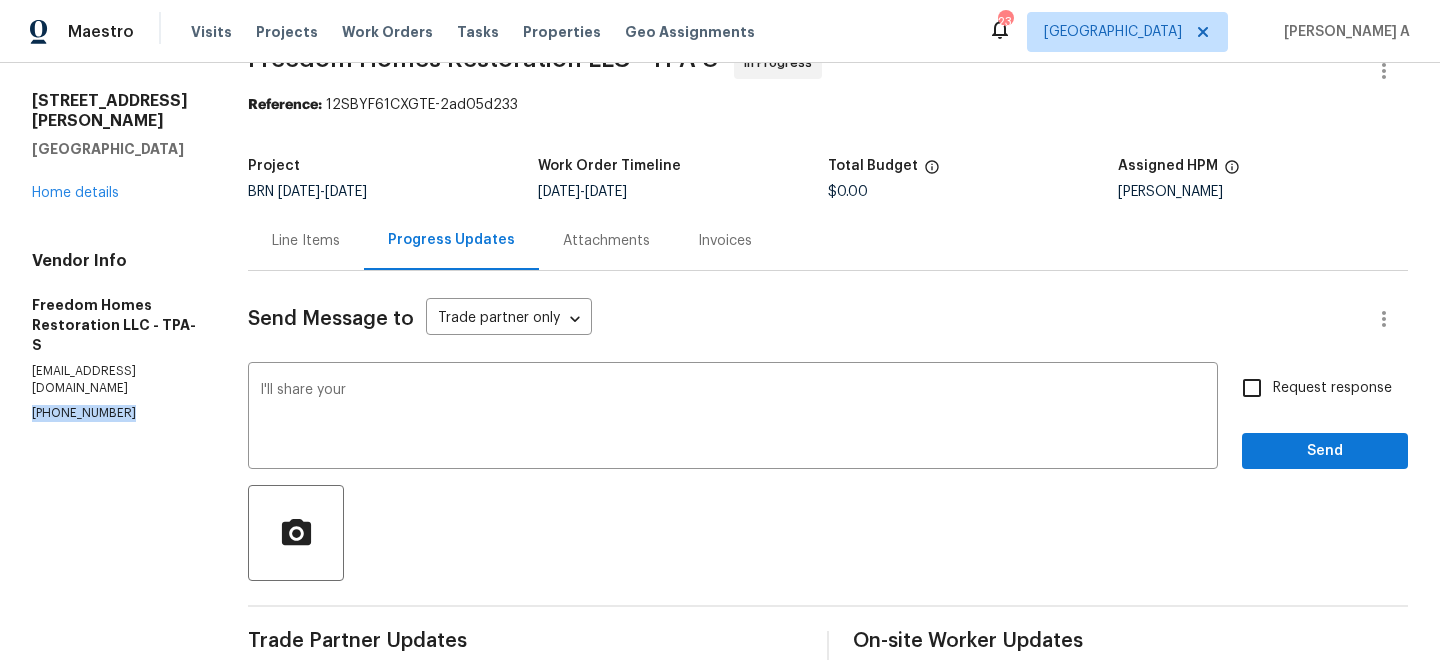 click on "All work orders 2845 Ellis Ave Lakeland, FL 33803 Home details Vendor Info Freedom Homes Restoration LLC - TPA-S freedomhomesr@gmail.com (561) 352-5288" at bounding box center (116, 757) 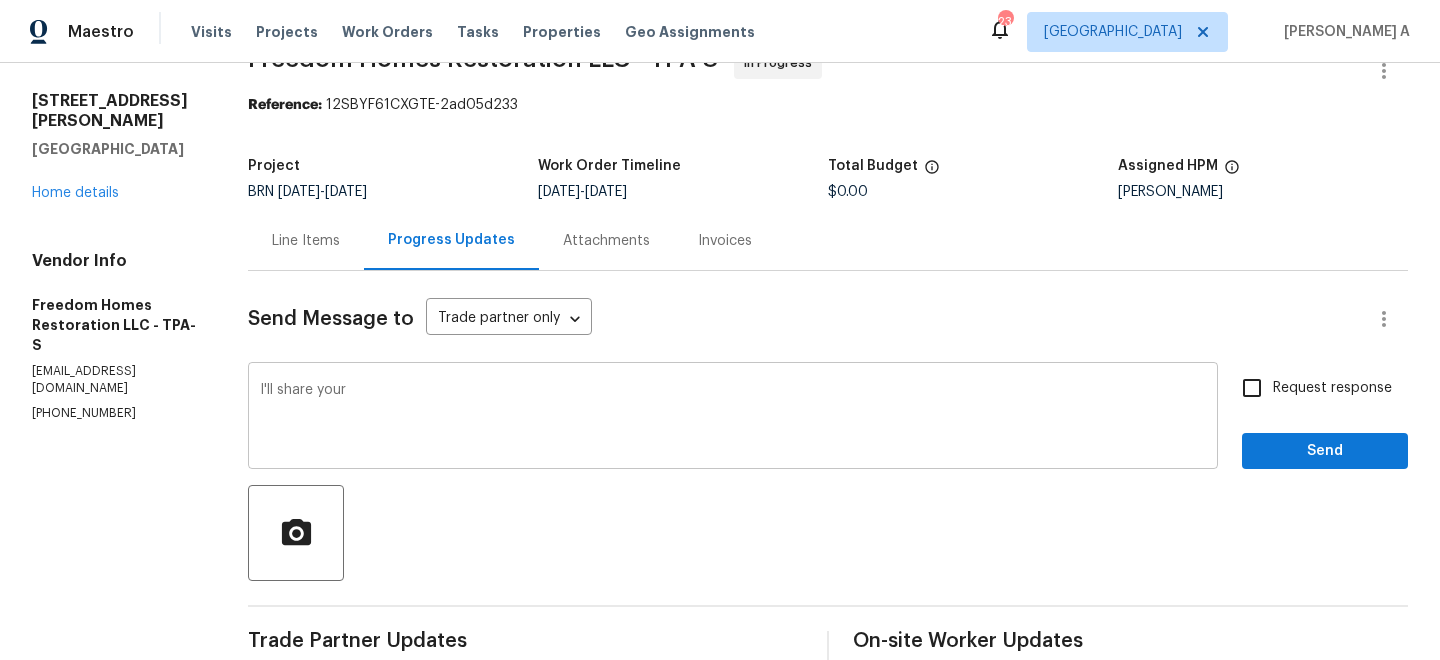 click on "I'll share your" at bounding box center [733, 418] 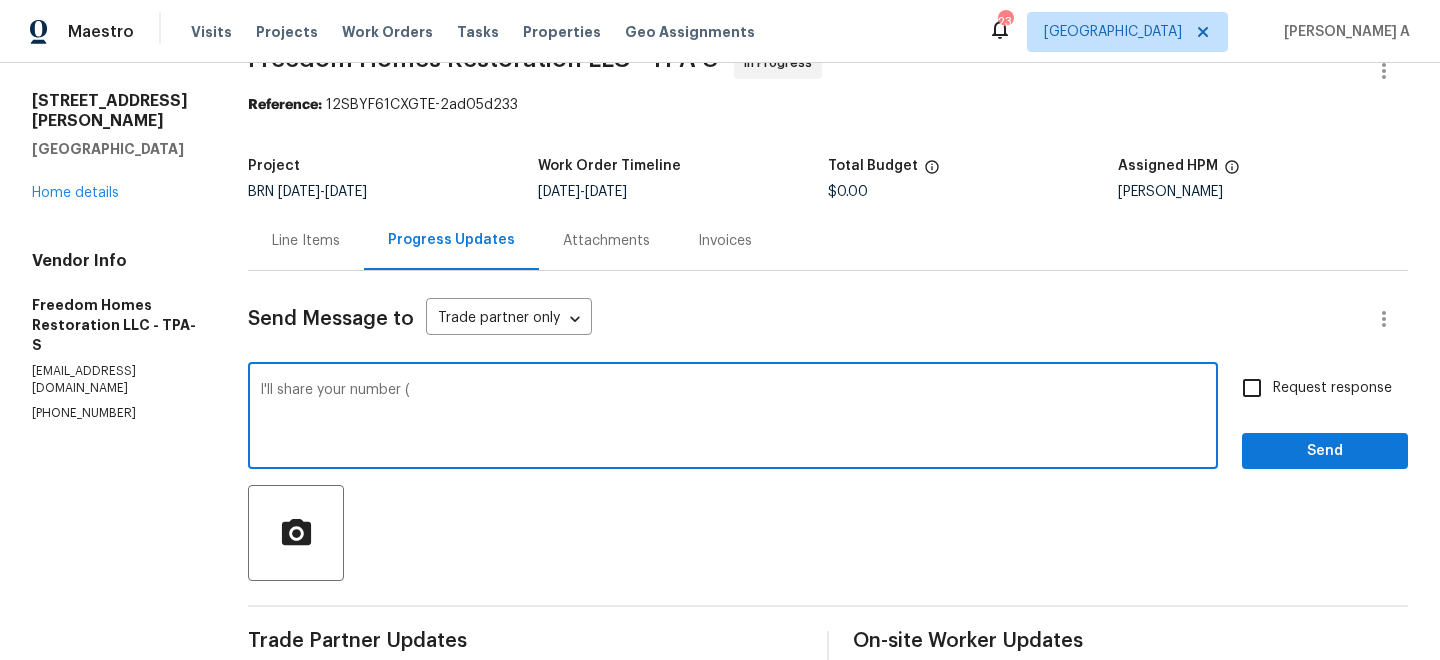 paste on "(561) 352-5288" 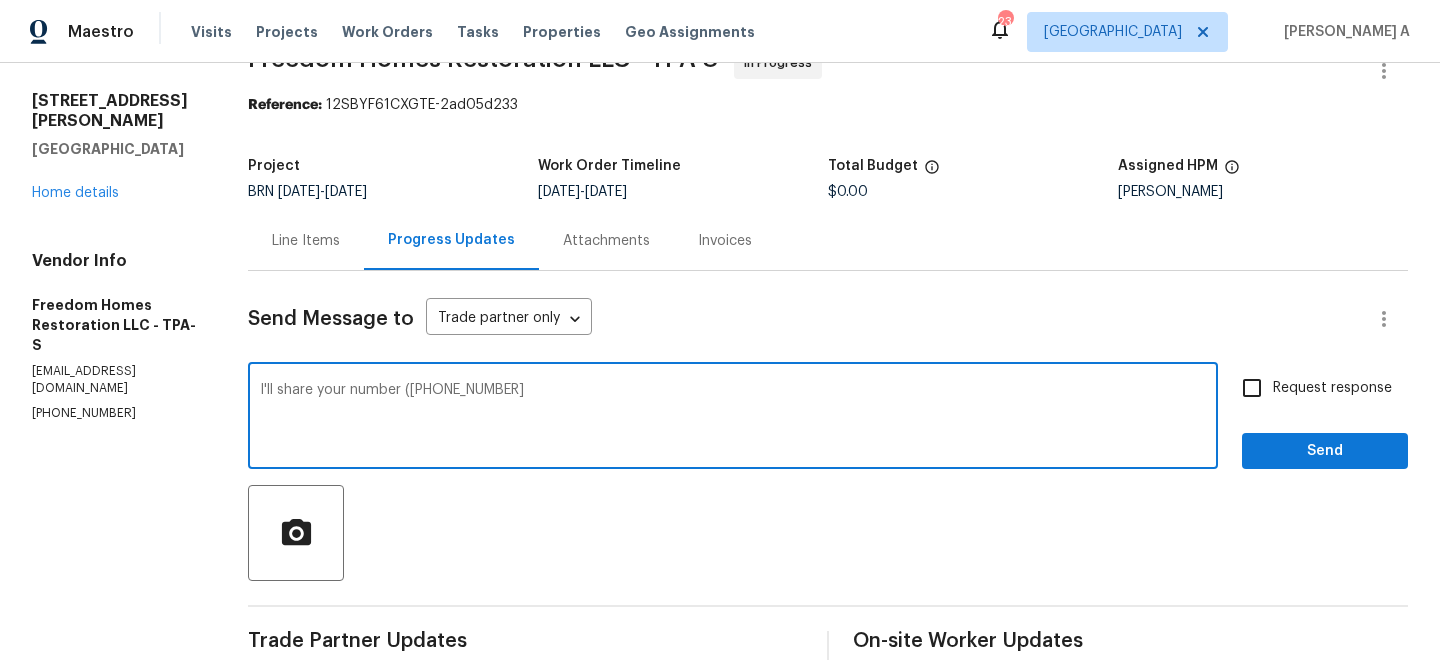 click on "I'll share your number ((561) 352-5288" at bounding box center [733, 418] 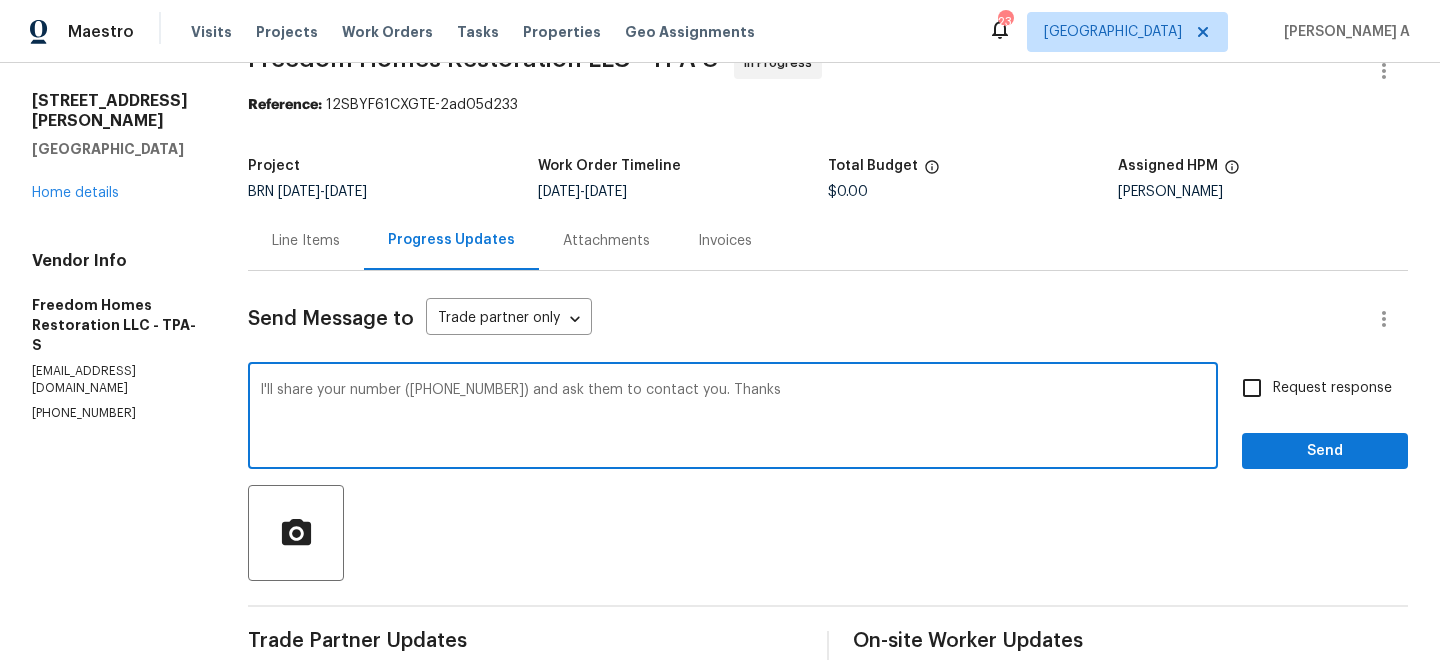 click on "Replace with" at bounding box center [0, 0] 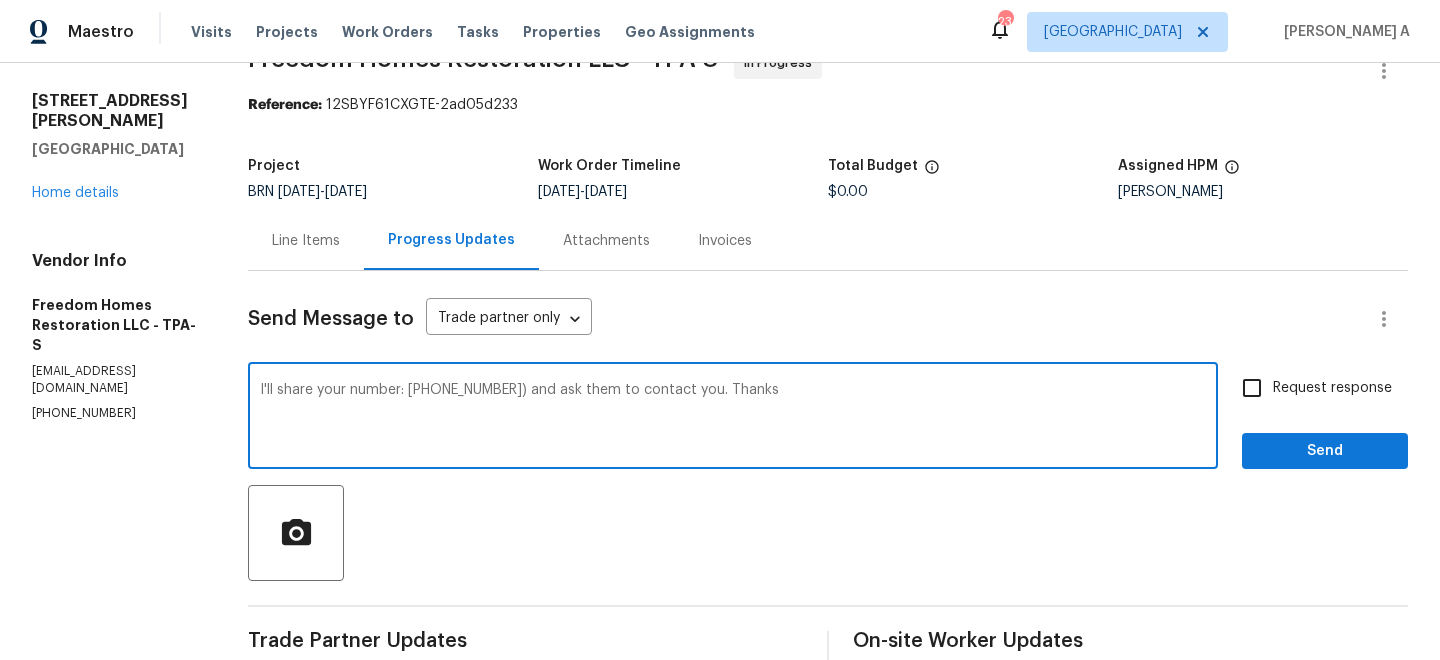click on "I'll share your number: (561) 352-5288) and ask them to contact you. Thanks" at bounding box center (733, 418) 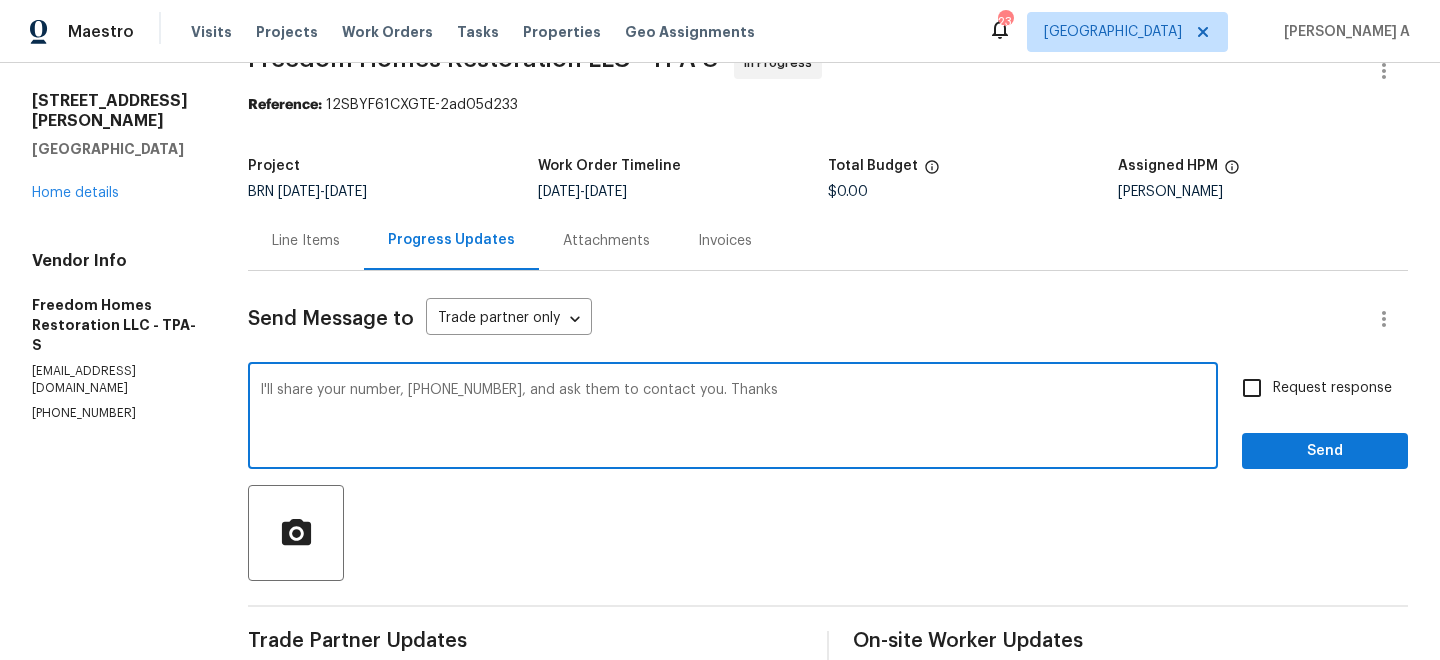 click on "I'll share your number, (561) 352-5288, and ask them to contact you. Thanks" at bounding box center (733, 418) 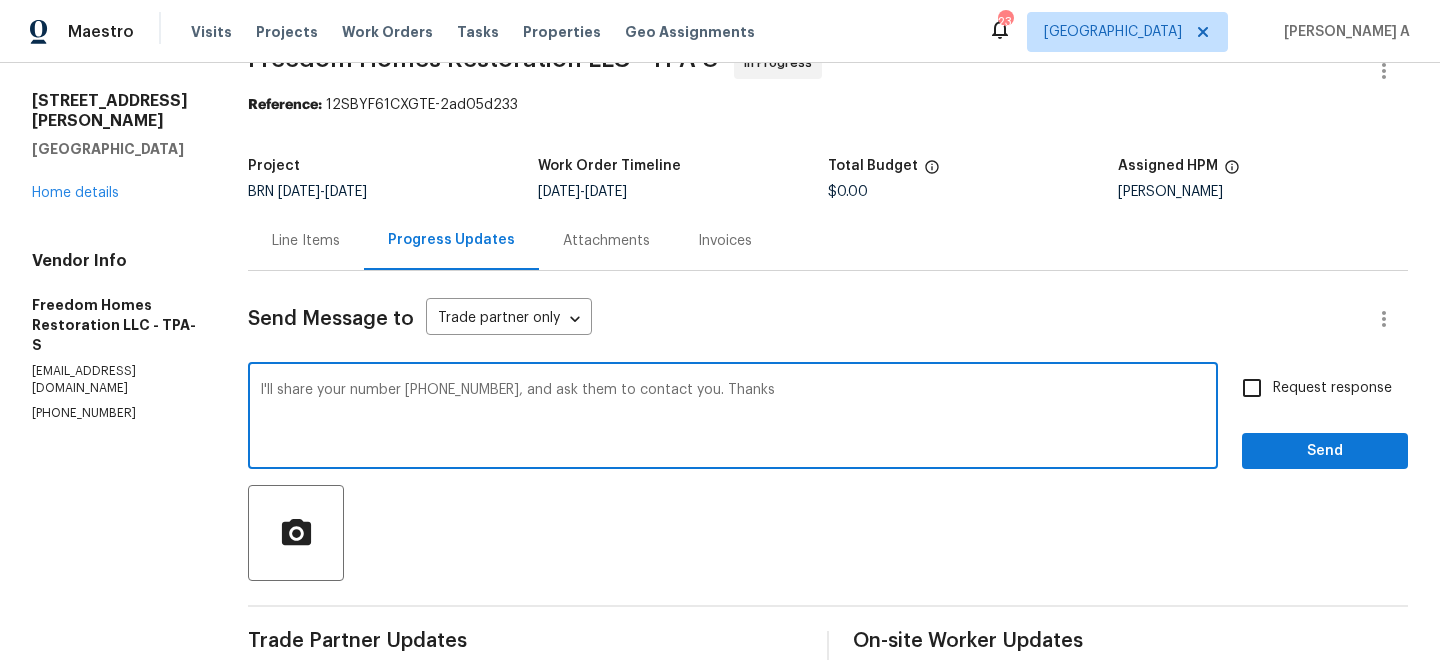 click on "I'll share your number (561) 352-5288, and ask them to contact you. Thanks" at bounding box center (733, 418) 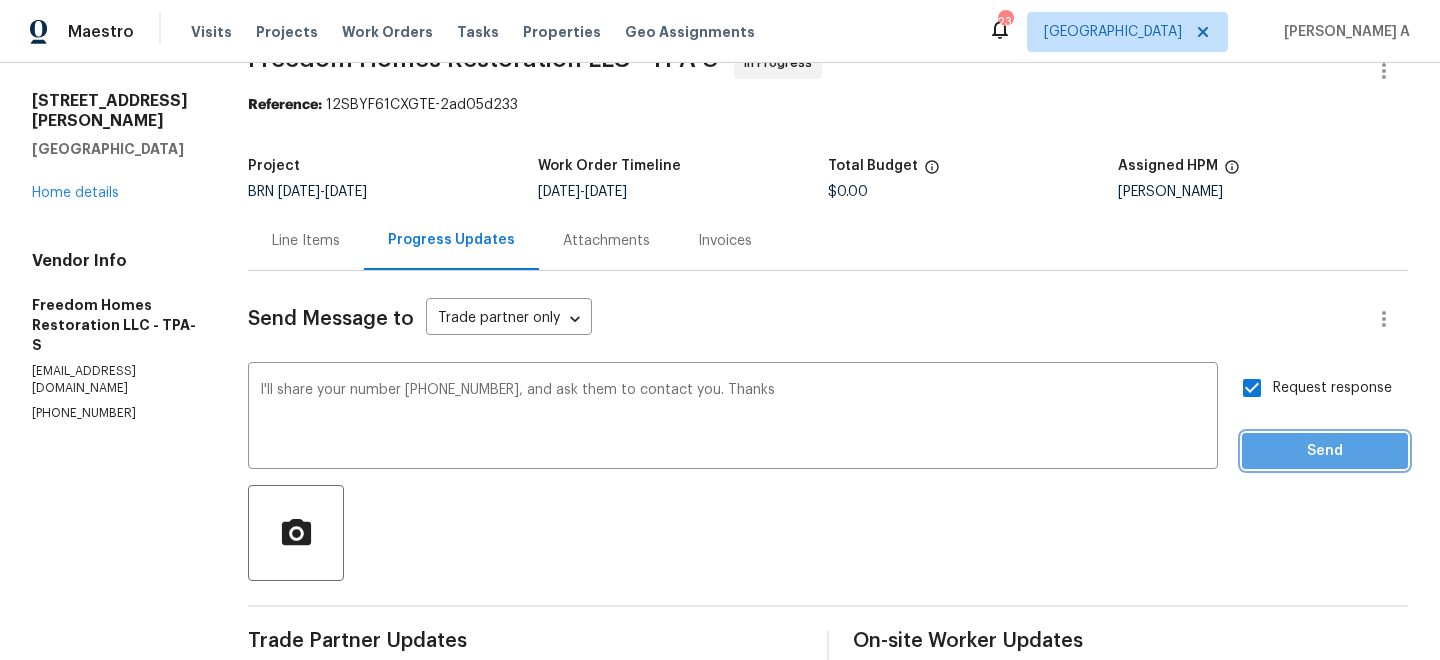 click on "Send" at bounding box center (1325, 451) 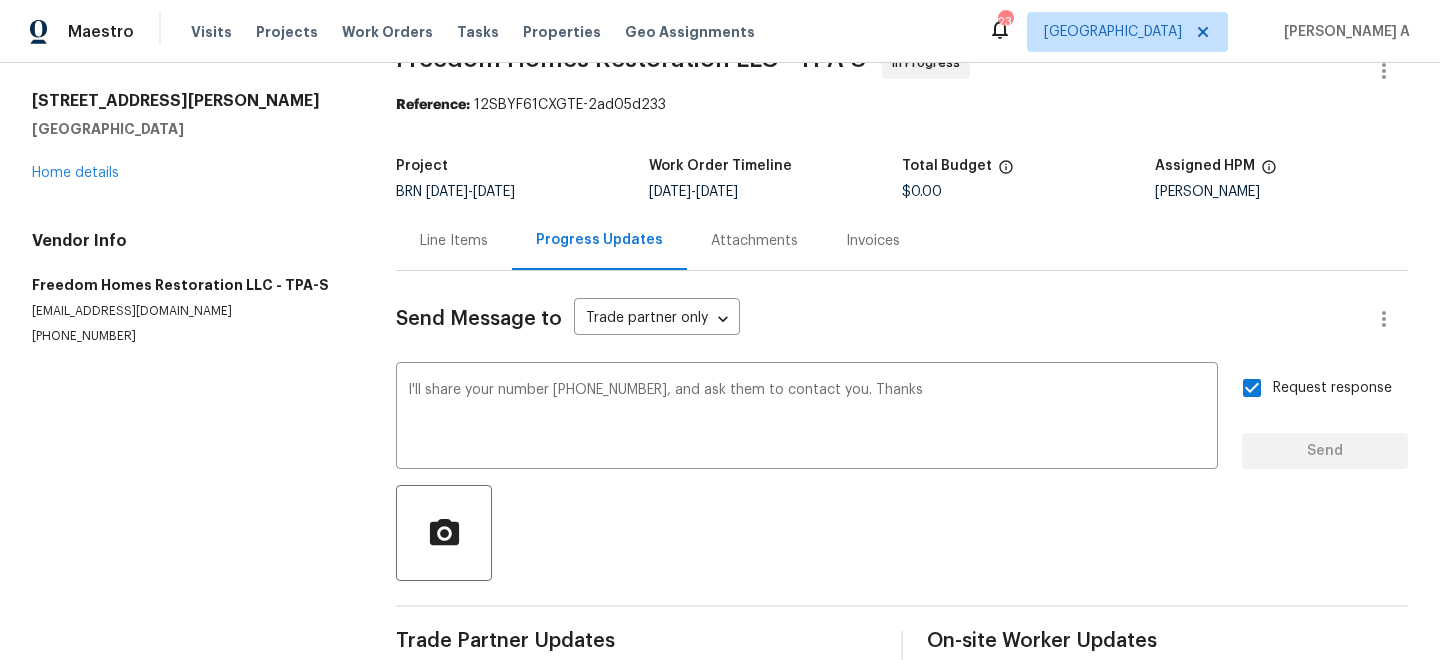 type 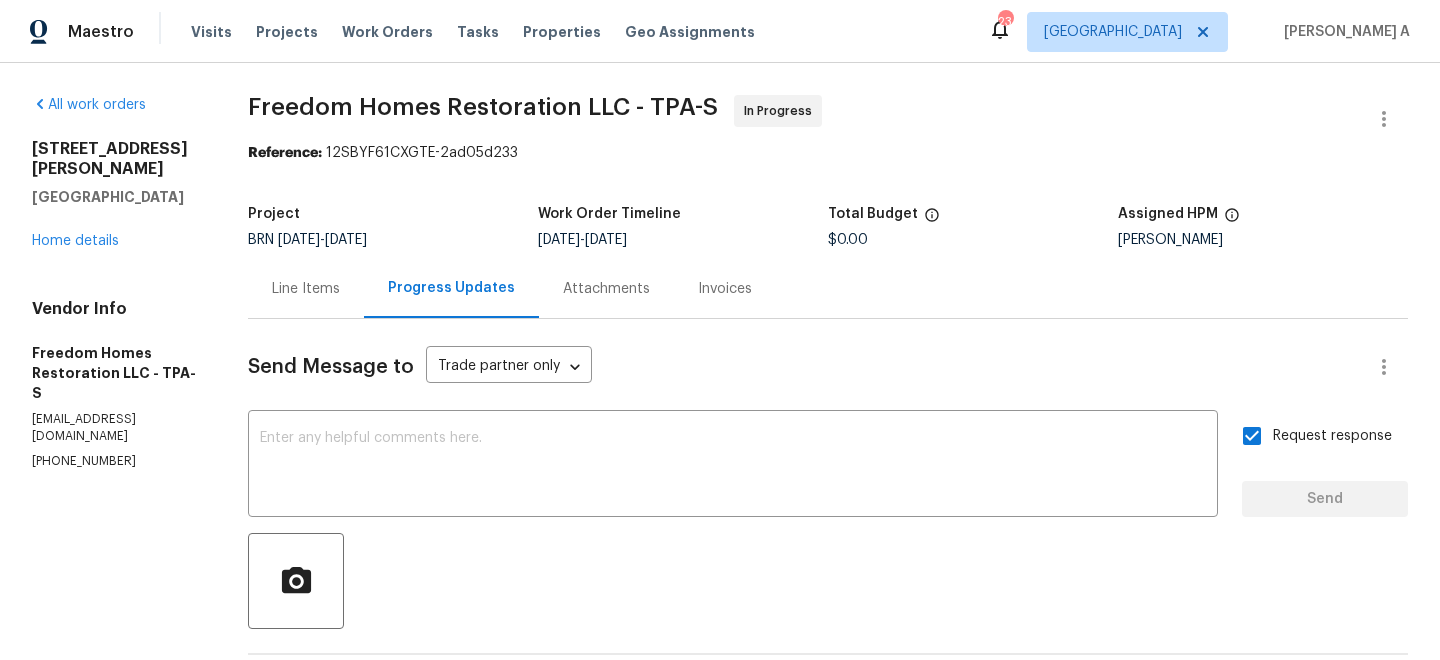 scroll, scrollTop: 172, scrollLeft: 0, axis: vertical 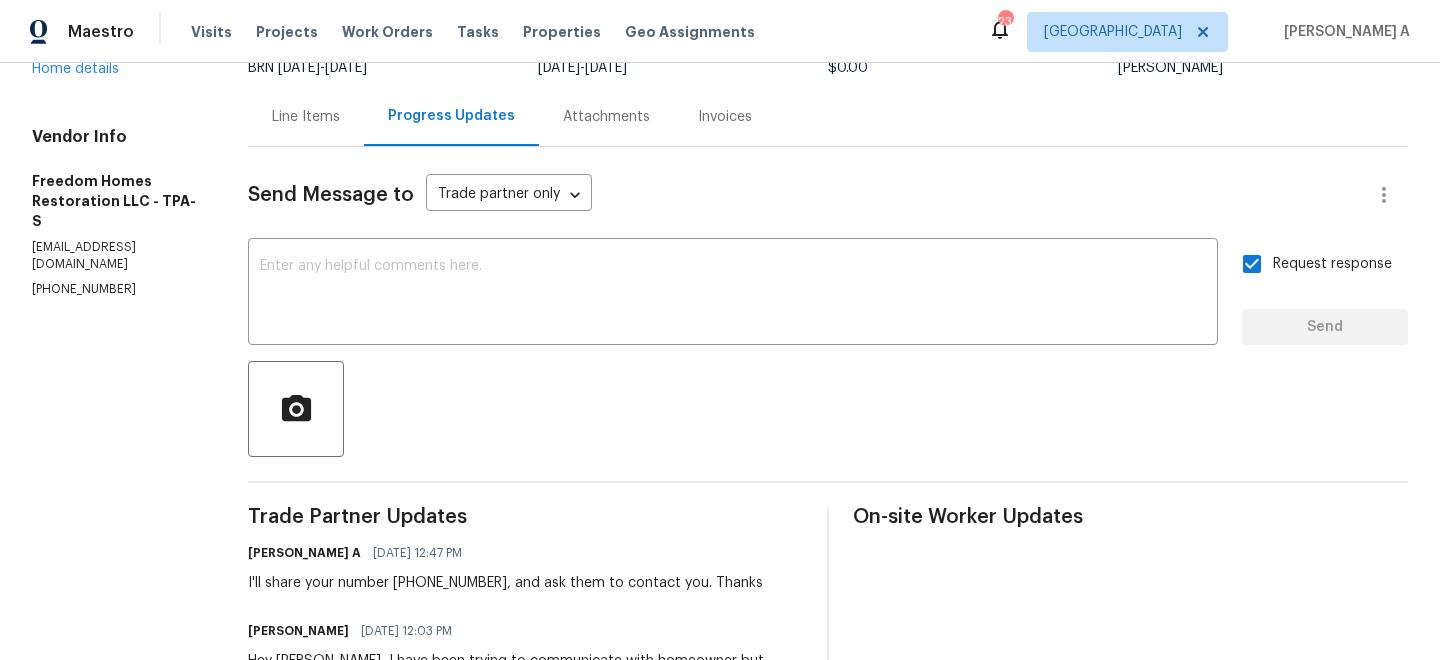 click on "All work orders 2845 Ellis Ave Lakeland, FL 33803 Home details Vendor Info Freedom Homes Restoration LLC - TPA-S freedomhomesr@gmail.com (561) 352-5288" at bounding box center [116, 672] 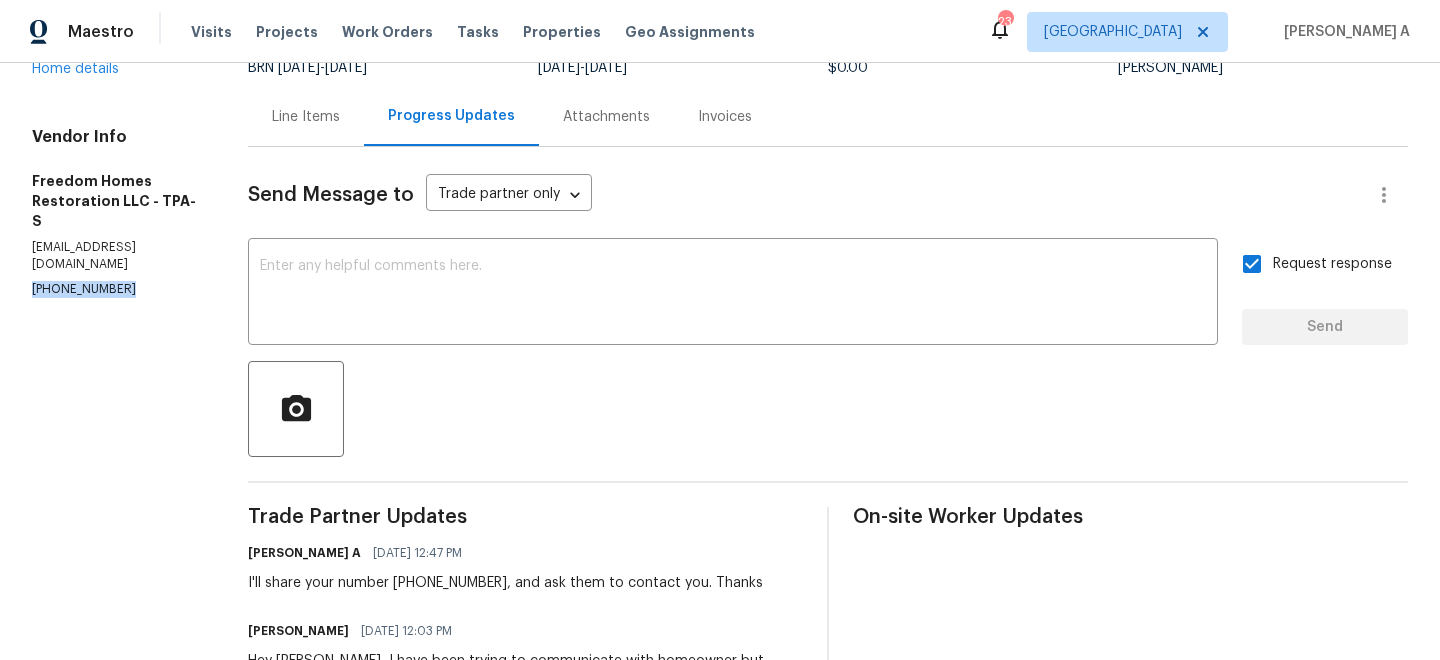 click on "All work orders 2845 Ellis Ave Lakeland, FL 33803 Home details Vendor Info Freedom Homes Restoration LLC - TPA-S freedomhomesr@gmail.com (561) 352-5288" at bounding box center (116, 672) 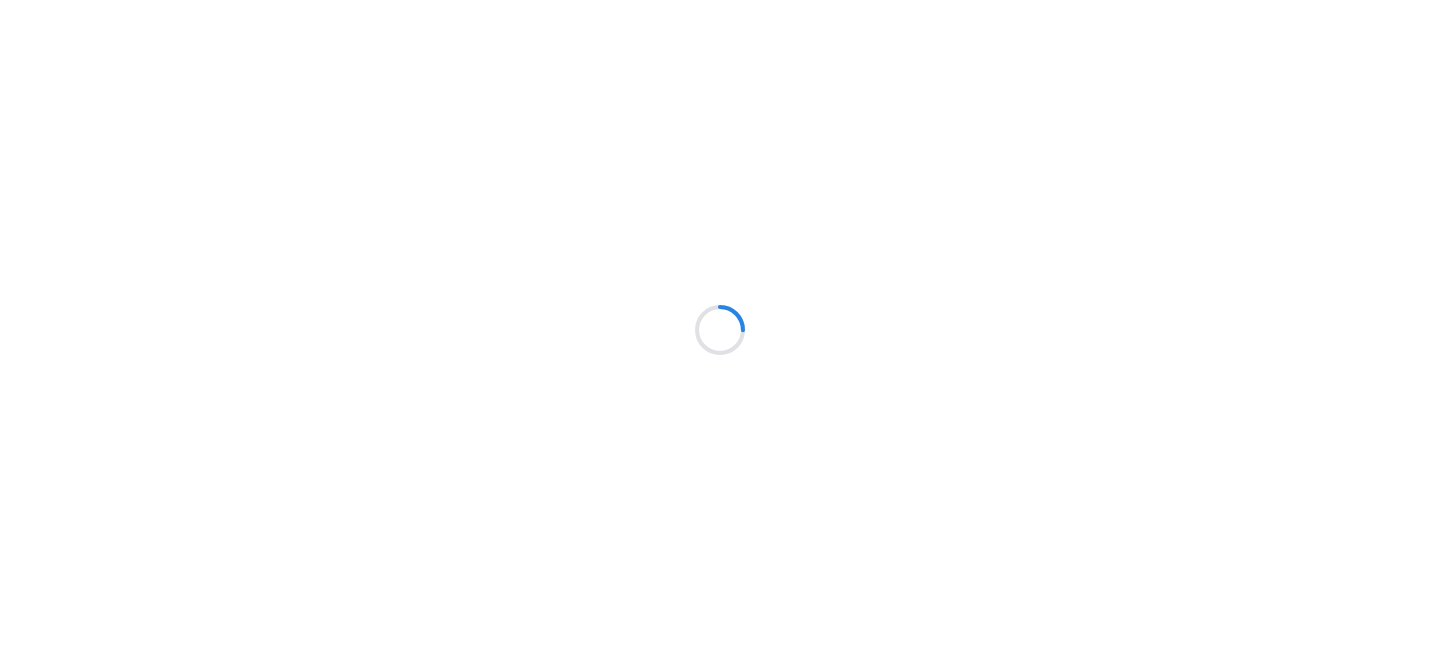 scroll, scrollTop: 0, scrollLeft: 0, axis: both 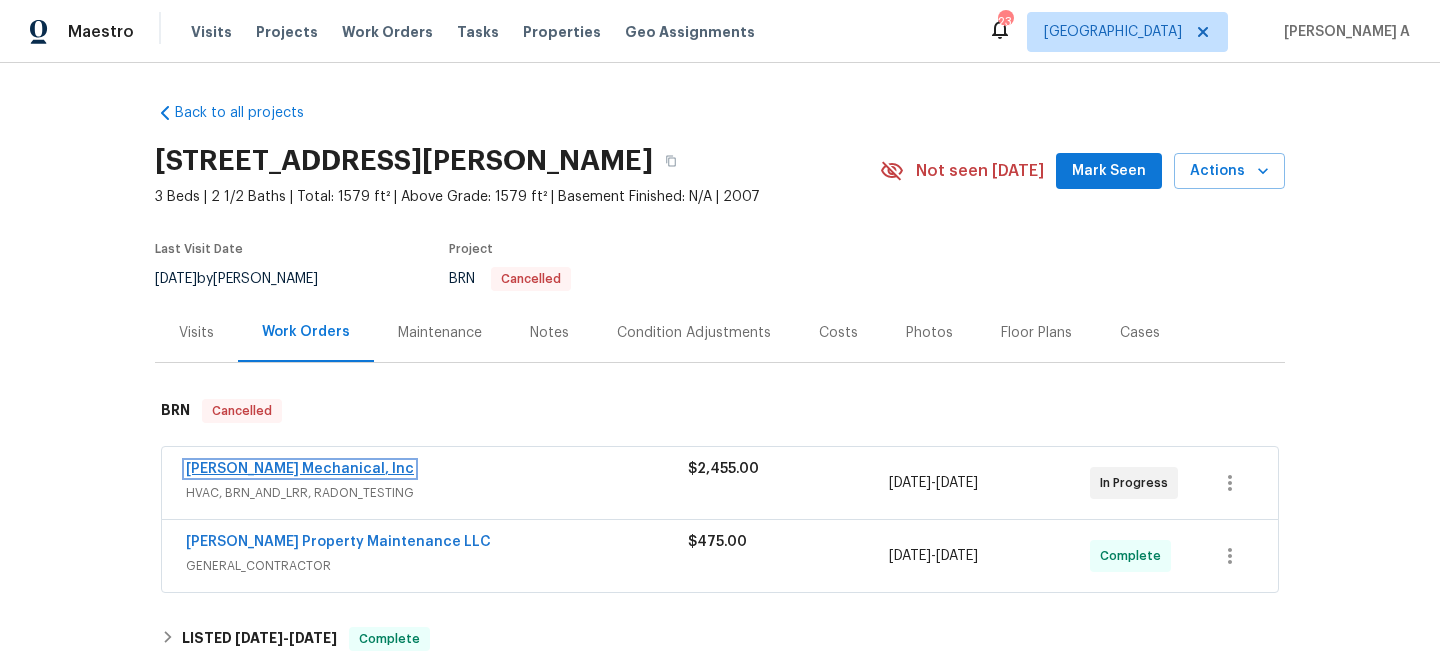 click on "[PERSON_NAME] Mechanical, Inc" at bounding box center (300, 469) 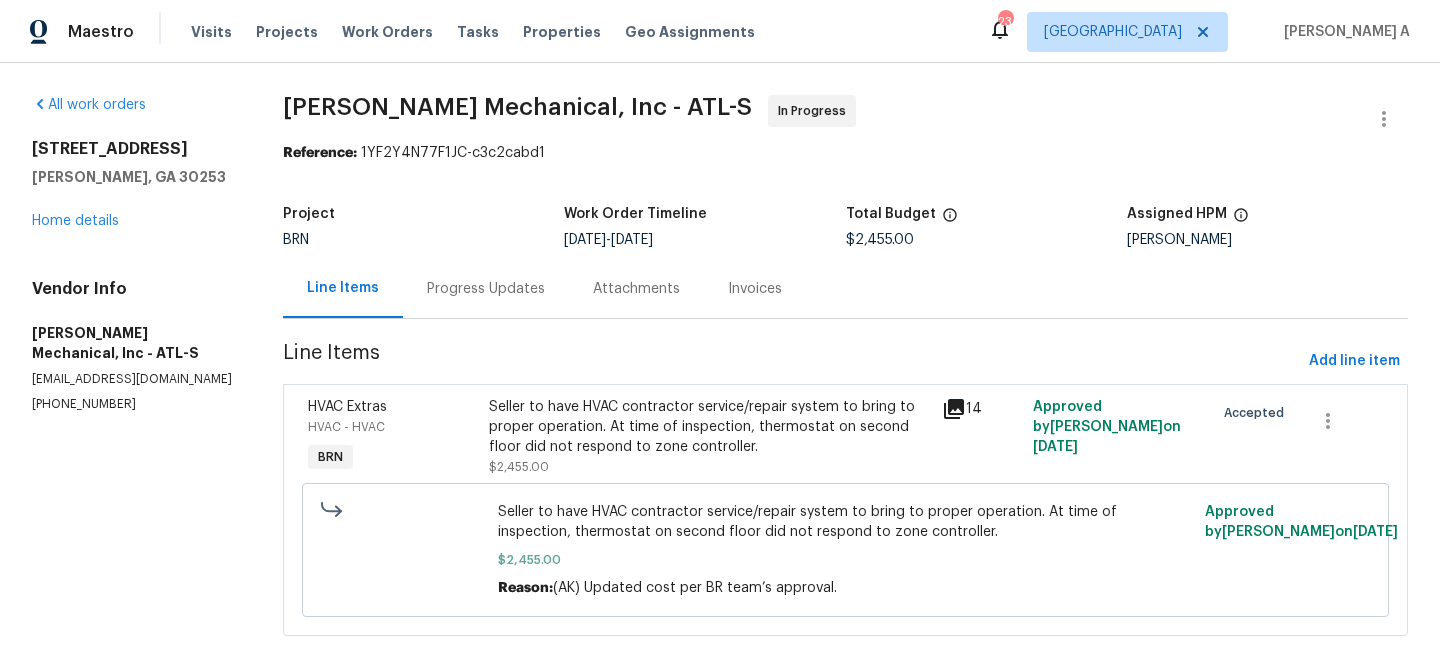 click on "Line Items Progress Updates Attachments Invoices" at bounding box center [845, 289] 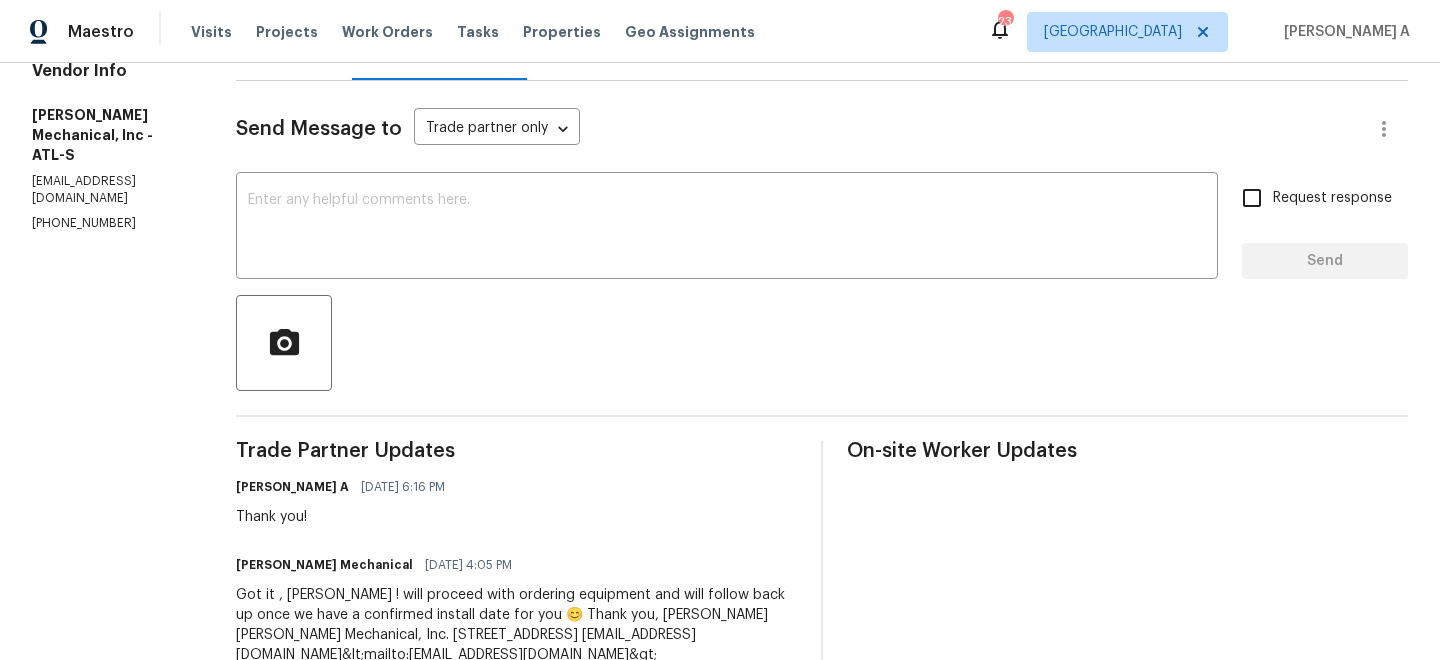 scroll, scrollTop: 213, scrollLeft: 0, axis: vertical 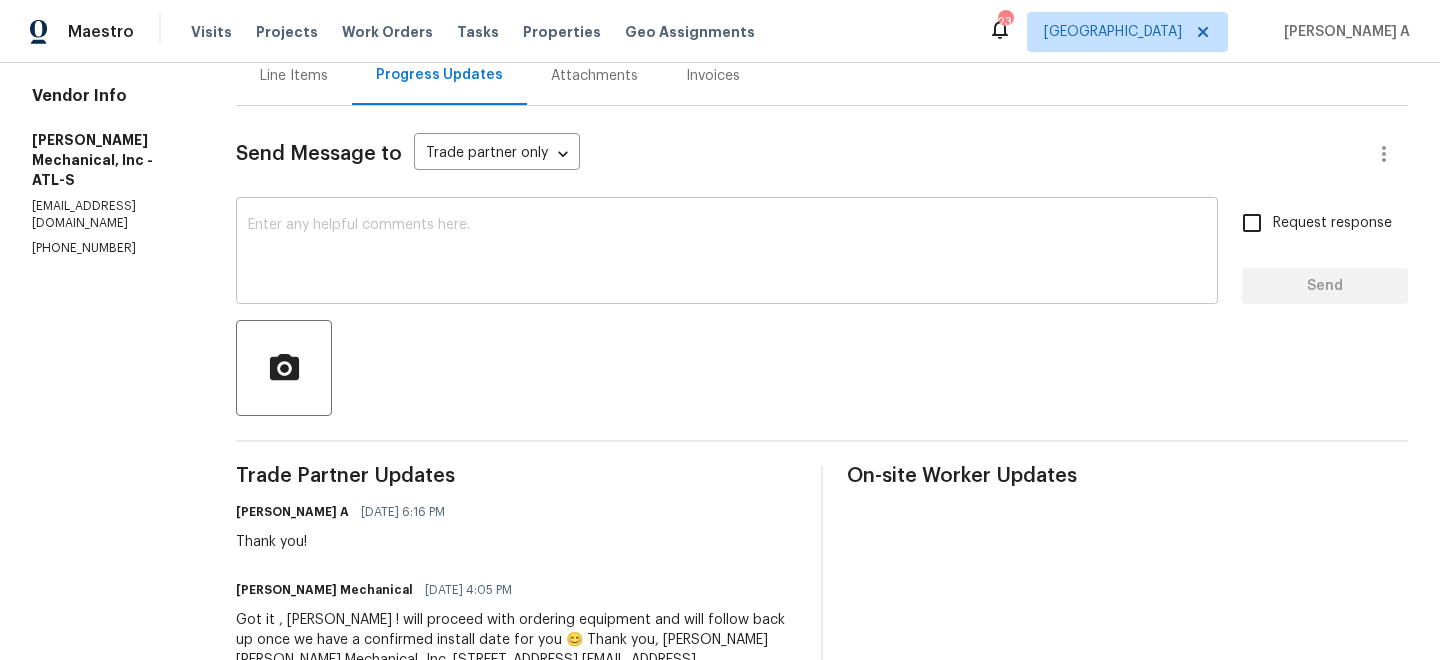 click at bounding box center (727, 253) 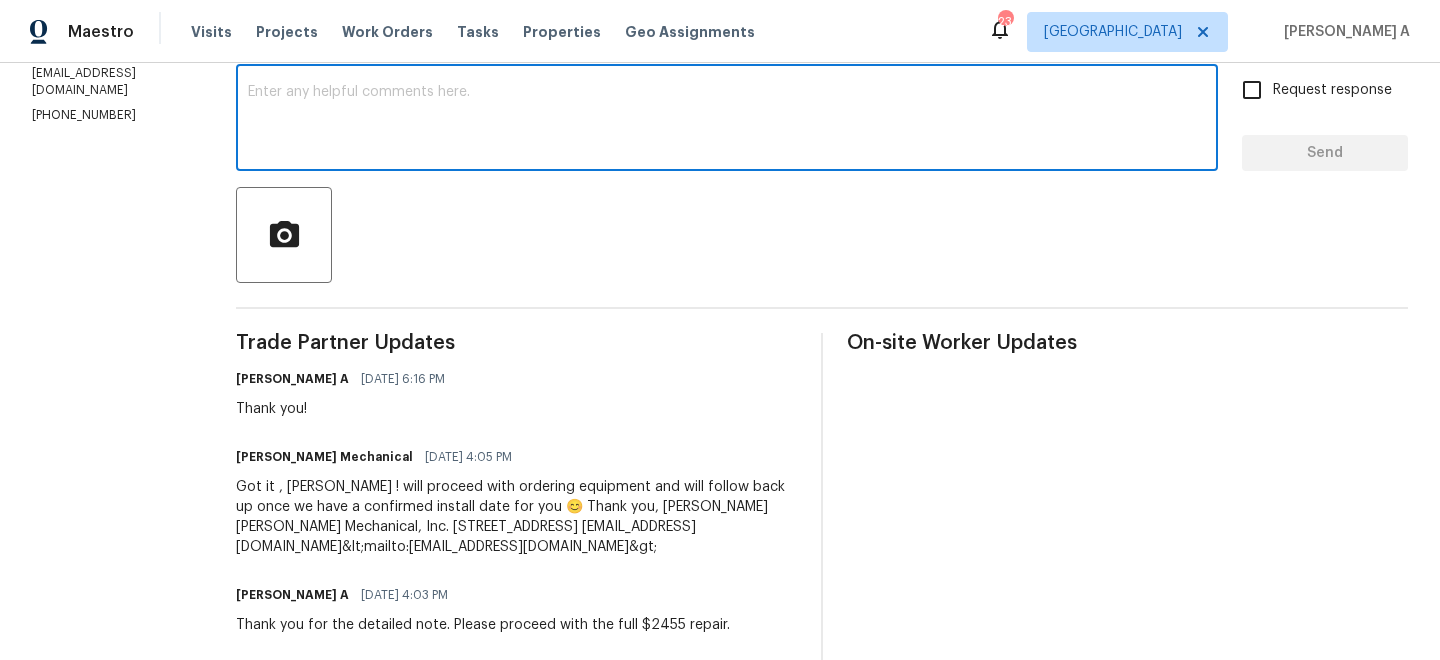 scroll, scrollTop: 462, scrollLeft: 0, axis: vertical 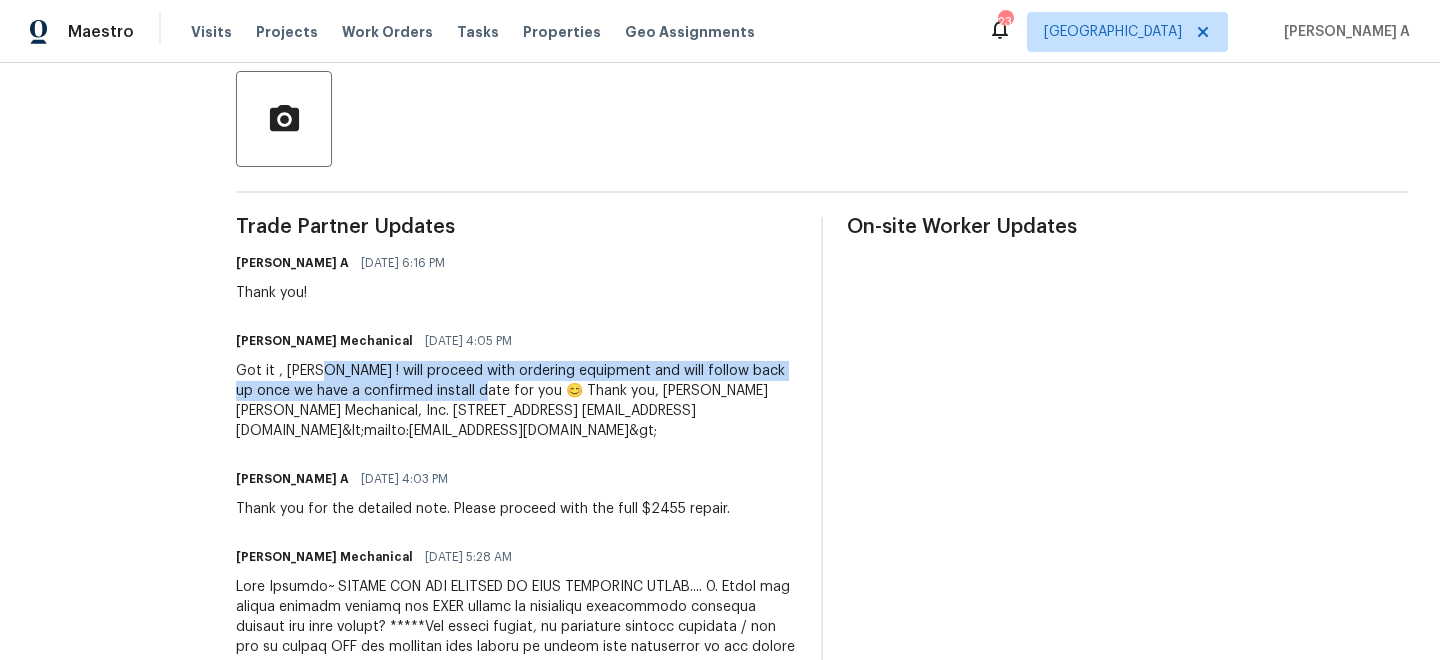 drag, startPoint x: 349, startPoint y: 371, endPoint x: 507, endPoint y: 391, distance: 159.26079 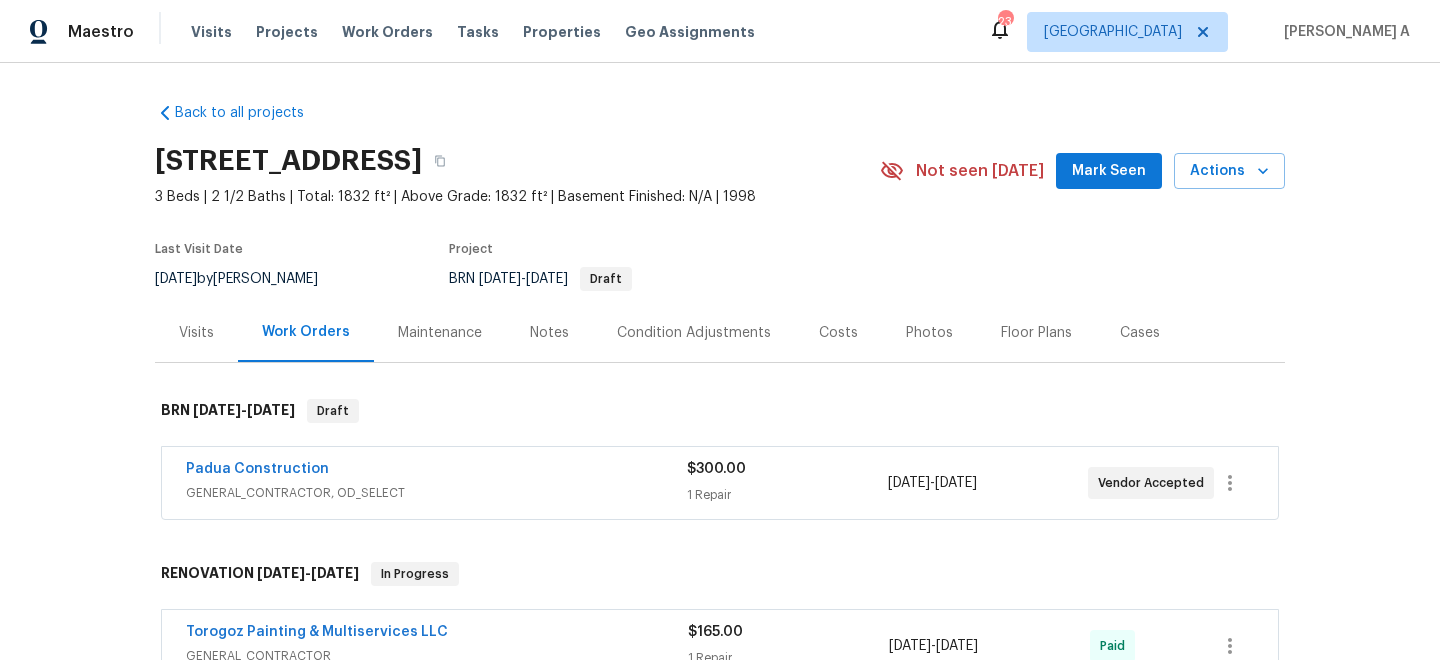 scroll, scrollTop: 0, scrollLeft: 0, axis: both 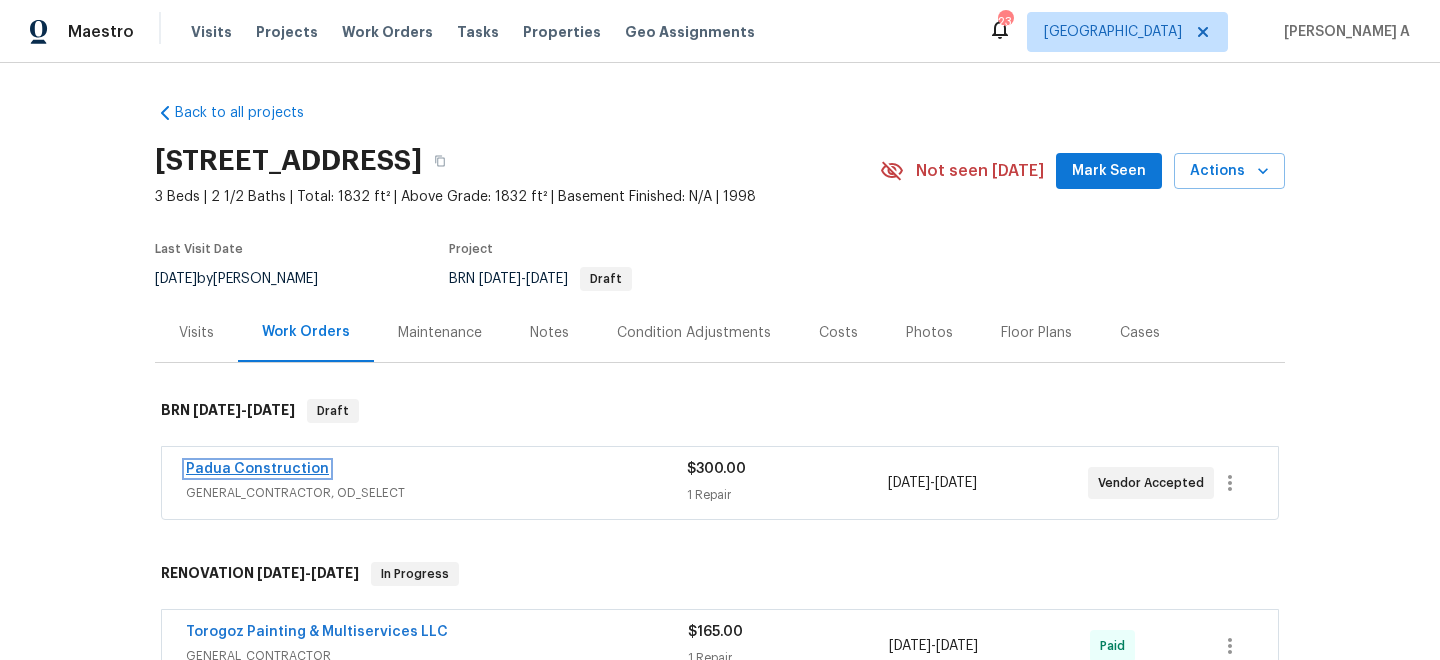 click on "Padua Construction" at bounding box center (257, 469) 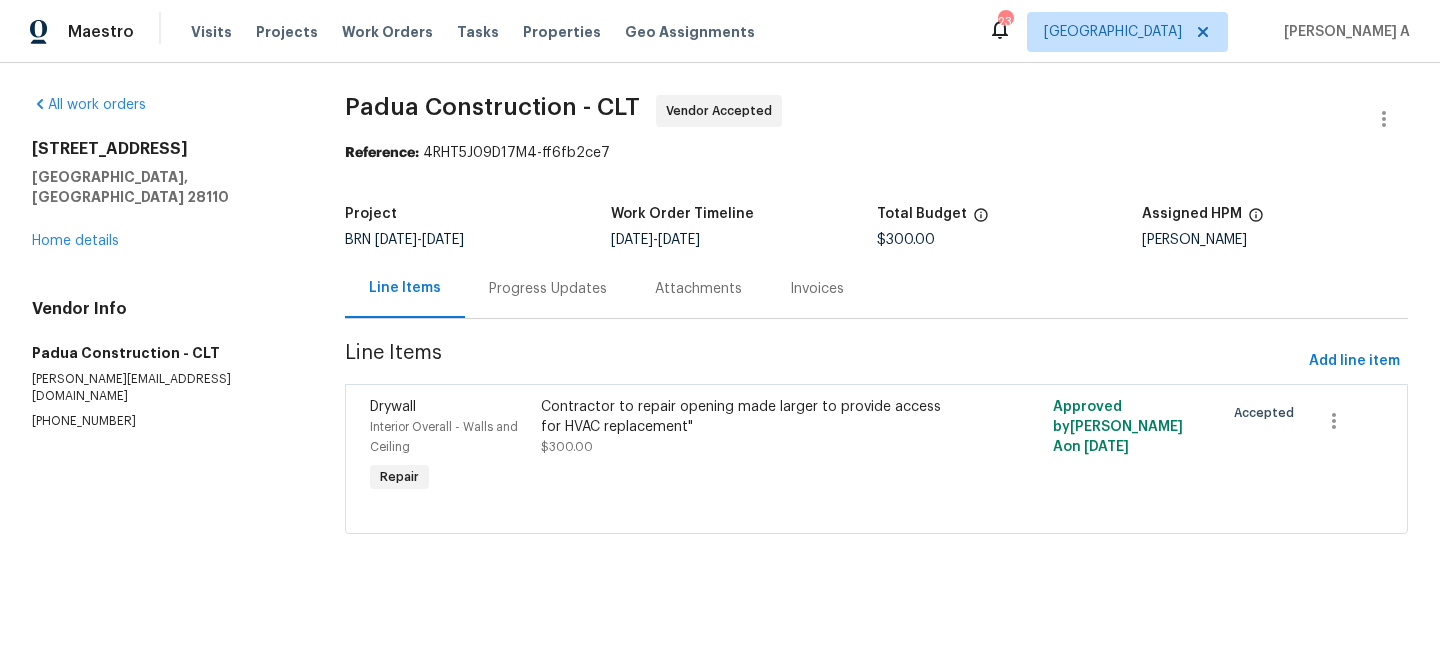 click on "Progress Updates" at bounding box center (548, 289) 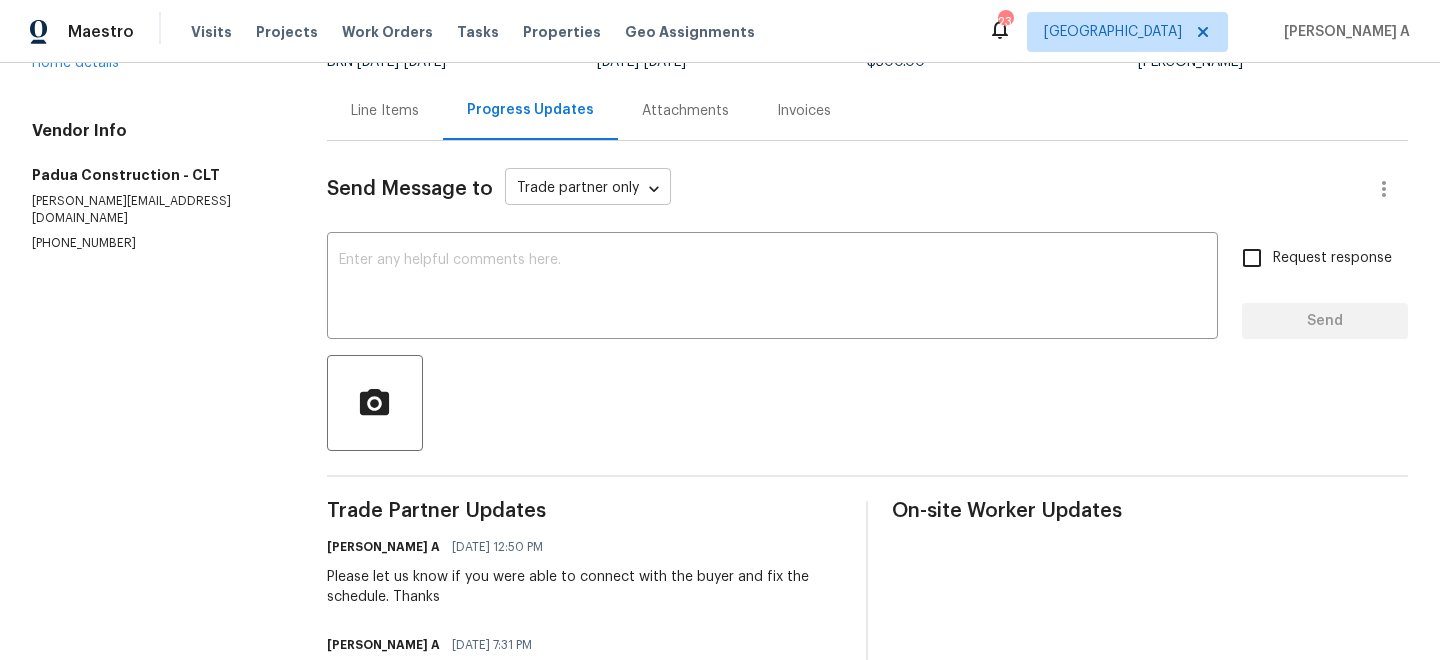 scroll, scrollTop: 192, scrollLeft: 0, axis: vertical 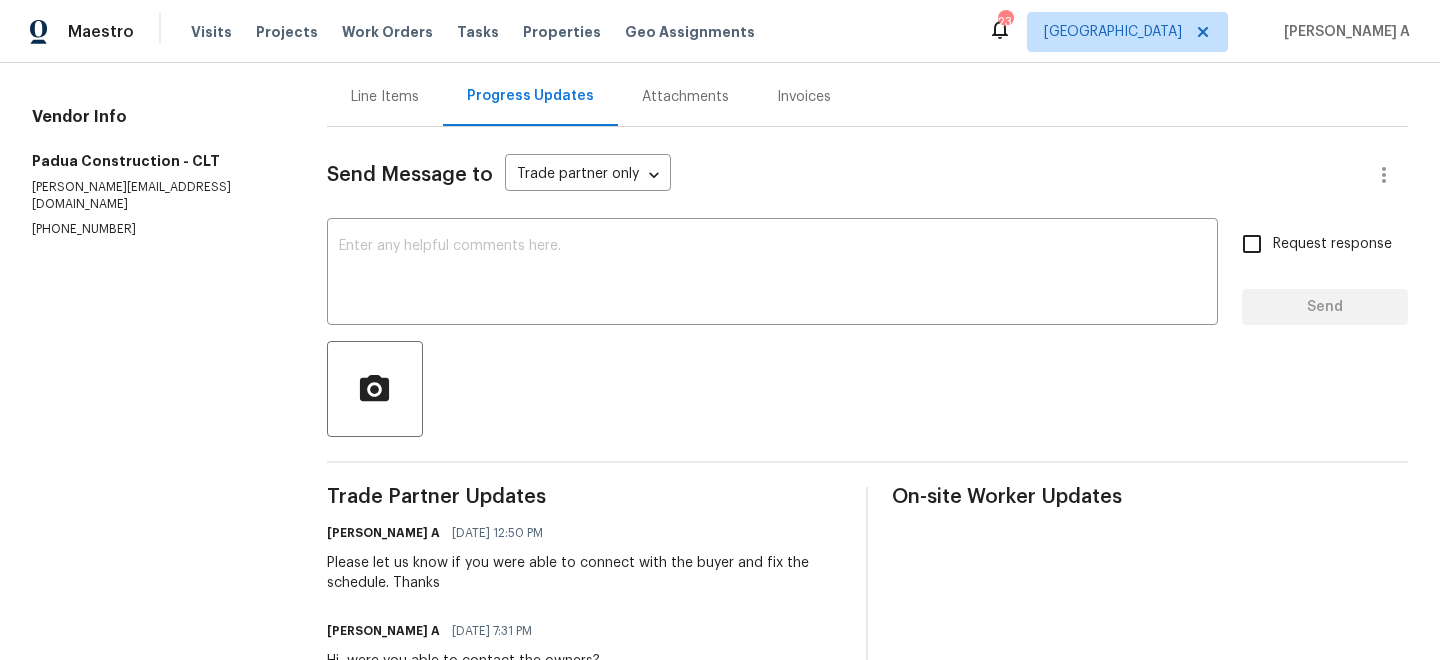 click on "[PHONE_NUMBER]" at bounding box center [155, 229] 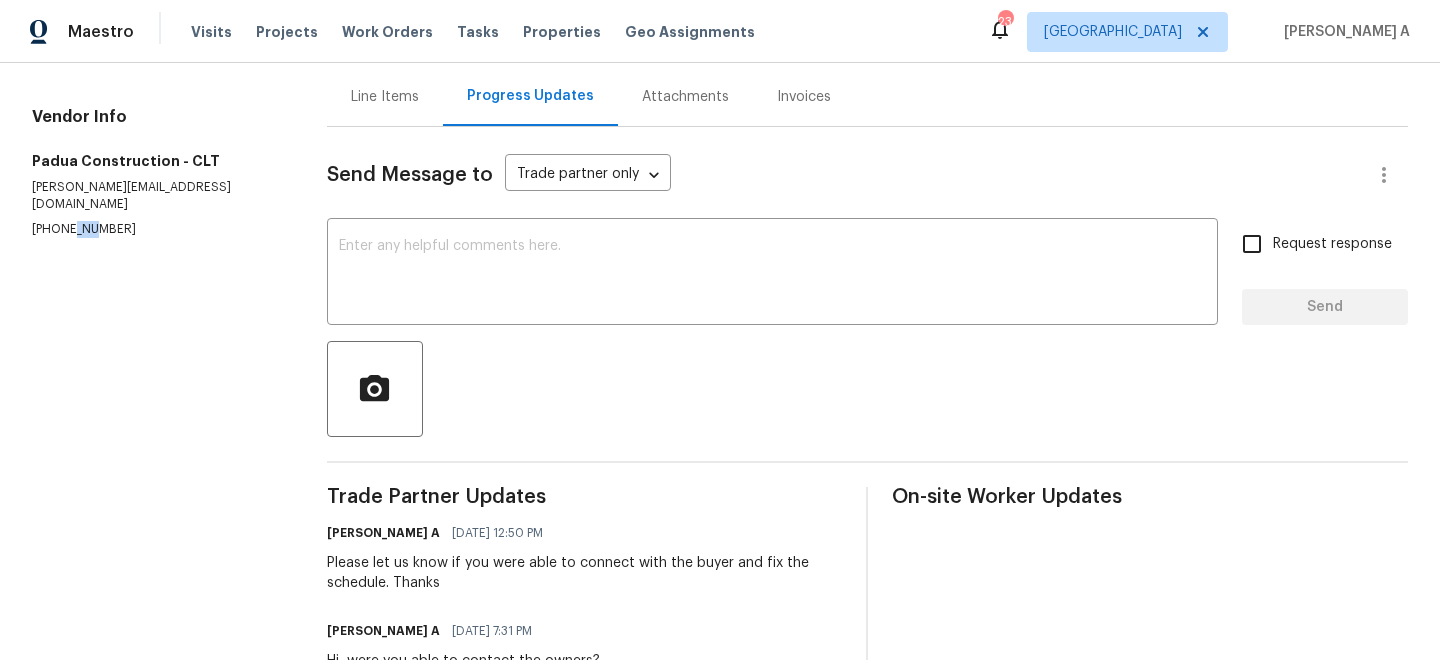 click on "[PHONE_NUMBER]" at bounding box center [155, 229] 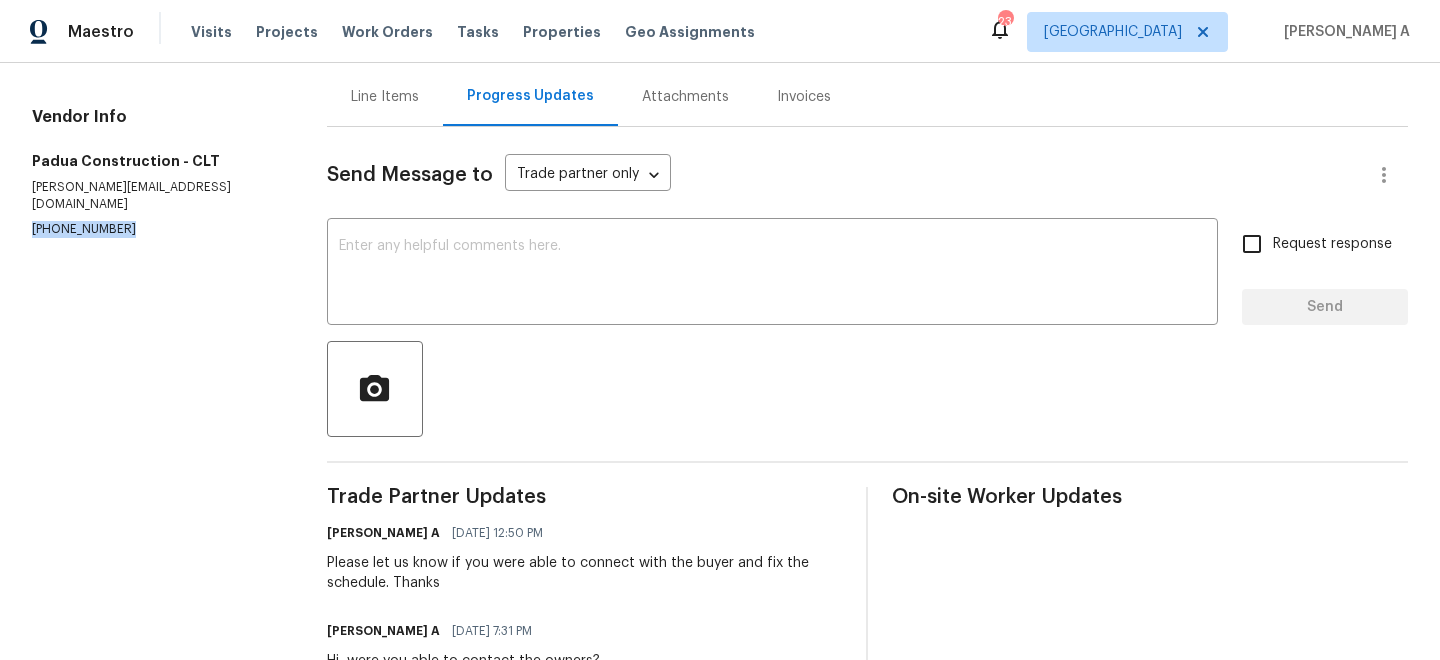 click on "[PHONE_NUMBER]" at bounding box center (155, 229) 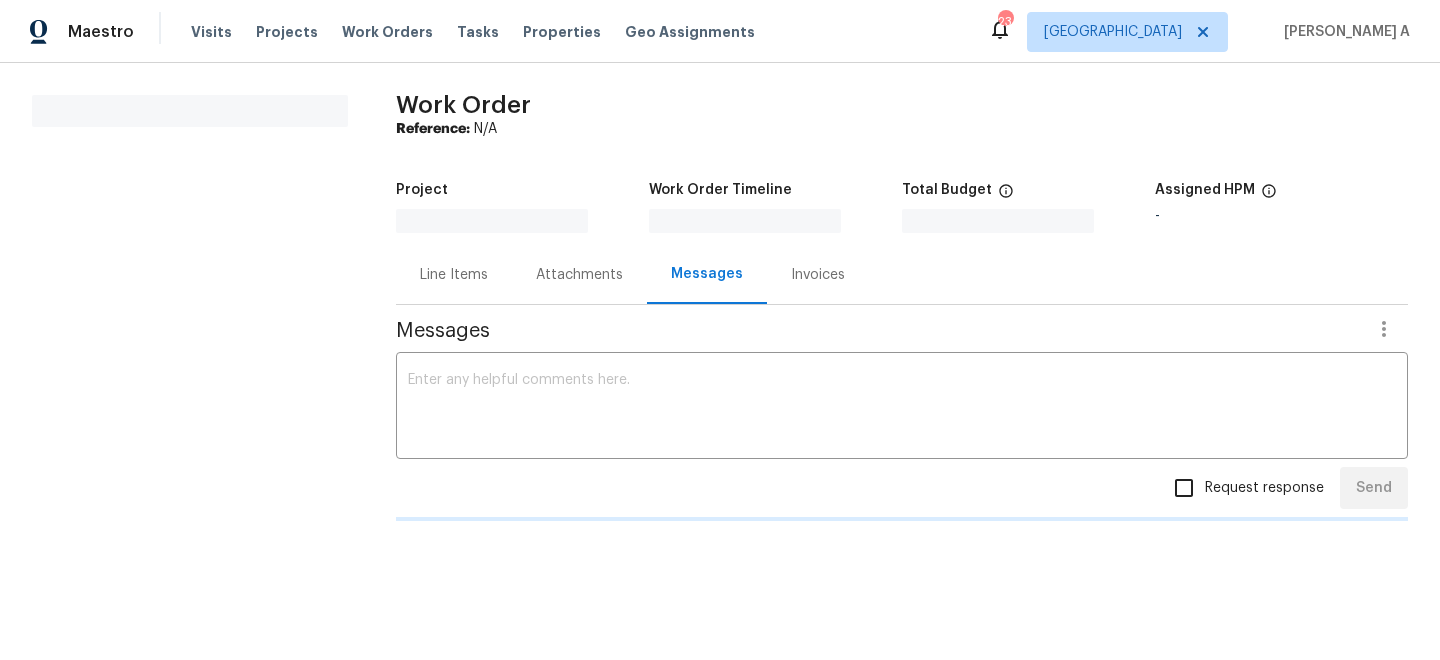 scroll, scrollTop: 0, scrollLeft: 0, axis: both 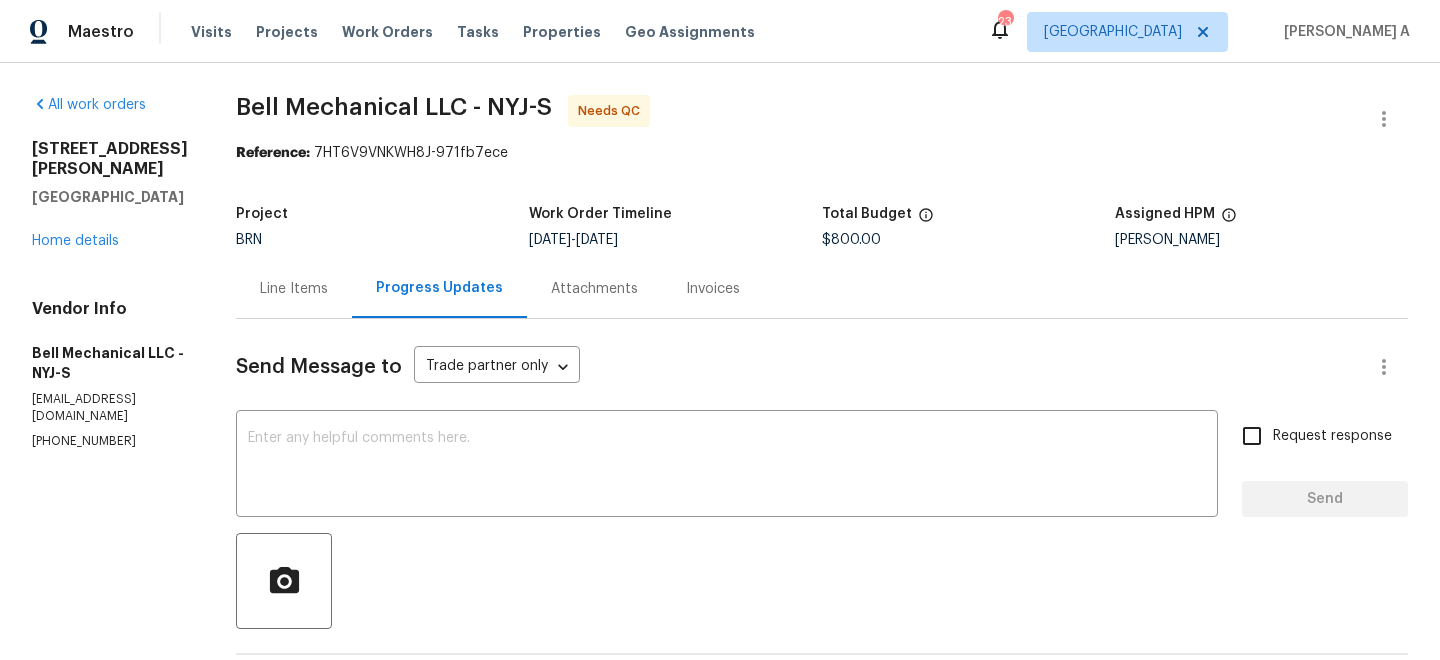 click on "Line Items" at bounding box center (294, 289) 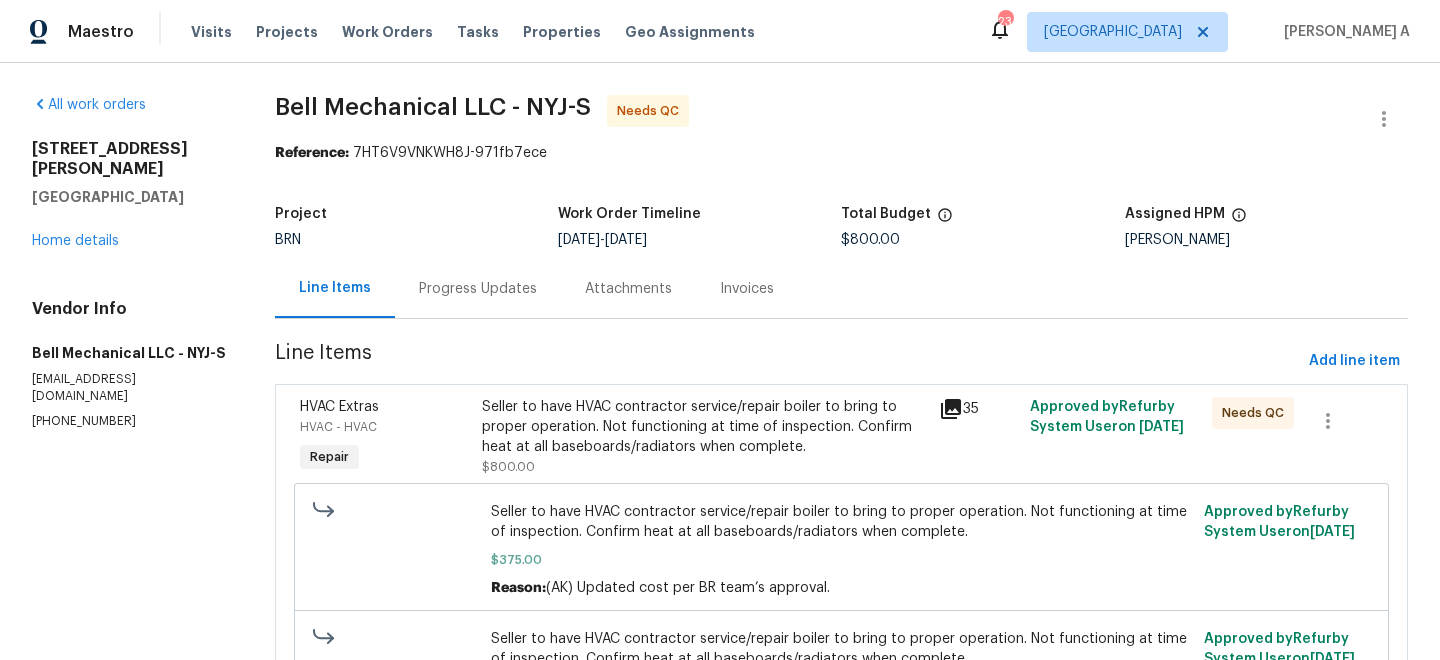 click on "Seller to have HVAC contractor service/repair boiler to bring to proper operation. Not functioning at time of inspection. Confirm heat at all baseboards/radiators when complete." at bounding box center [704, 427] 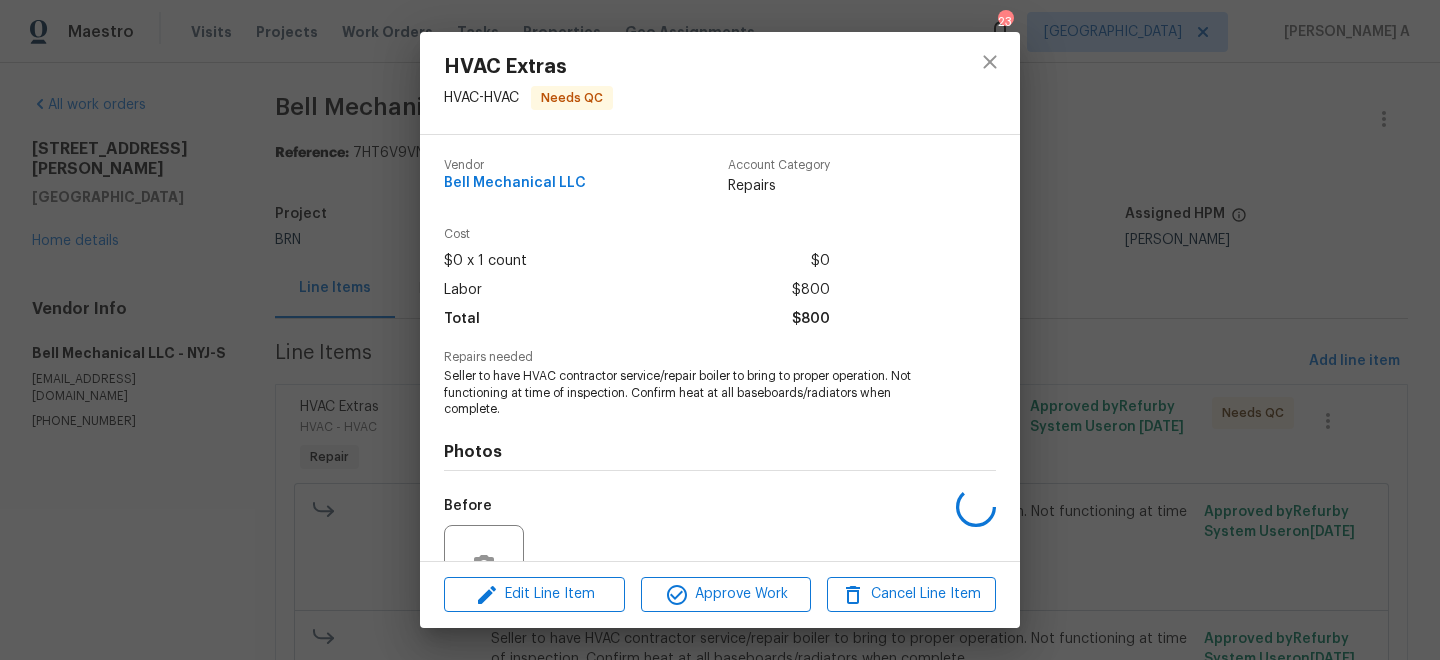 scroll, scrollTop: 194, scrollLeft: 0, axis: vertical 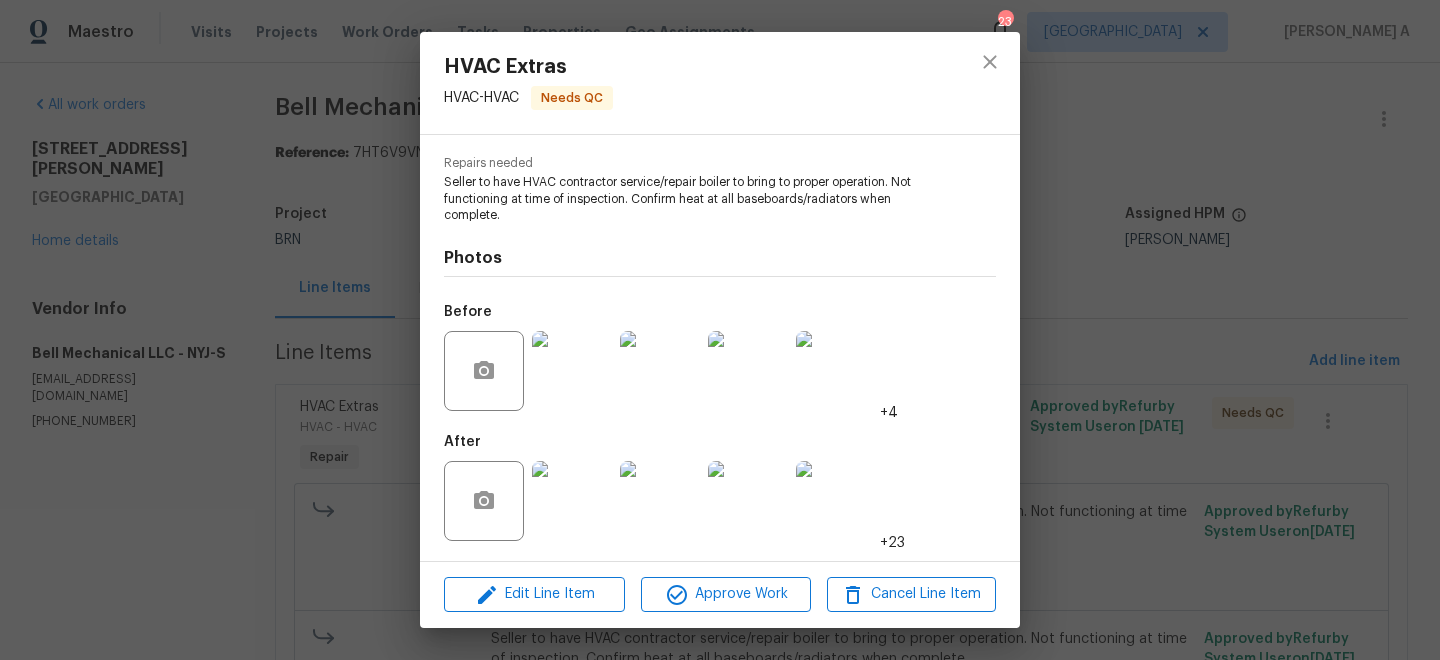 click at bounding box center [572, 501] 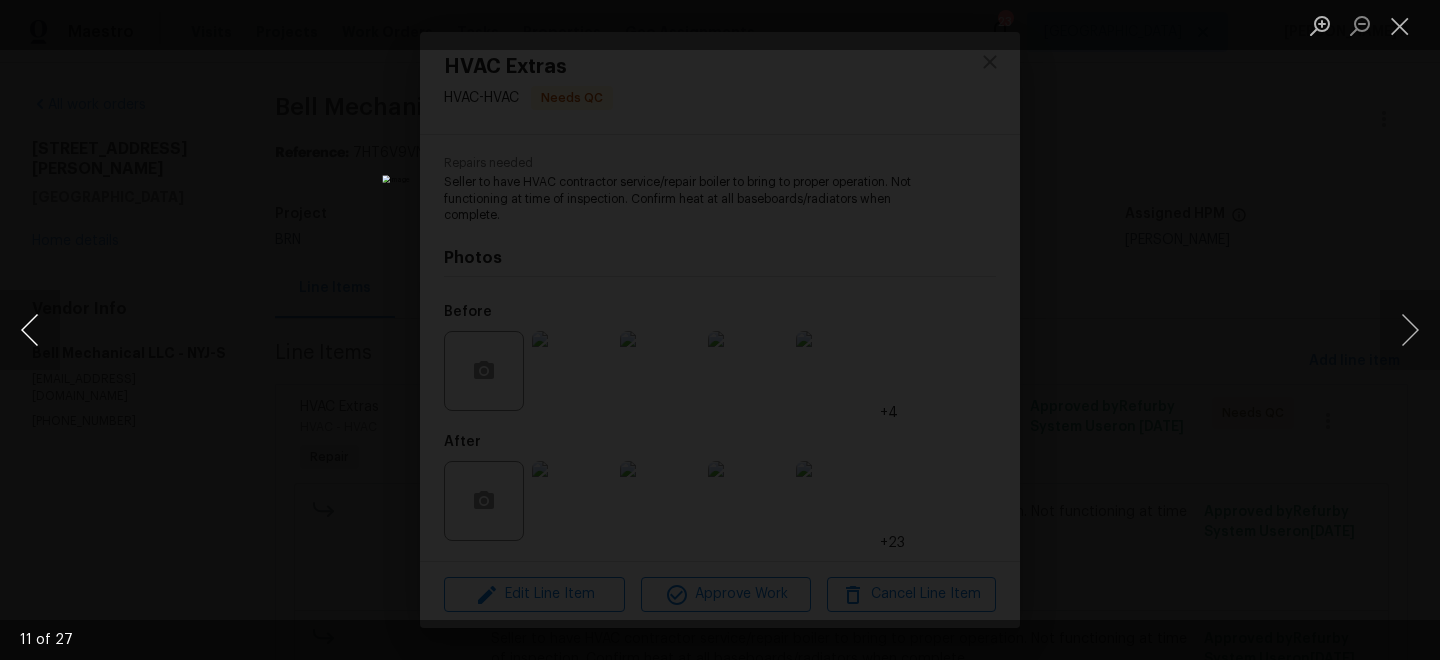 click at bounding box center (30, 330) 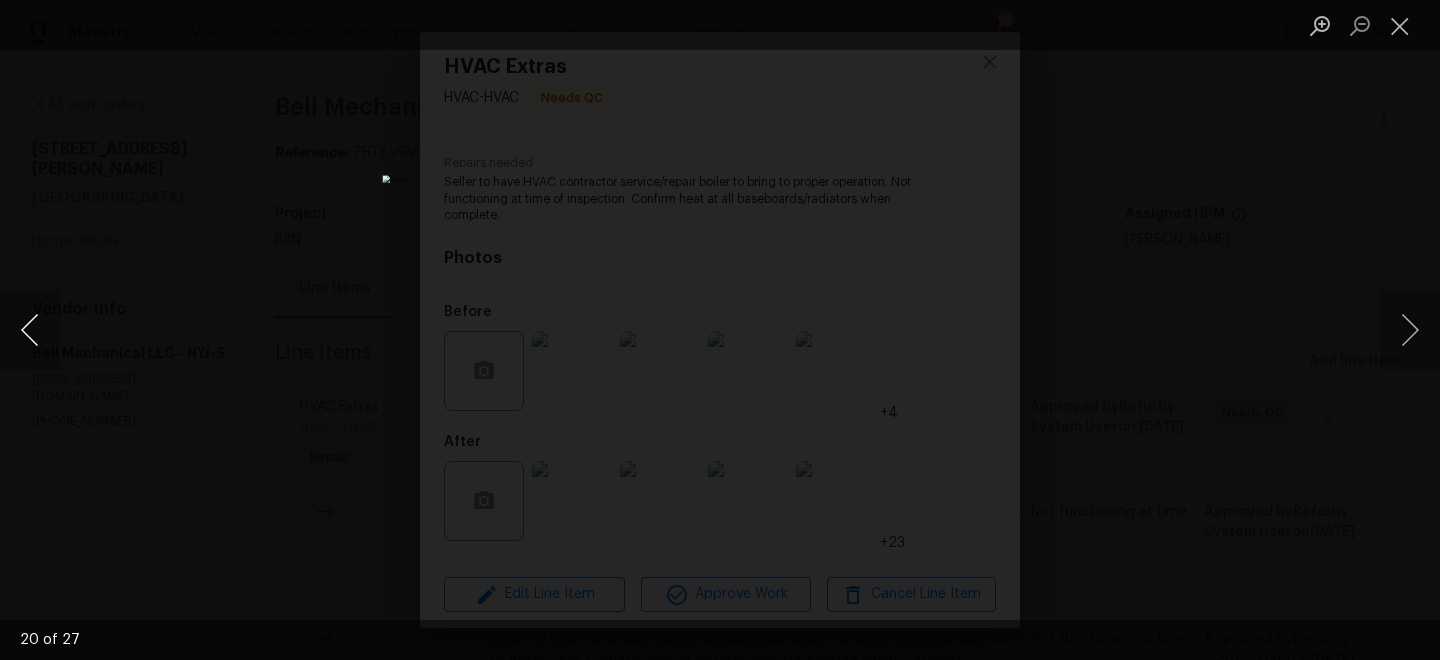 click at bounding box center [30, 330] 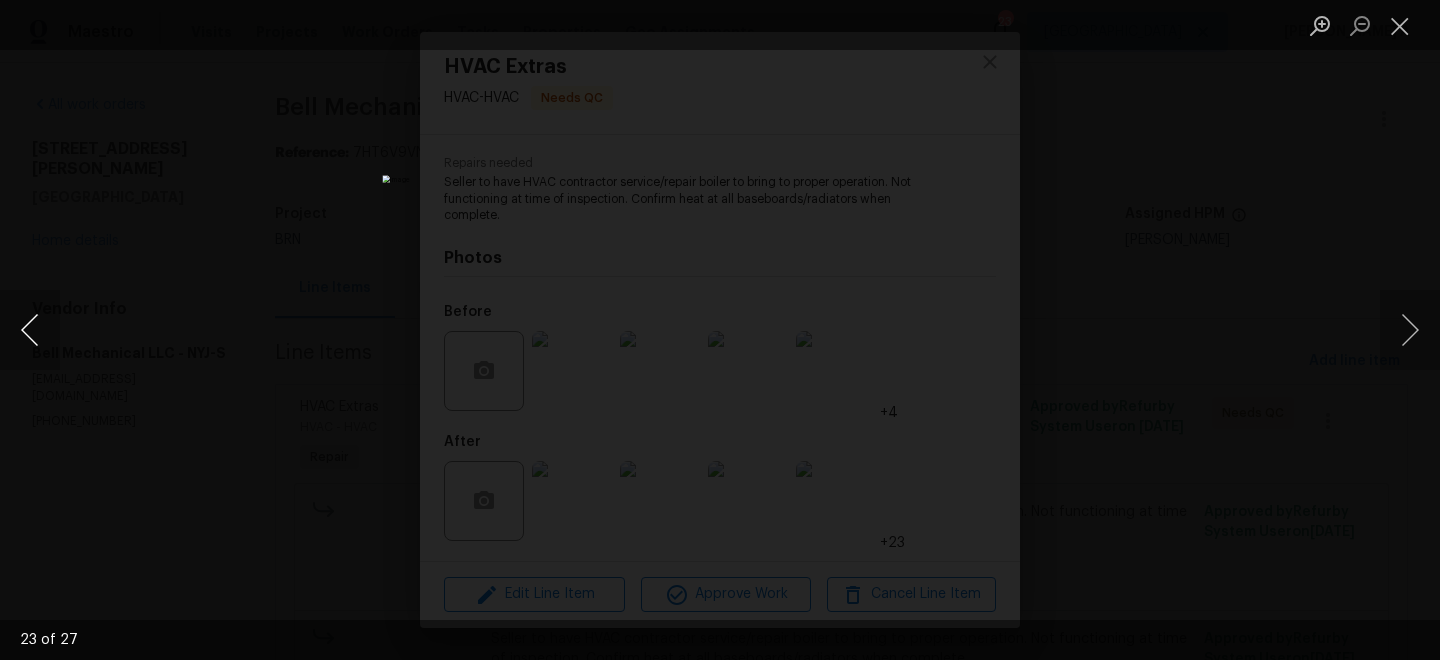 click at bounding box center (30, 330) 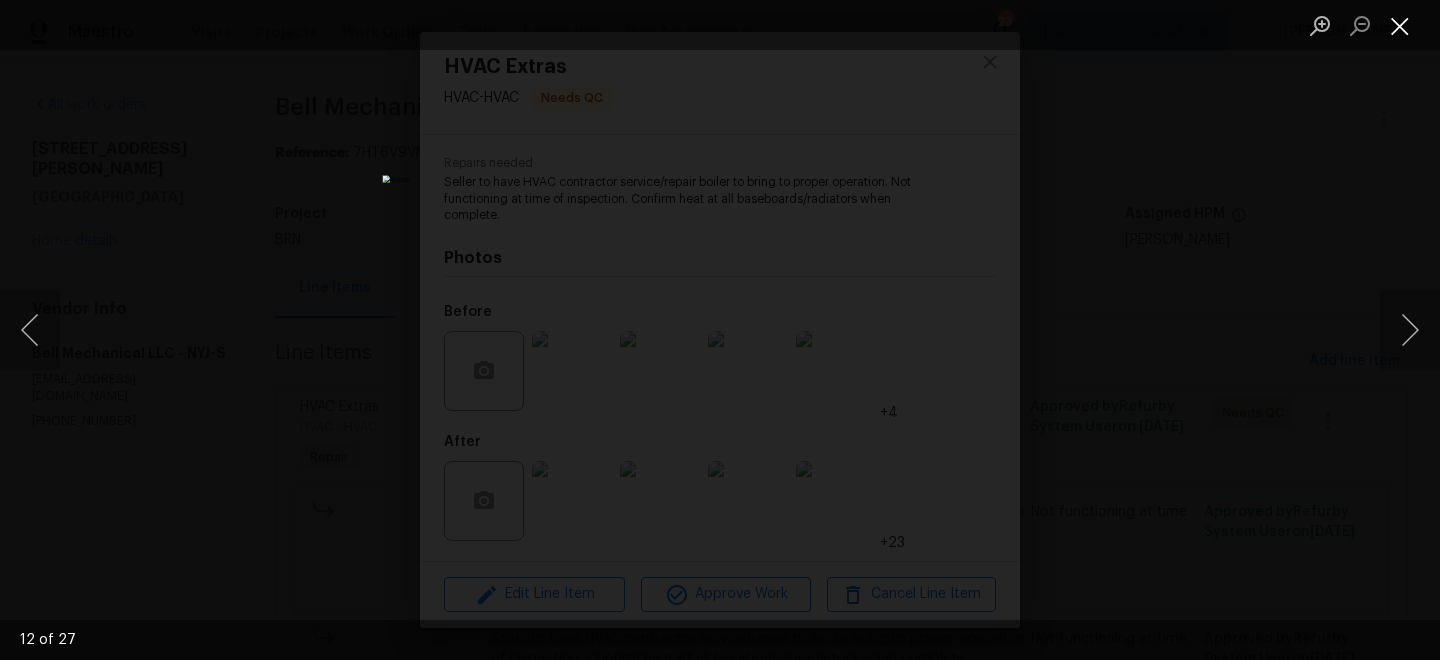 click at bounding box center [1400, 25] 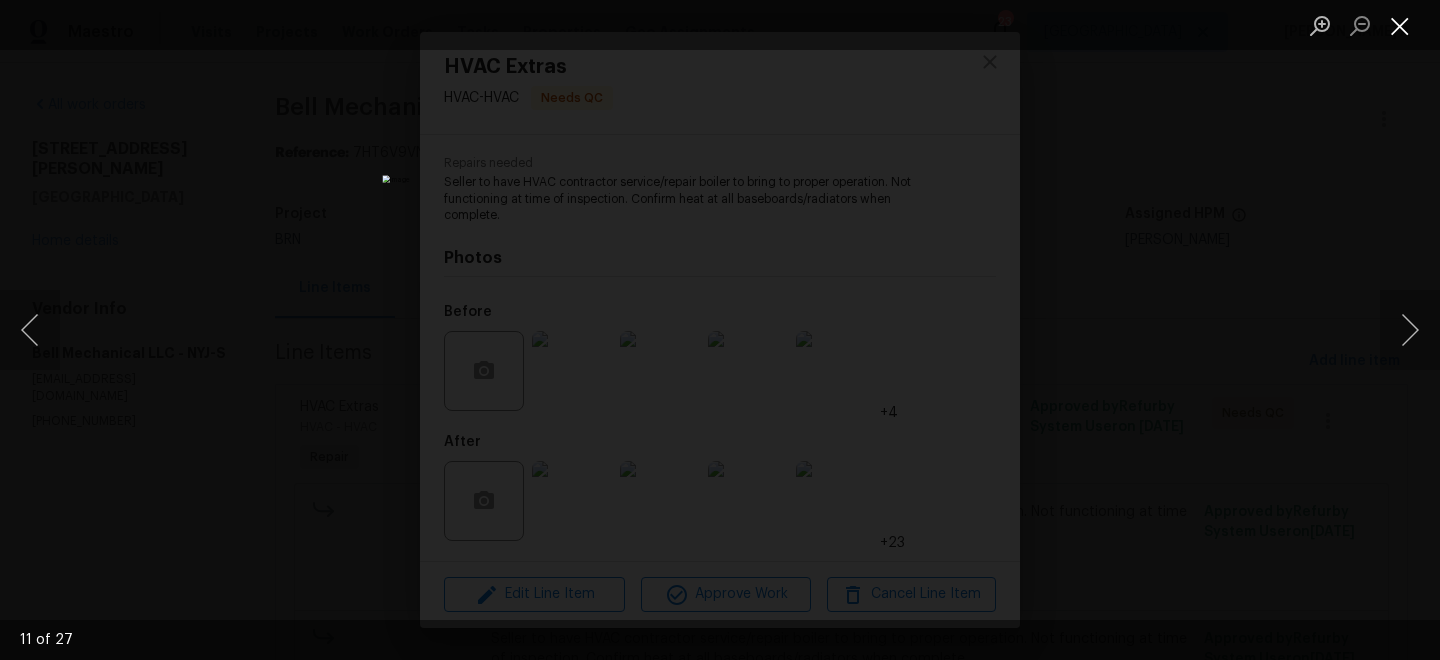 click at bounding box center [1400, 25] 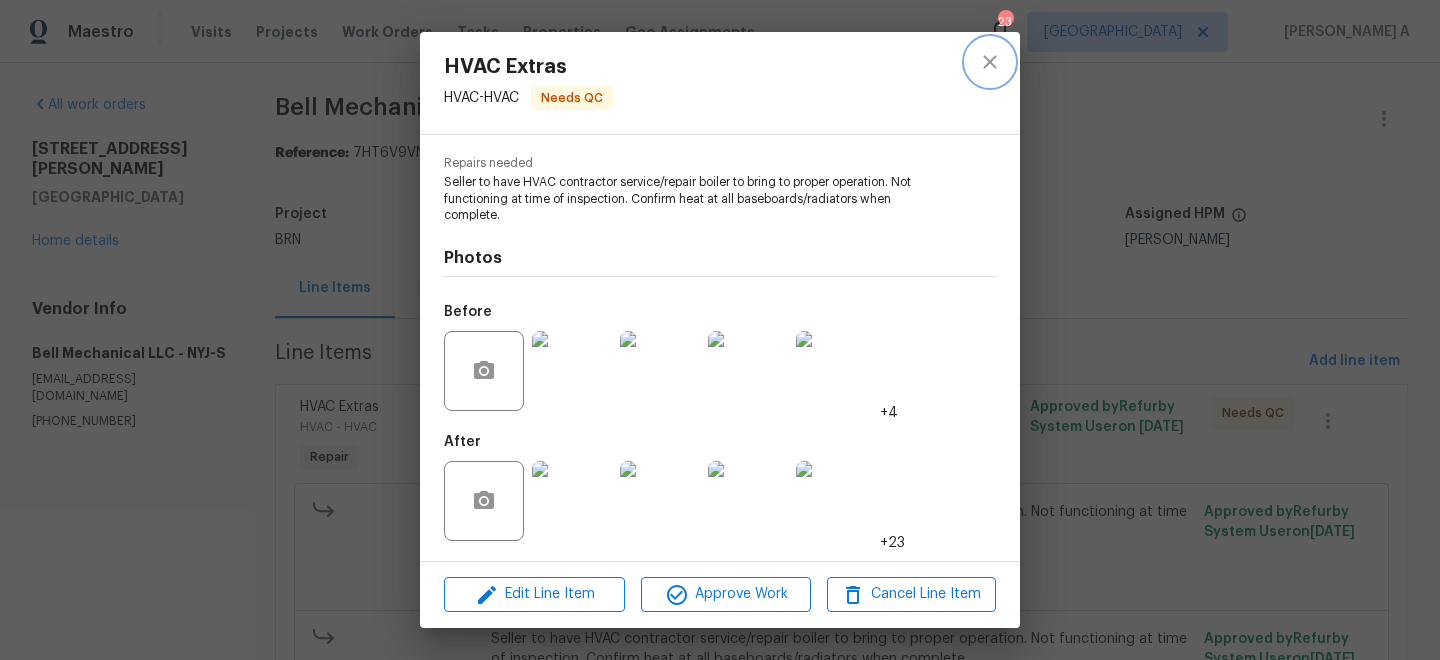 click 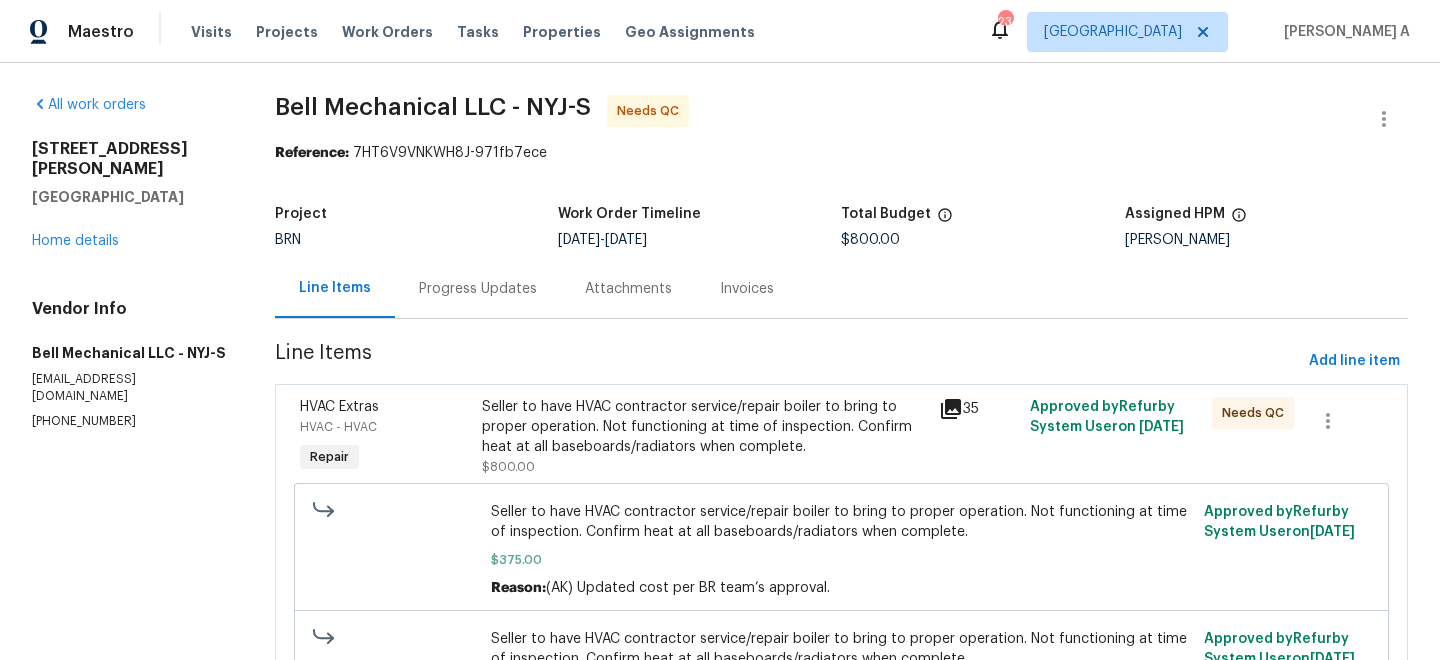 click on "All work orders 63 Brendan Ave Massapequa Park, NY 11762 Home details Vendor Info Bell Mechanical LLC - NYJ-S bellzmechanical@outlook.com (856) 237-5700" at bounding box center (129, 504) 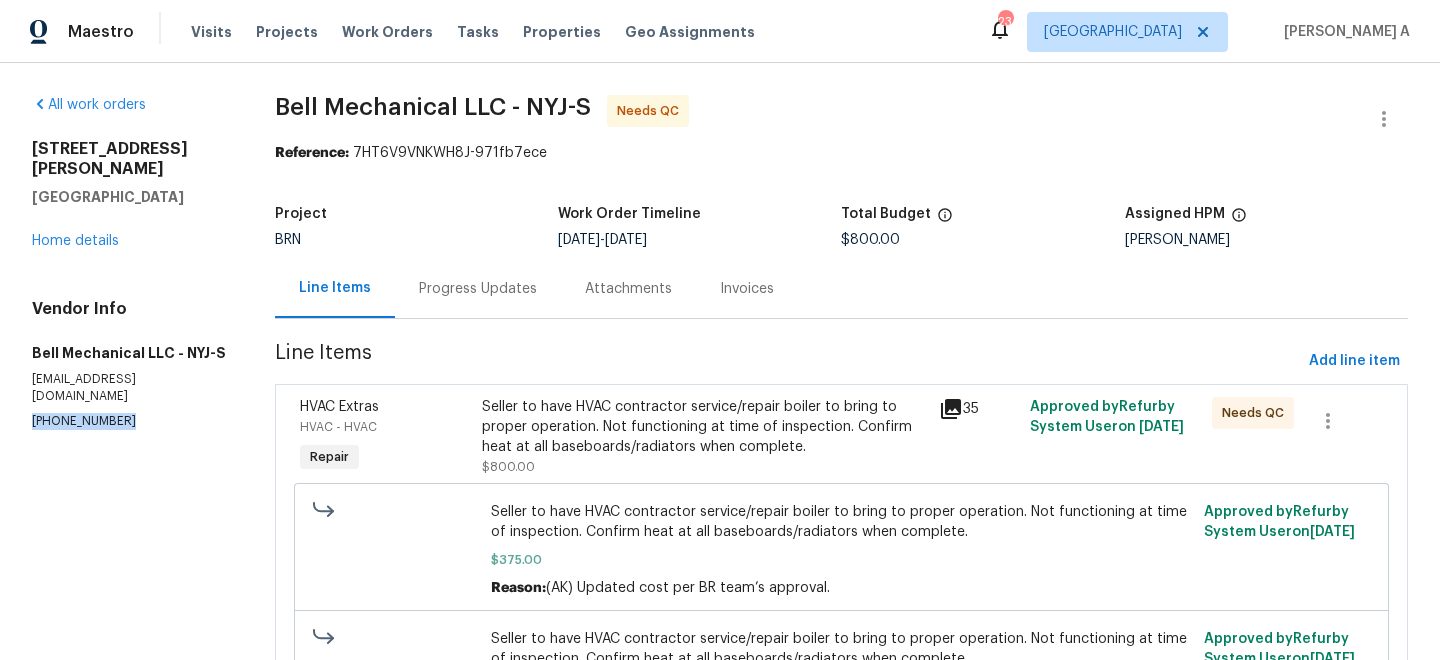 click on "All work orders 63 Brendan Ave Massapequa Park, NY 11762 Home details Vendor Info Bell Mechanical LLC - NYJ-S bellzmechanical@outlook.com (856) 237-5700" at bounding box center (129, 504) 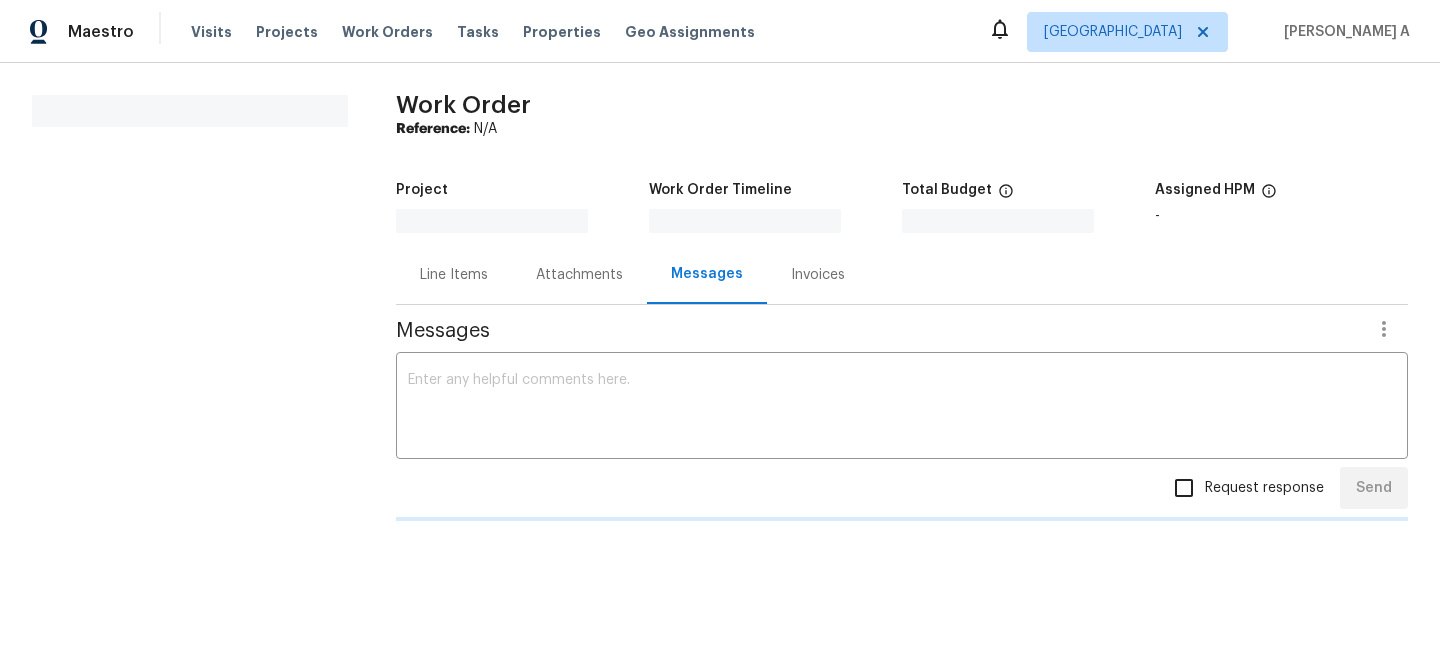 scroll, scrollTop: 0, scrollLeft: 0, axis: both 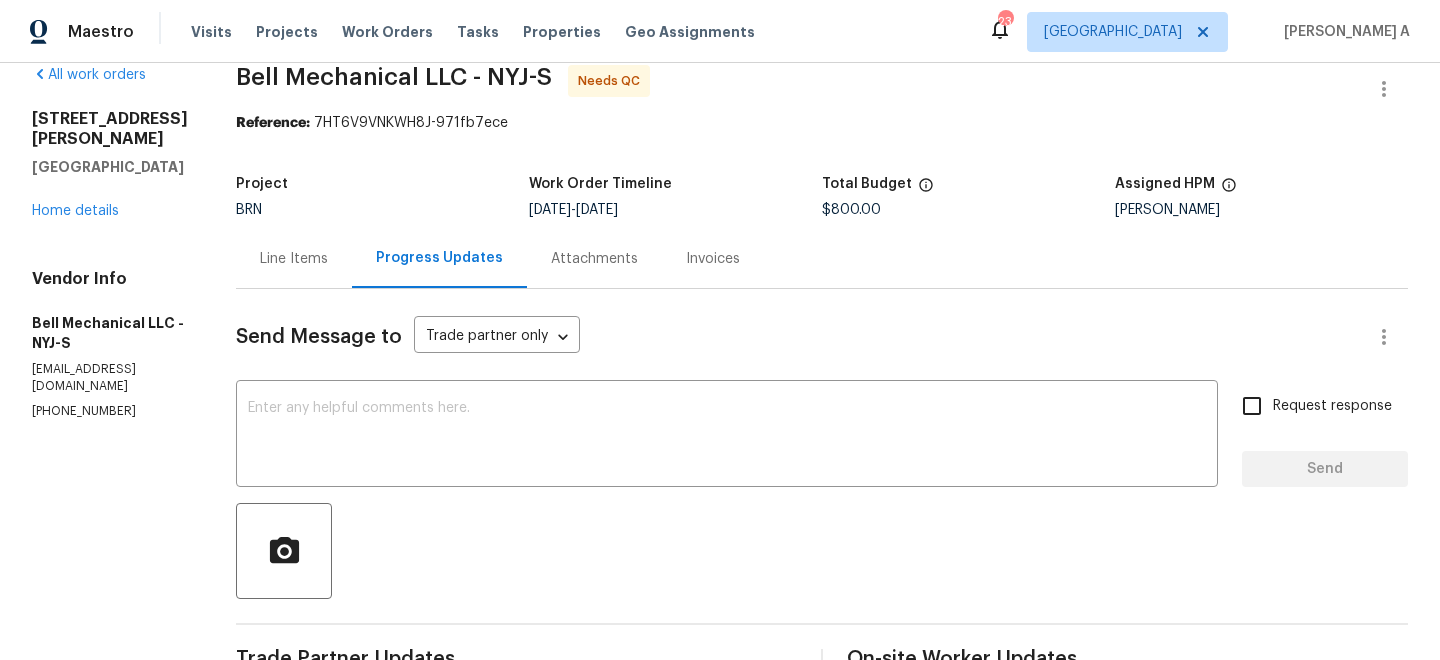 click on "Line Items" at bounding box center [294, 259] 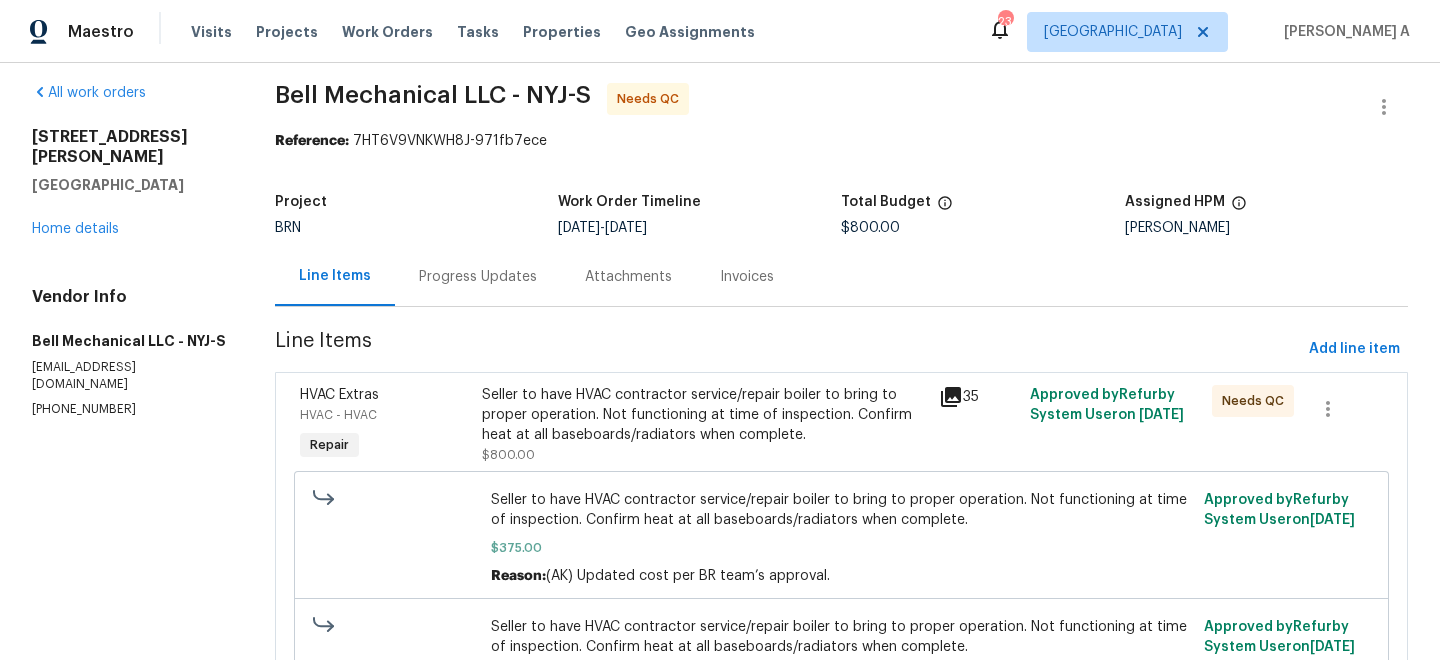 scroll, scrollTop: 0, scrollLeft: 0, axis: both 